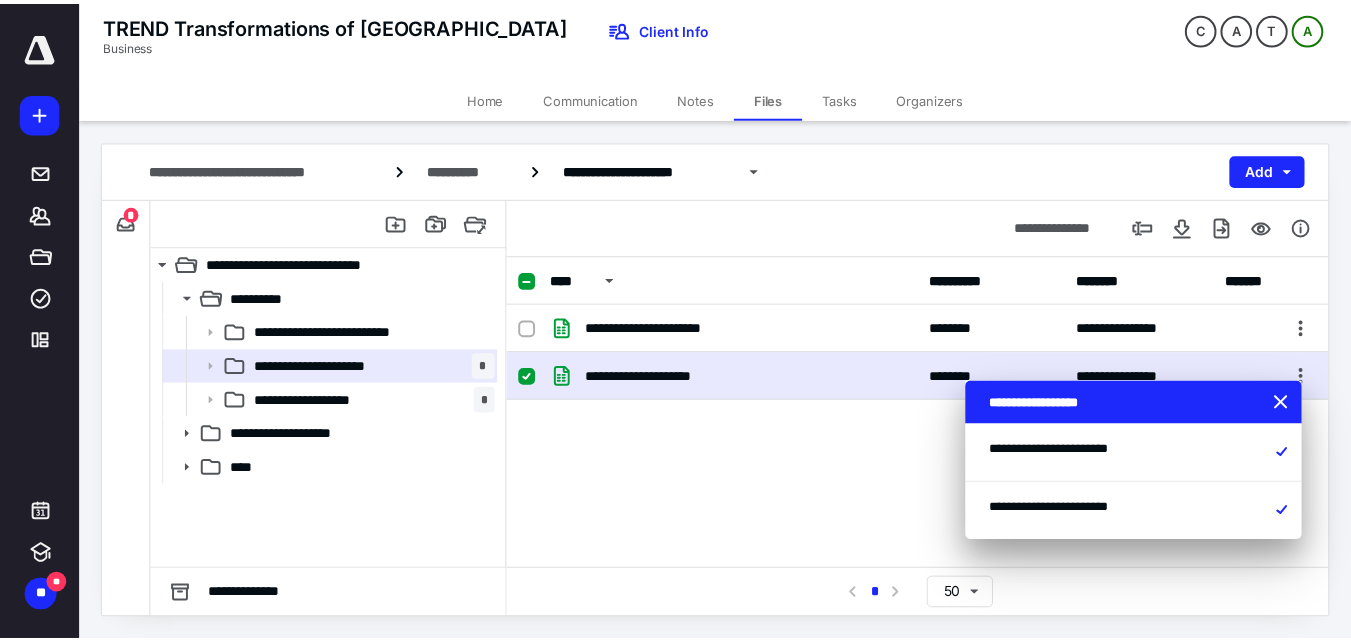 scroll, scrollTop: 0, scrollLeft: 0, axis: both 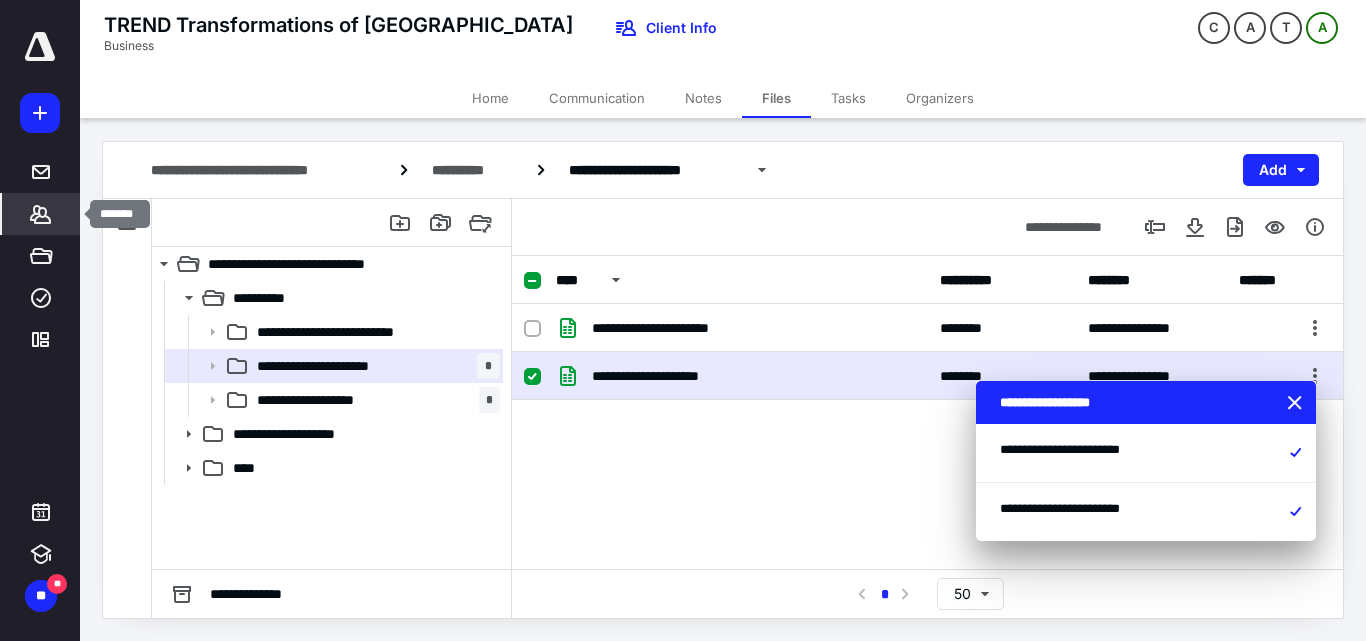 click 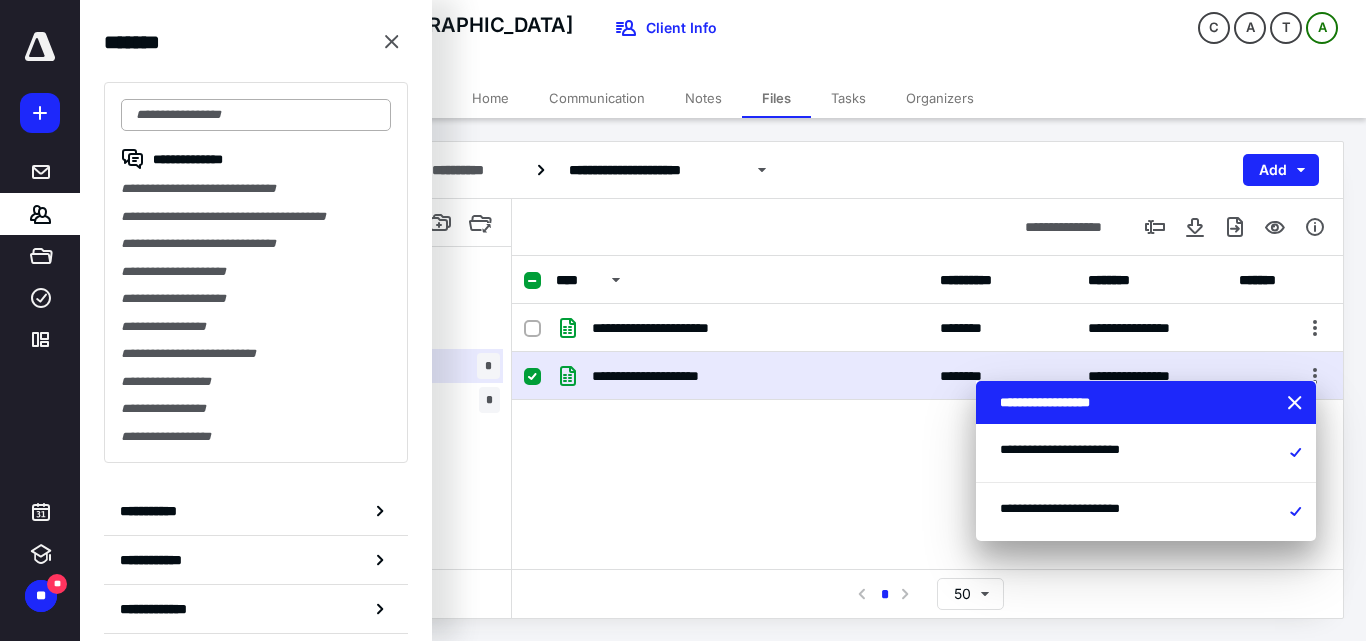 click at bounding box center [256, 115] 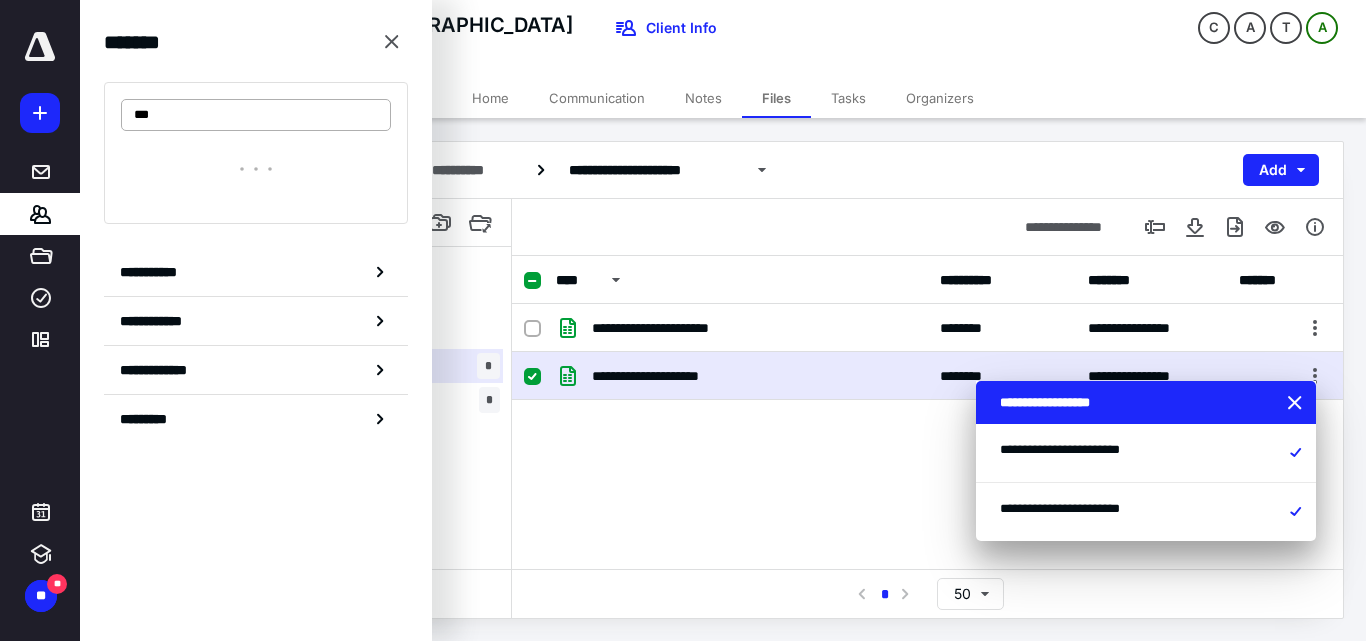 type on "****" 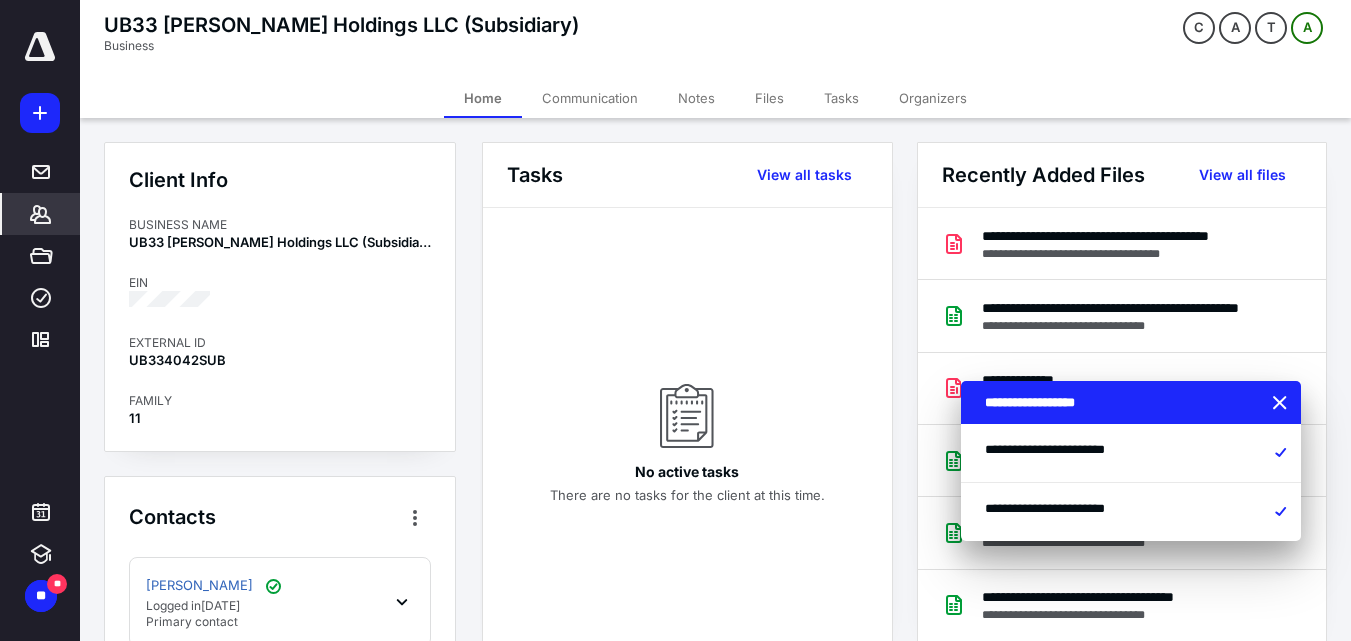 drag, startPoint x: 3, startPoint y: 225, endPoint x: 17, endPoint y: 223, distance: 14.142136 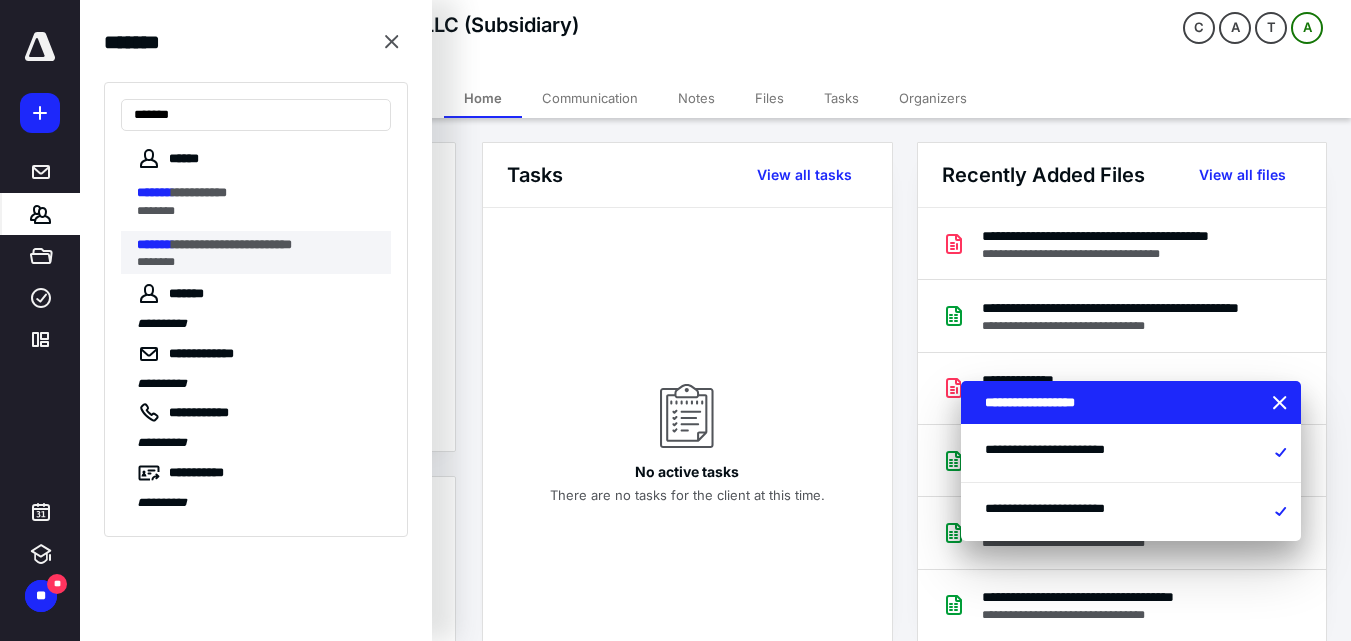 type on "*******" 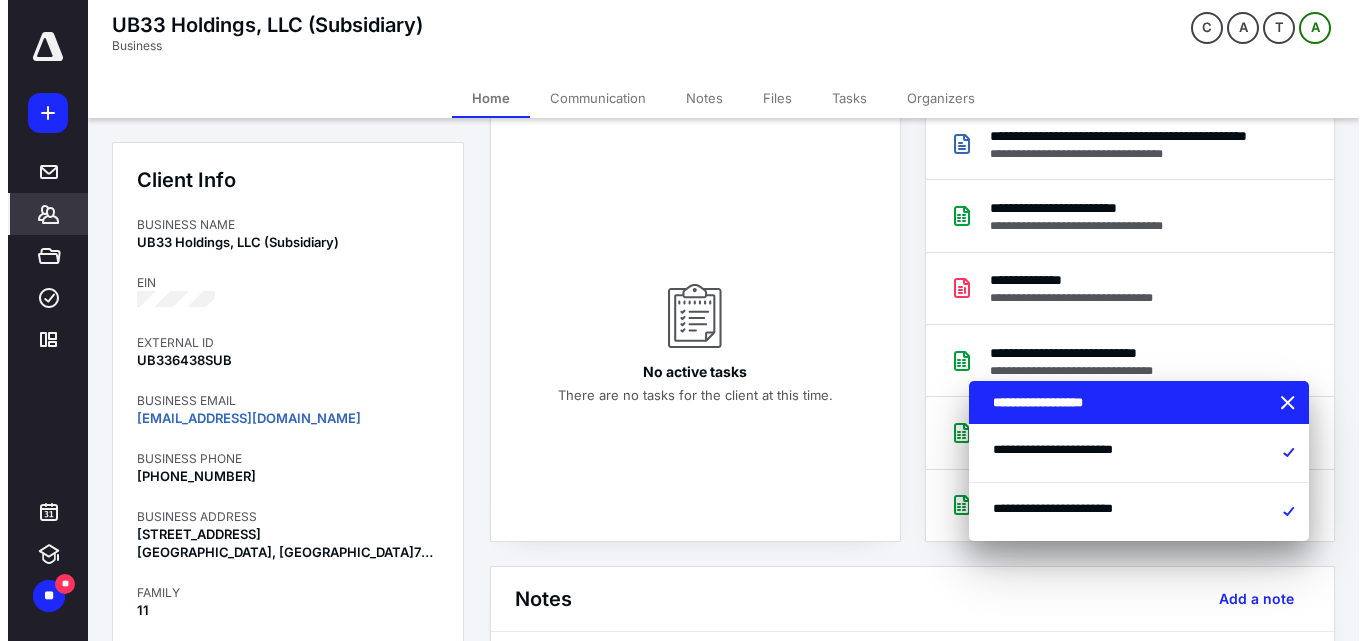 scroll, scrollTop: 0, scrollLeft: 0, axis: both 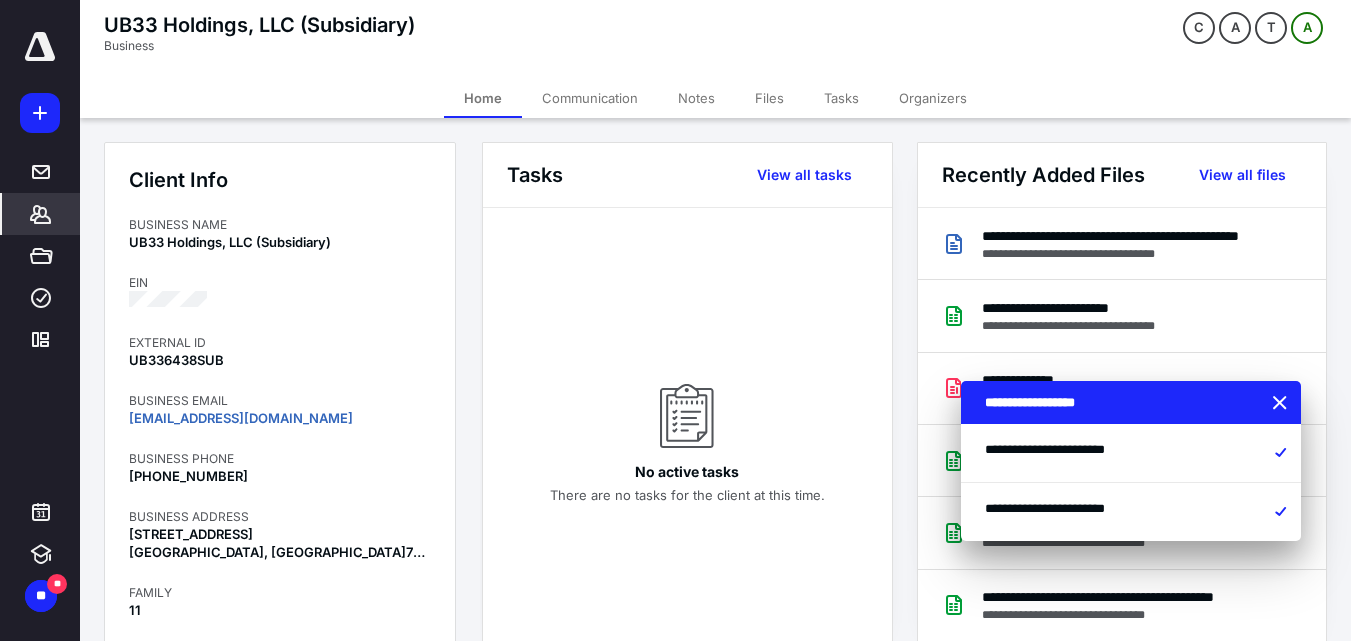 click on "Files" at bounding box center (769, 98) 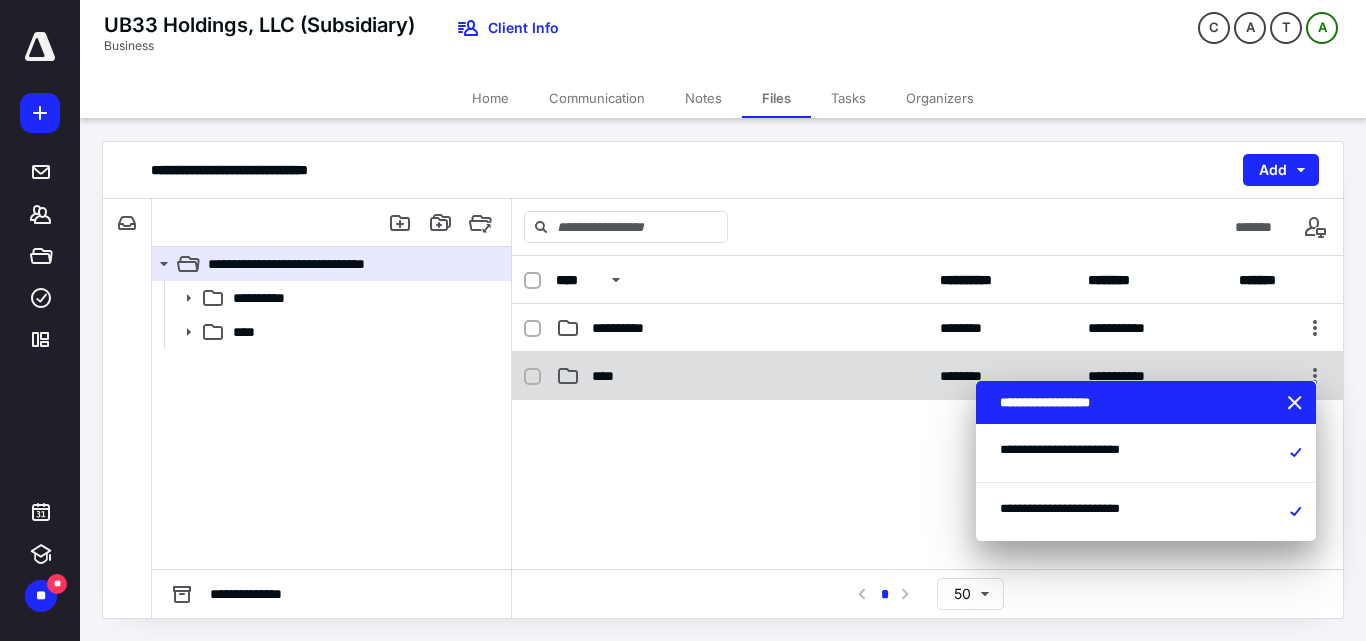 click on "**********" at bounding box center [927, 376] 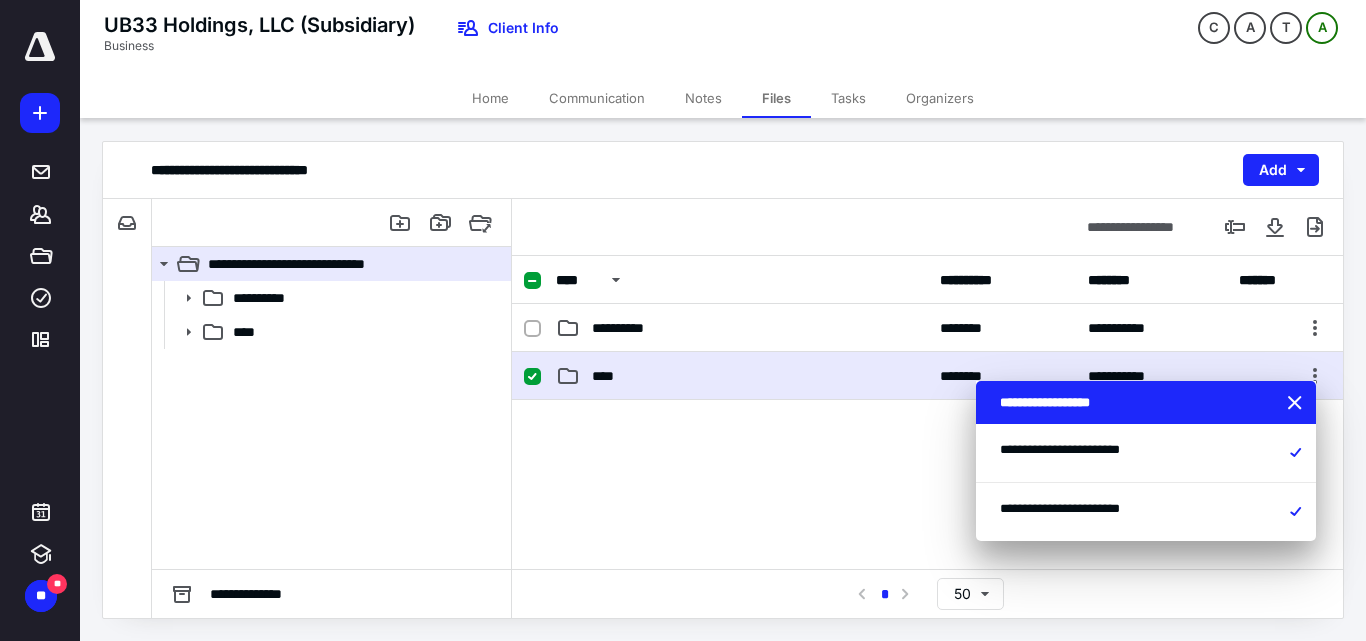click on "**********" at bounding box center [927, 376] 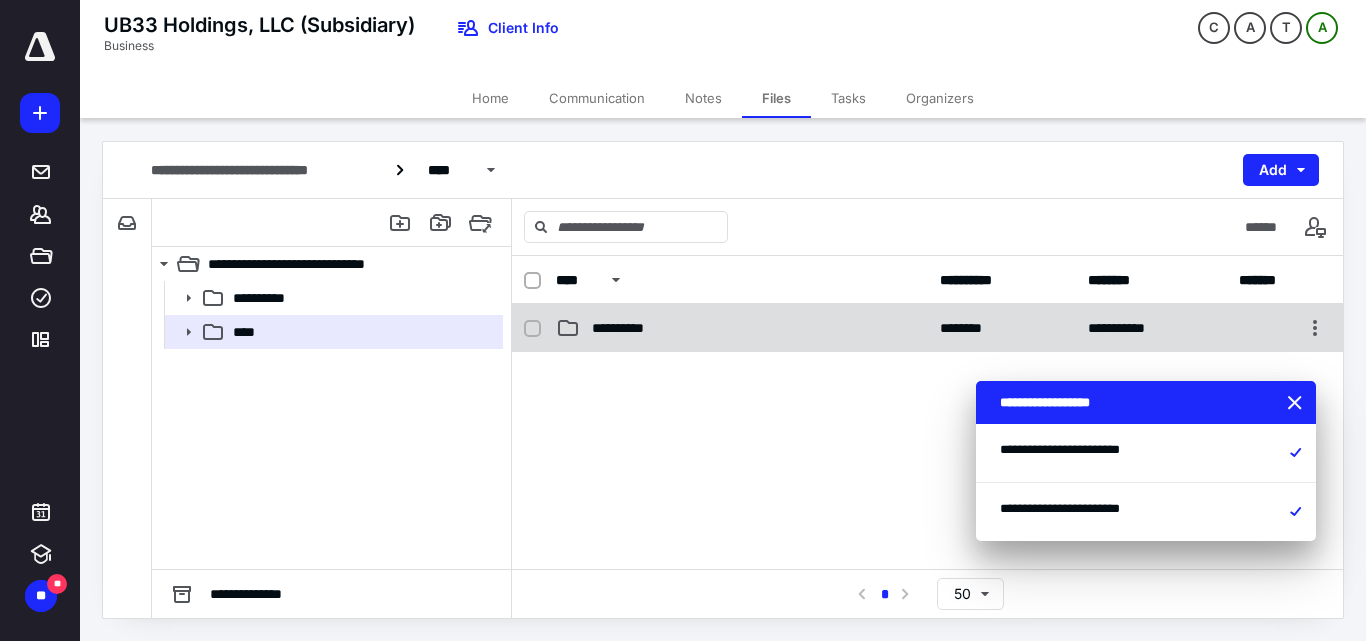 click on "**********" at bounding box center [742, 328] 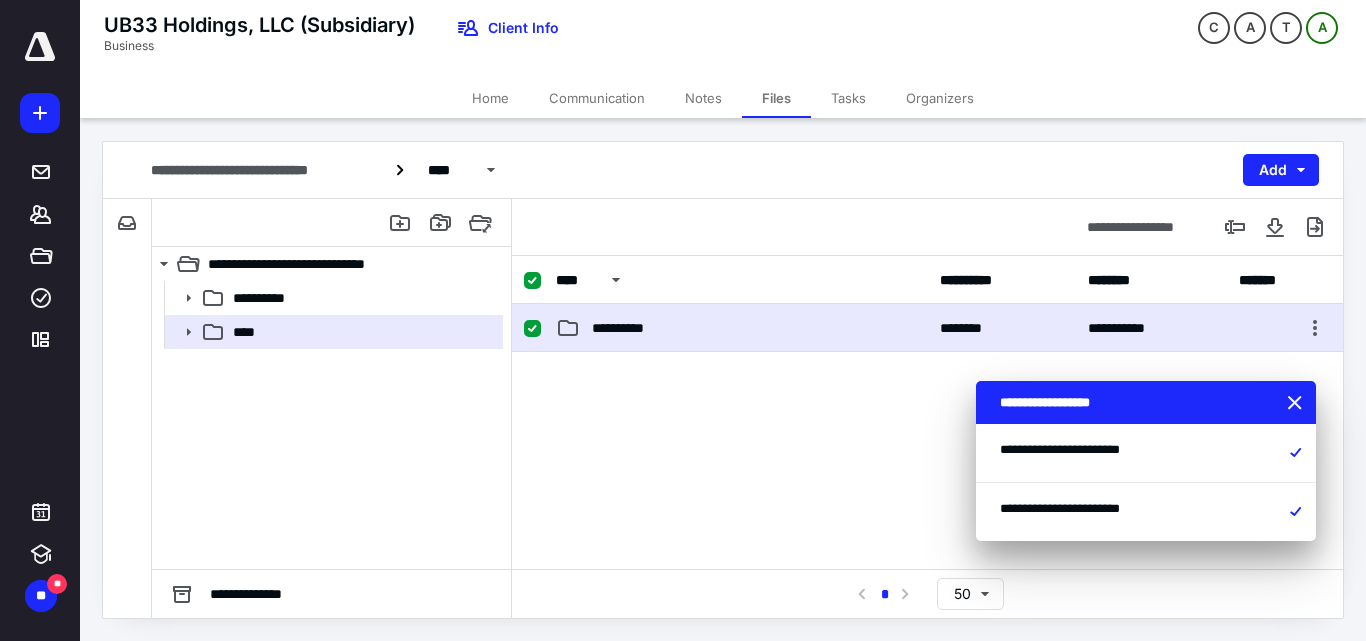 click on "**********" at bounding box center [742, 328] 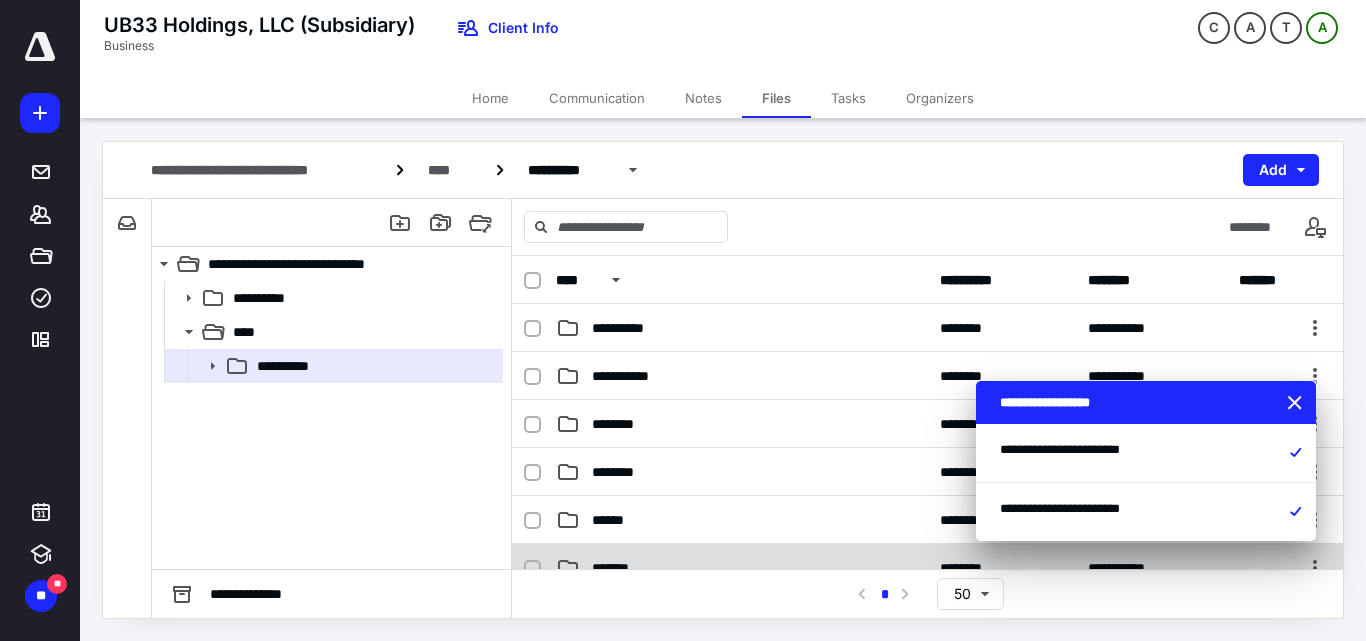 scroll, scrollTop: 100, scrollLeft: 0, axis: vertical 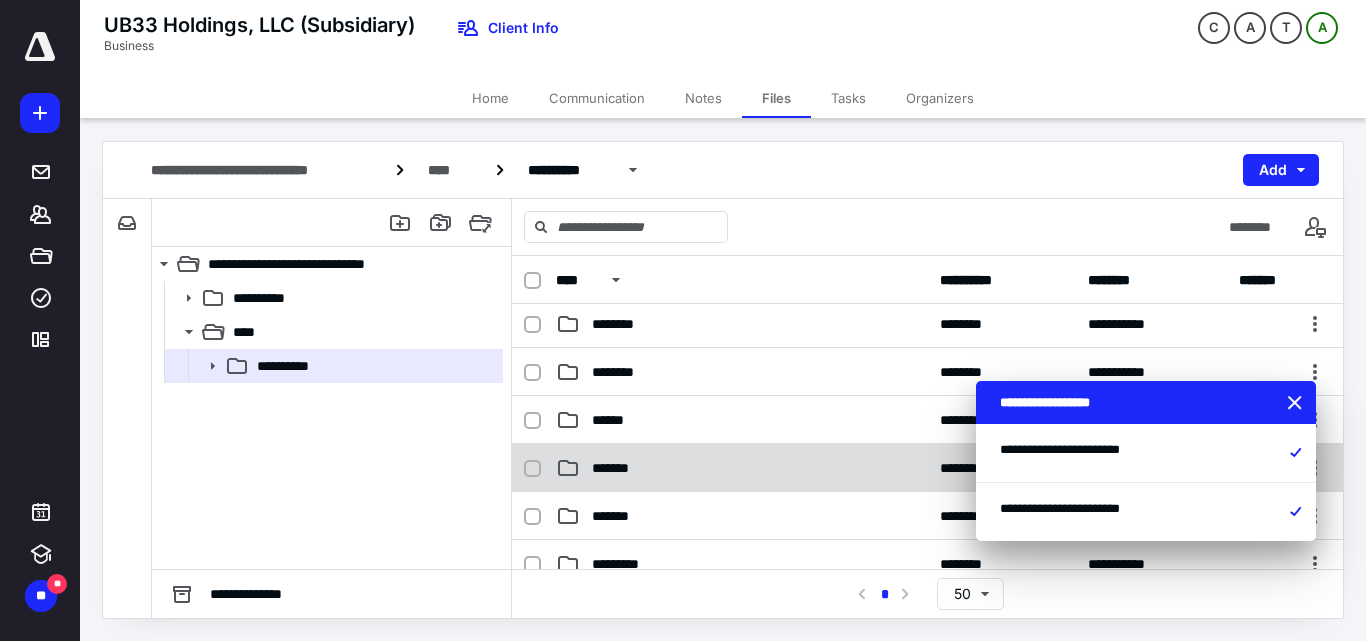 click on "*******" at bounding box center (742, 468) 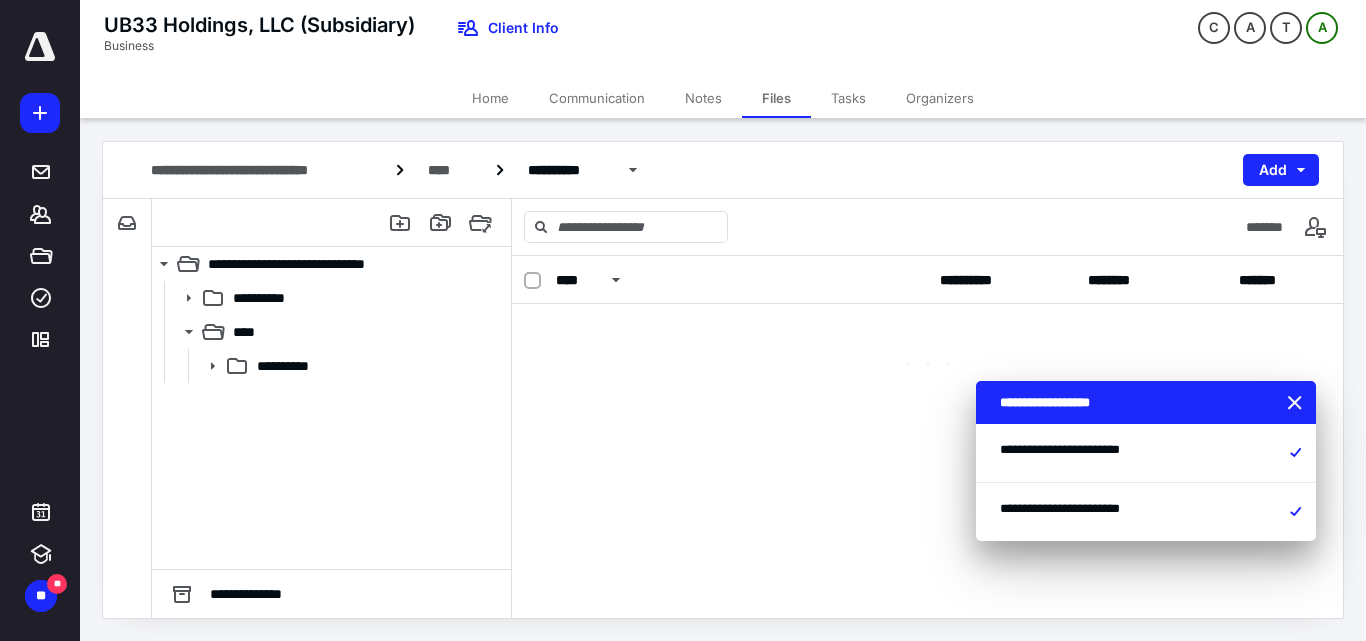 scroll, scrollTop: 0, scrollLeft: 0, axis: both 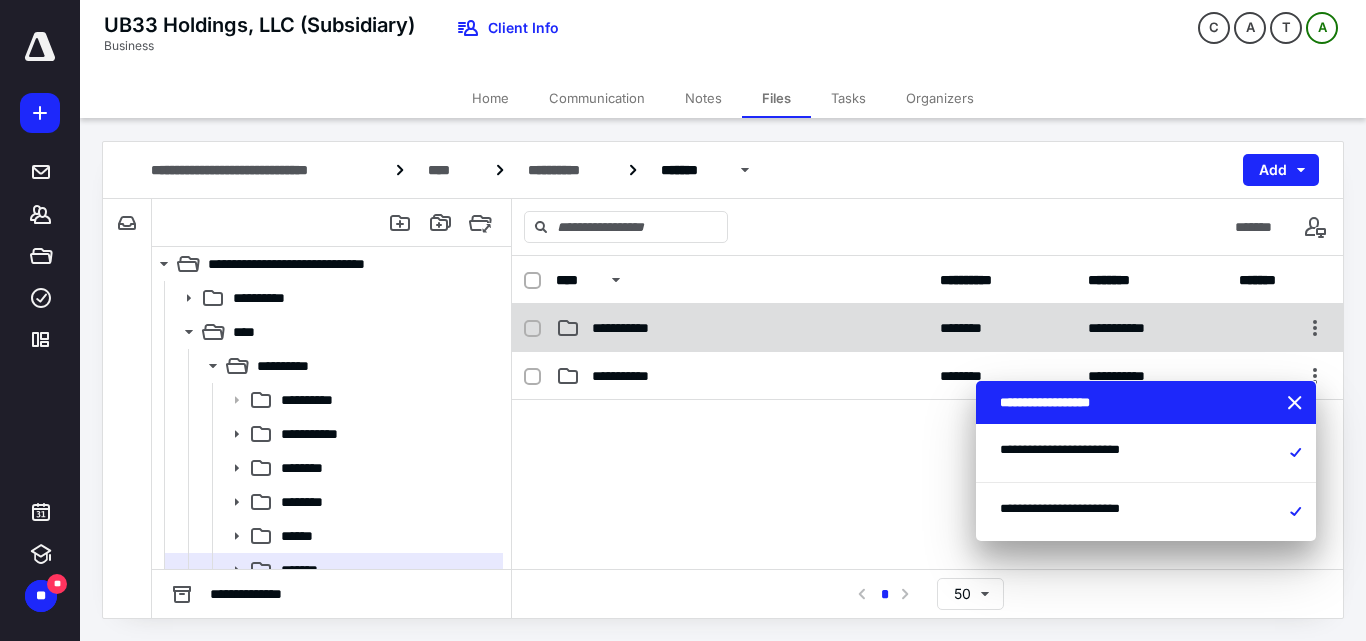 click on "**********" at bounding box center (742, 328) 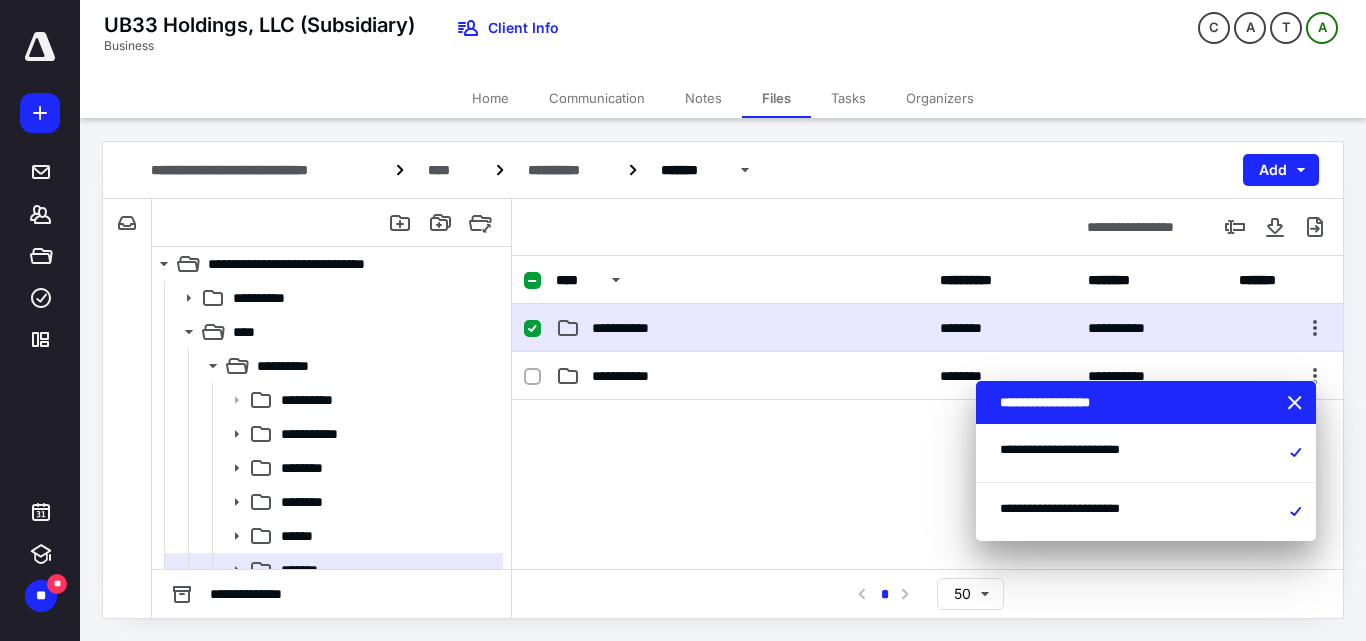 click on "**********" at bounding box center (742, 328) 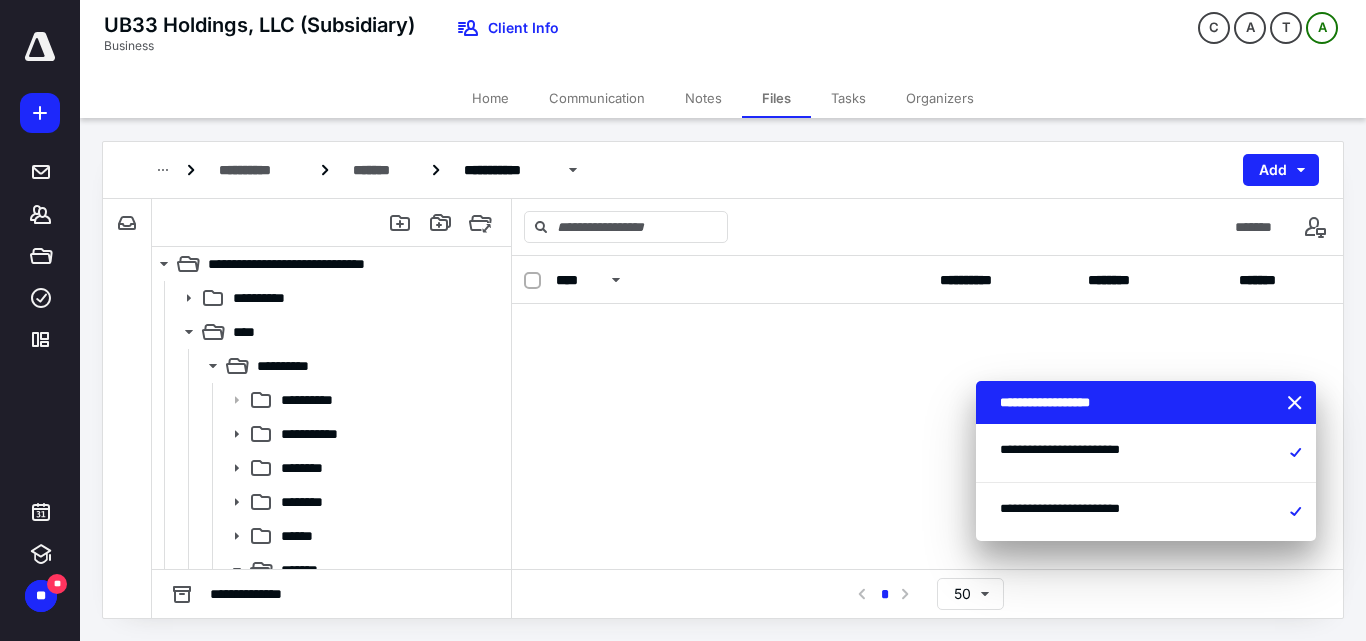 scroll, scrollTop: 0, scrollLeft: 0, axis: both 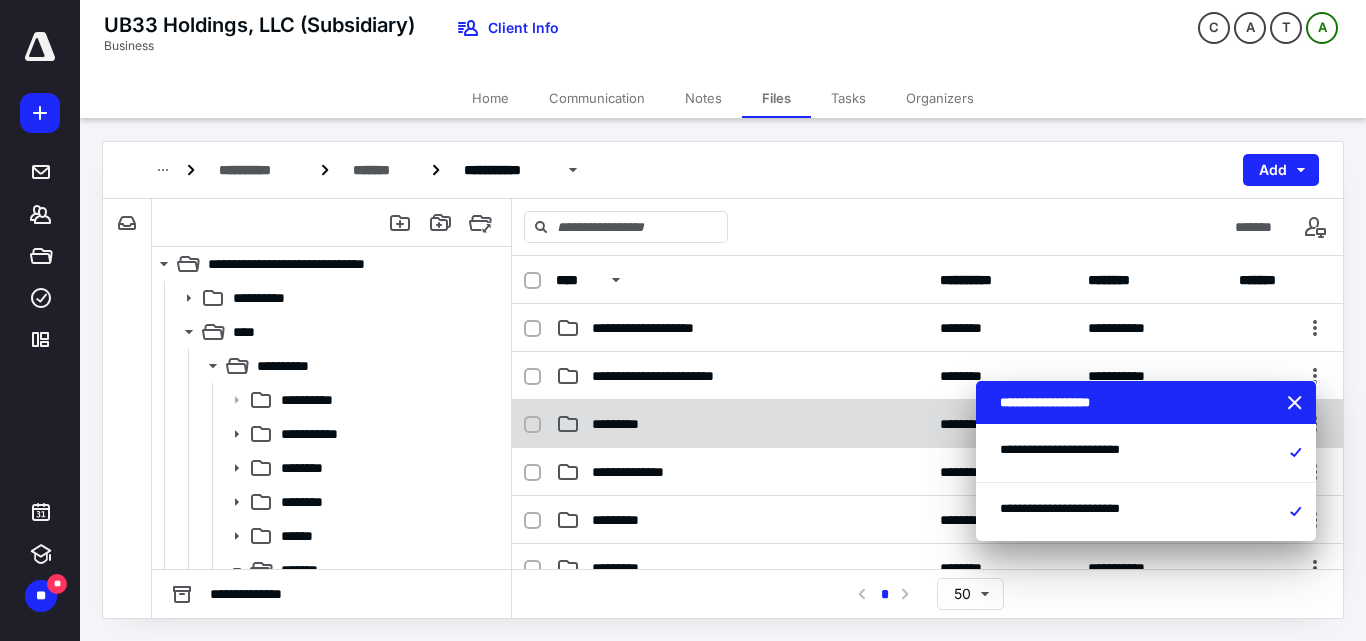 click on "*********" at bounding box center [742, 424] 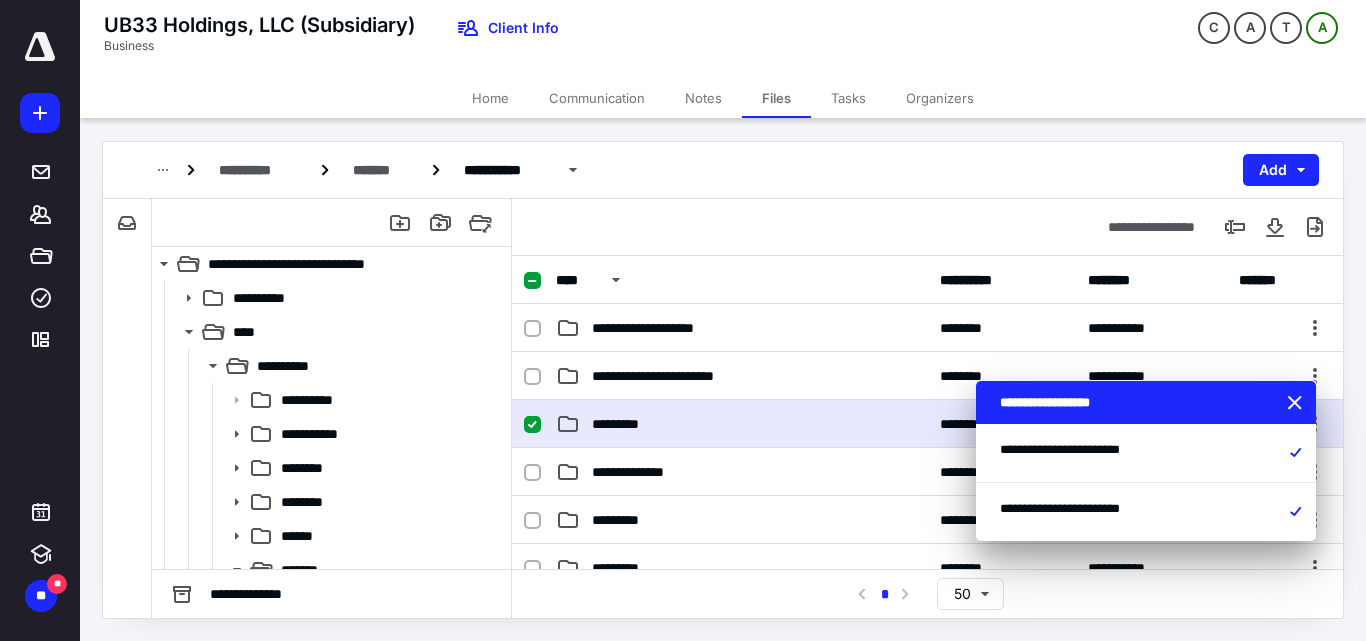 click on "*********" at bounding box center (742, 424) 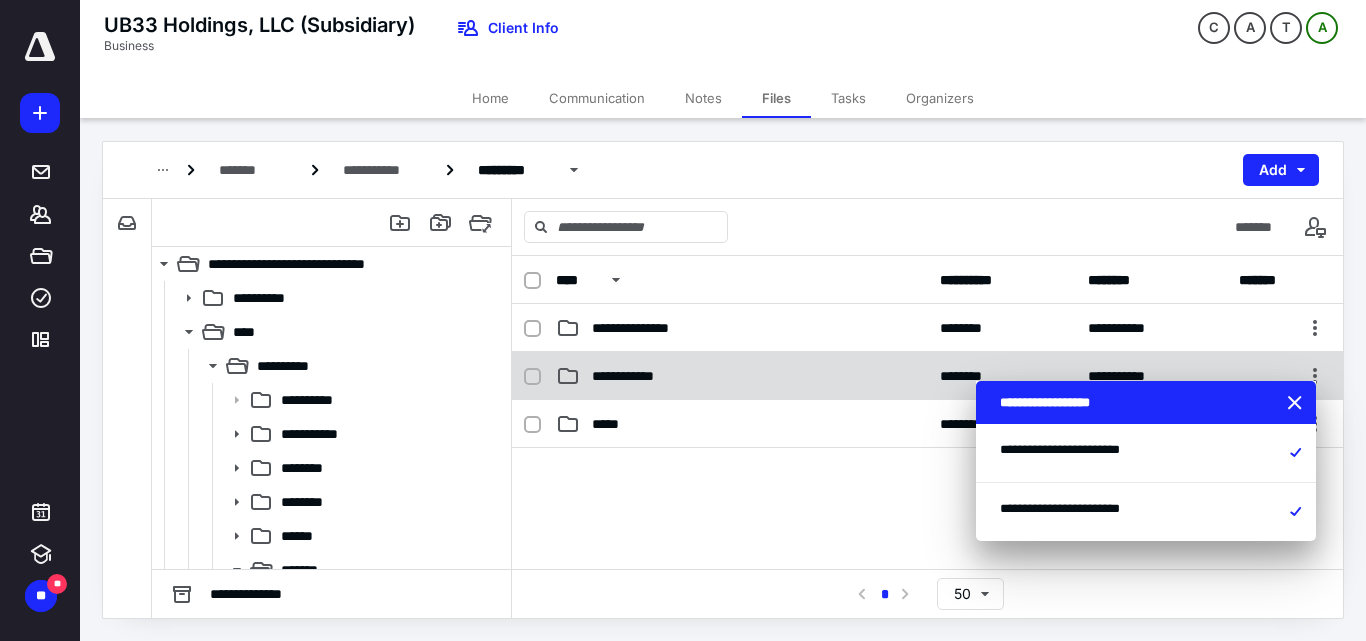 click on "**********" at bounding box center [634, 376] 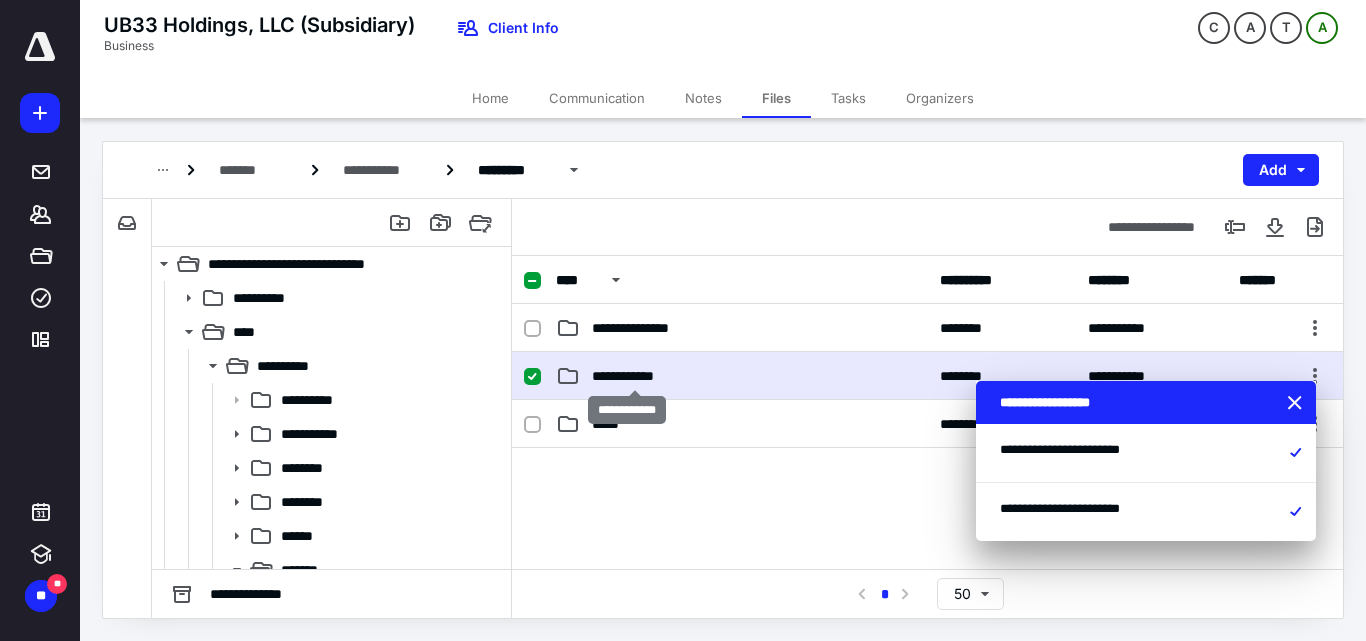 click on "**********" at bounding box center [634, 376] 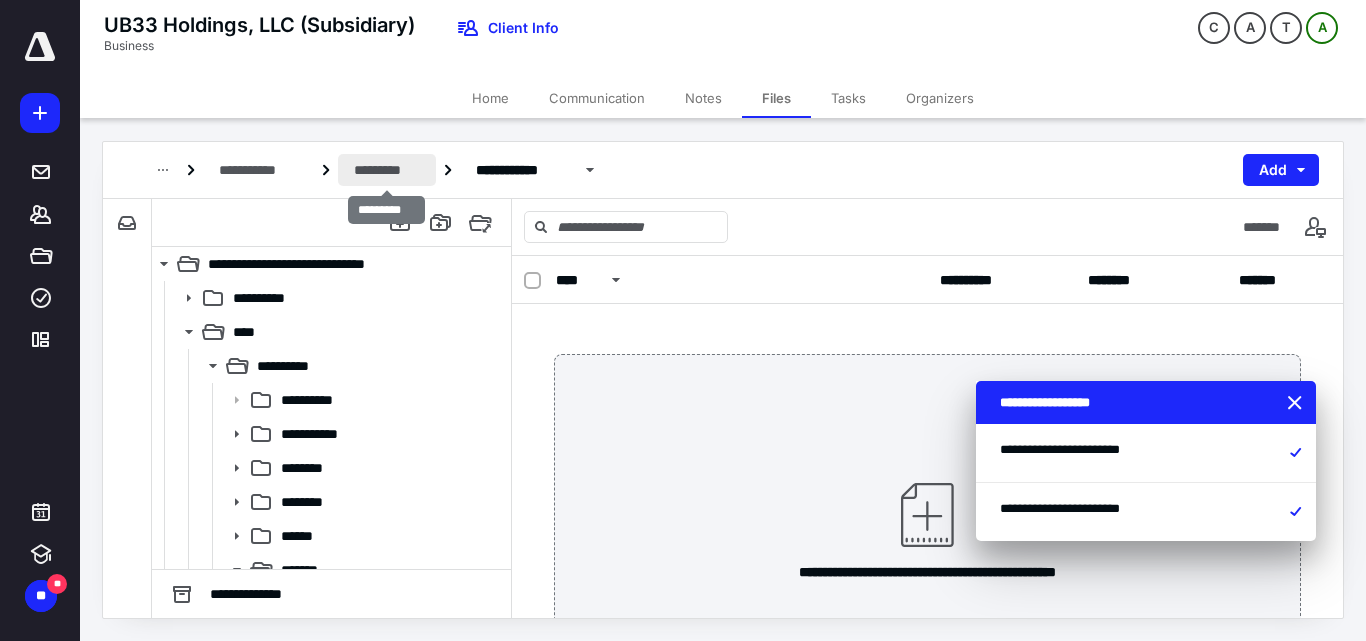click on "*********" at bounding box center [387, 170] 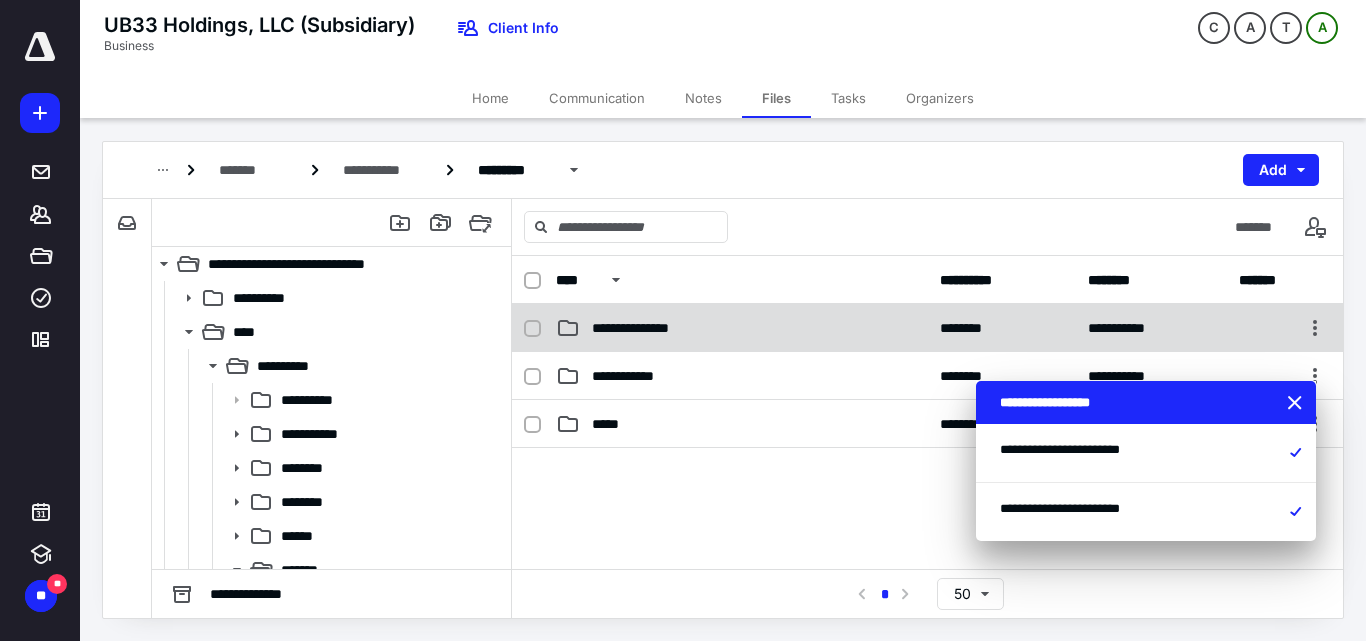 click on "**********" at bounding box center (742, 328) 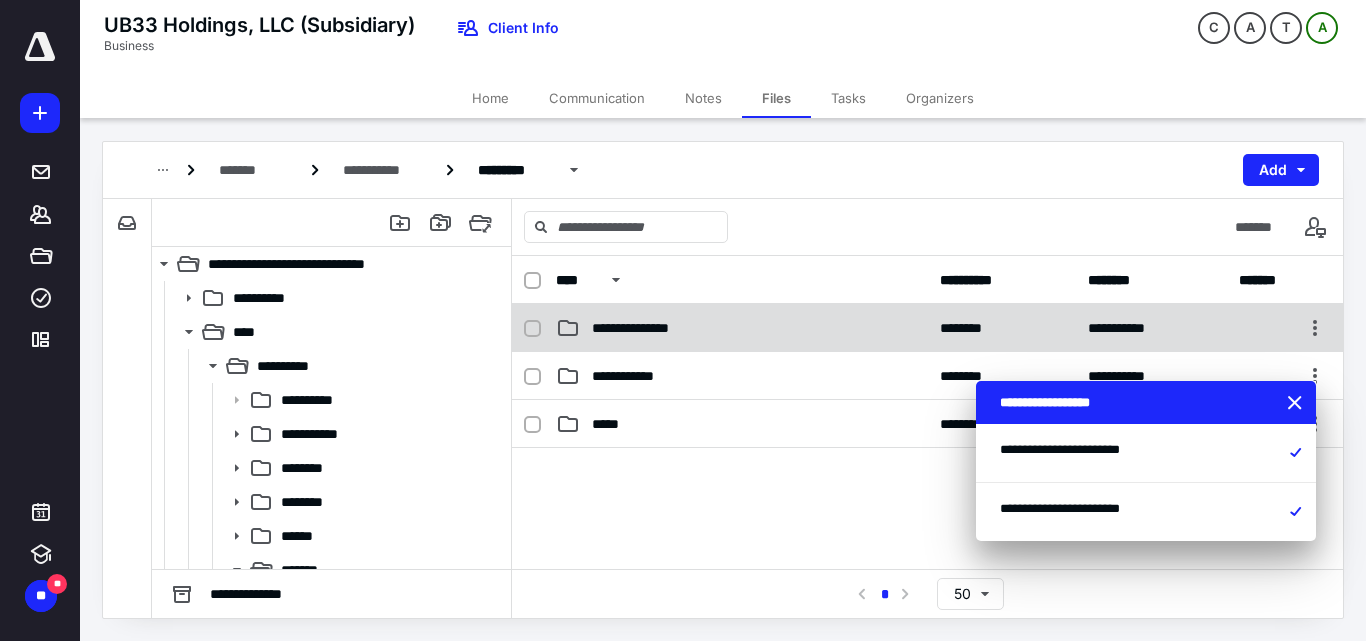 checkbox on "true" 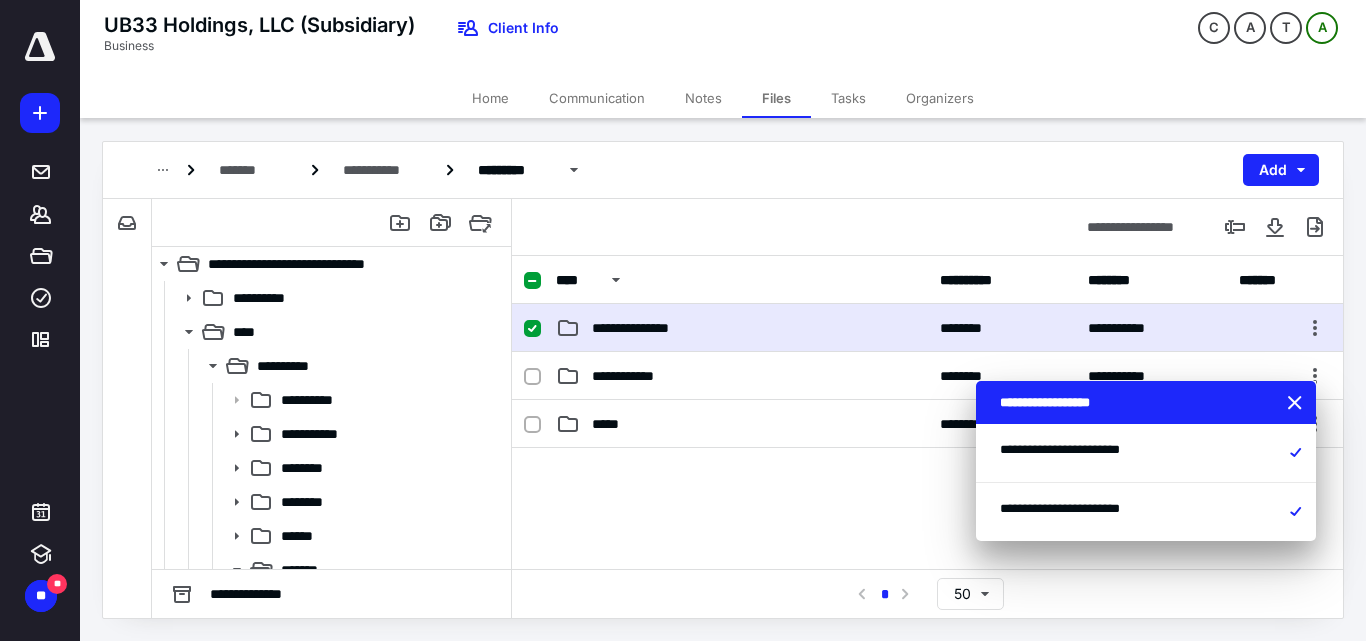 click on "**********" at bounding box center [742, 328] 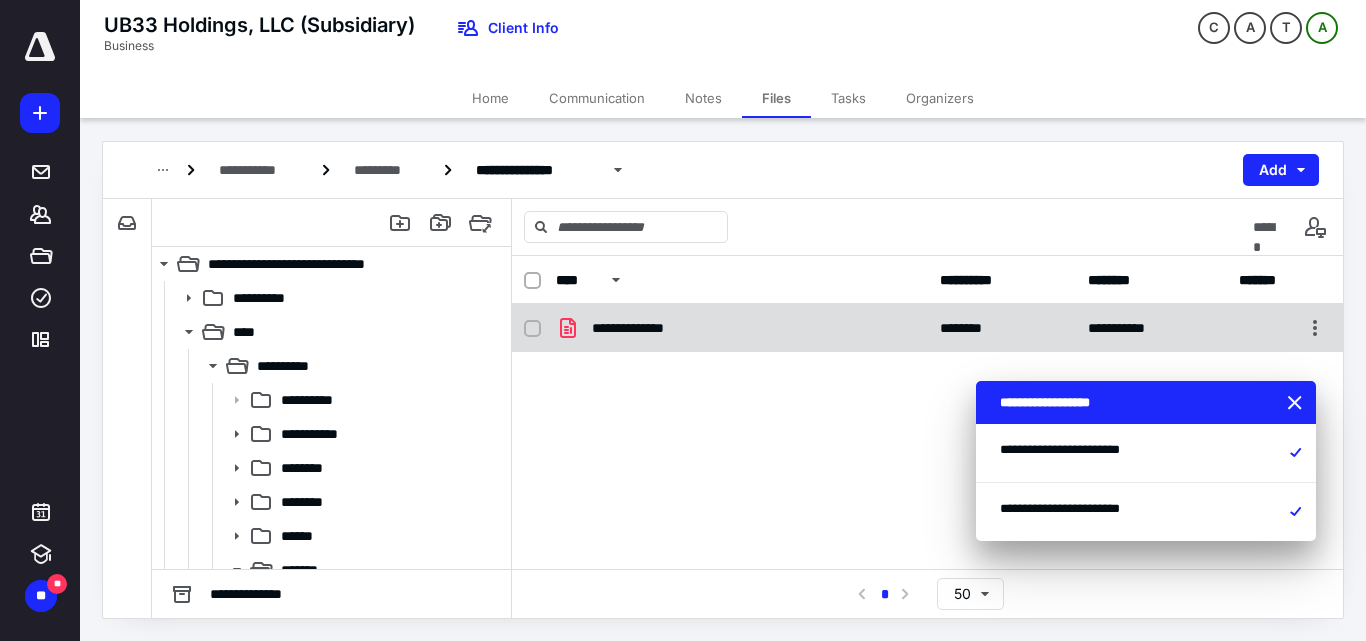 click on "**********" at bounding box center (742, 328) 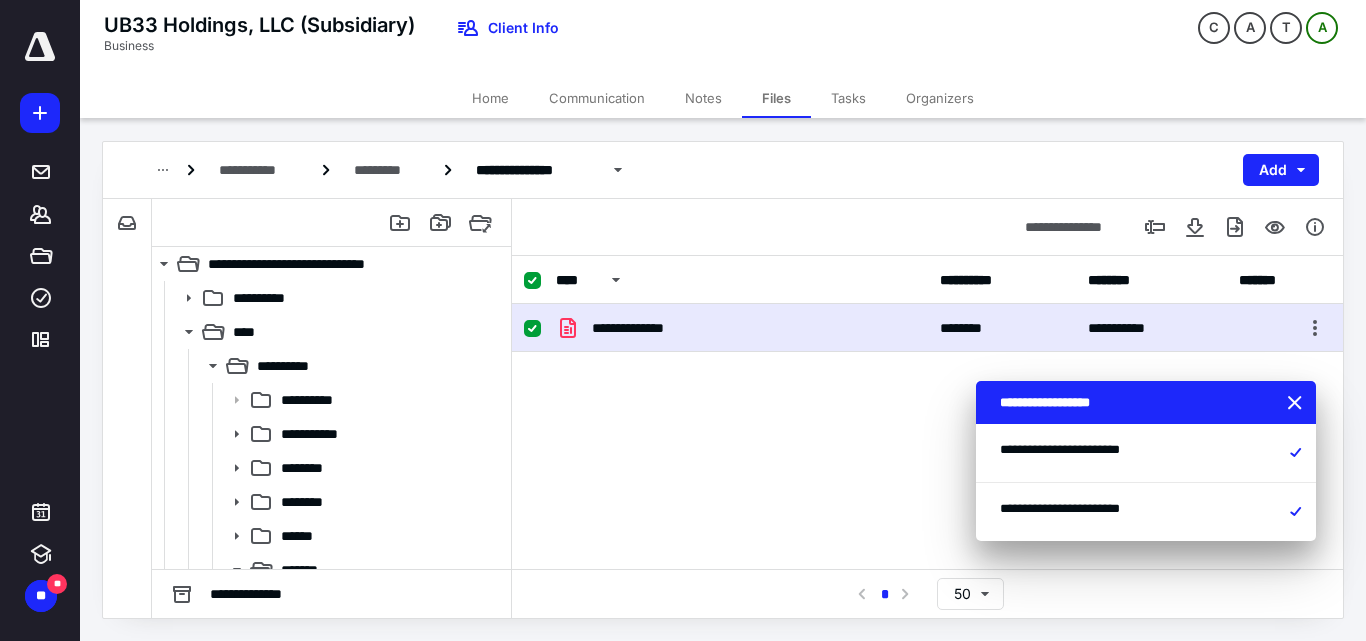 click on "**********" at bounding box center (742, 328) 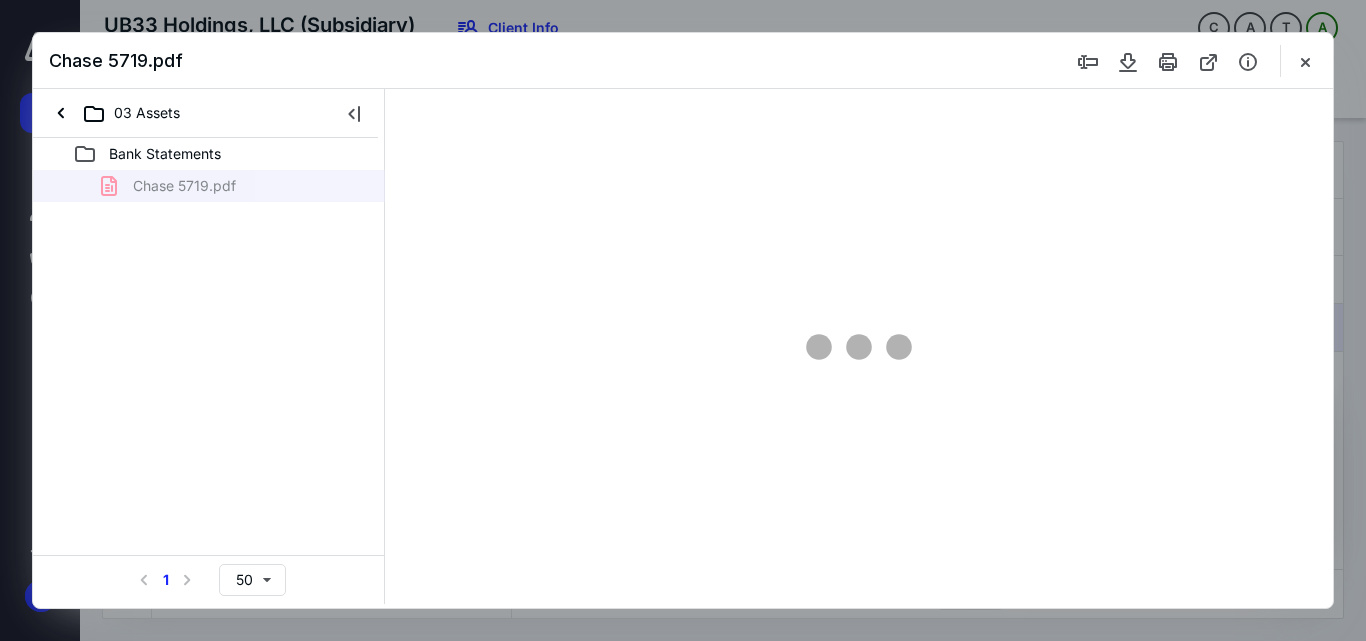 scroll, scrollTop: 0, scrollLeft: 0, axis: both 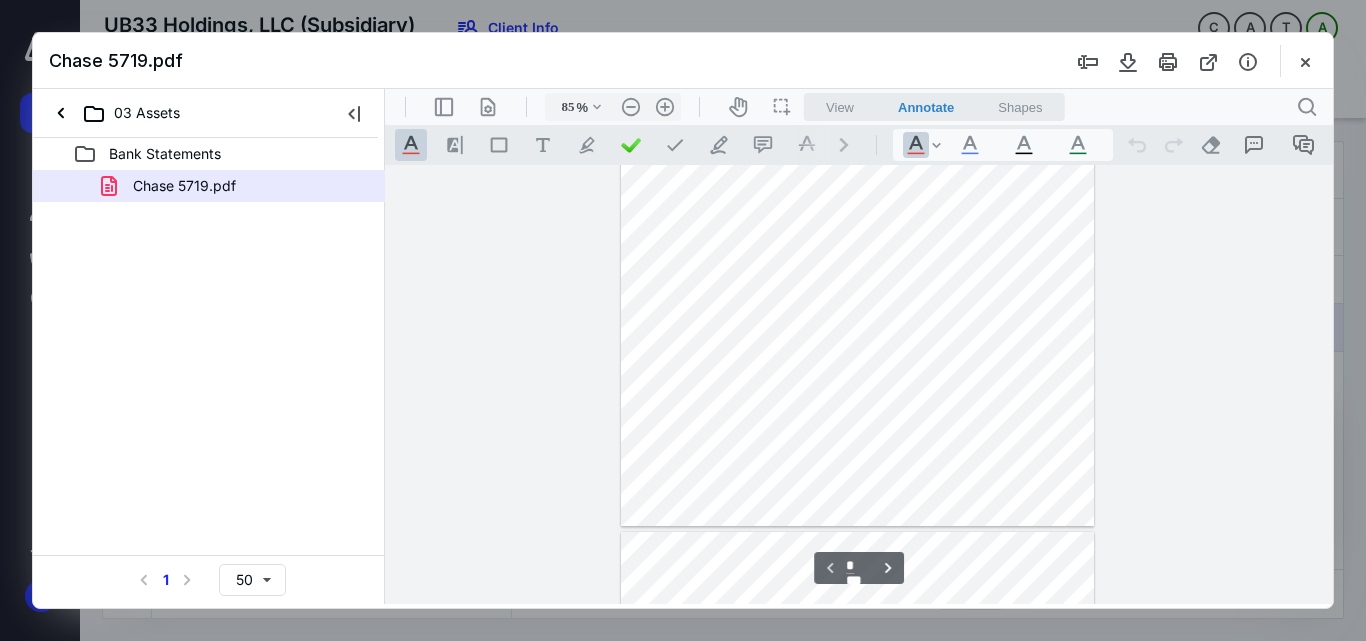 type on "110" 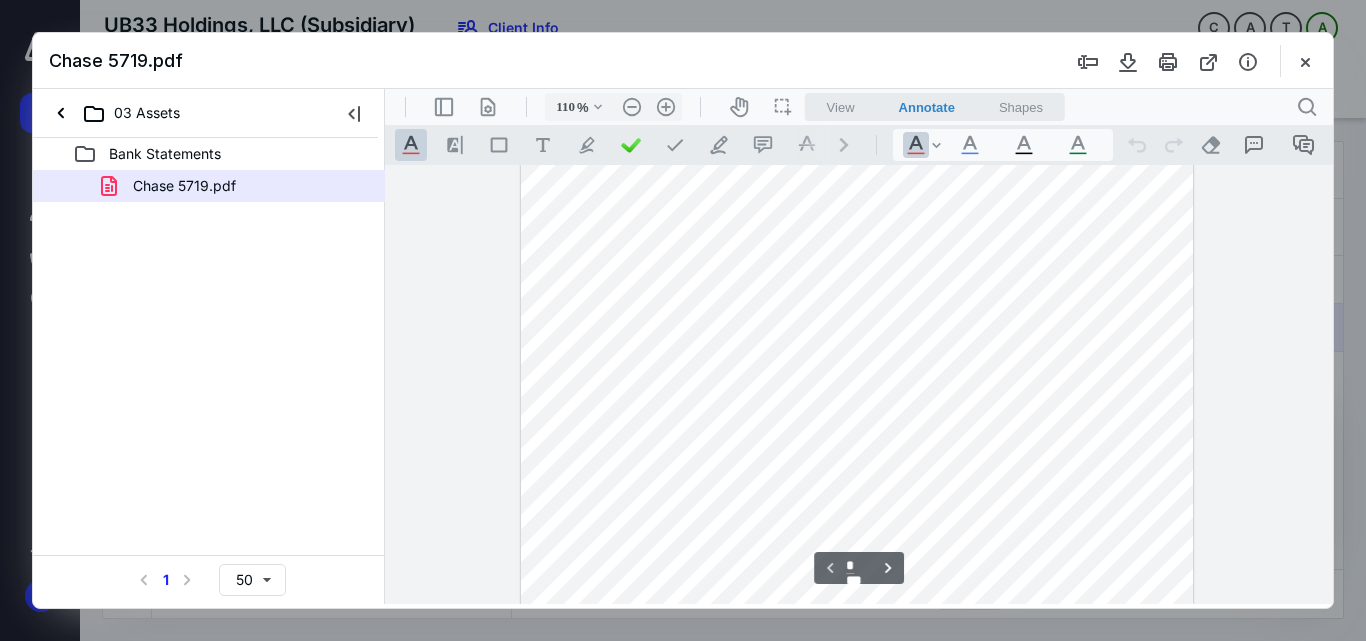 scroll, scrollTop: 0, scrollLeft: 0, axis: both 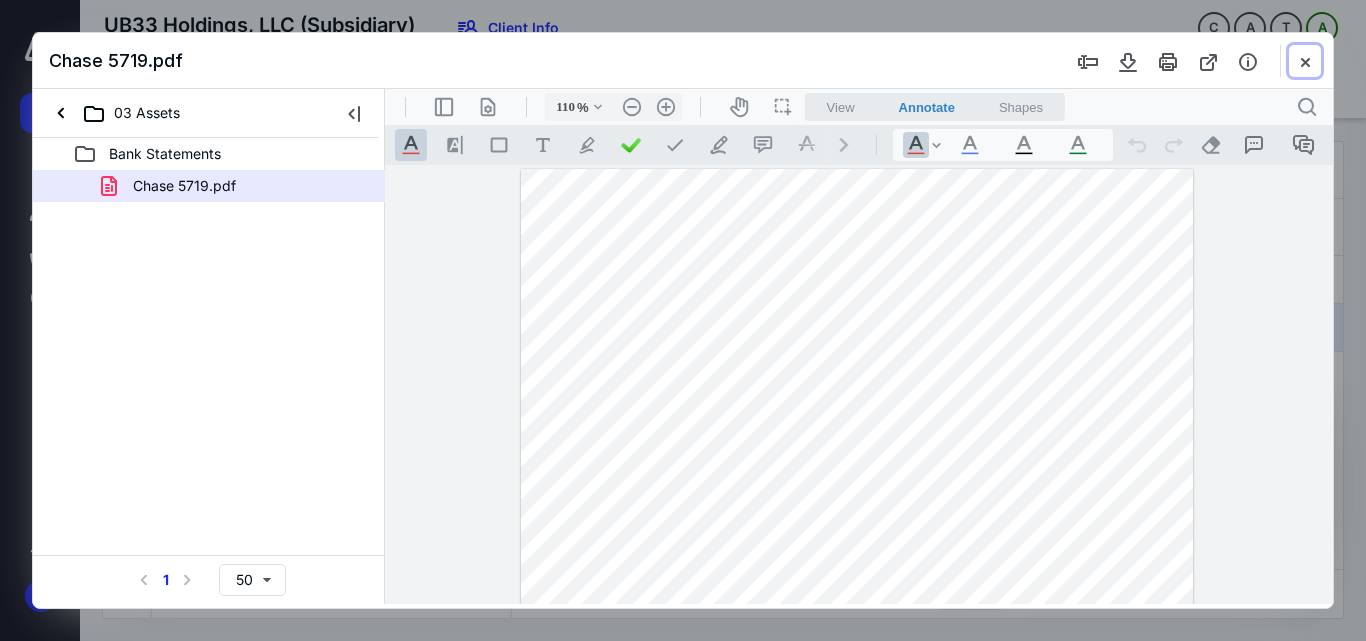 click at bounding box center [1305, 61] 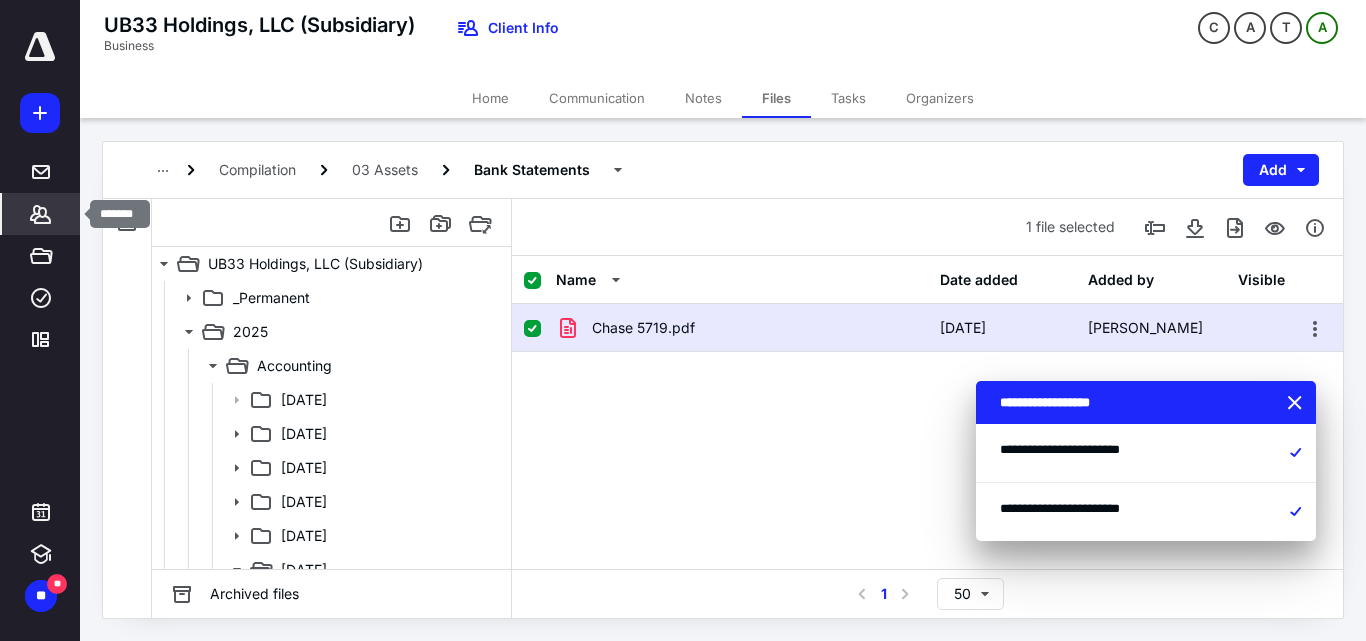 click 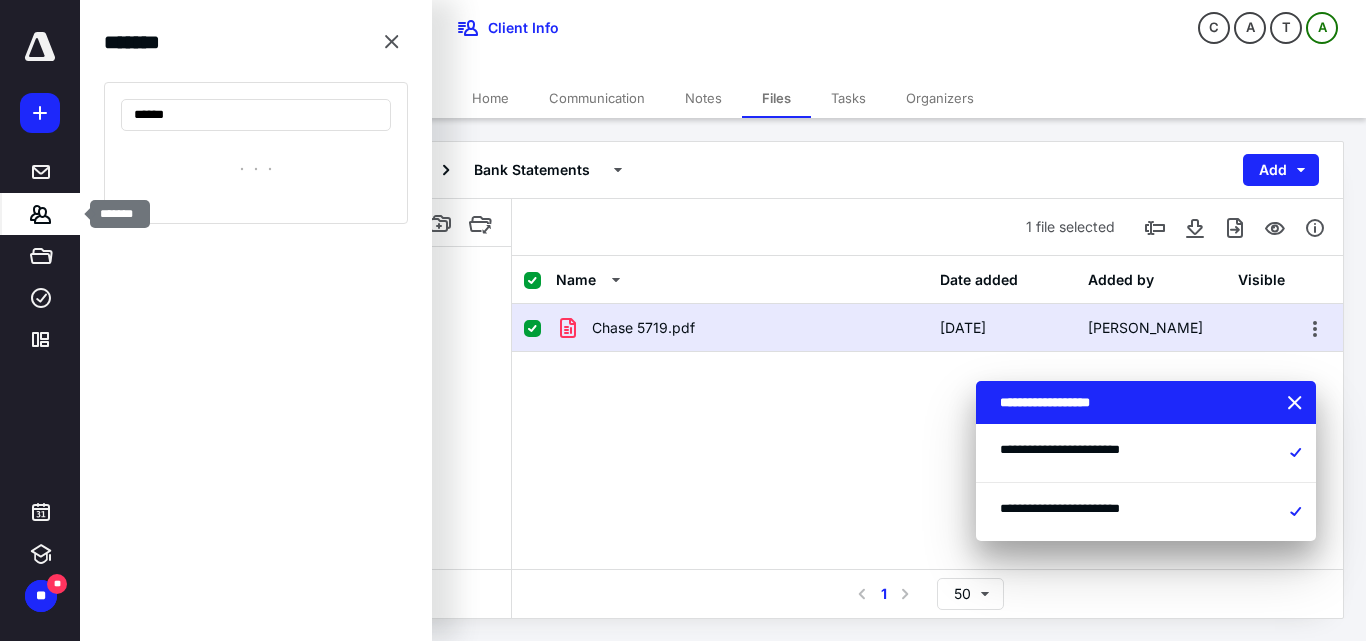 type on "*******" 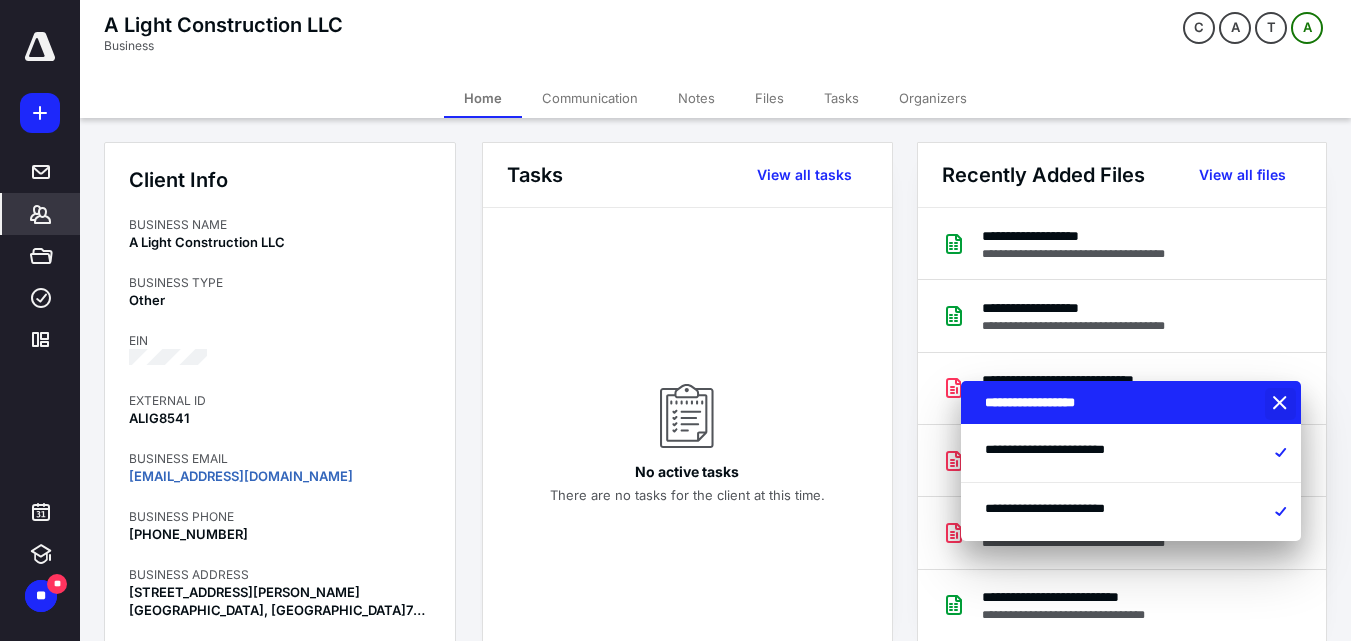 click at bounding box center [1282, 404] 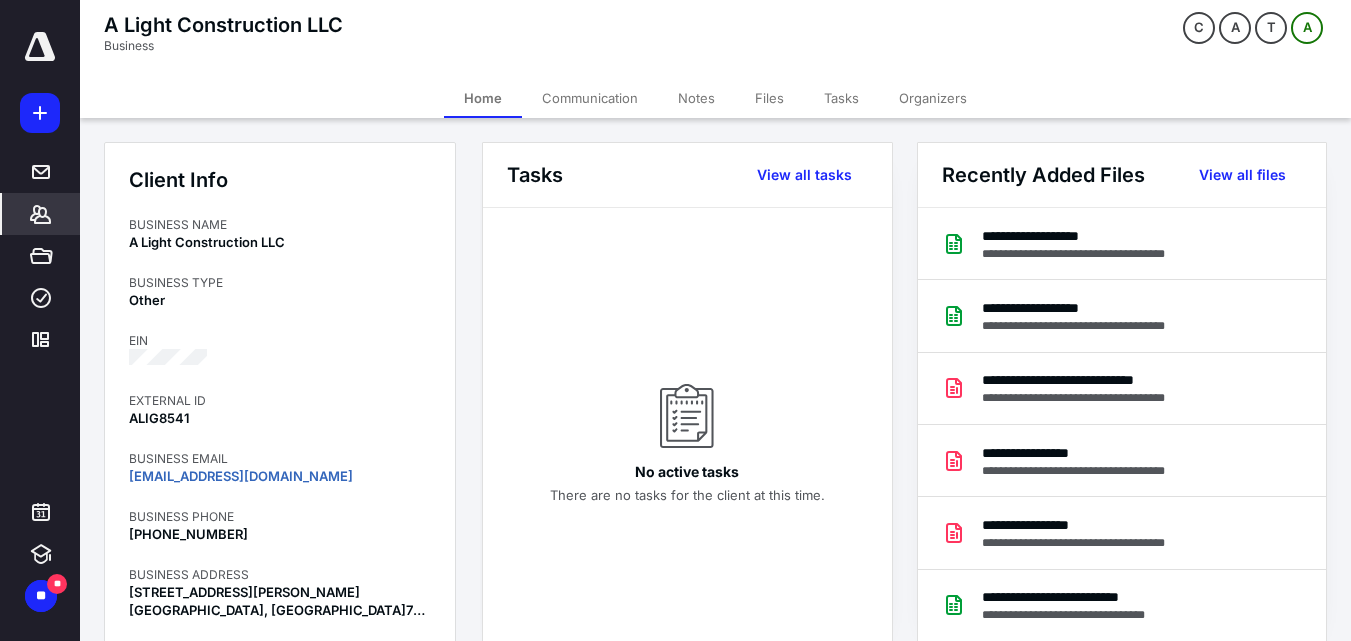 click on "Files" at bounding box center [769, 98] 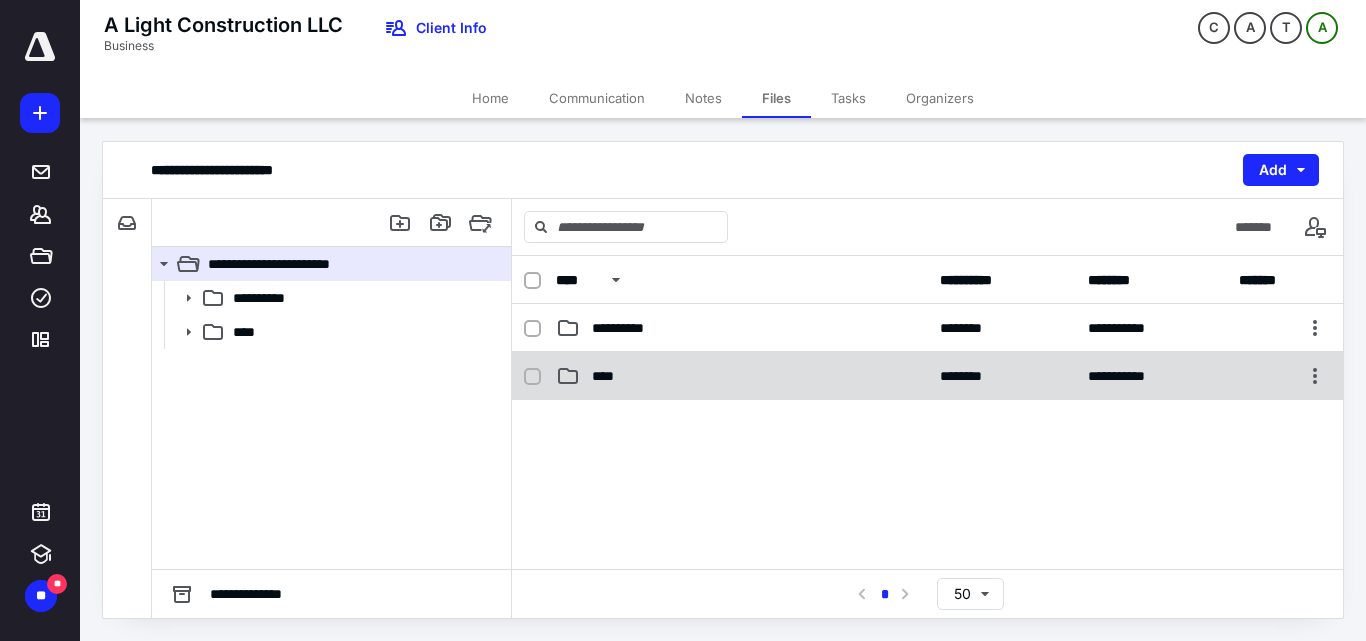 click on "****" at bounding box center [742, 376] 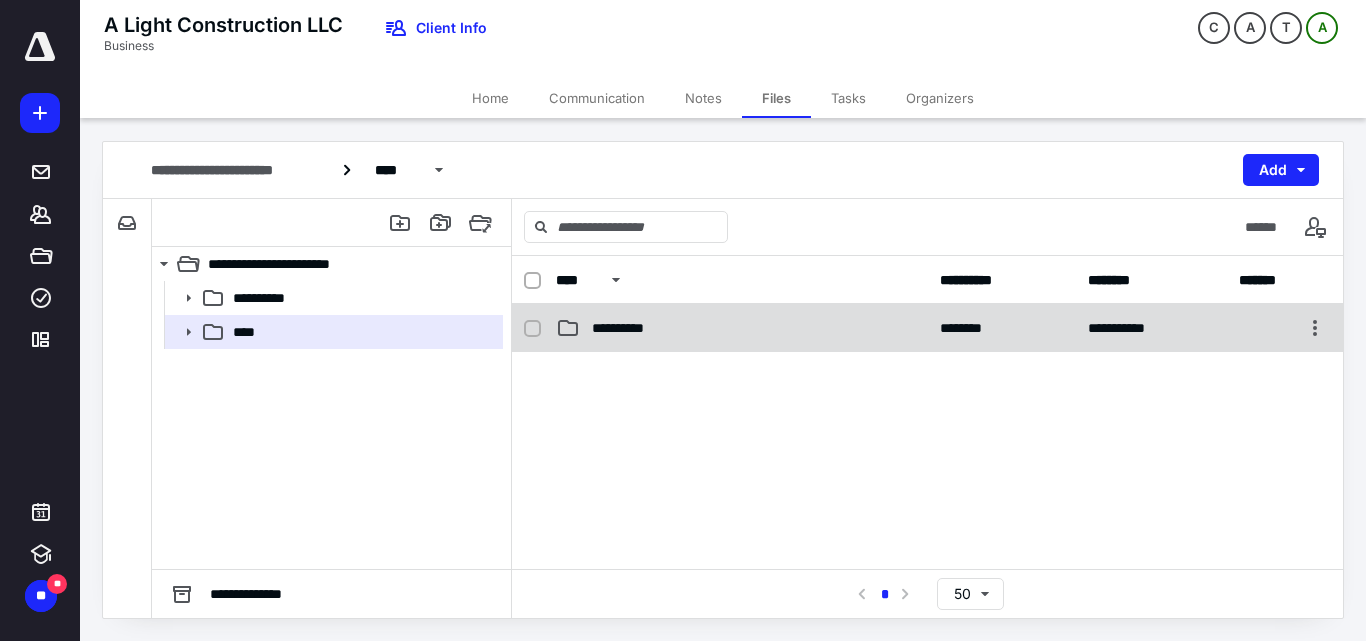 click on "**********" at bounding box center (629, 328) 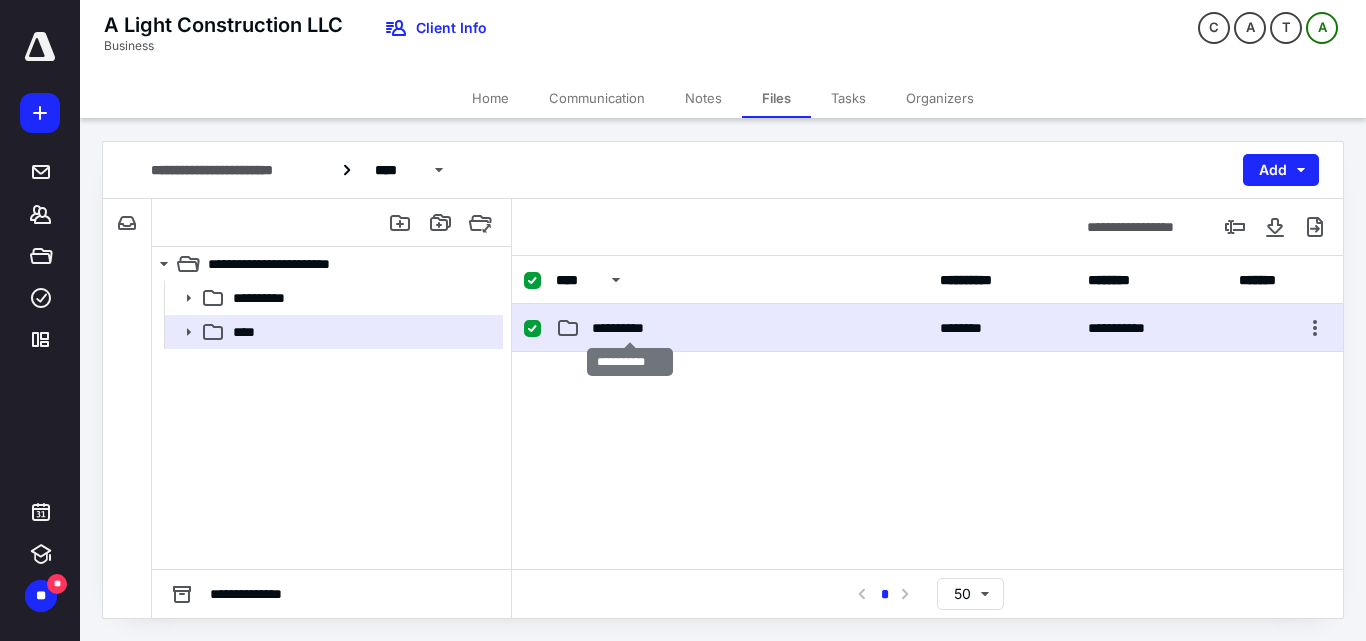 click on "**********" at bounding box center [629, 328] 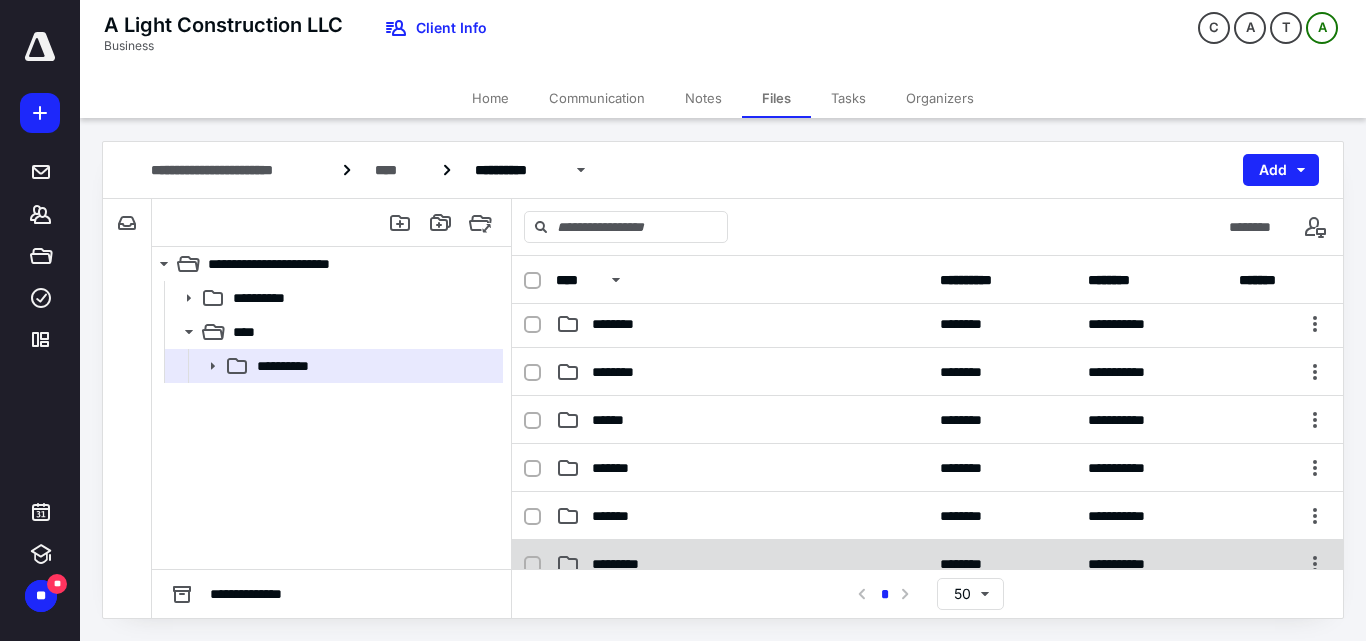 scroll, scrollTop: 200, scrollLeft: 0, axis: vertical 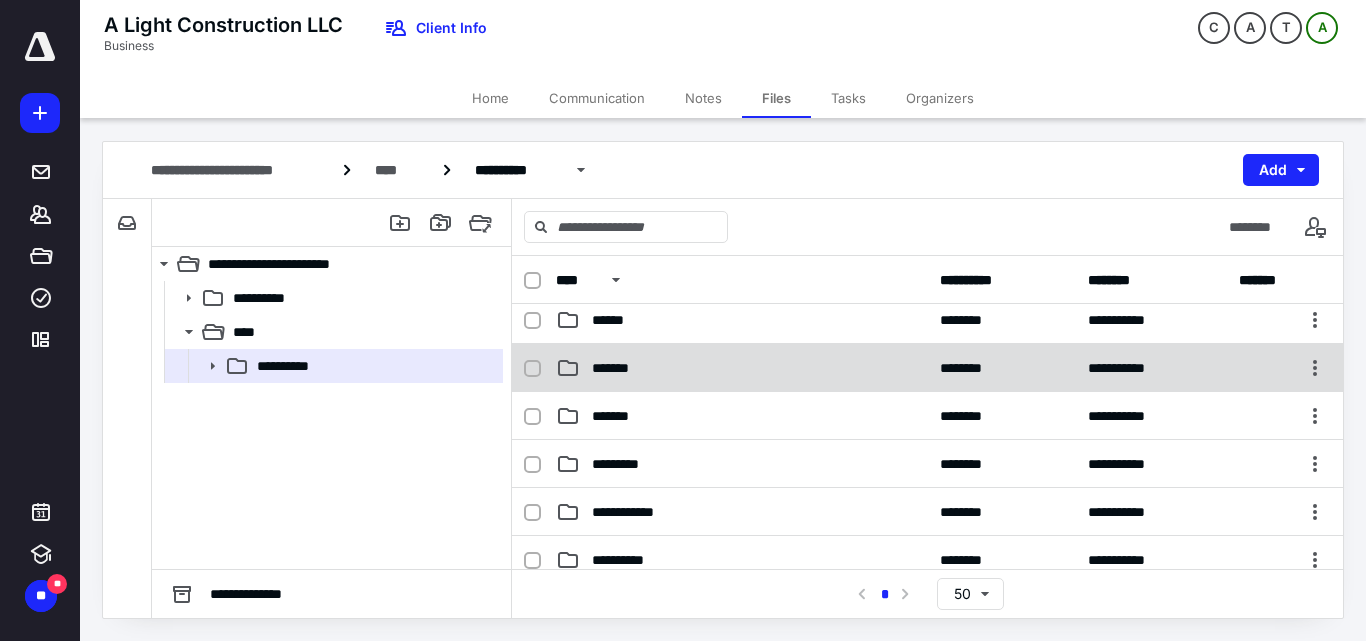 click on "*******" at bounding box center (742, 368) 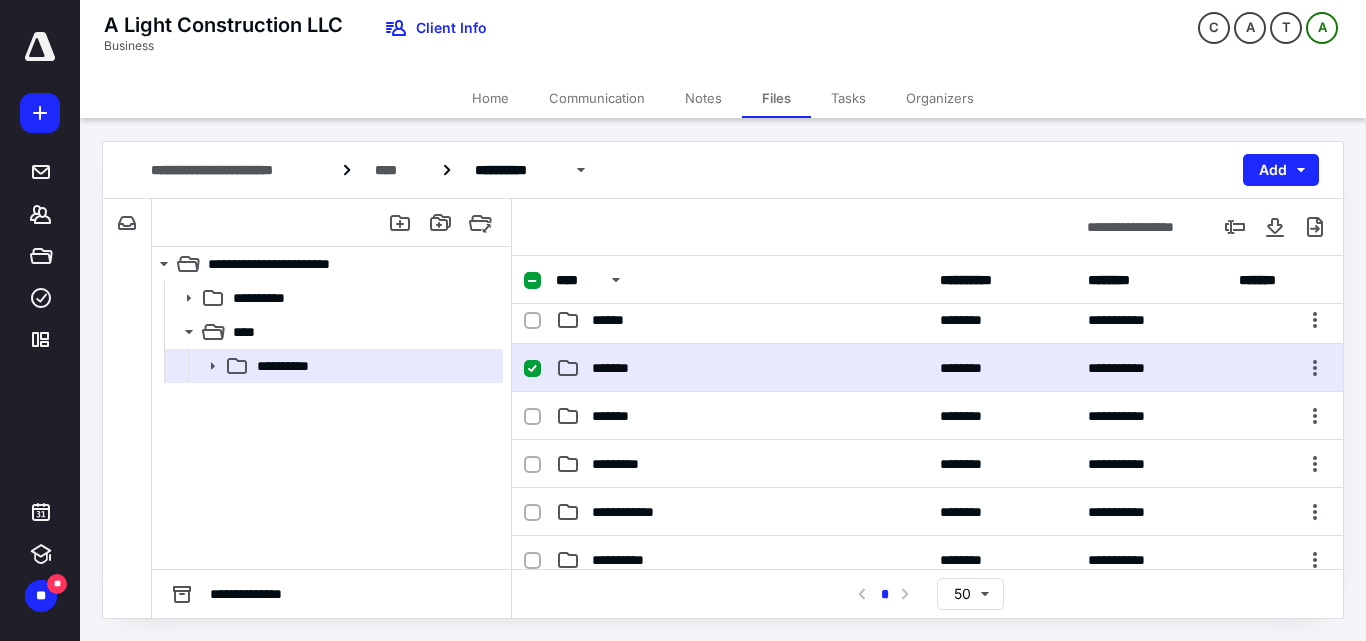 click on "*******" at bounding box center (742, 368) 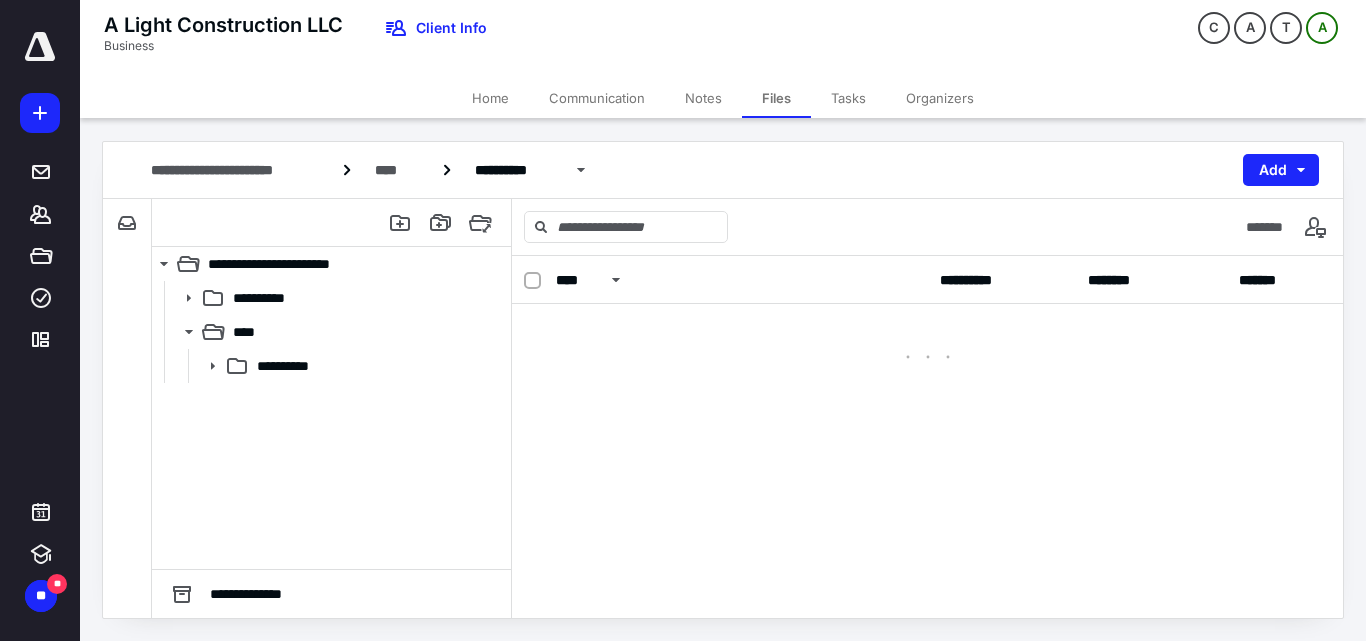 scroll, scrollTop: 0, scrollLeft: 0, axis: both 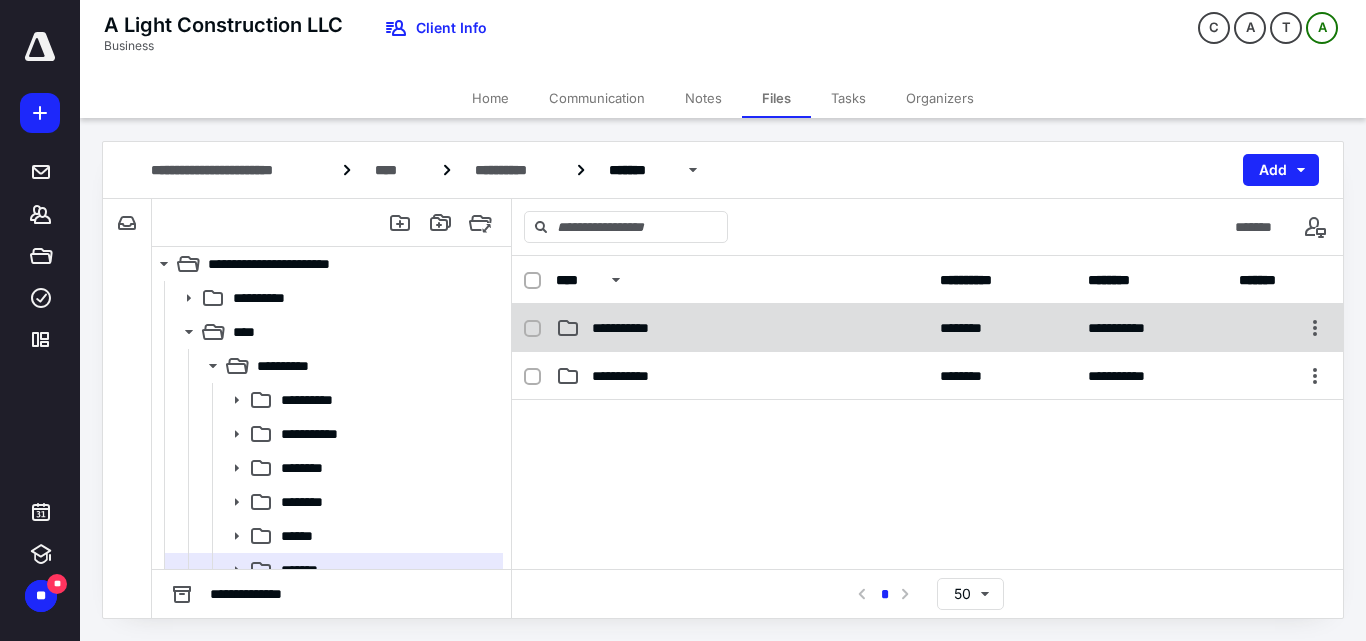 click on "**********" at bounding box center (742, 328) 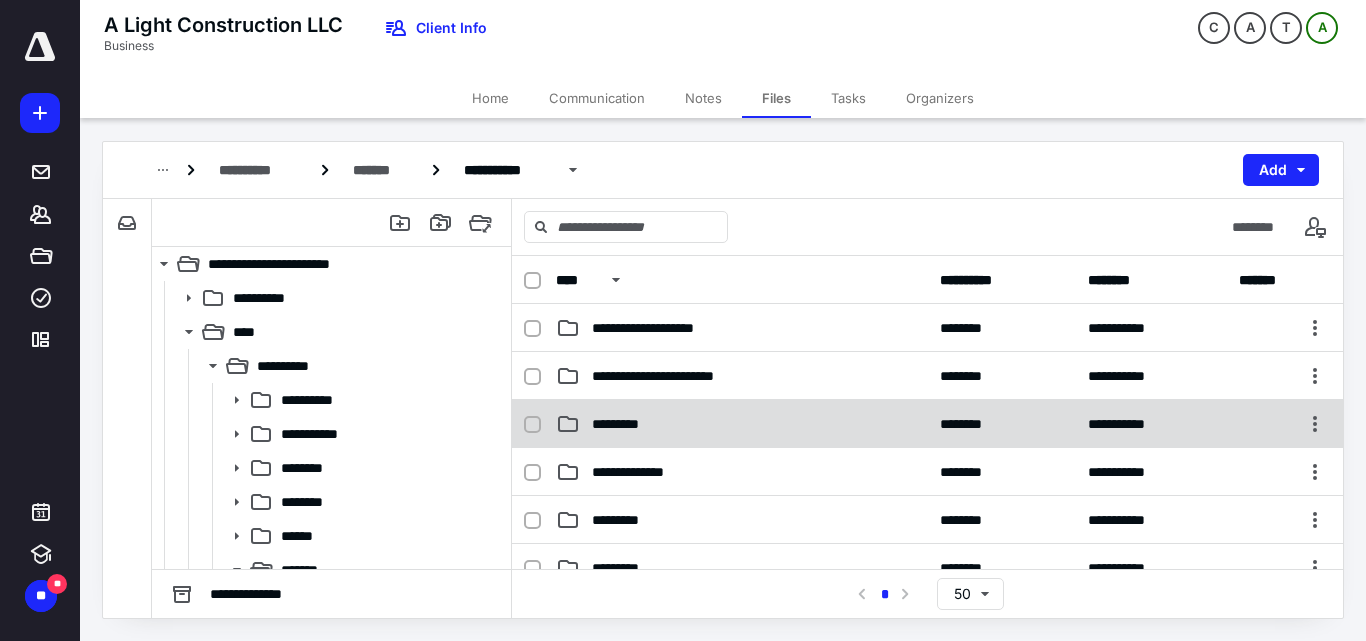 click on "*********" at bounding box center (742, 424) 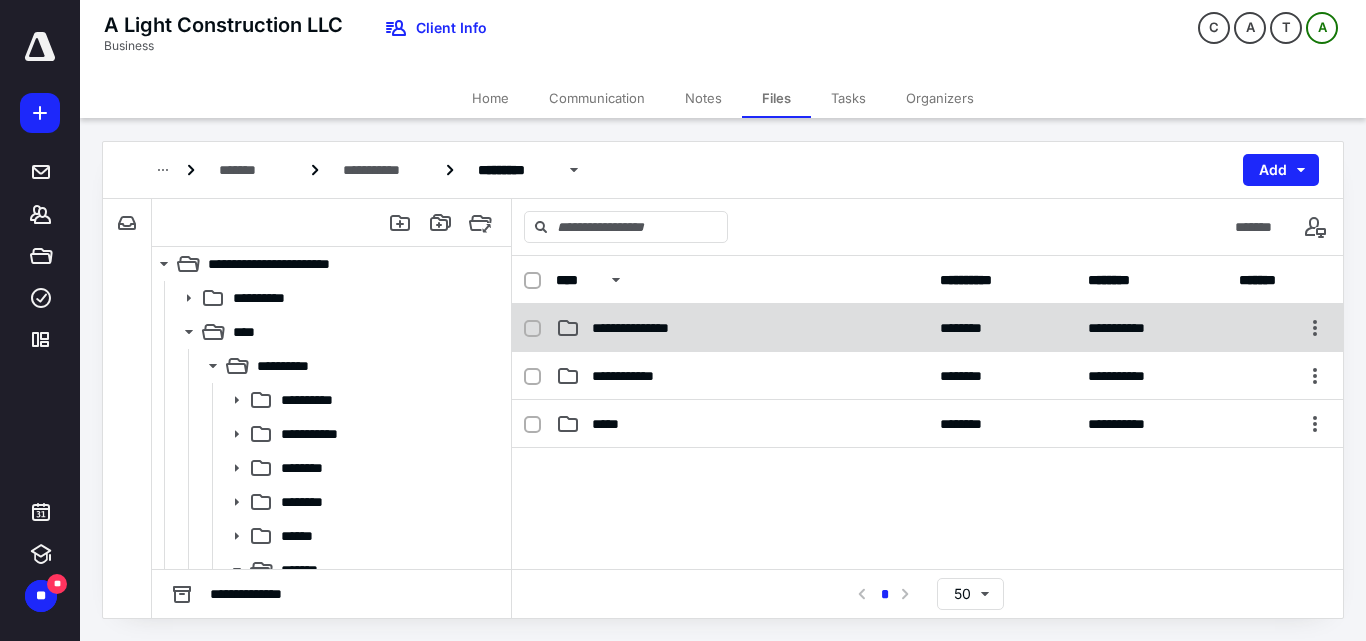click on "**********" at bounding box center (927, 328) 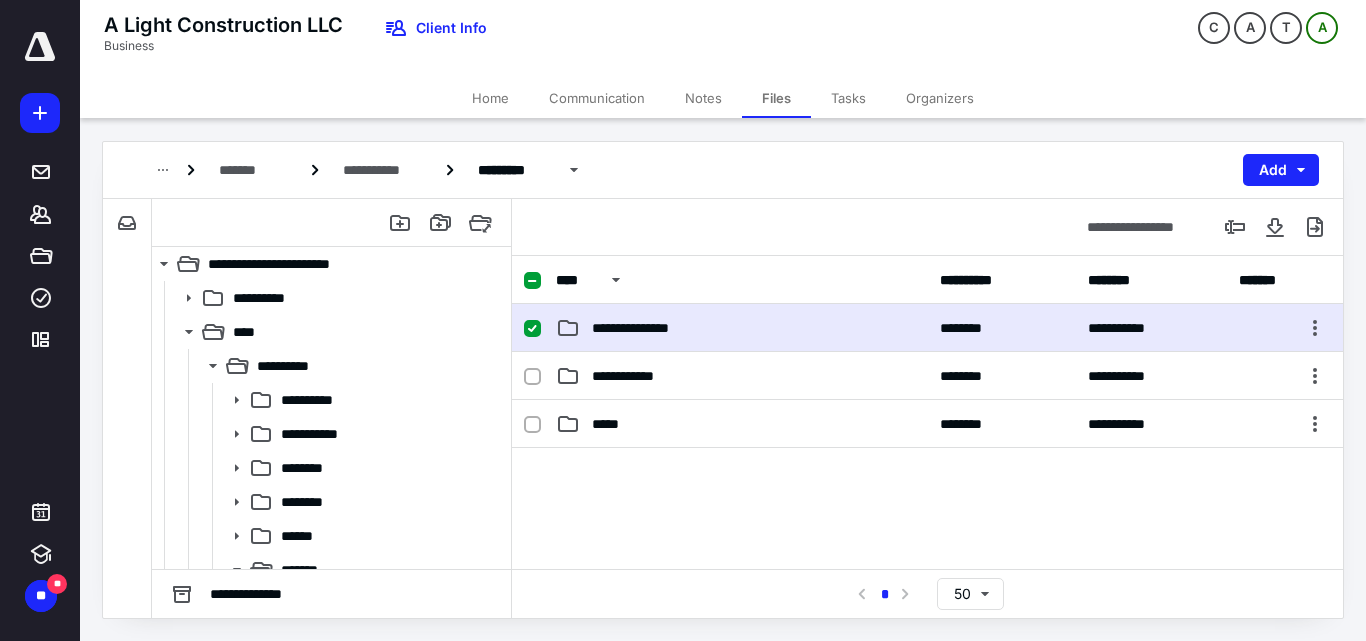 click on "**********" at bounding box center (927, 328) 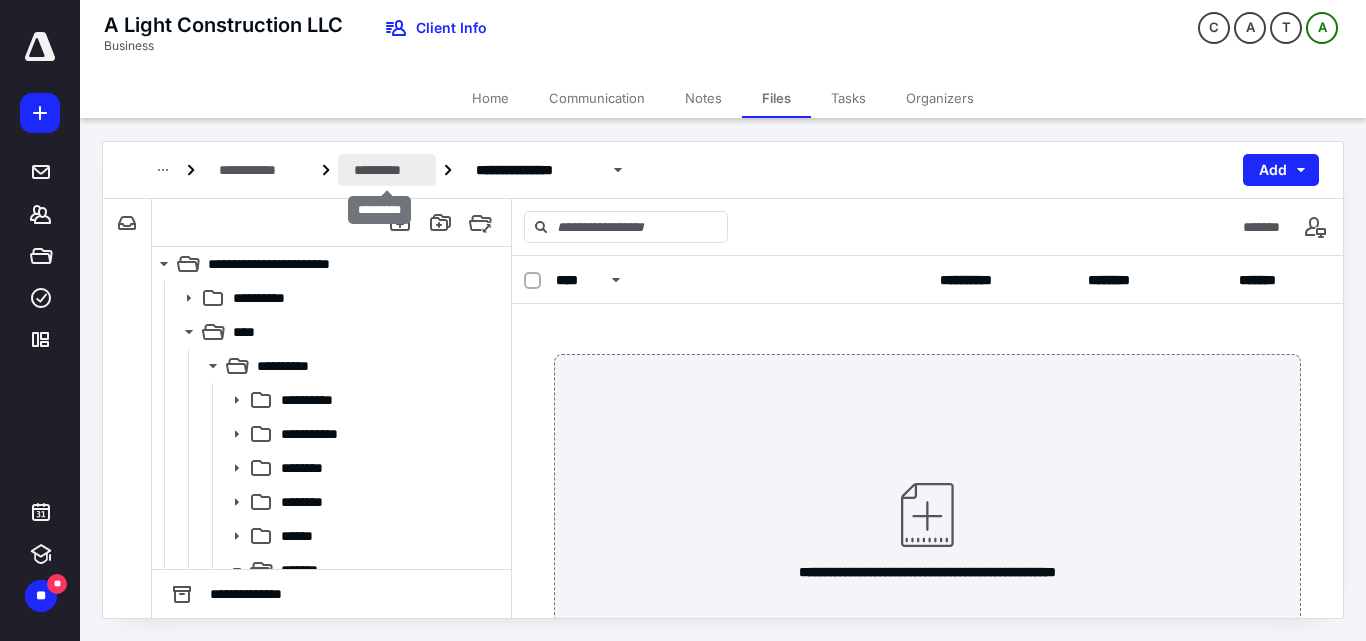 click on "*********" at bounding box center [387, 170] 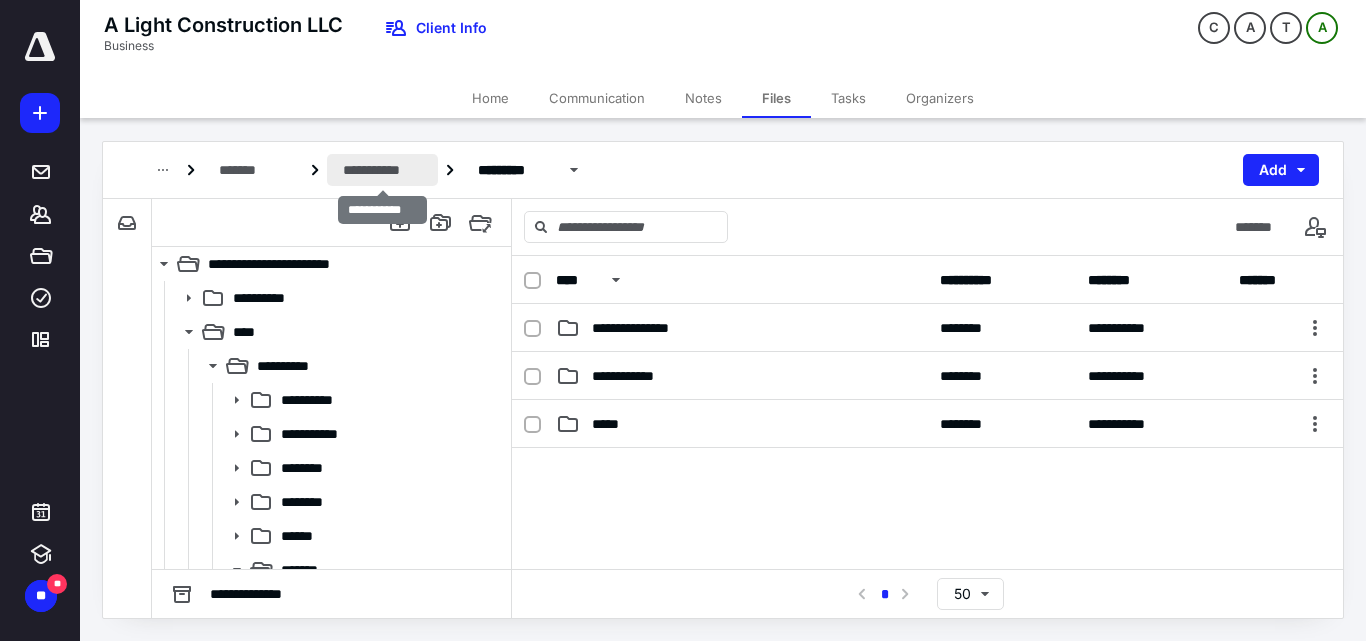 click on "**********" at bounding box center (382, 170) 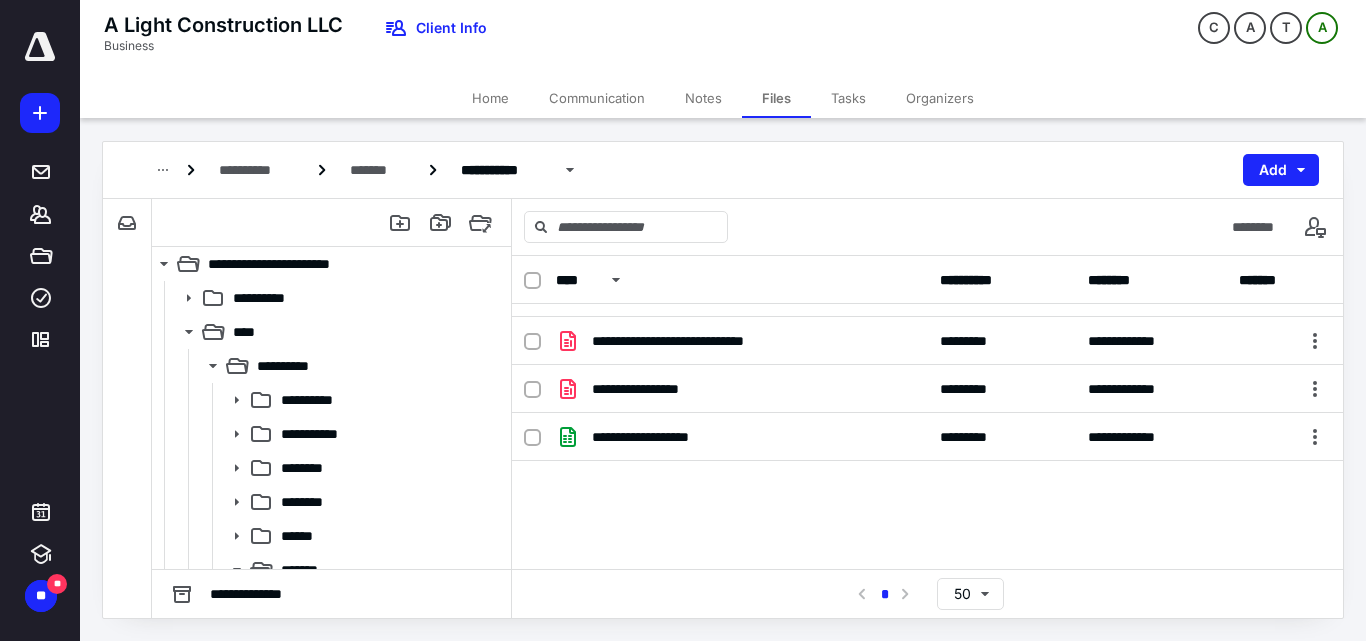 scroll, scrollTop: 271, scrollLeft: 0, axis: vertical 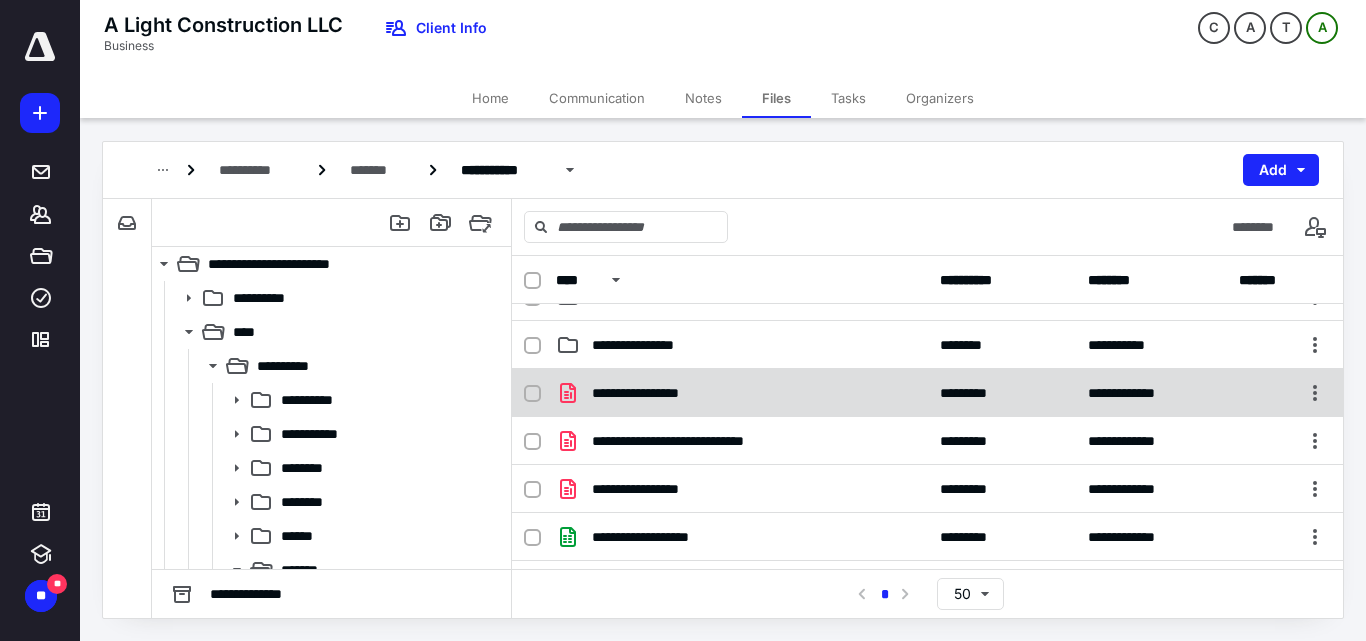 click on "**********" at bounding box center [742, 393] 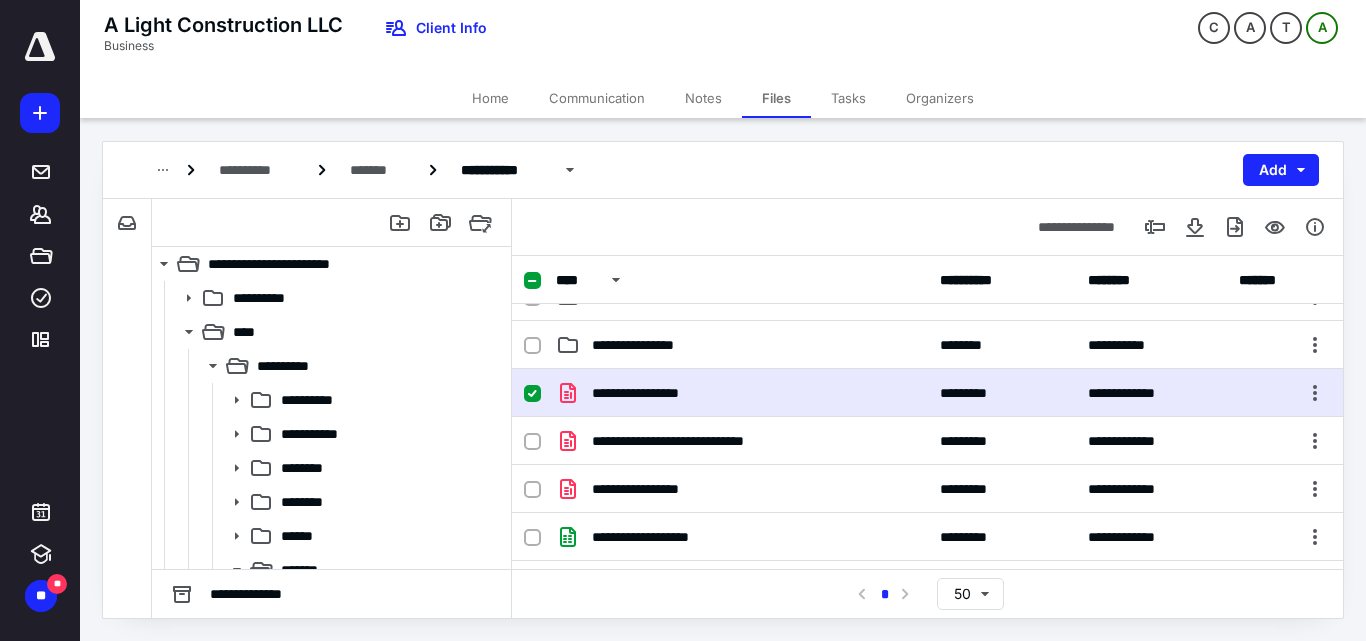 click on "**********" at bounding box center [742, 393] 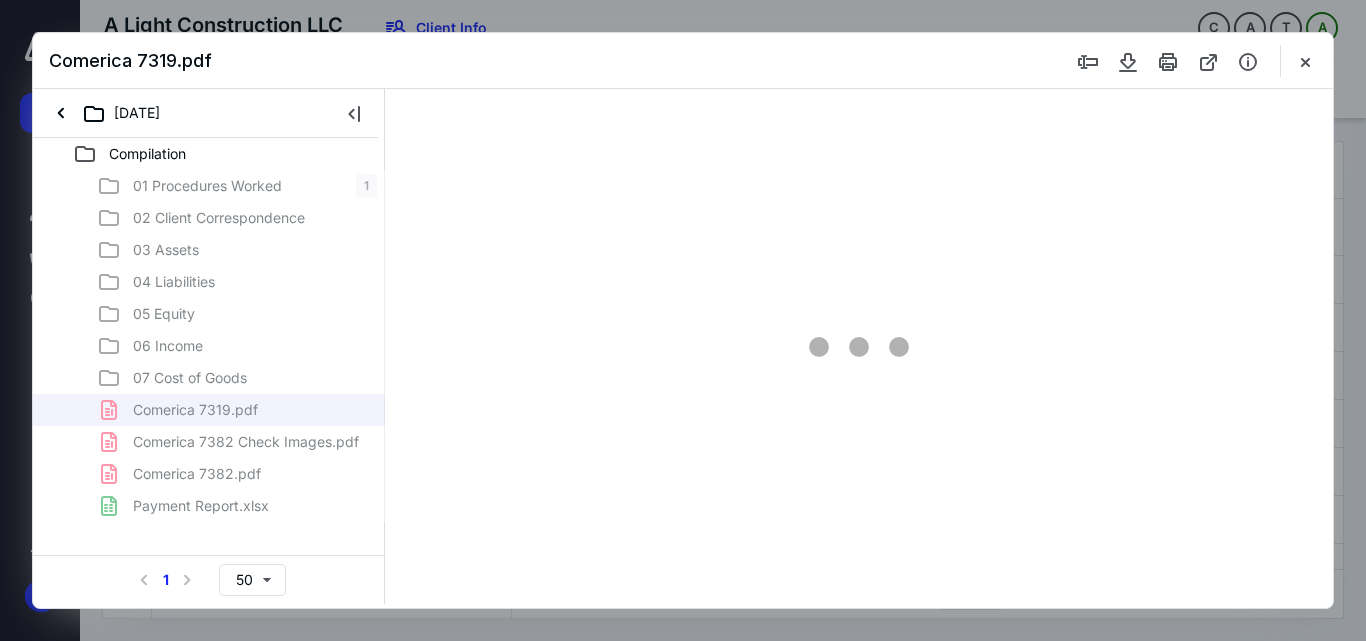 scroll, scrollTop: 271, scrollLeft: 0, axis: vertical 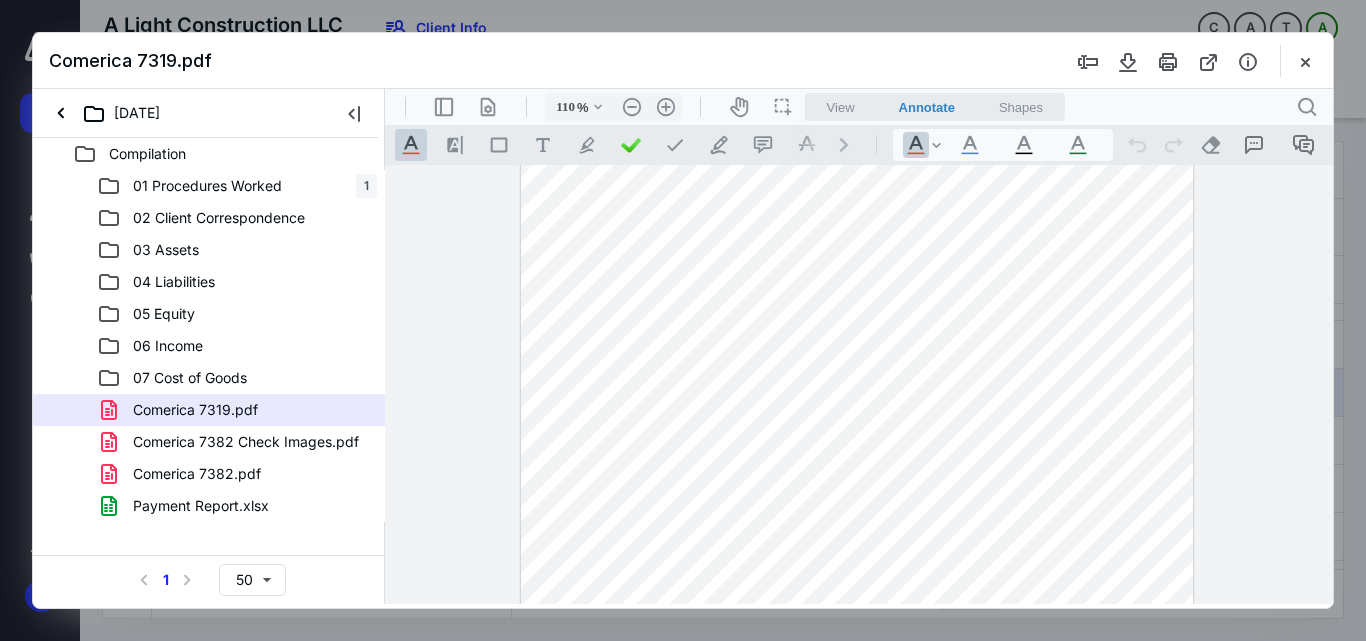 type on "135" 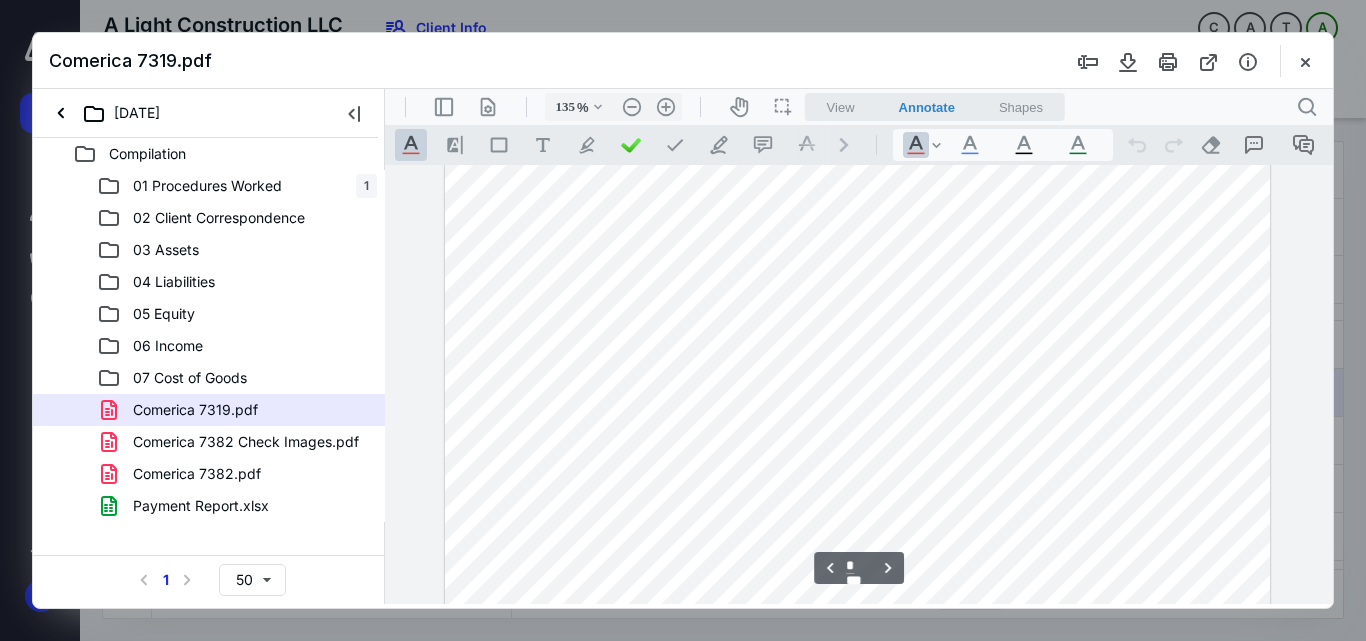 scroll, scrollTop: 1254, scrollLeft: 0, axis: vertical 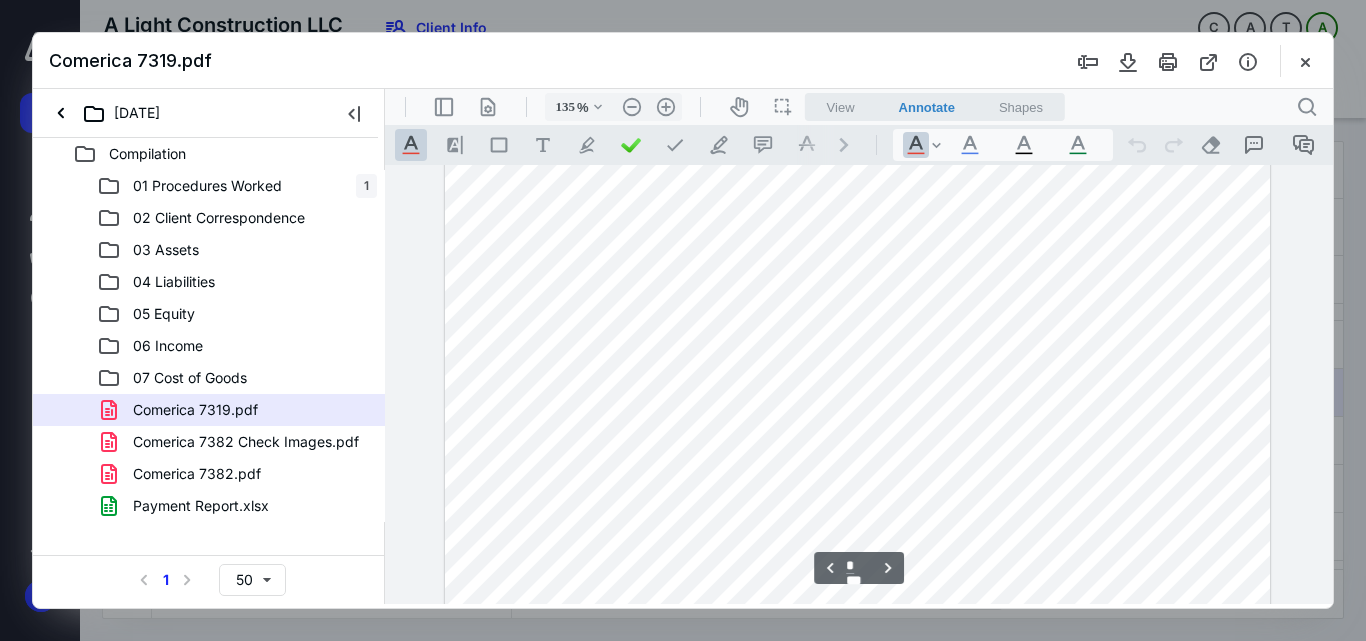 type on "*" 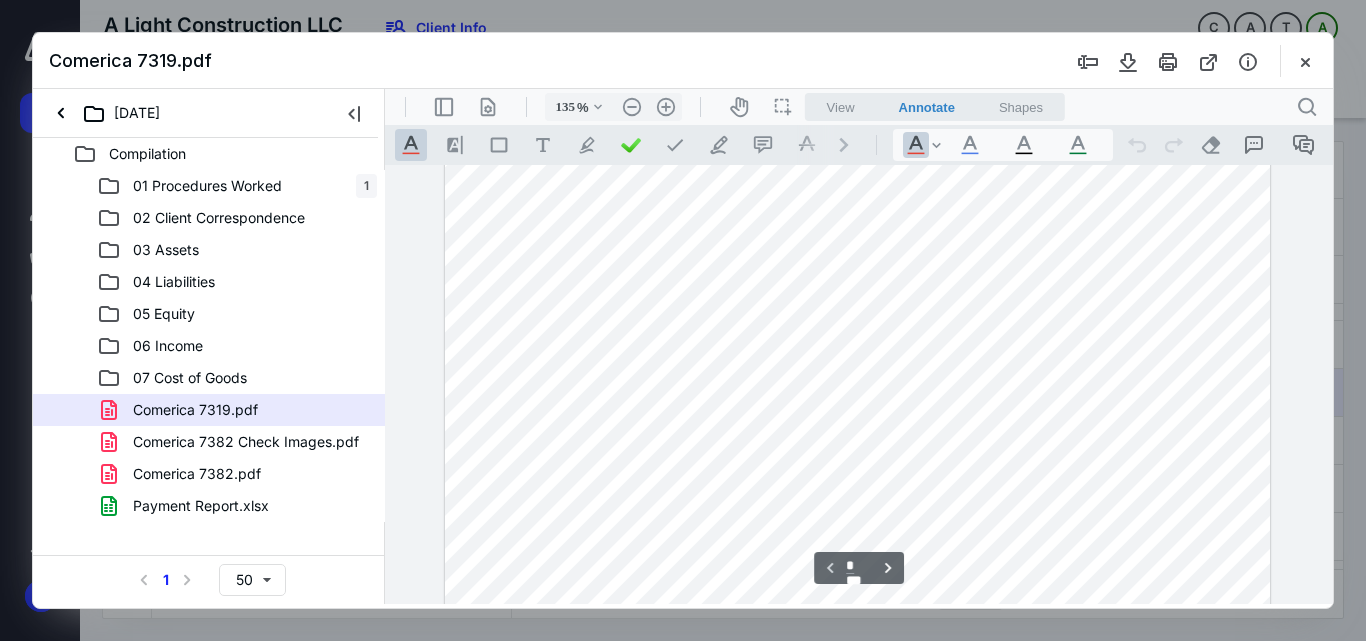 scroll, scrollTop: 400, scrollLeft: 0, axis: vertical 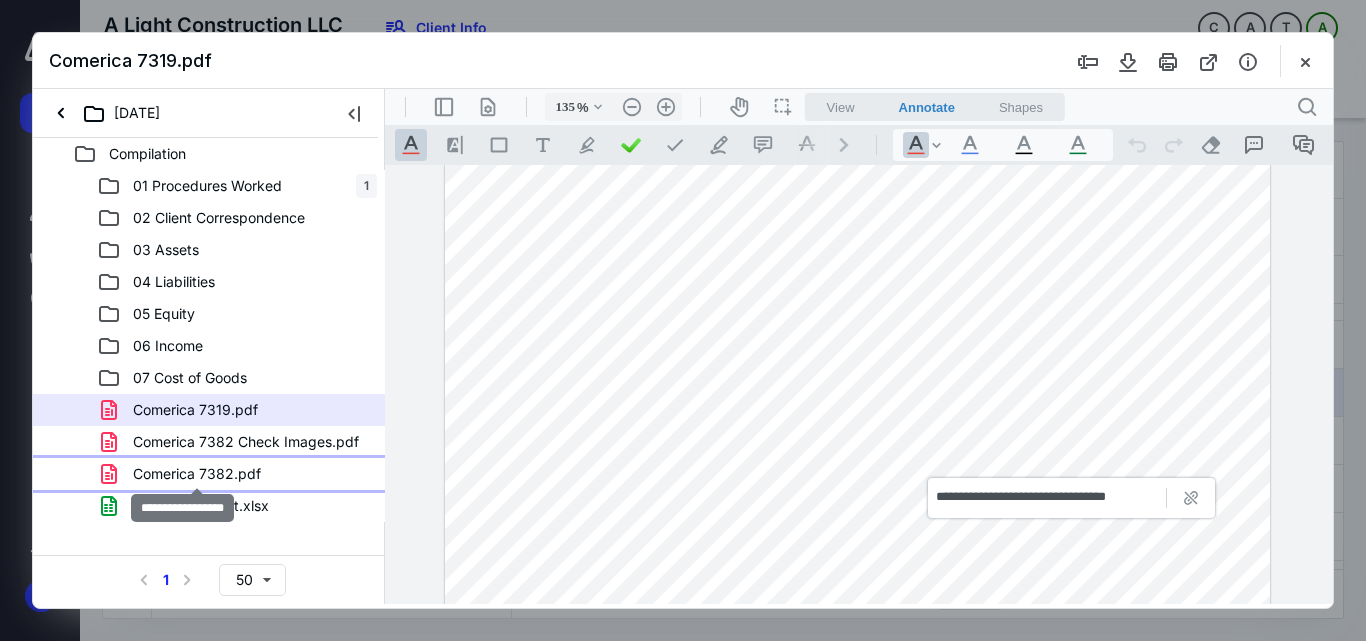 drag, startPoint x: 234, startPoint y: 478, endPoint x: 600, endPoint y: 440, distance: 367.96738 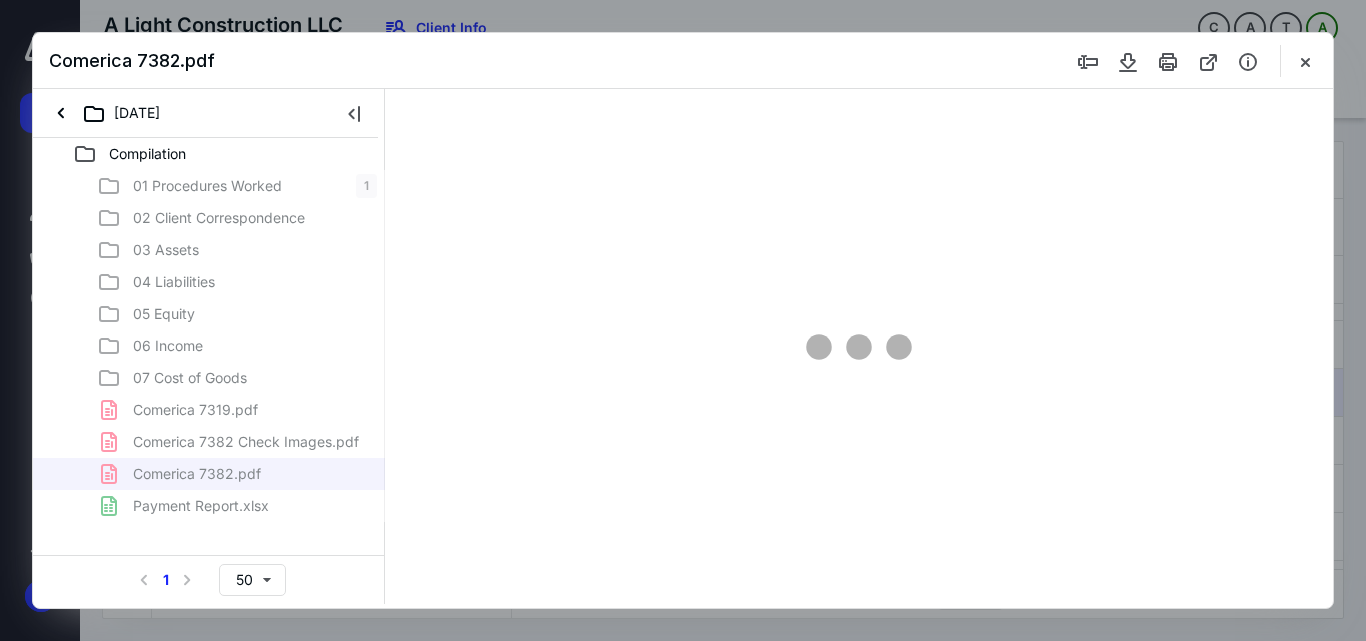 type on "55" 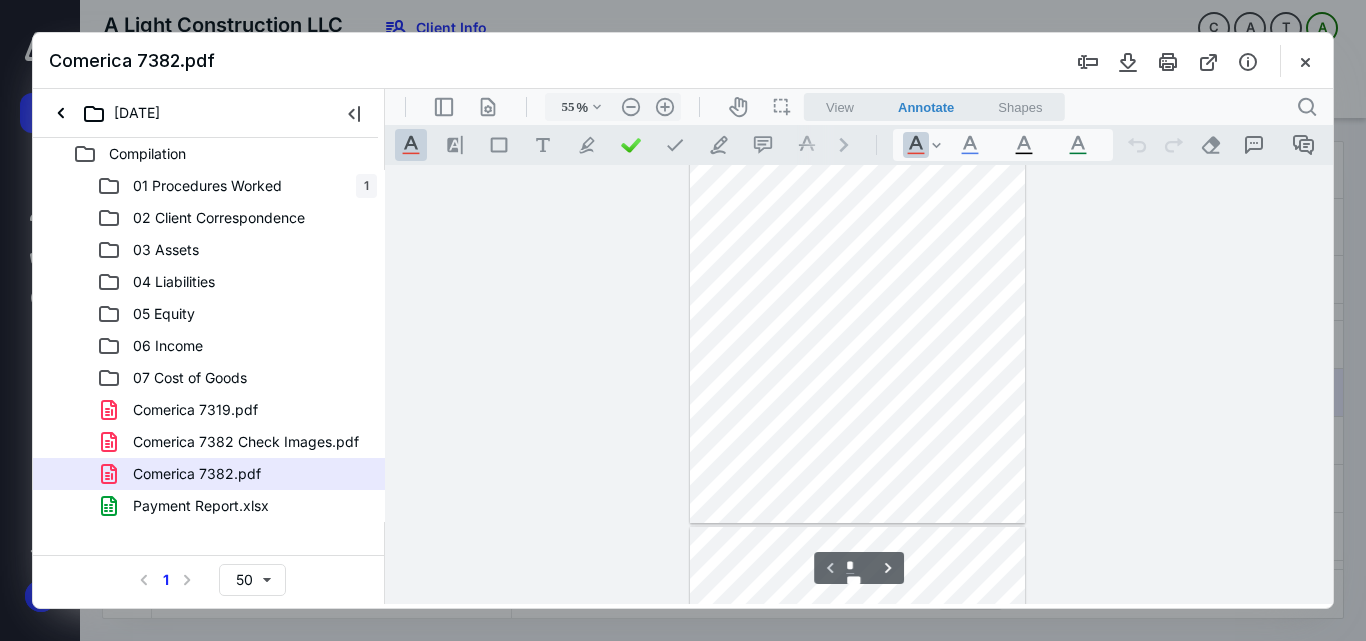 scroll, scrollTop: 0, scrollLeft: 0, axis: both 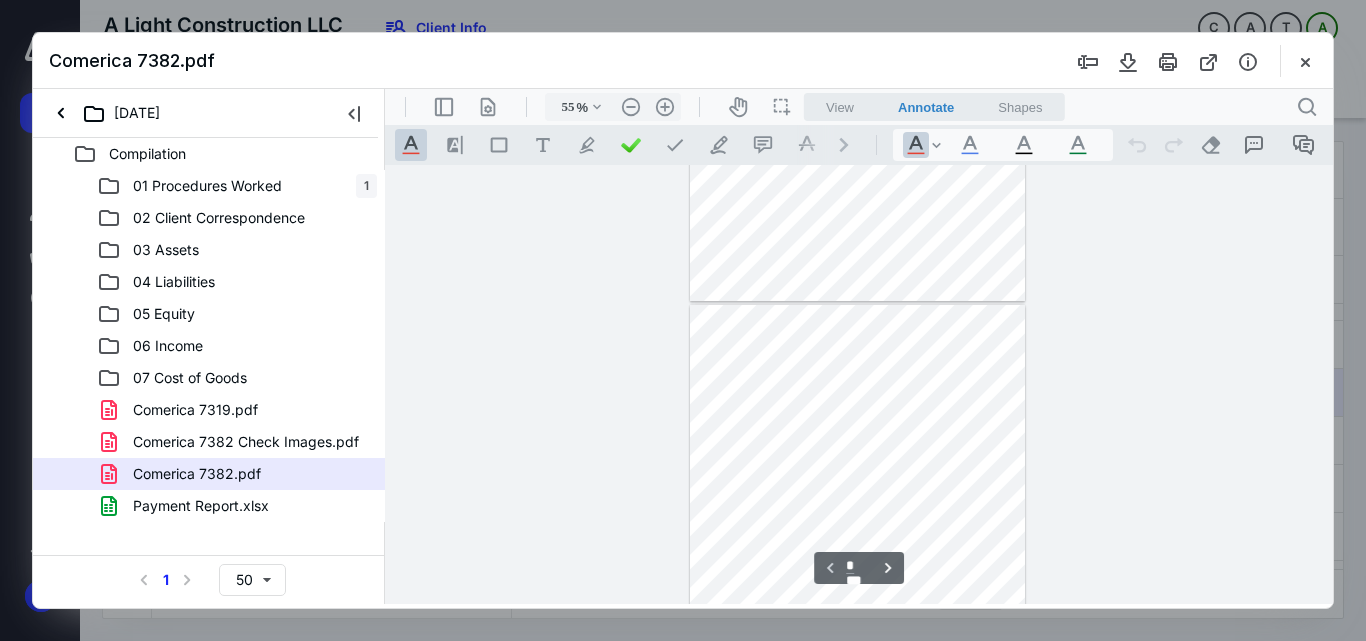 type on "*" 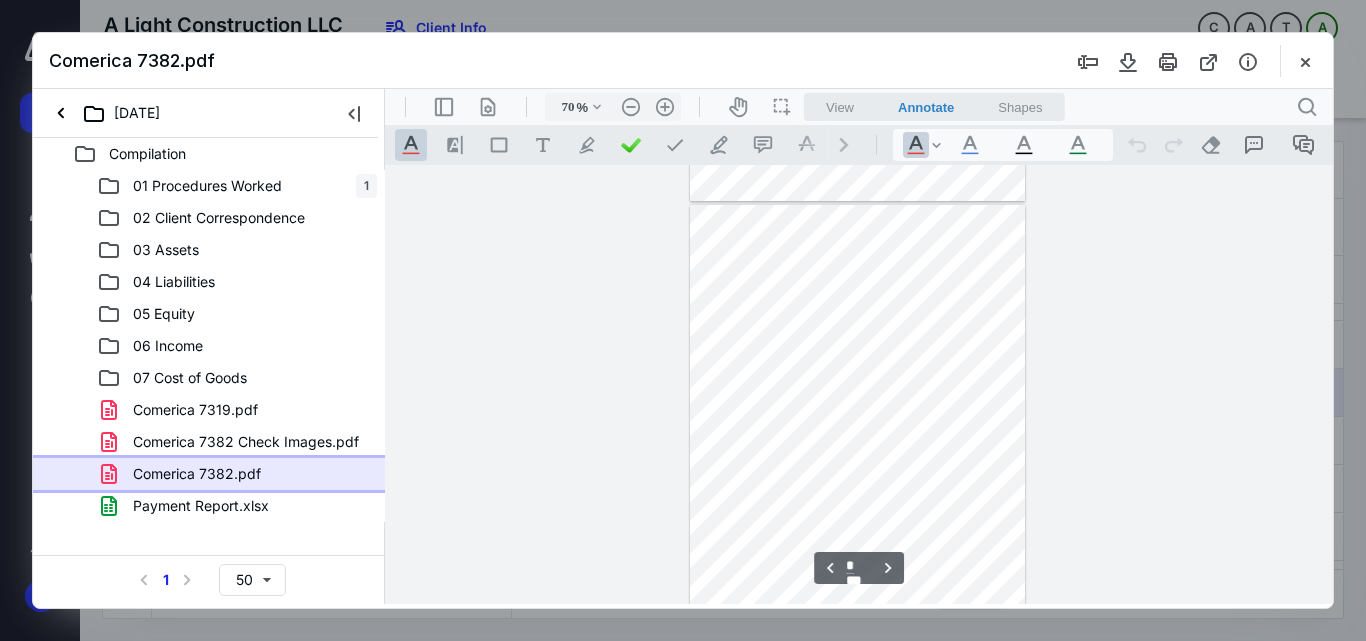 type on "78" 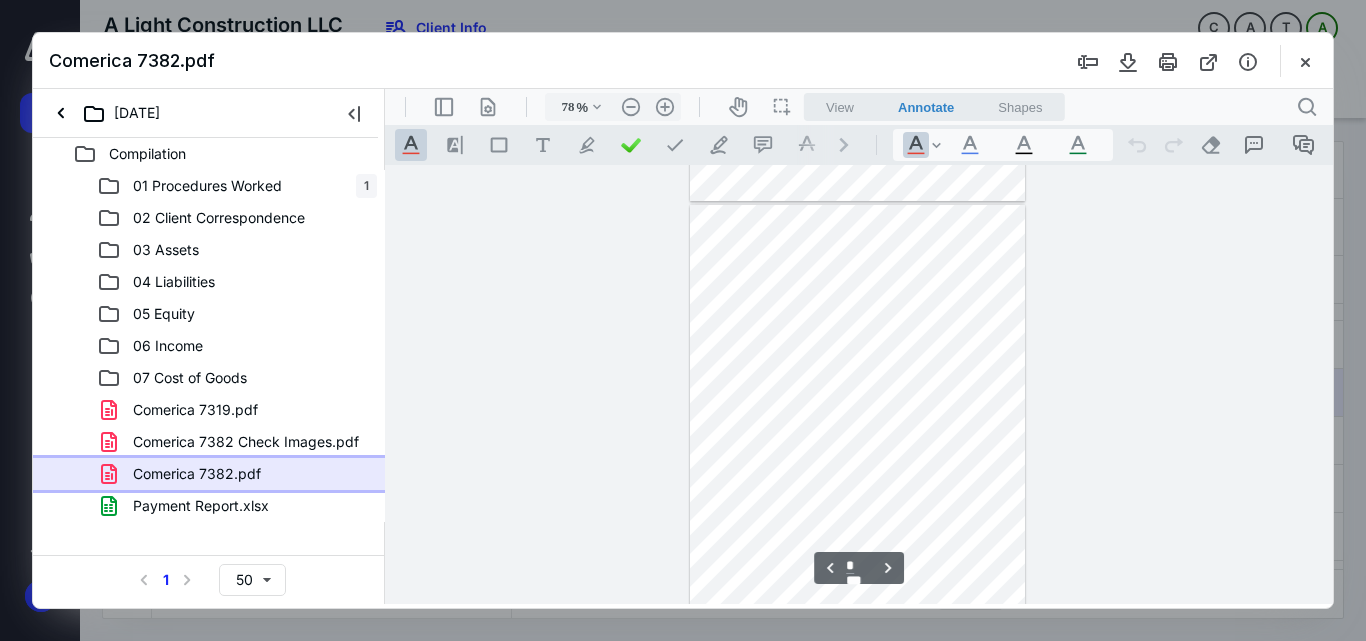 scroll, scrollTop: 669, scrollLeft: 0, axis: vertical 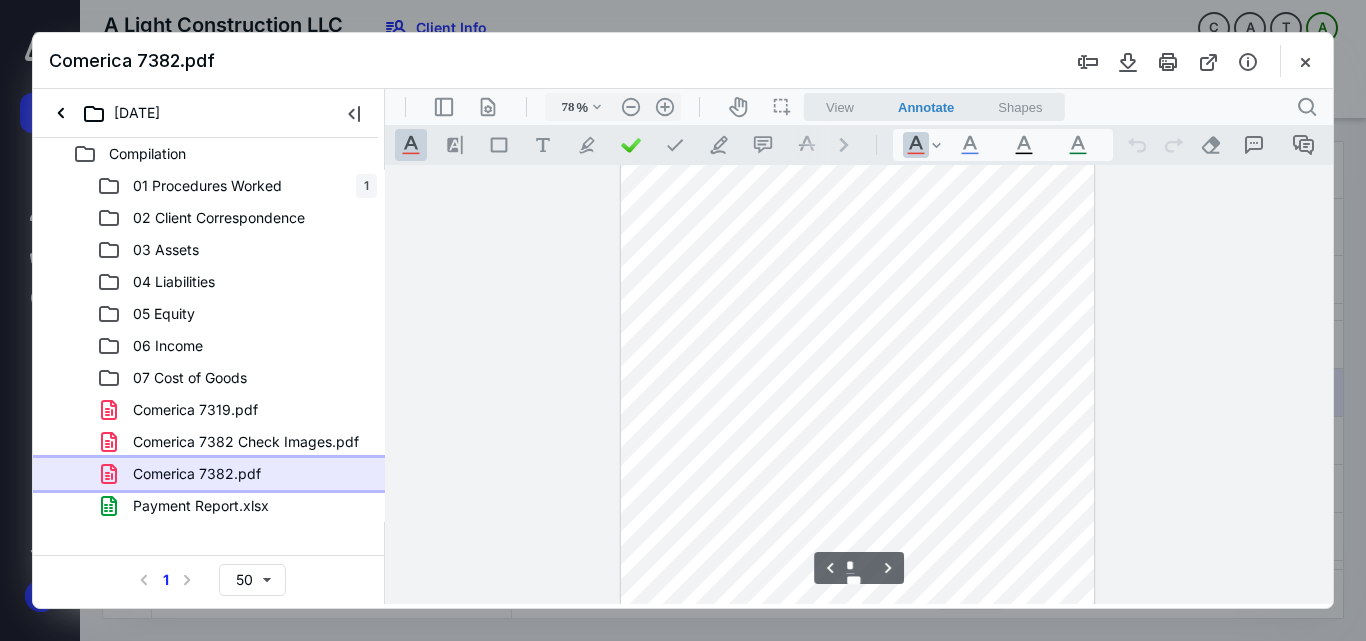 type on "*" 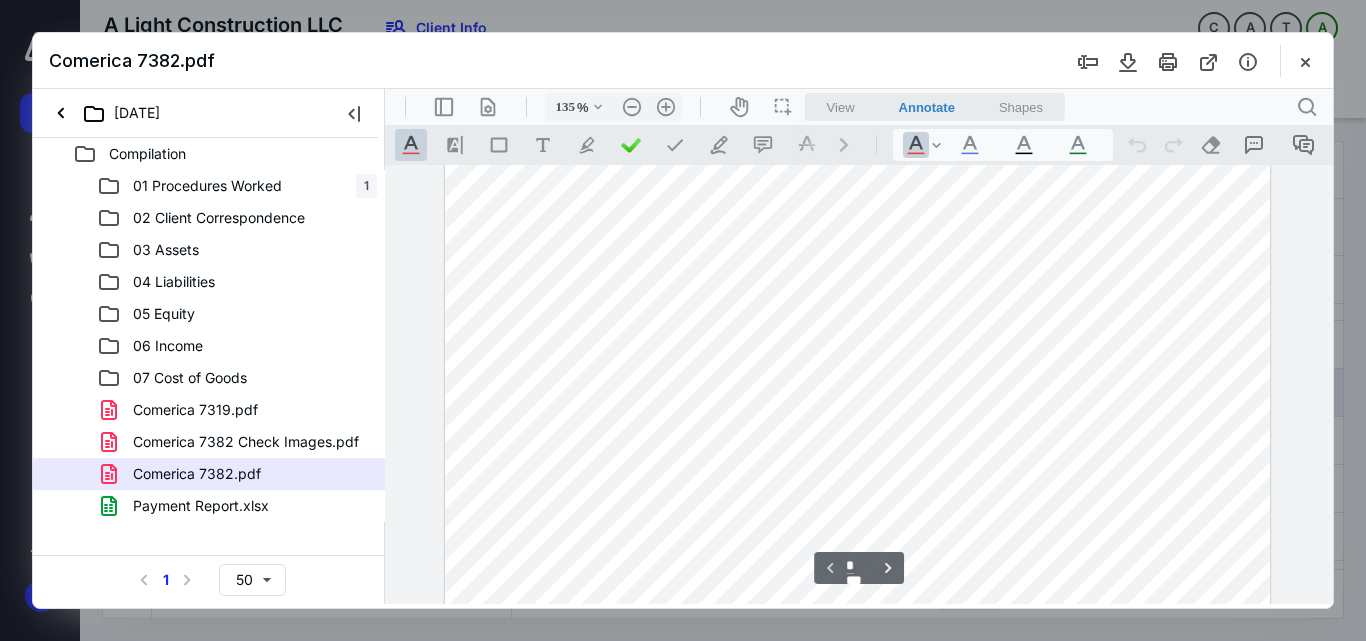 scroll, scrollTop: 0, scrollLeft: 0, axis: both 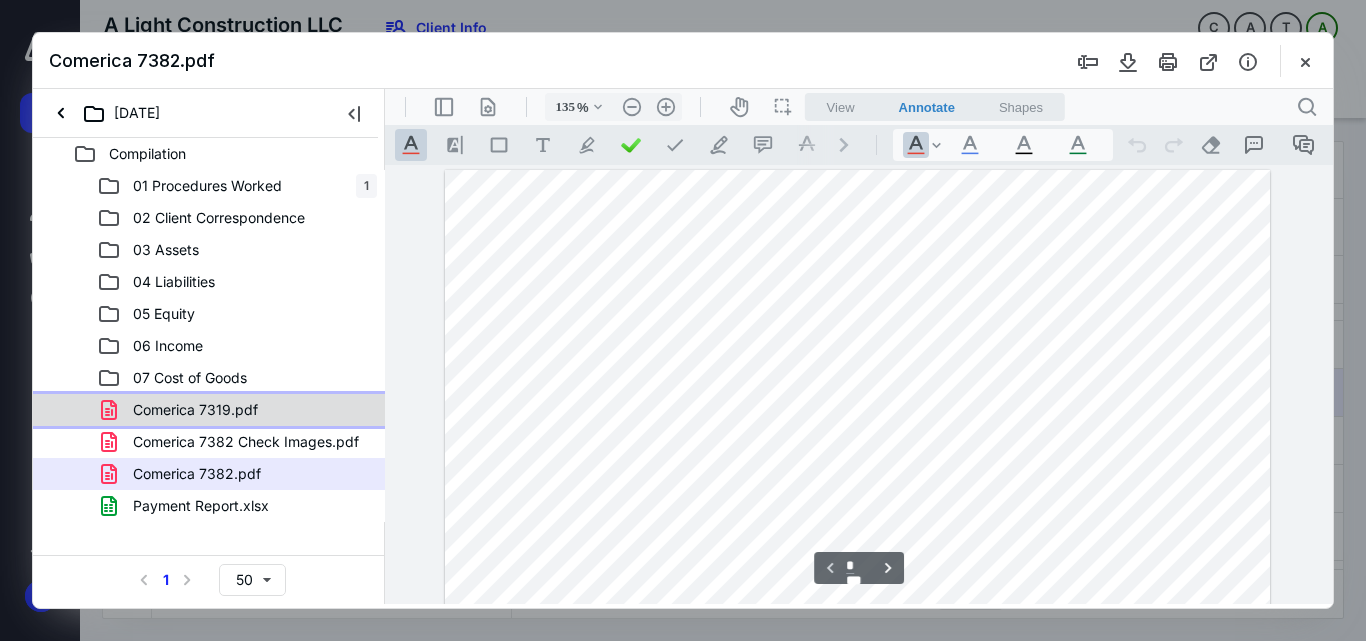 click on "Comerica 7319.pdf" at bounding box center (195, 410) 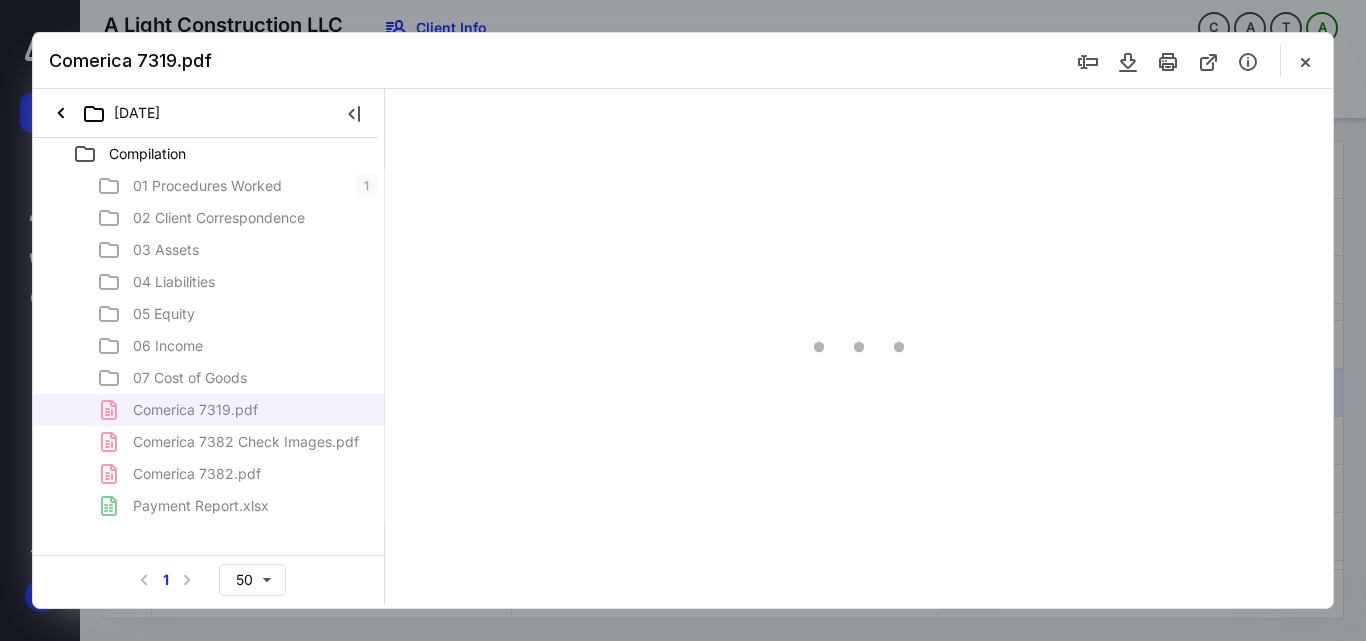 scroll, scrollTop: 78, scrollLeft: 0, axis: vertical 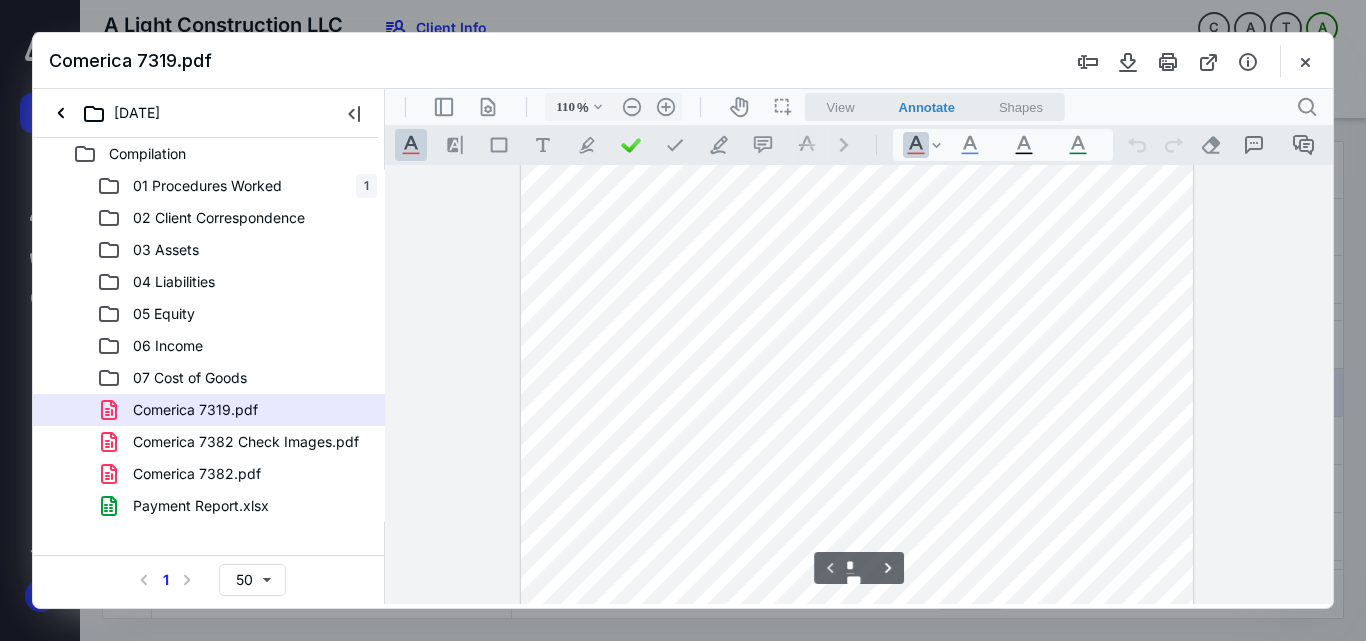 type on "135" 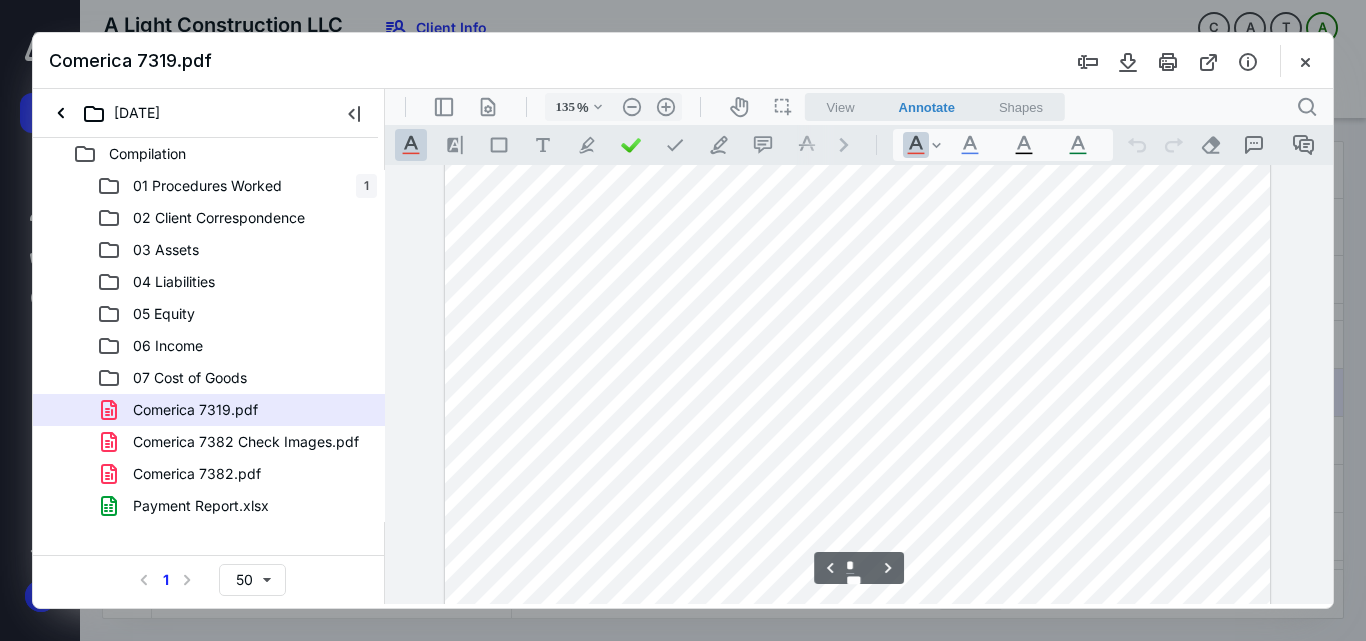 scroll, scrollTop: 1195, scrollLeft: 0, axis: vertical 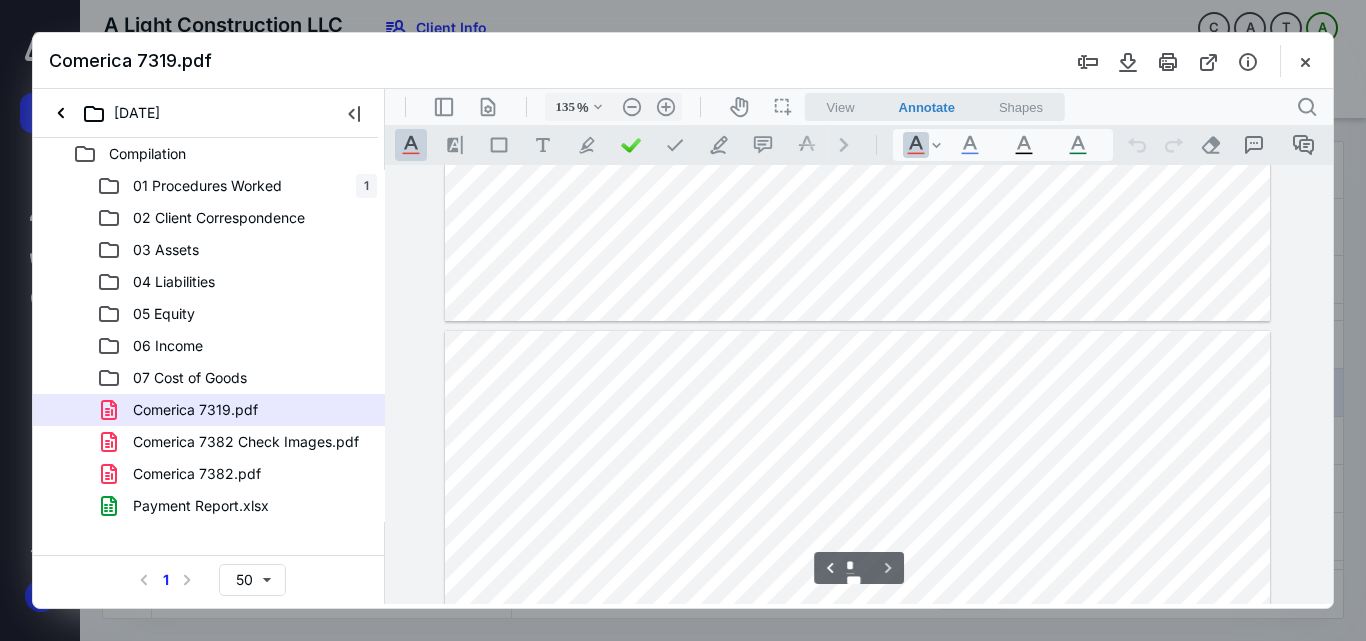 type on "*" 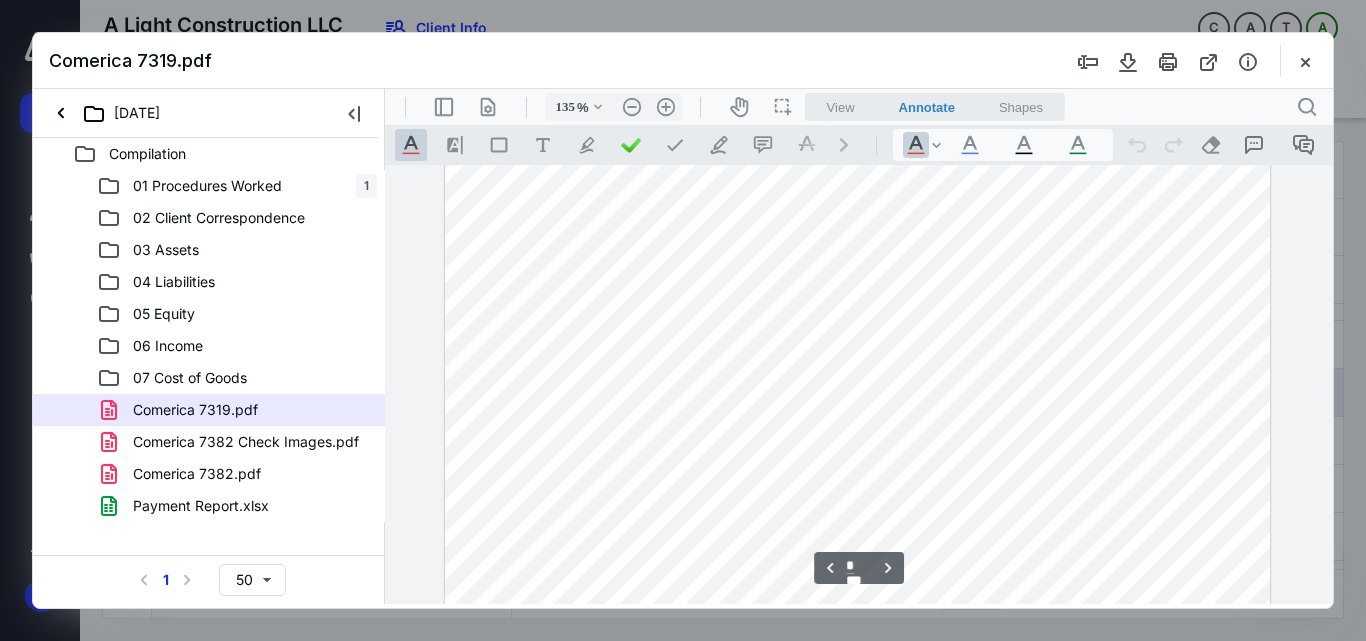 scroll, scrollTop: 1195, scrollLeft: 0, axis: vertical 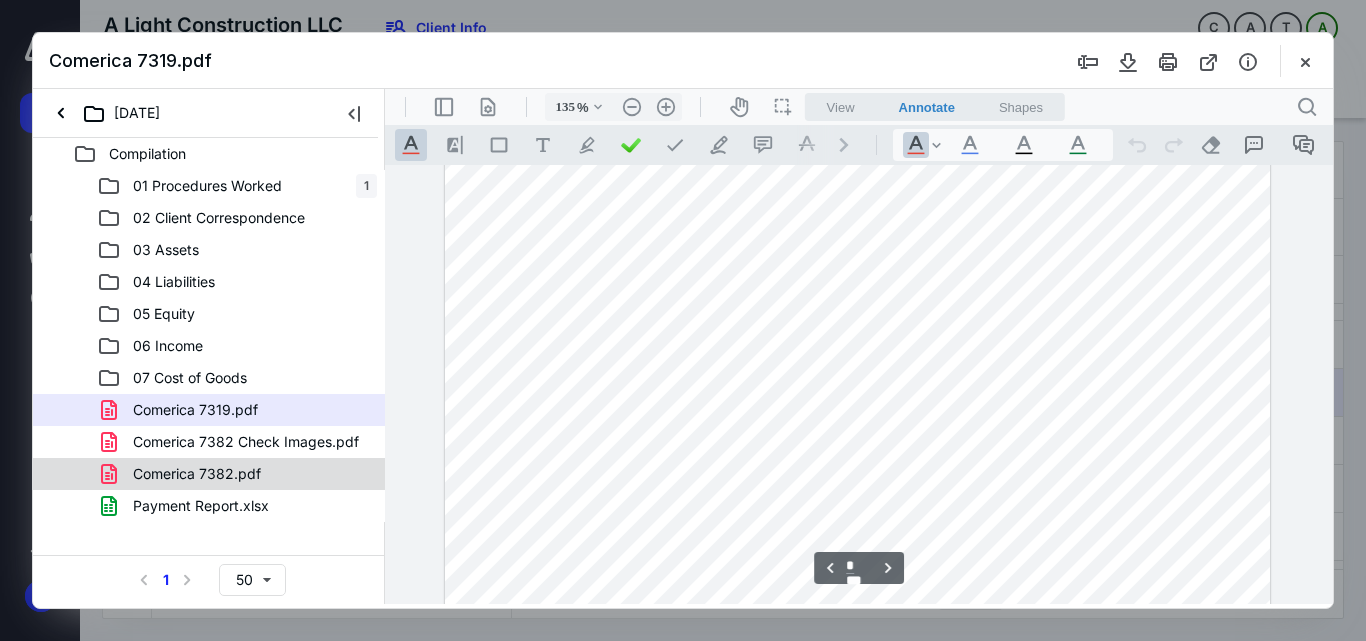 click on "Comerica 7382.pdf" at bounding box center (197, 474) 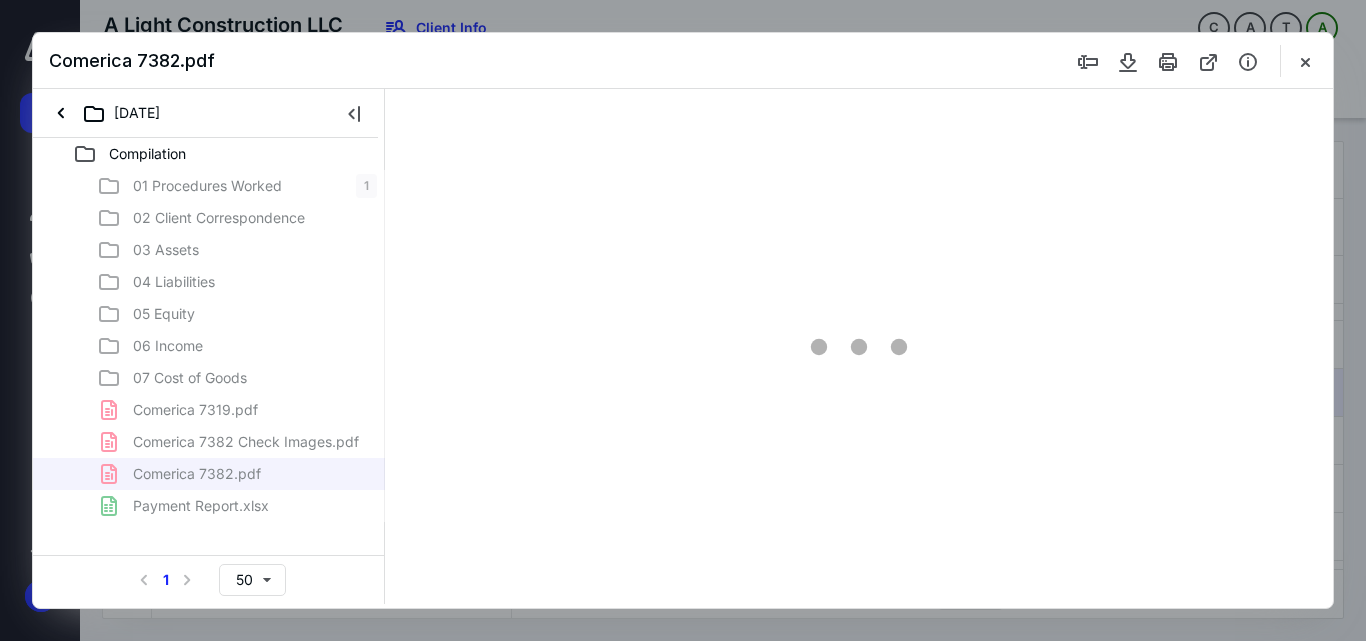 scroll, scrollTop: 78, scrollLeft: 0, axis: vertical 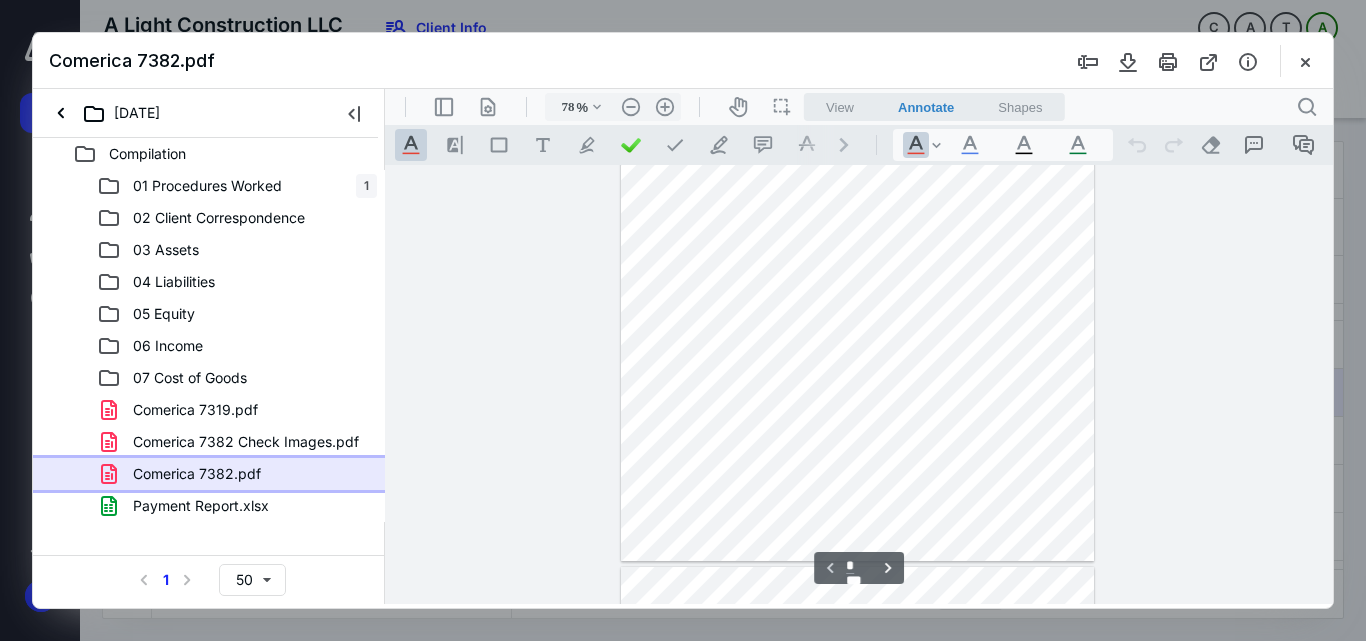 type on "85" 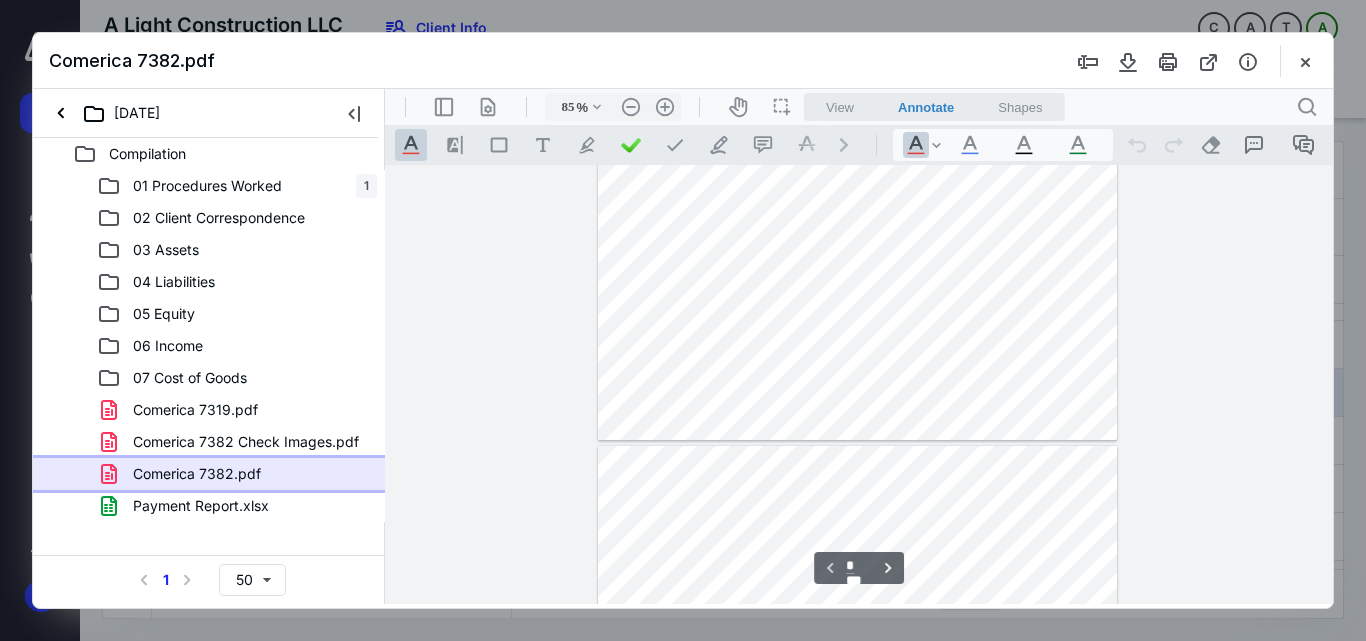 scroll, scrollTop: 200, scrollLeft: 0, axis: vertical 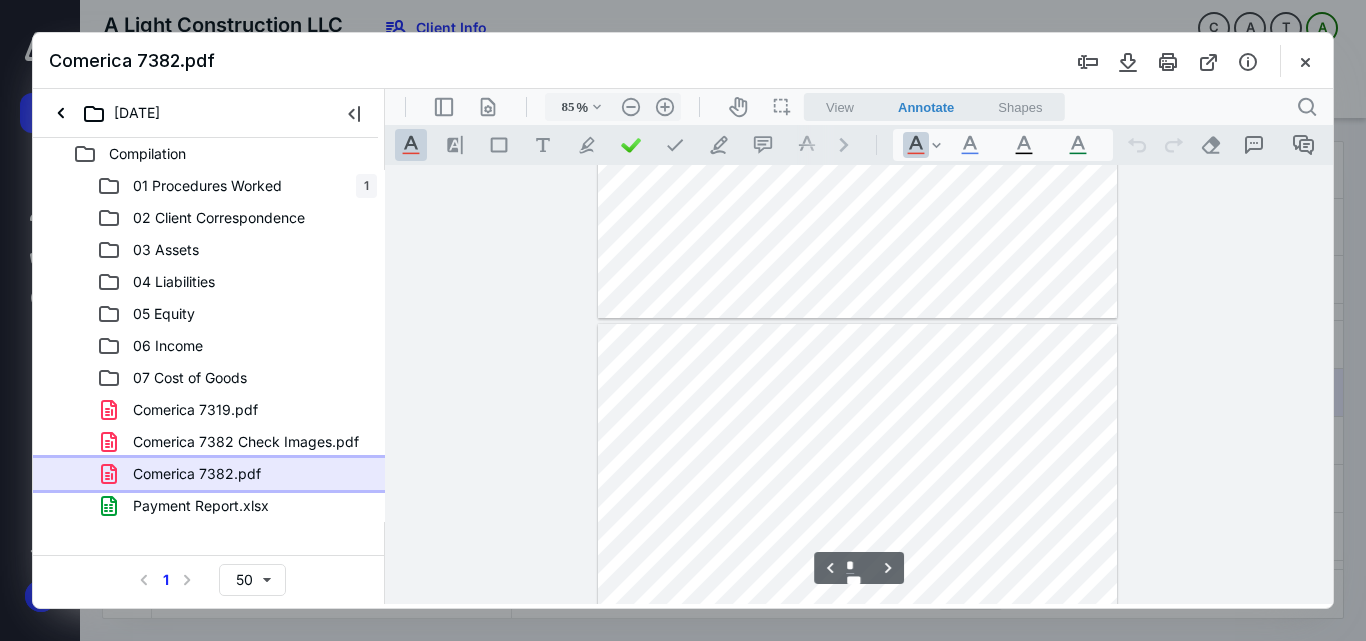 type on "*" 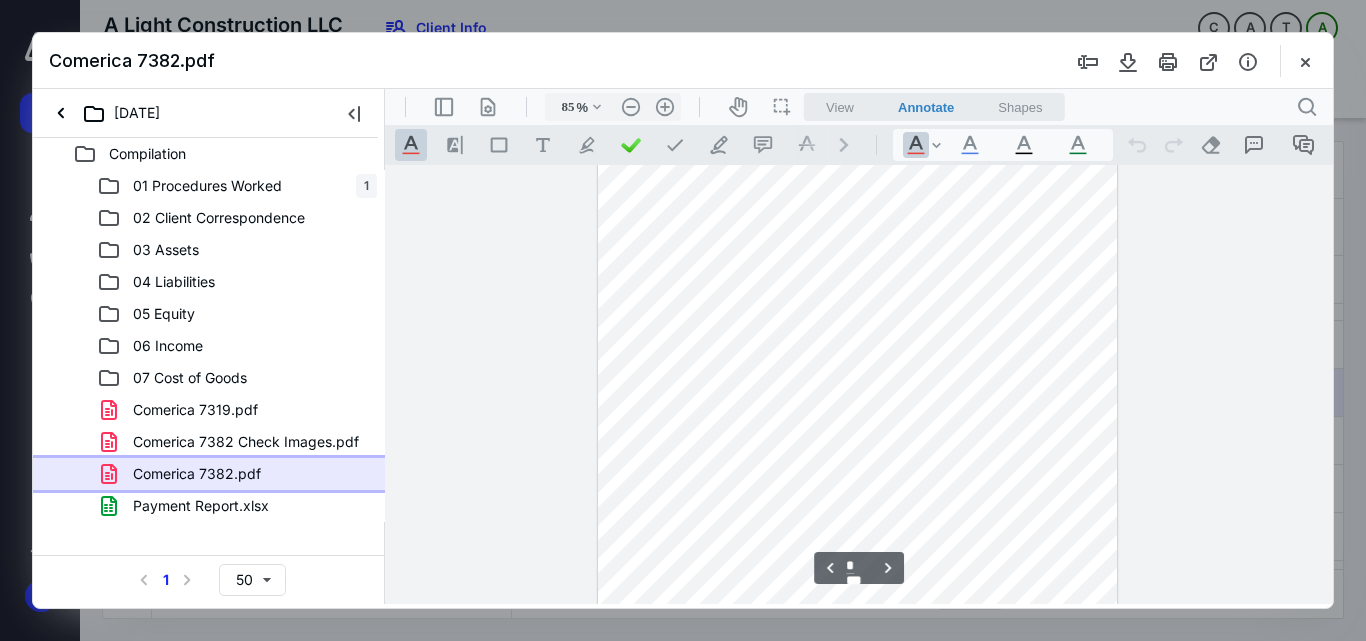 scroll, scrollTop: 800, scrollLeft: 0, axis: vertical 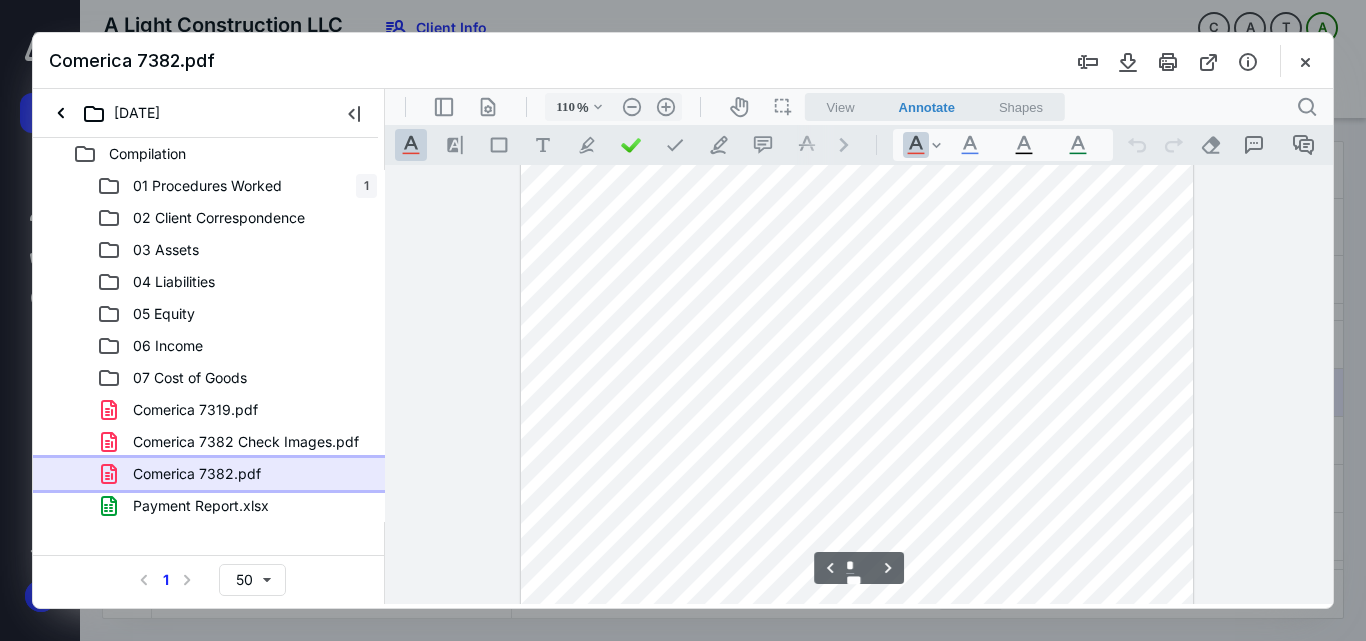 type on "135" 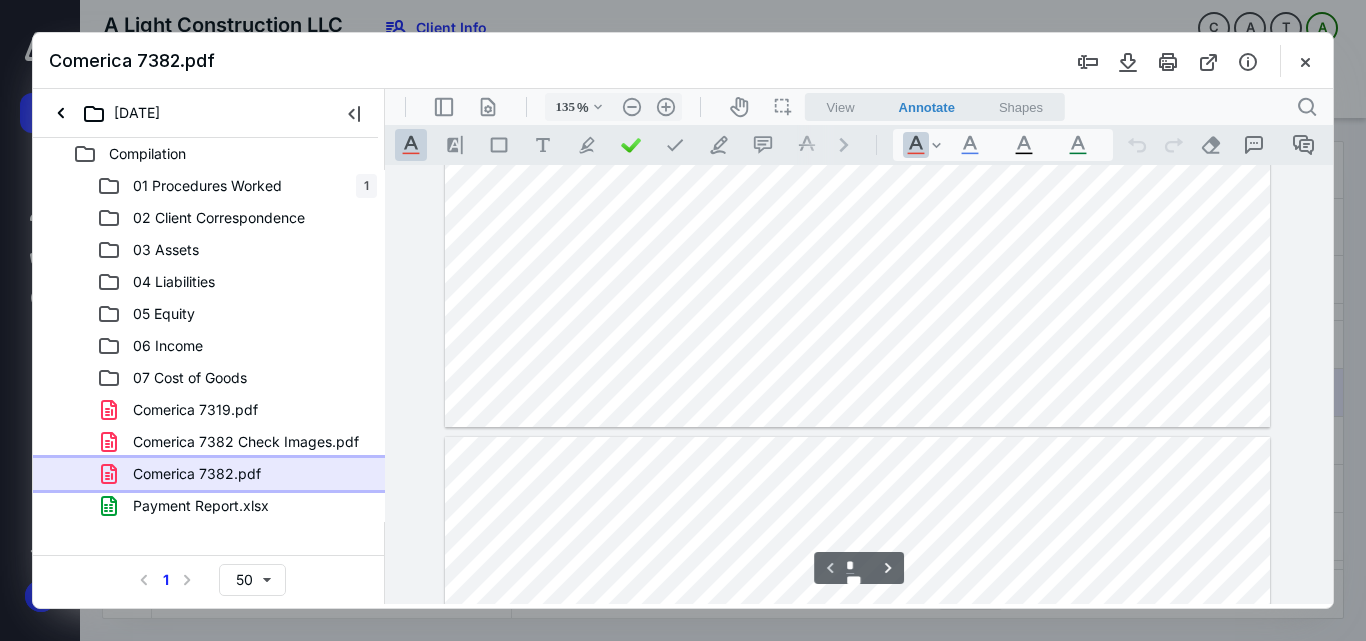 scroll, scrollTop: 311, scrollLeft: 0, axis: vertical 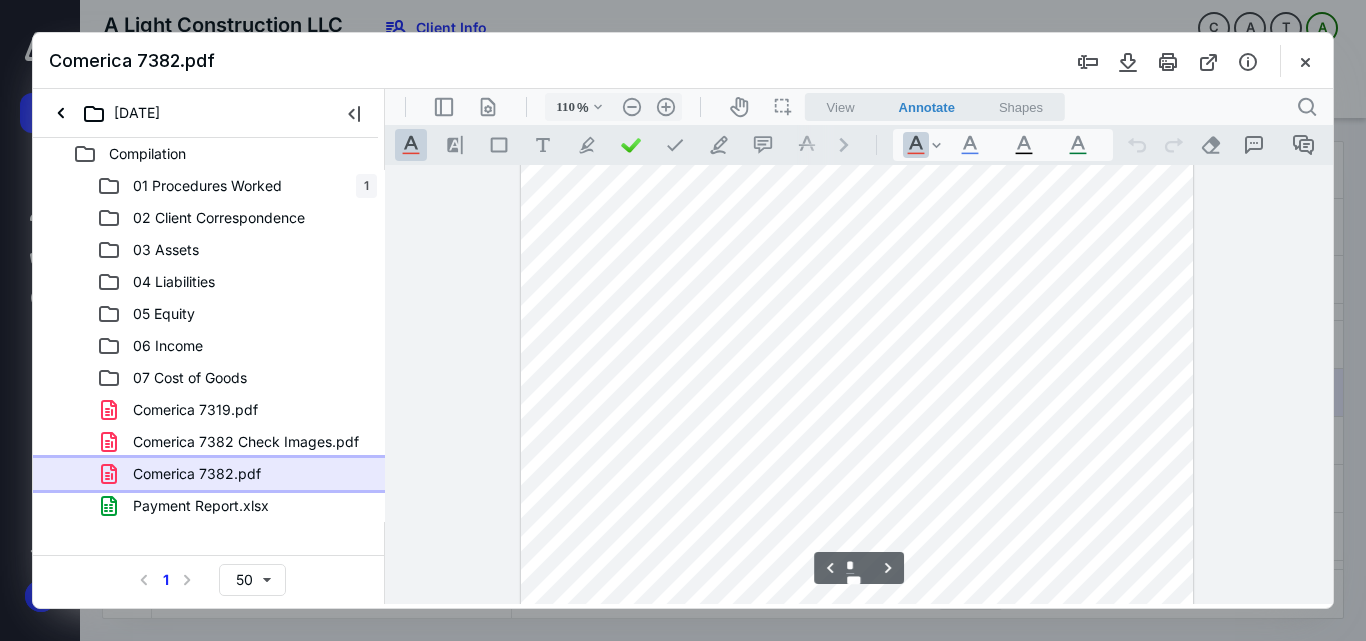 type on "135" 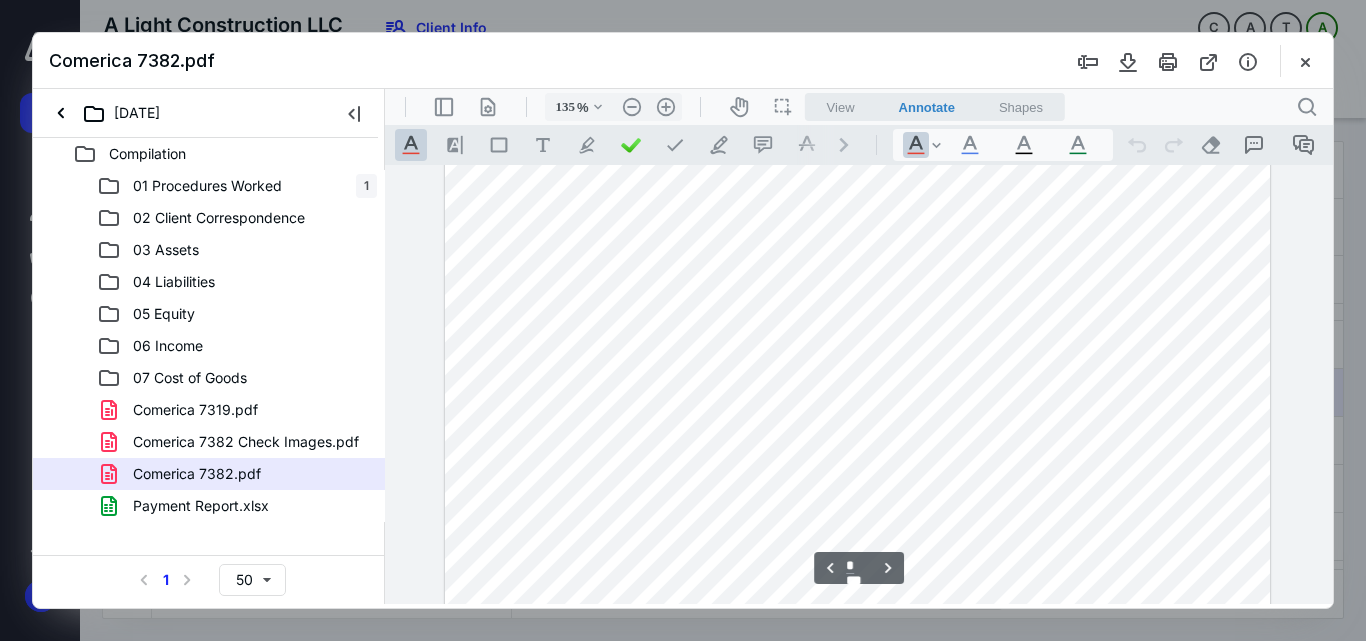 scroll, scrollTop: 2411, scrollLeft: 0, axis: vertical 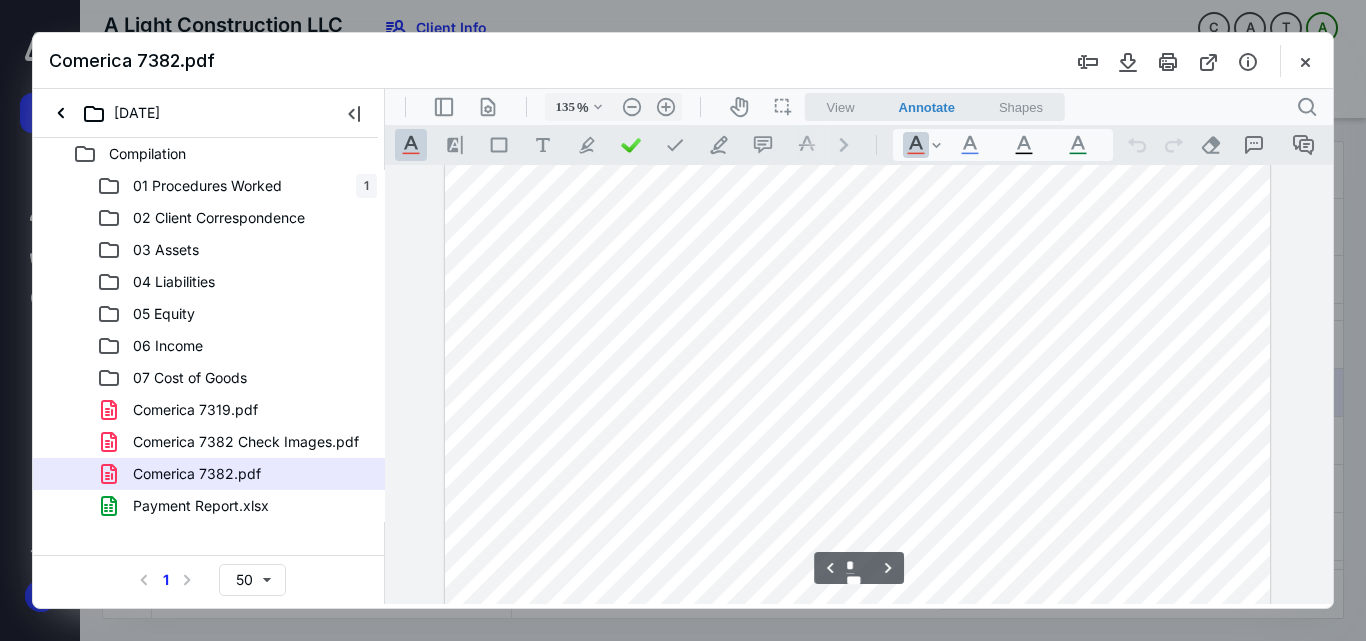type on "*" 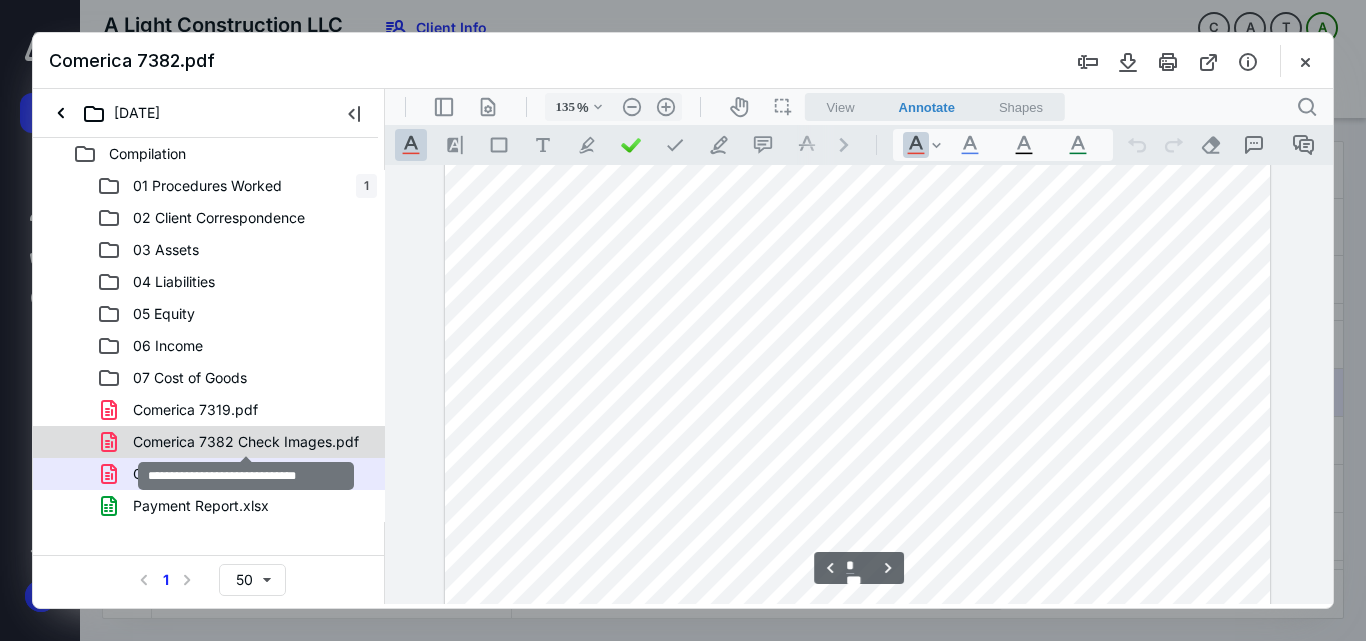 click on "Comerica 7382 Check Images.pdf" at bounding box center (246, 442) 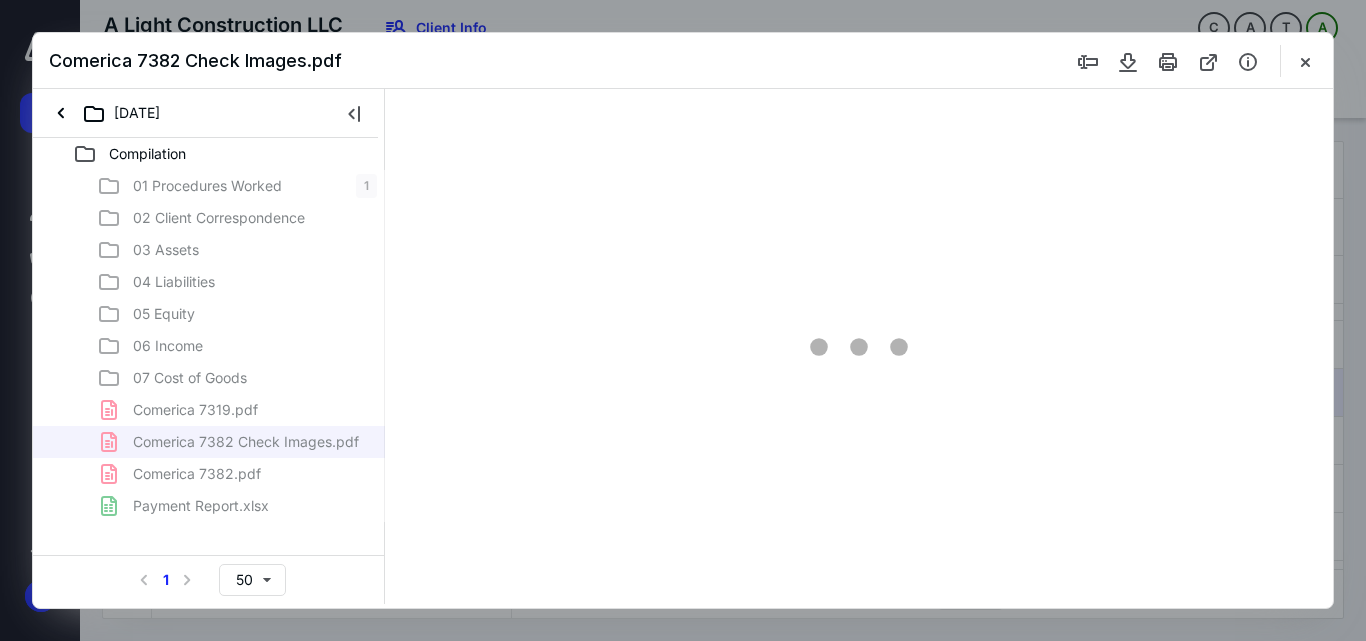 scroll, scrollTop: 78, scrollLeft: 0, axis: vertical 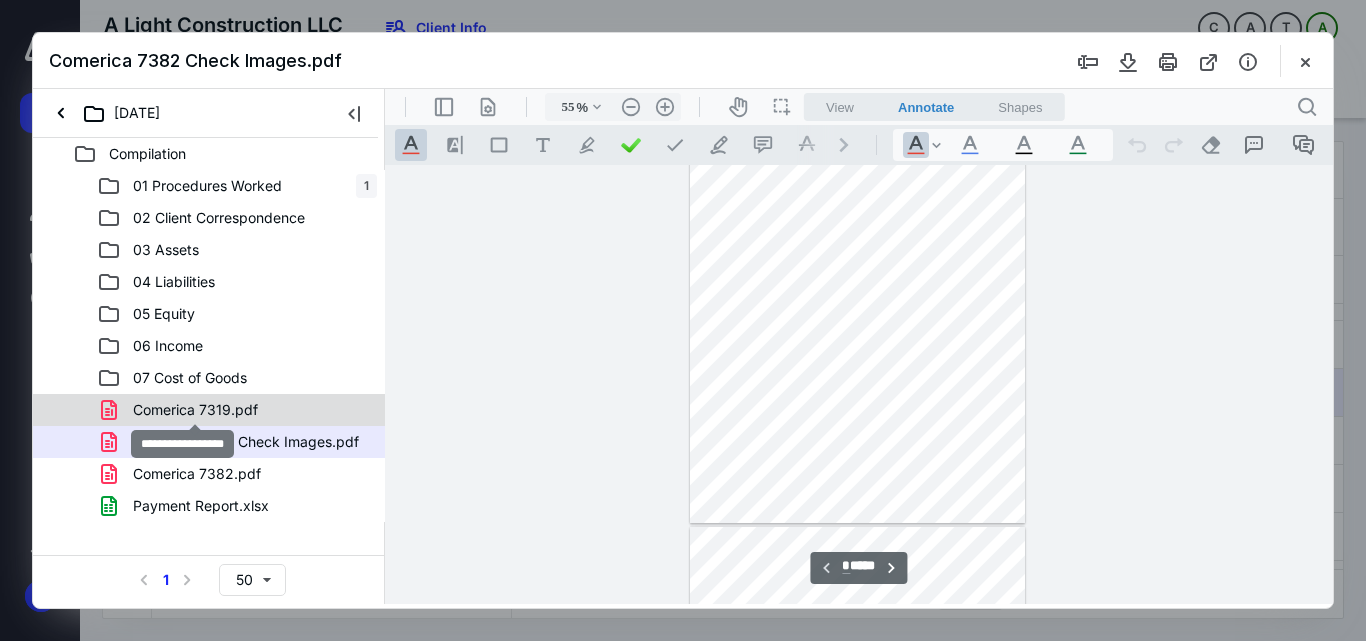 click on "Comerica 7319.pdf" at bounding box center [195, 410] 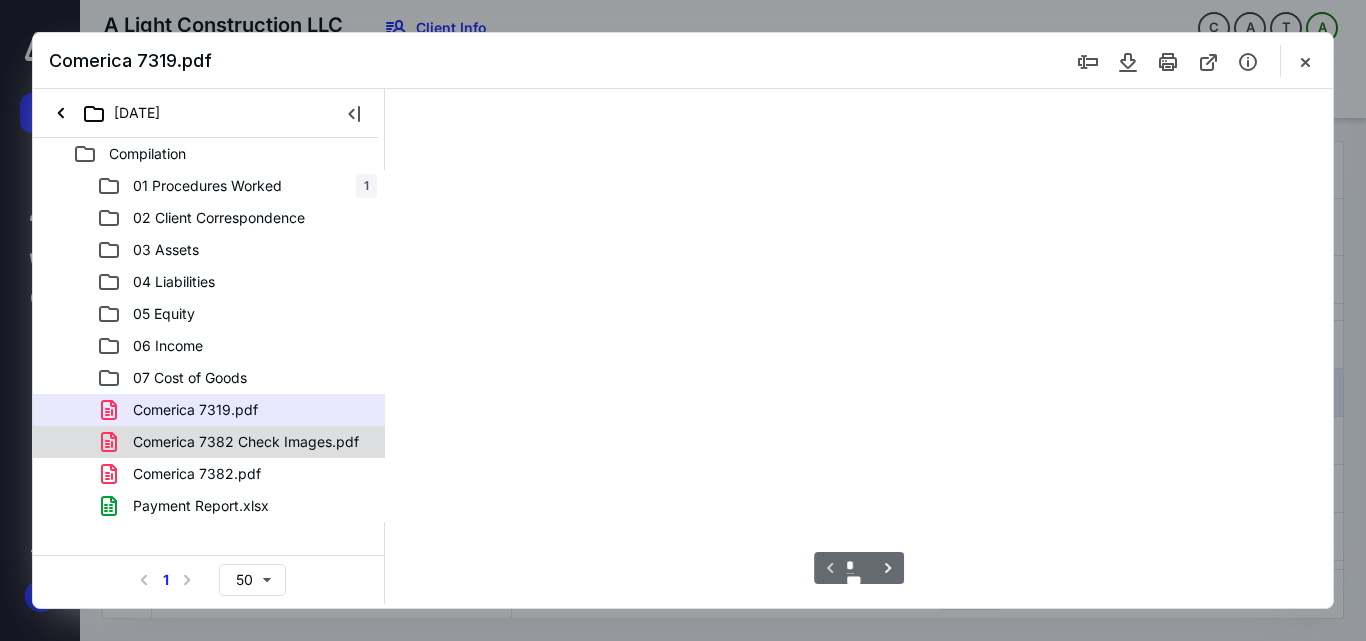 scroll, scrollTop: 78, scrollLeft: 0, axis: vertical 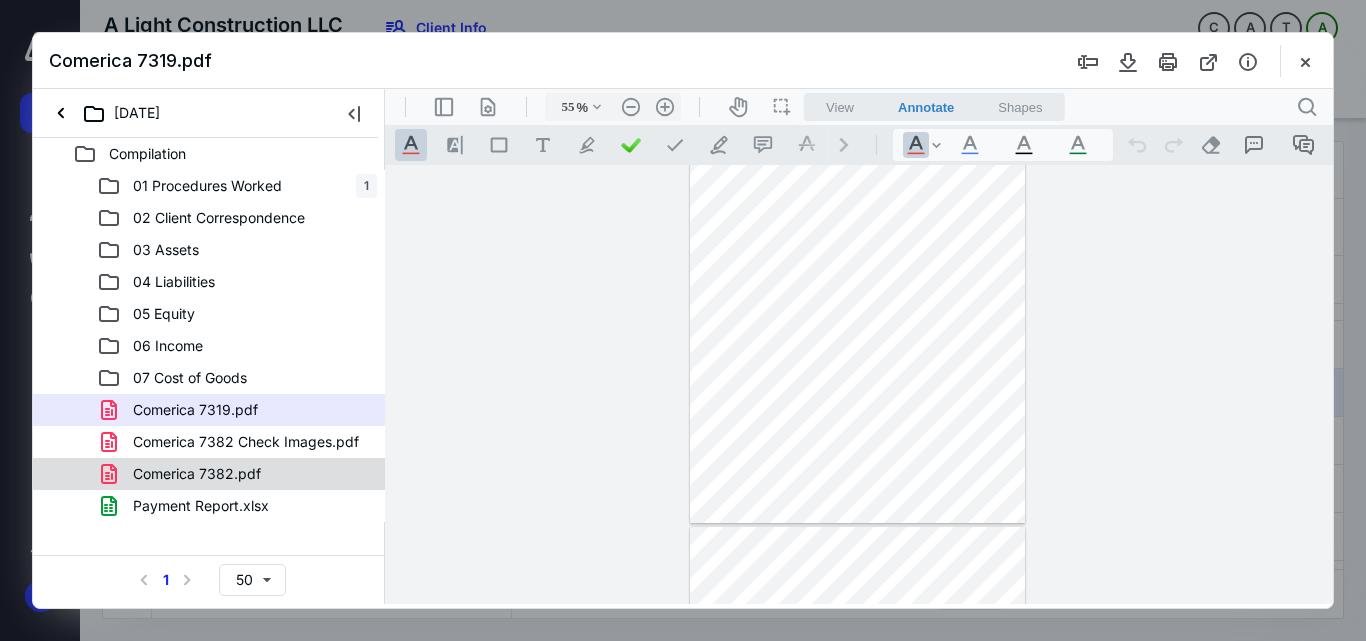 click on "Comerica 7382.pdf" at bounding box center [197, 474] 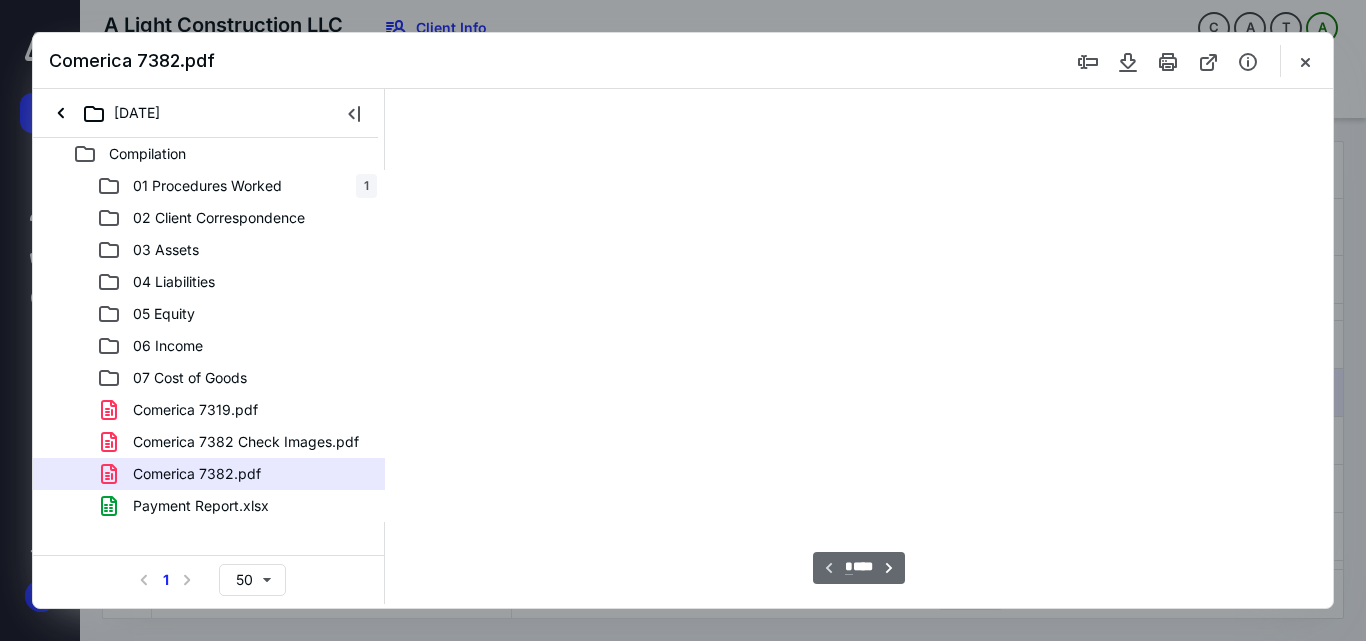 scroll, scrollTop: 78, scrollLeft: 0, axis: vertical 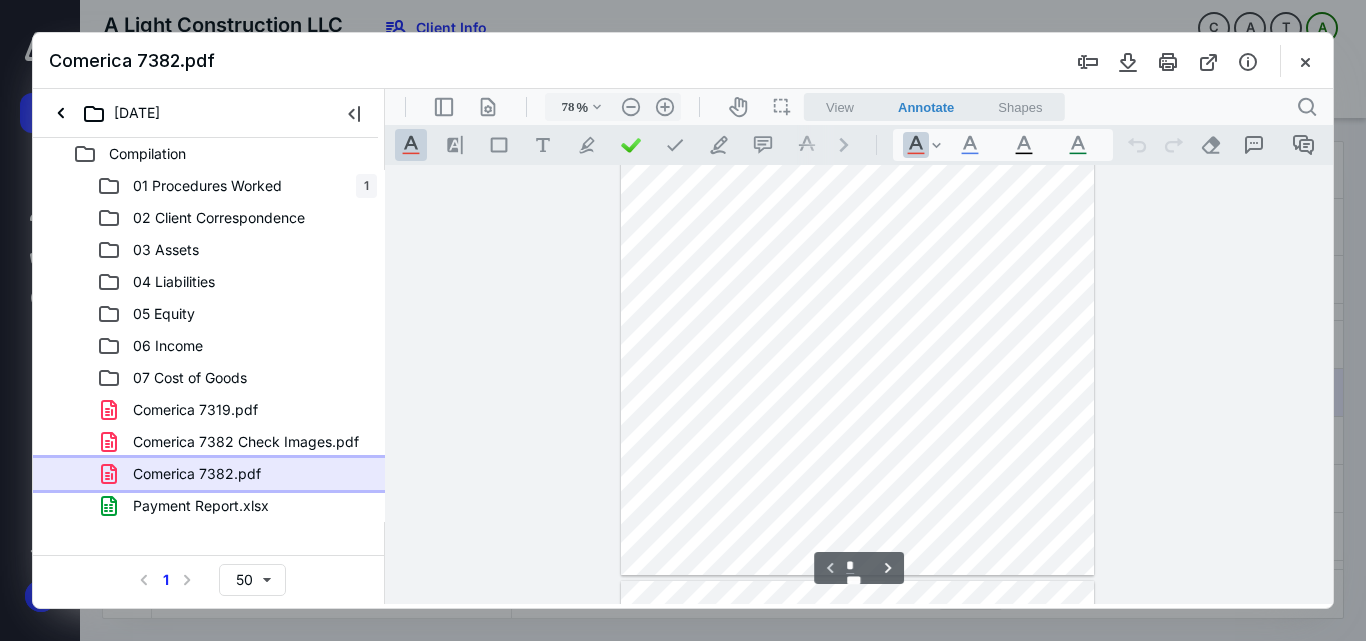 type on "110" 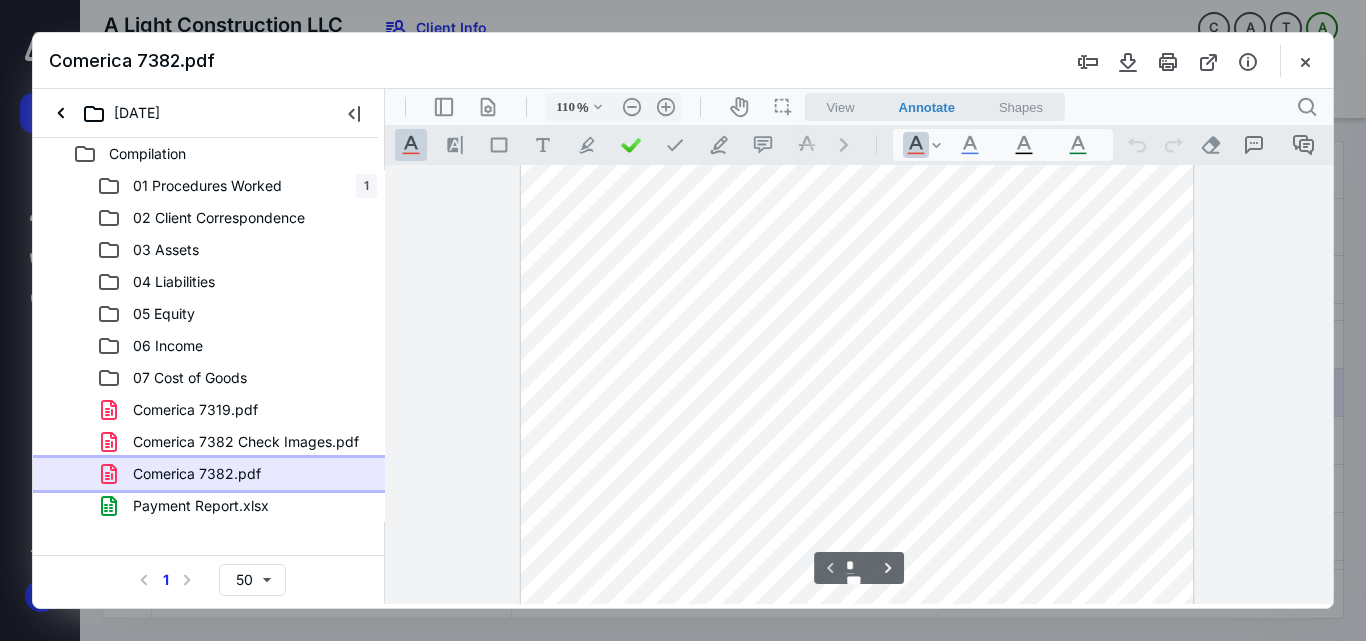 type on "*" 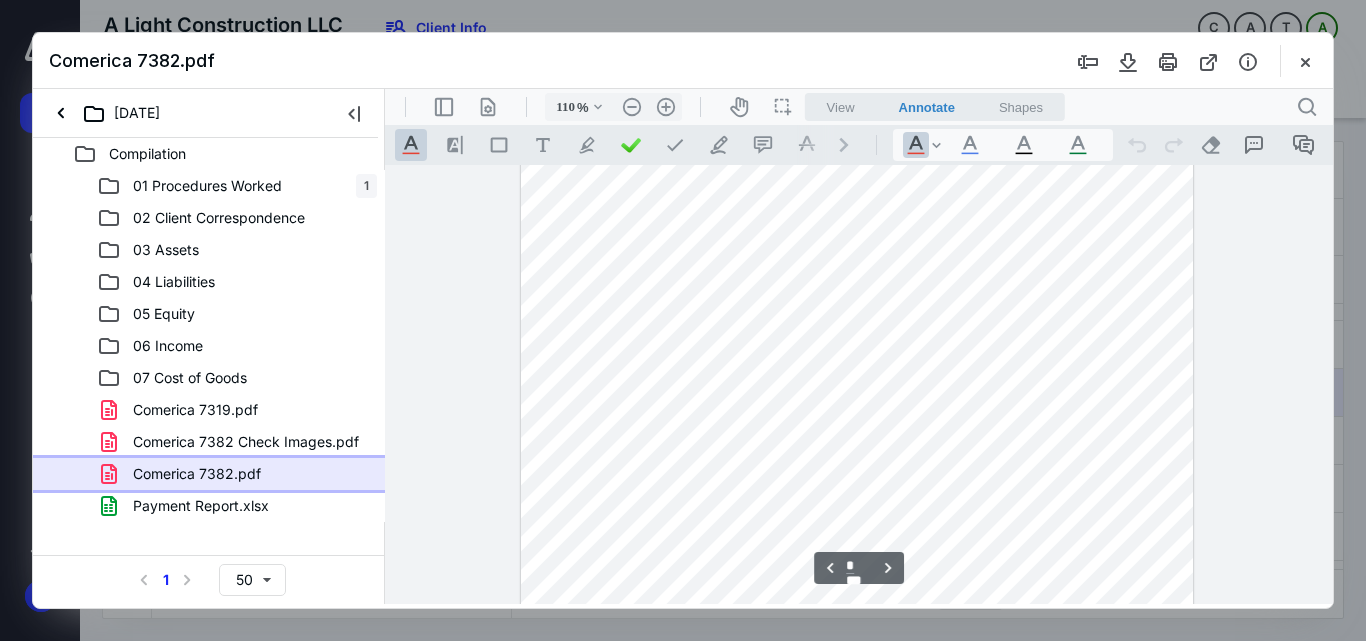 scroll, scrollTop: 1388, scrollLeft: 0, axis: vertical 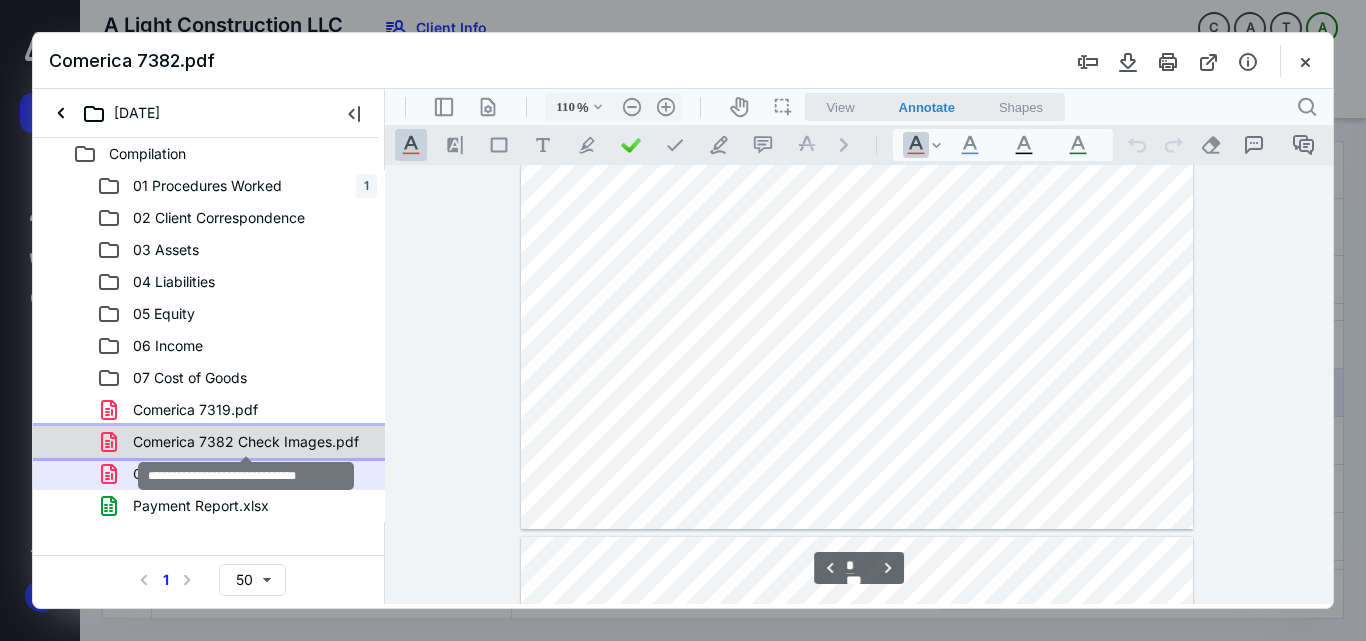 click on "Comerica 7382 Check Images.pdf" at bounding box center (246, 442) 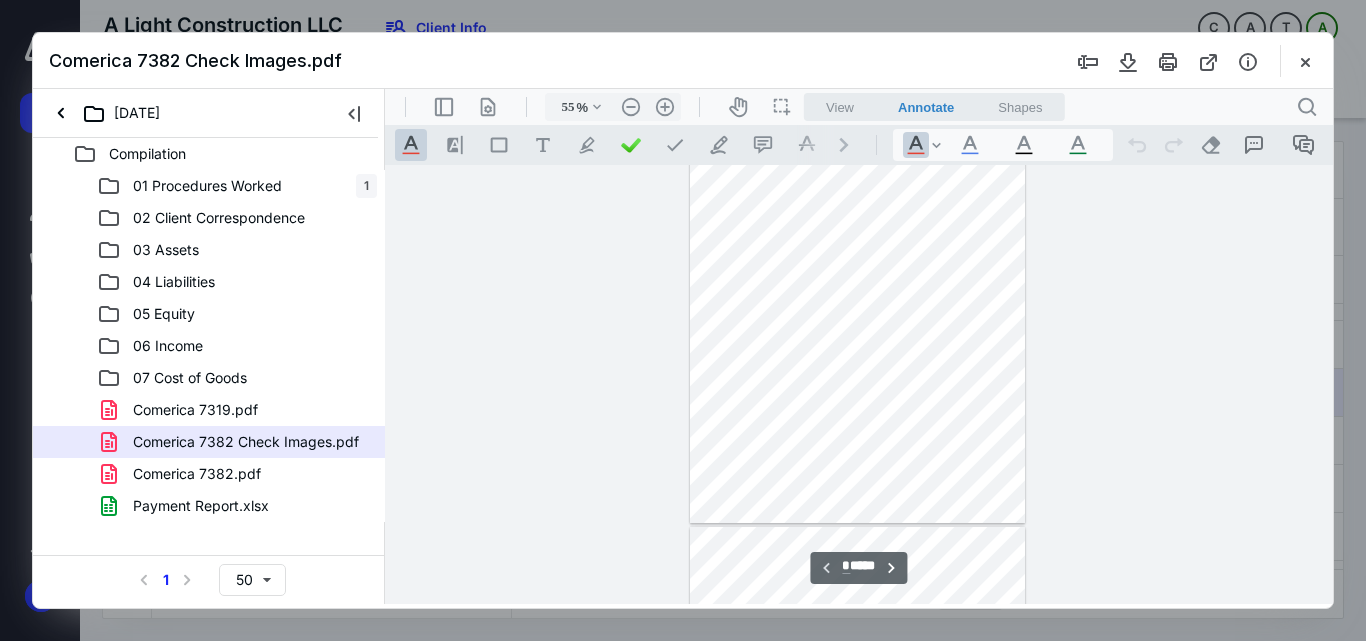 scroll, scrollTop: 0, scrollLeft: 0, axis: both 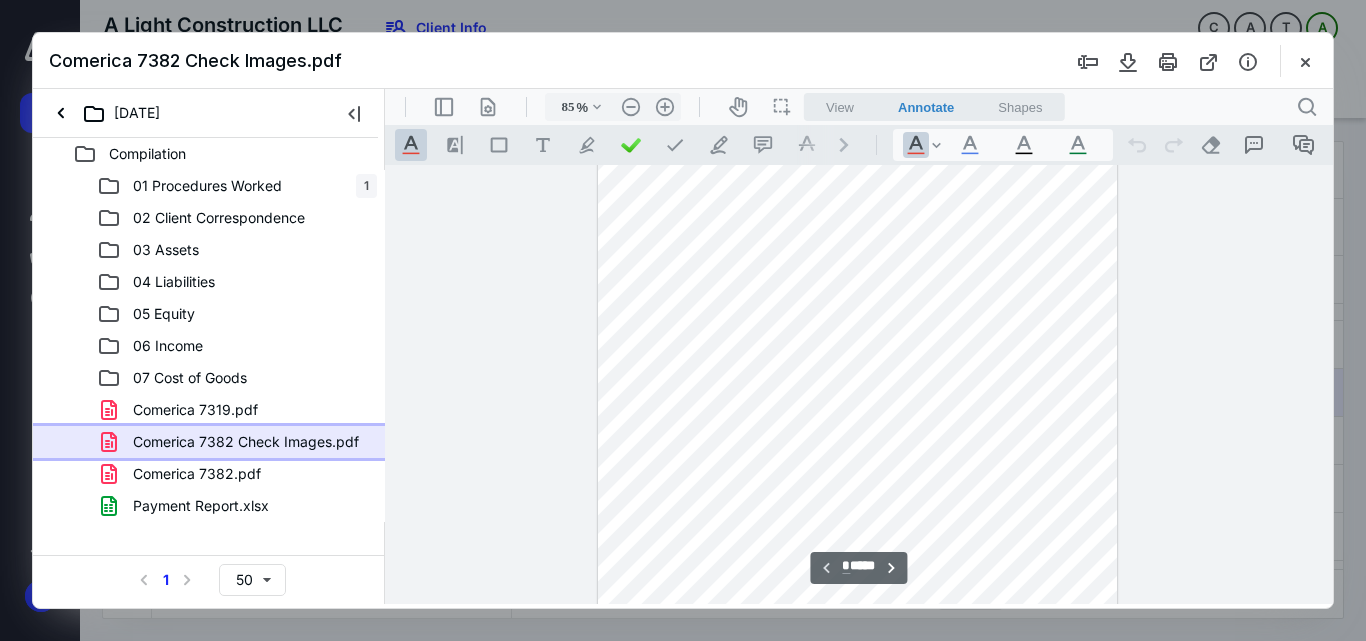 type on "135" 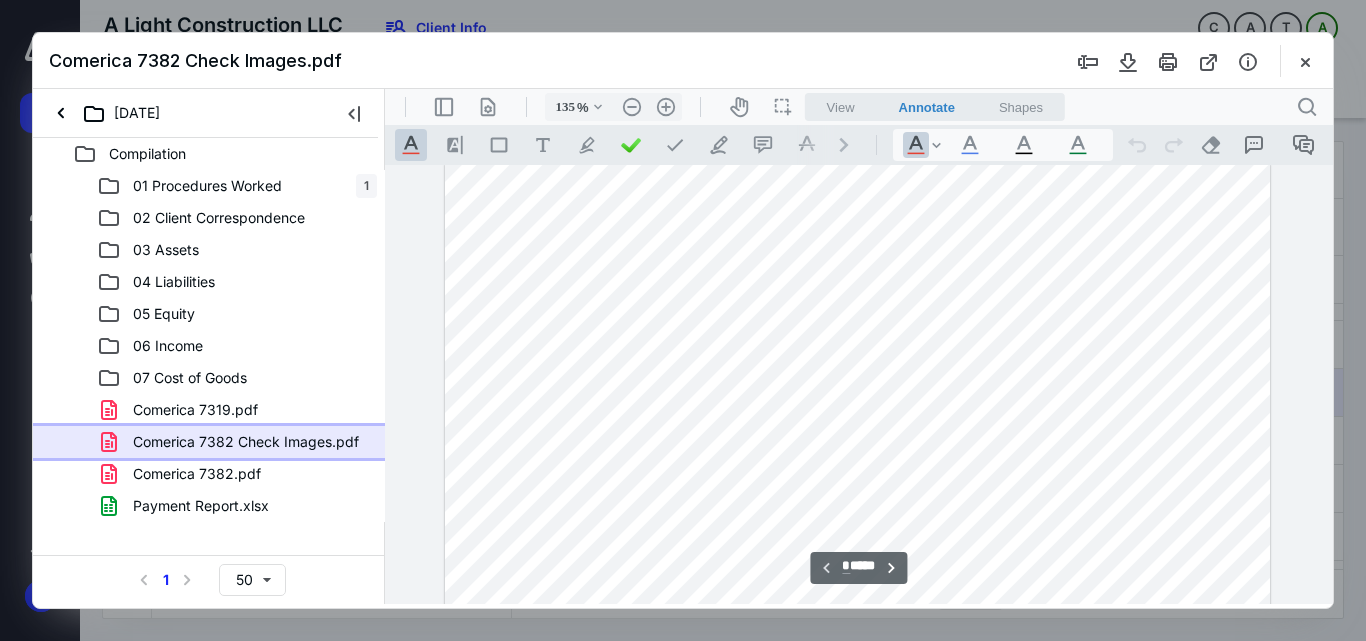 scroll, scrollTop: 0, scrollLeft: 0, axis: both 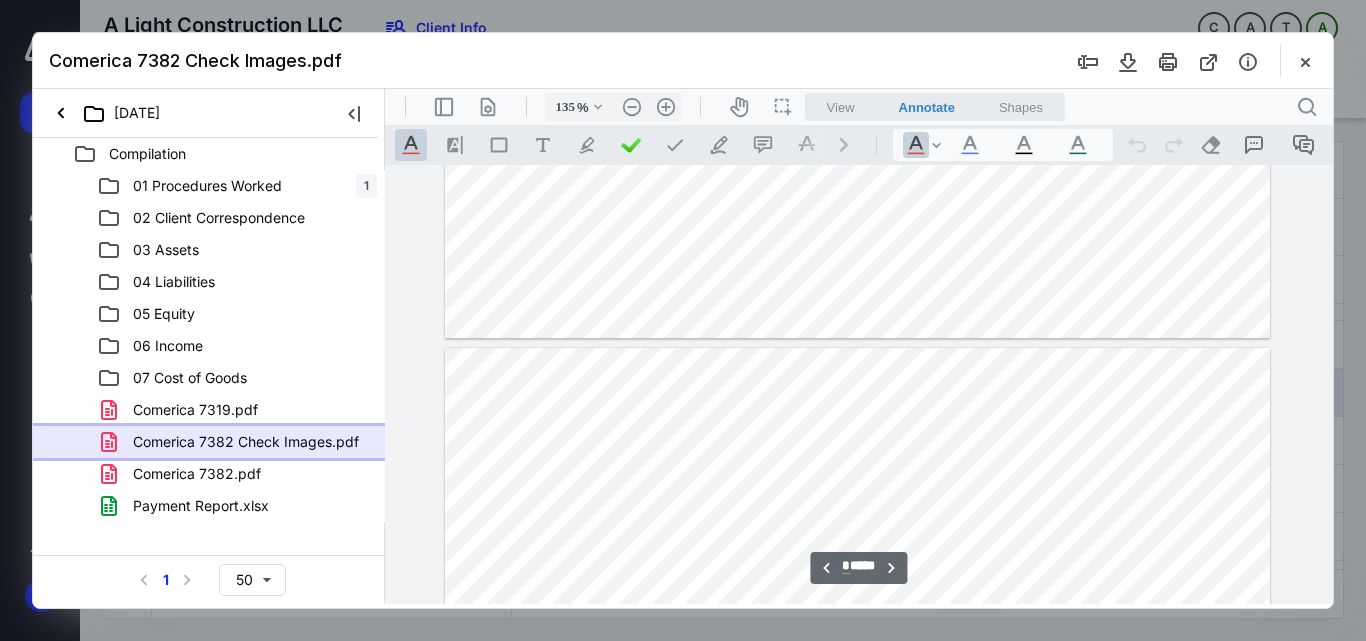 type on "*" 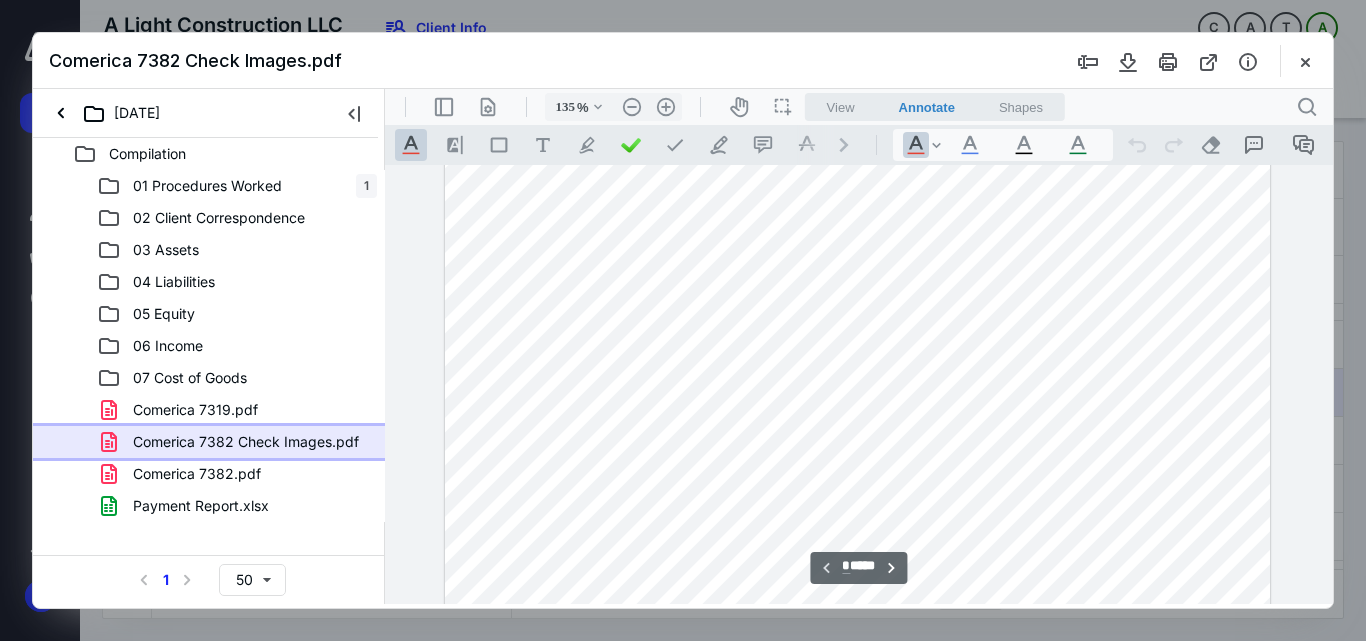 scroll, scrollTop: 0, scrollLeft: 0, axis: both 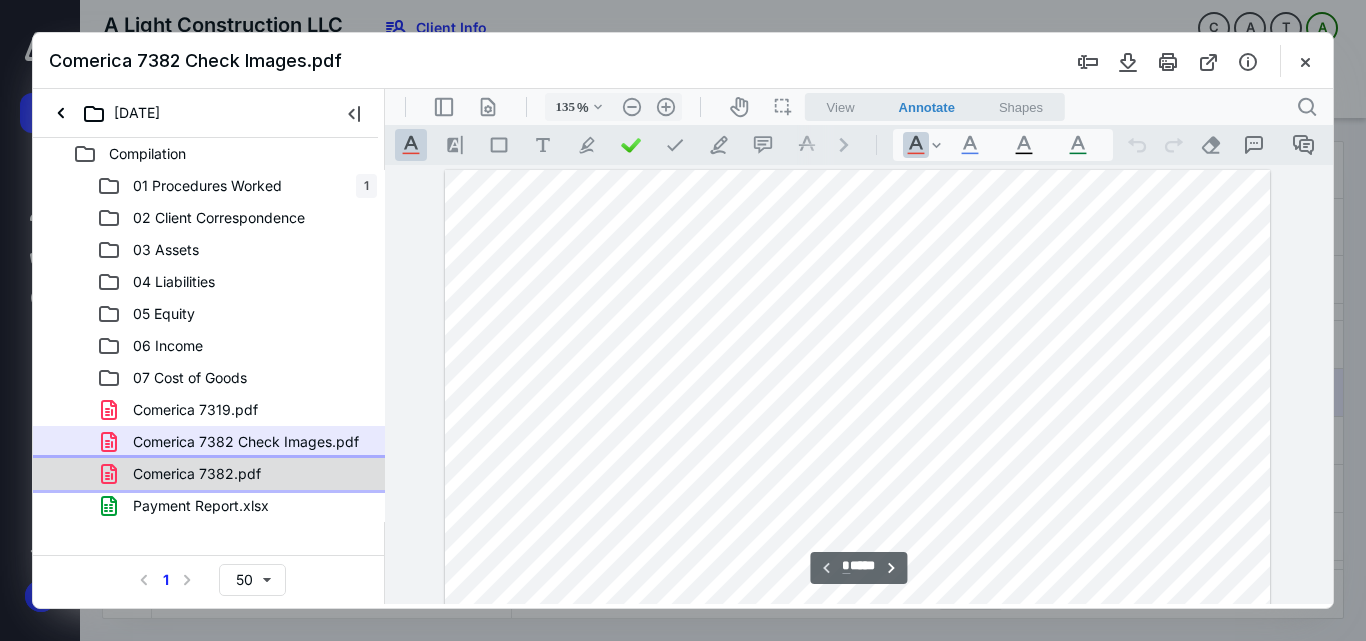 click on "Comerica 7382.pdf" at bounding box center (197, 474) 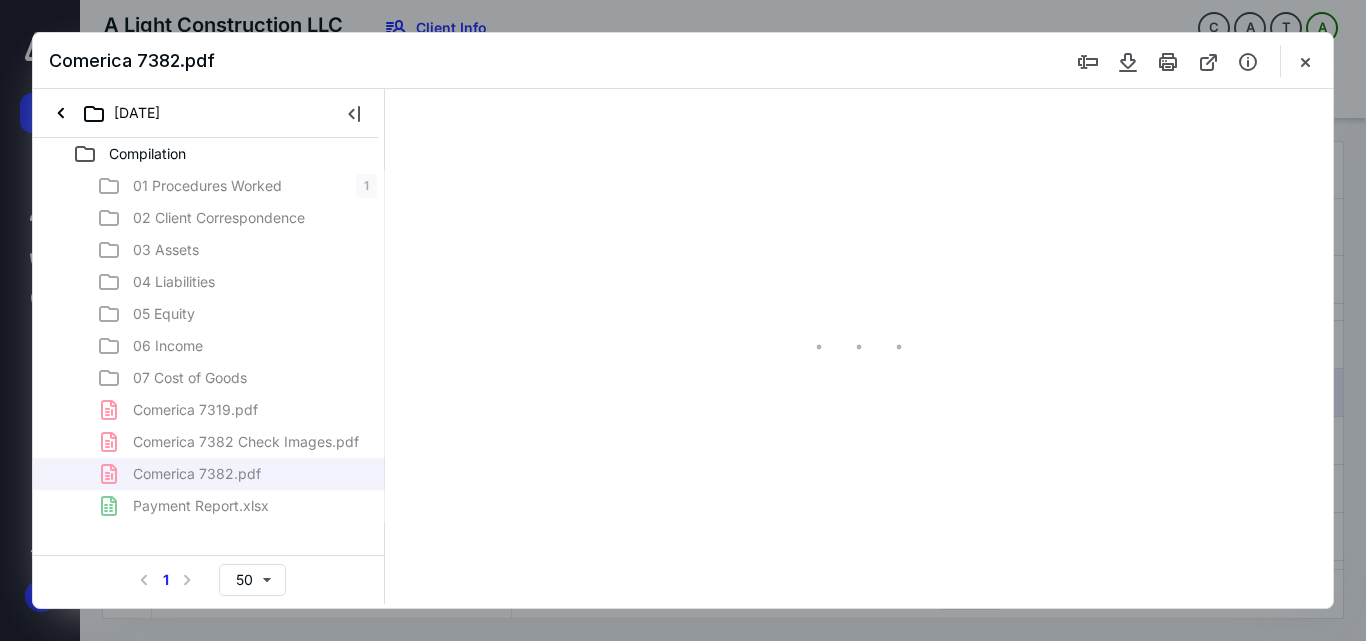 type on "55" 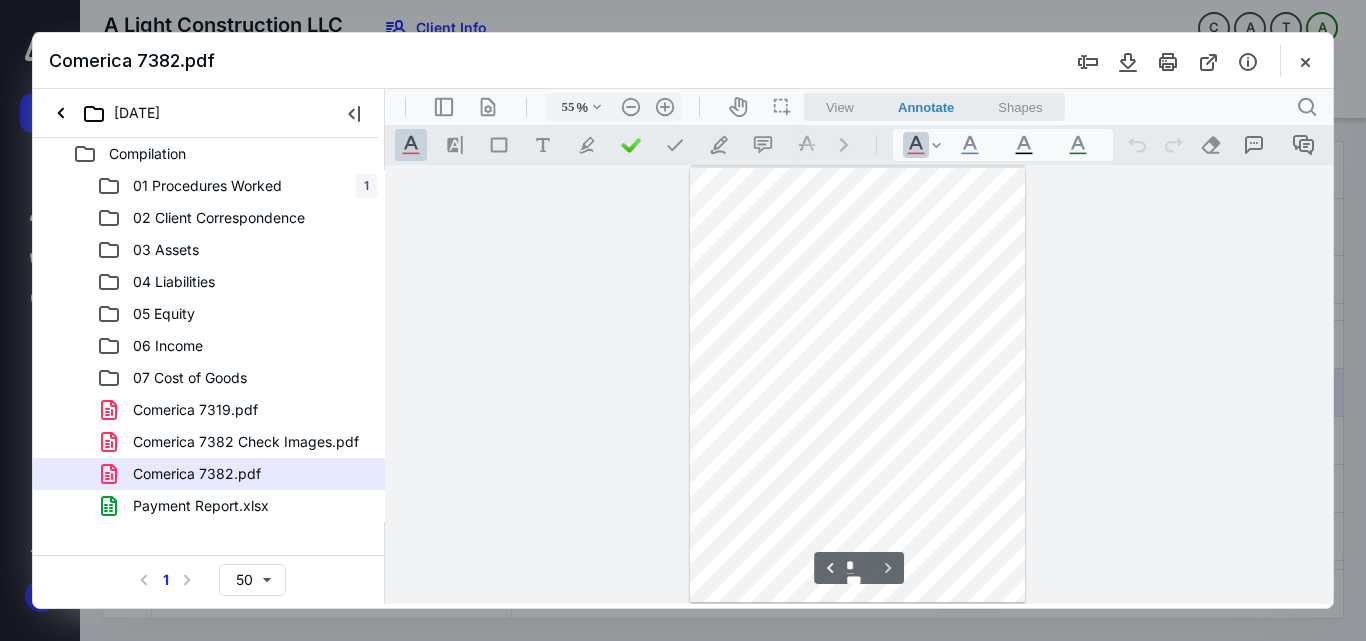 scroll, scrollTop: 1251, scrollLeft: 0, axis: vertical 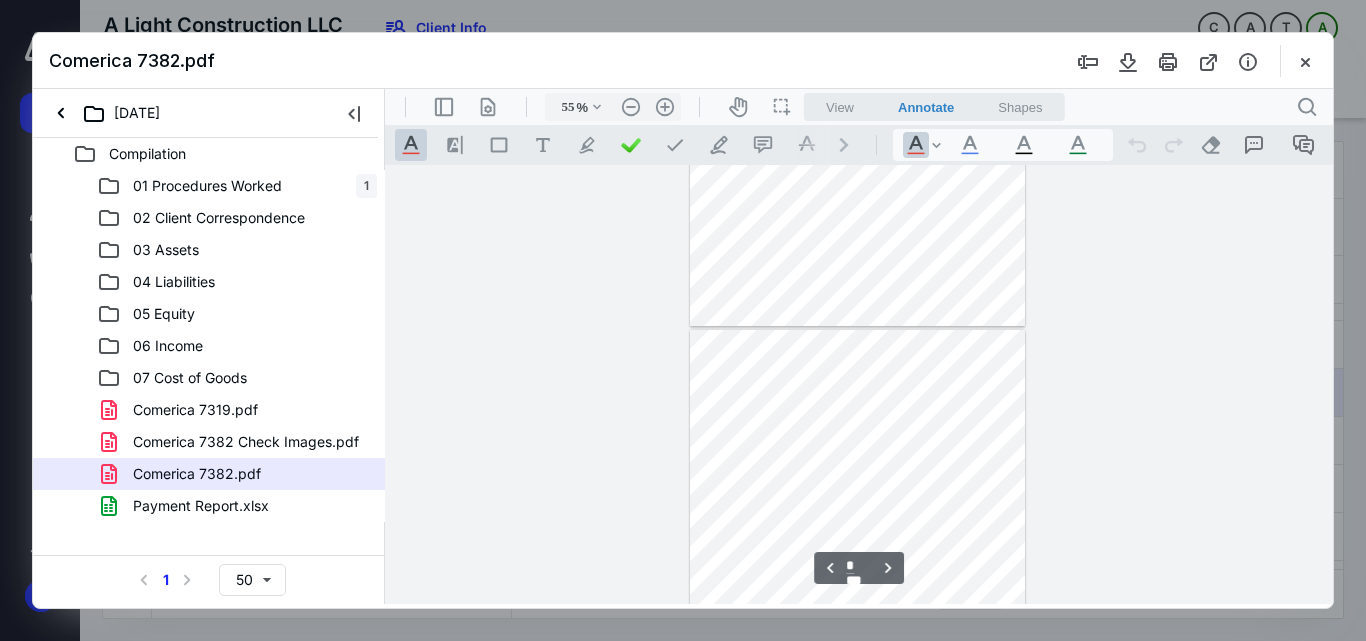 type on "*" 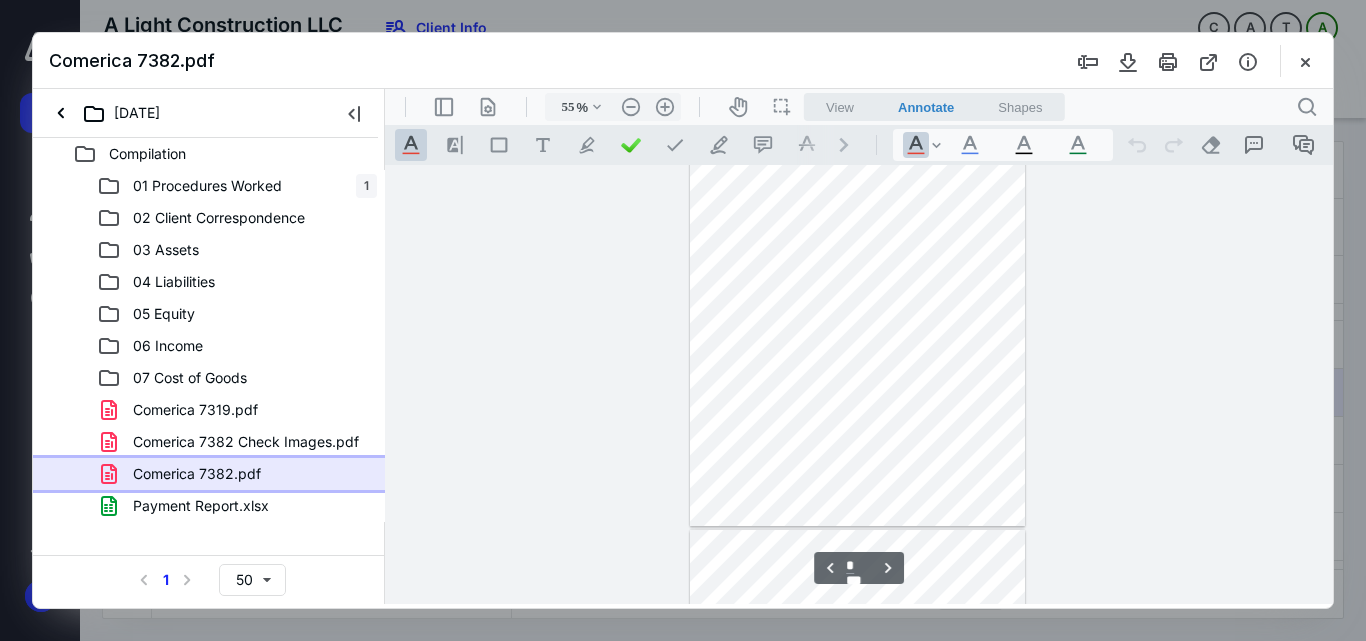 type on "63" 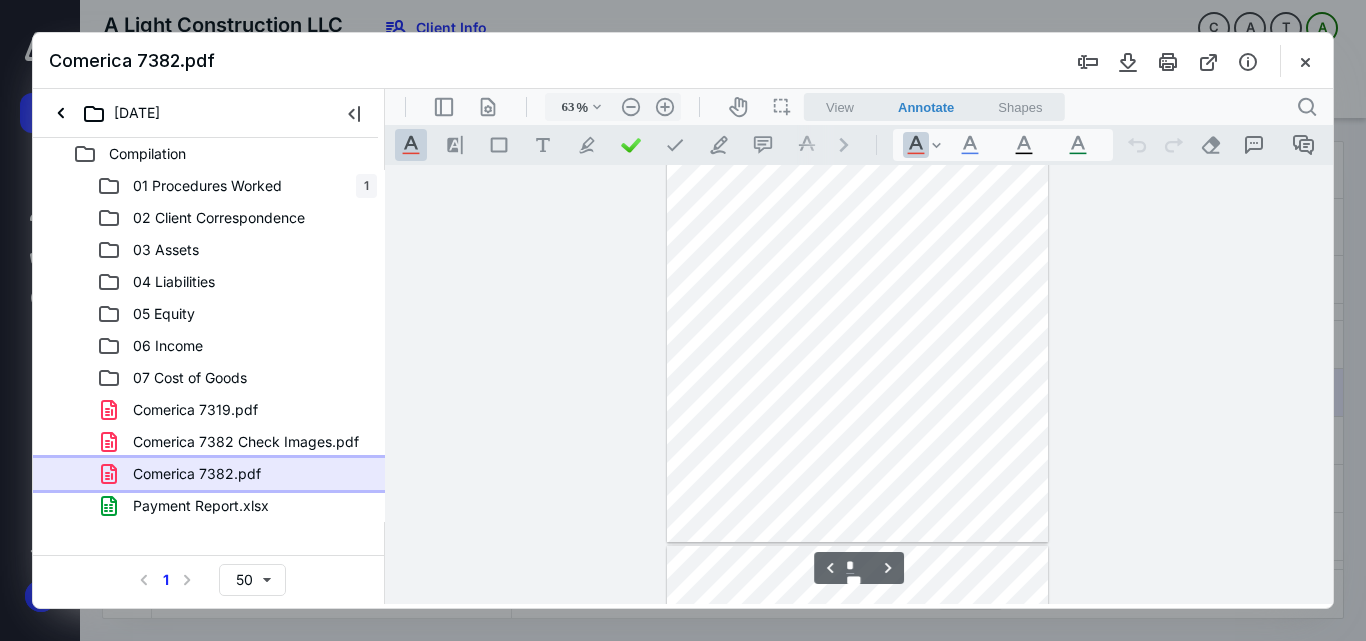 scroll, scrollTop: 1015, scrollLeft: 0, axis: vertical 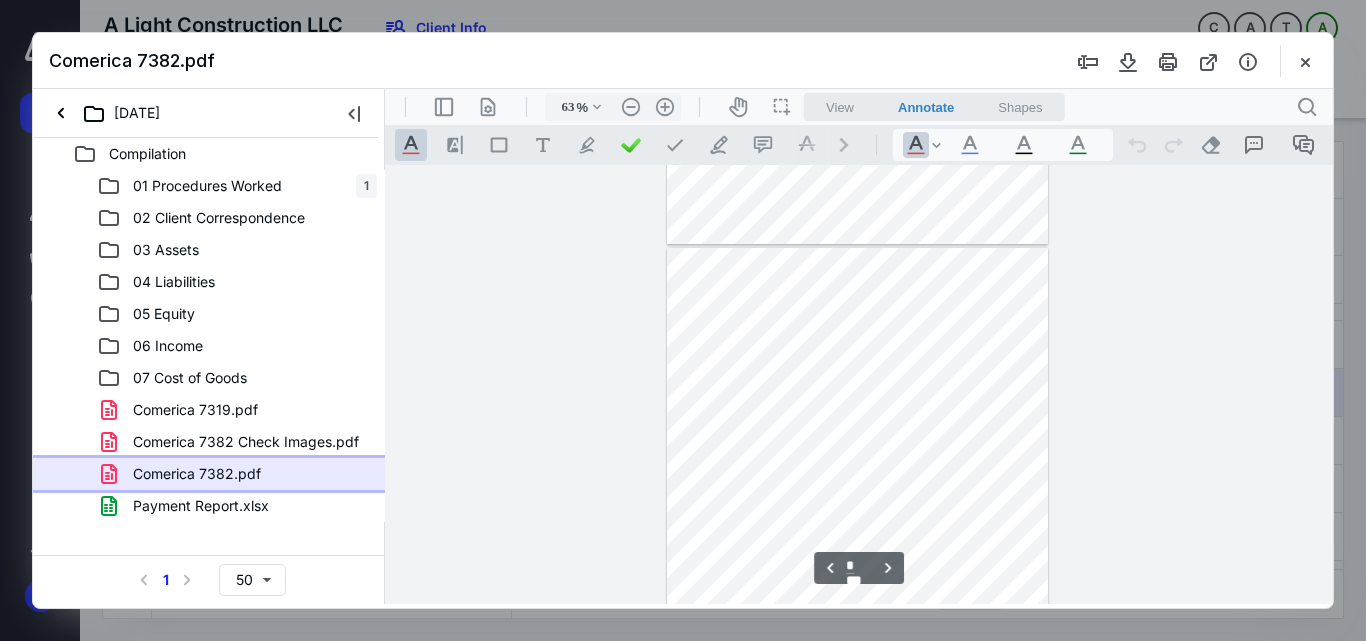 type on "*" 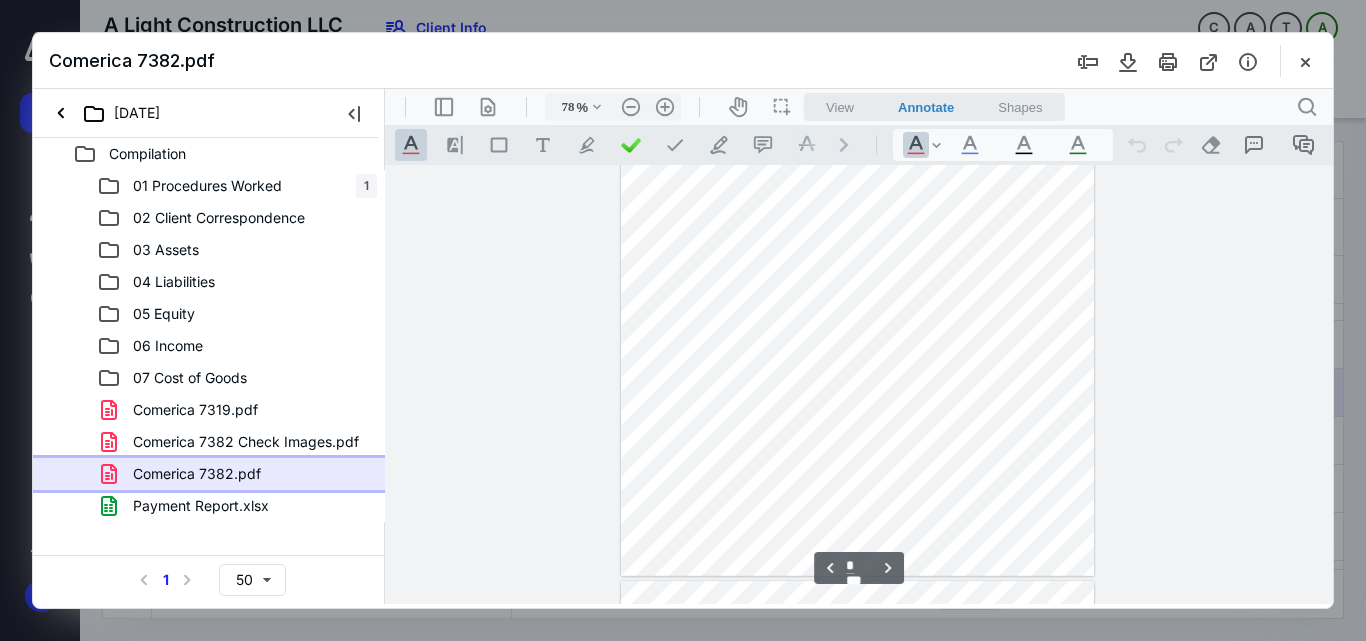 type on "85" 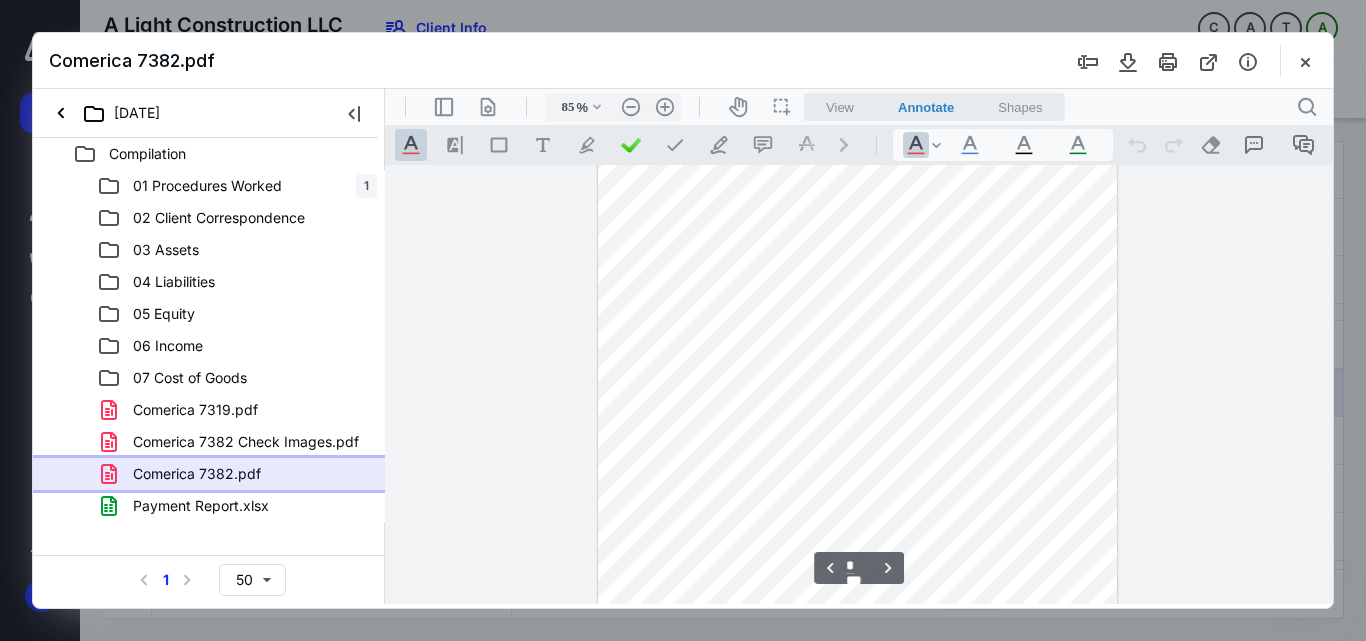 scroll, scrollTop: 1027, scrollLeft: 0, axis: vertical 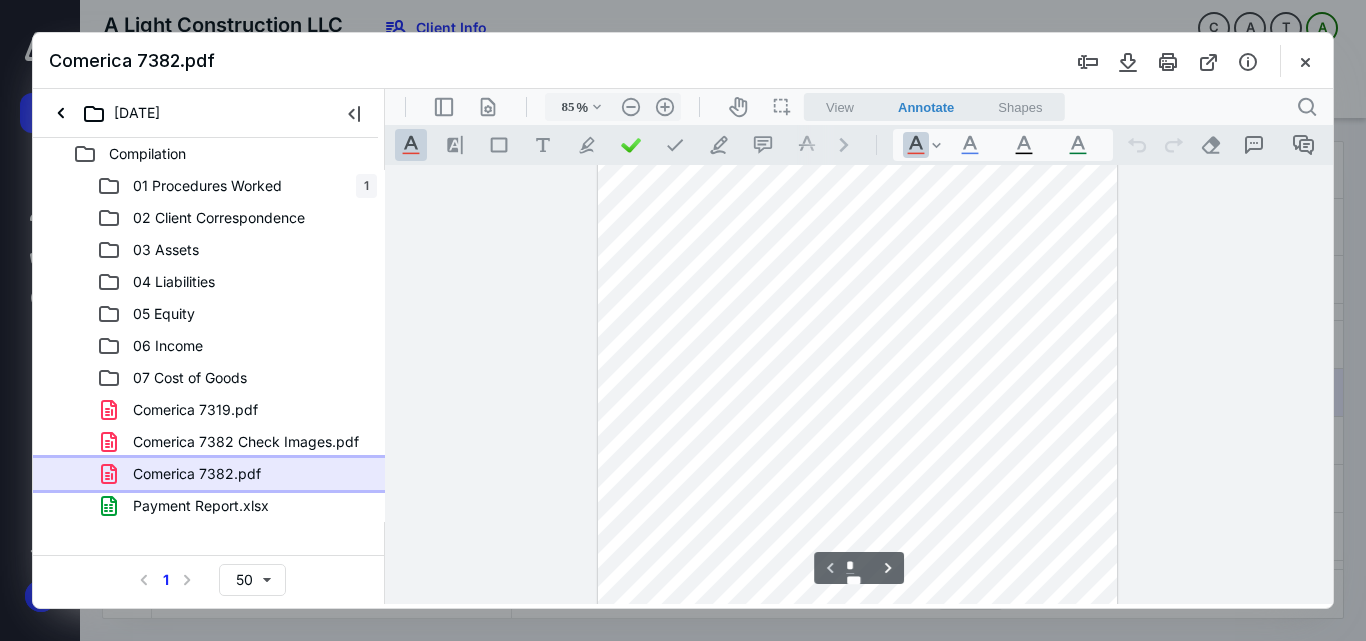 type on "*" 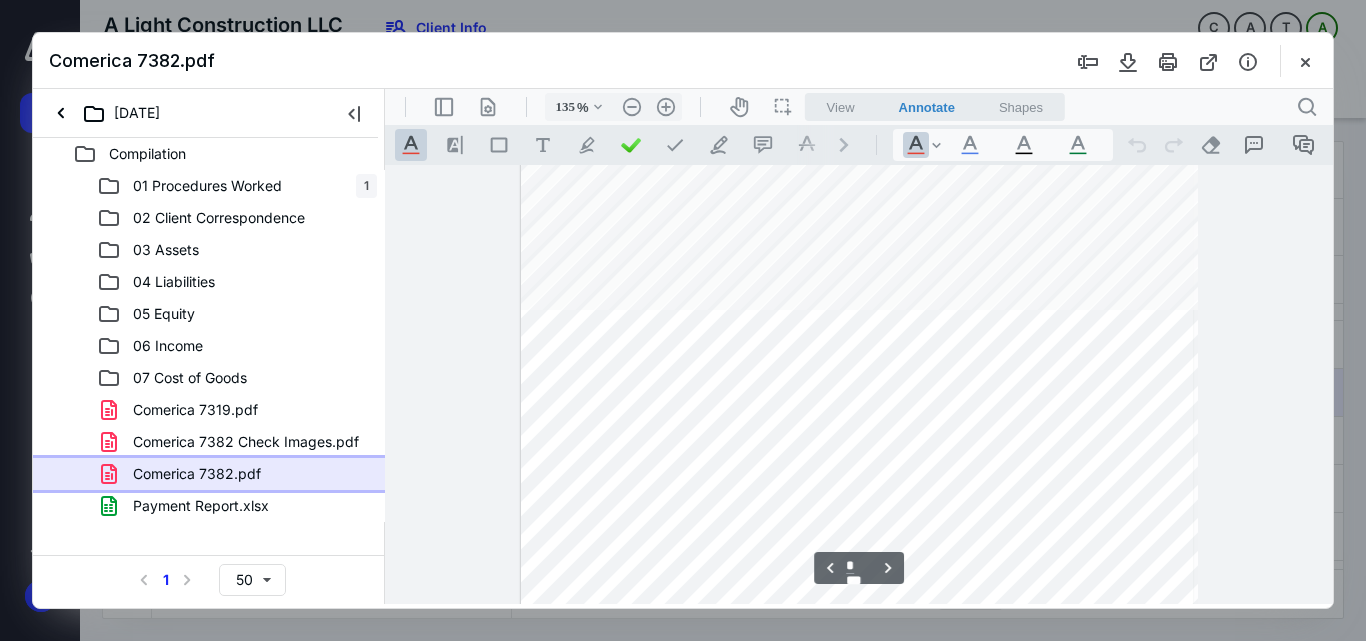 scroll, scrollTop: 1655, scrollLeft: 0, axis: vertical 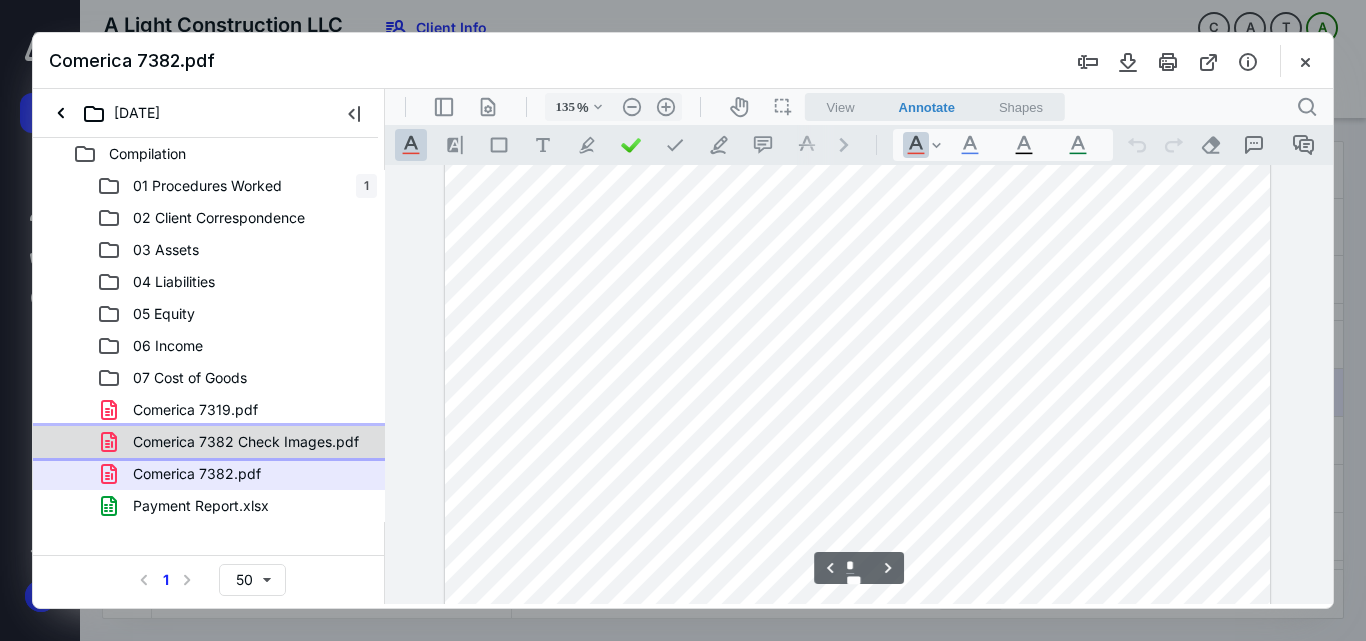 click on "Comerica 7382 Check Images.pdf" at bounding box center (246, 442) 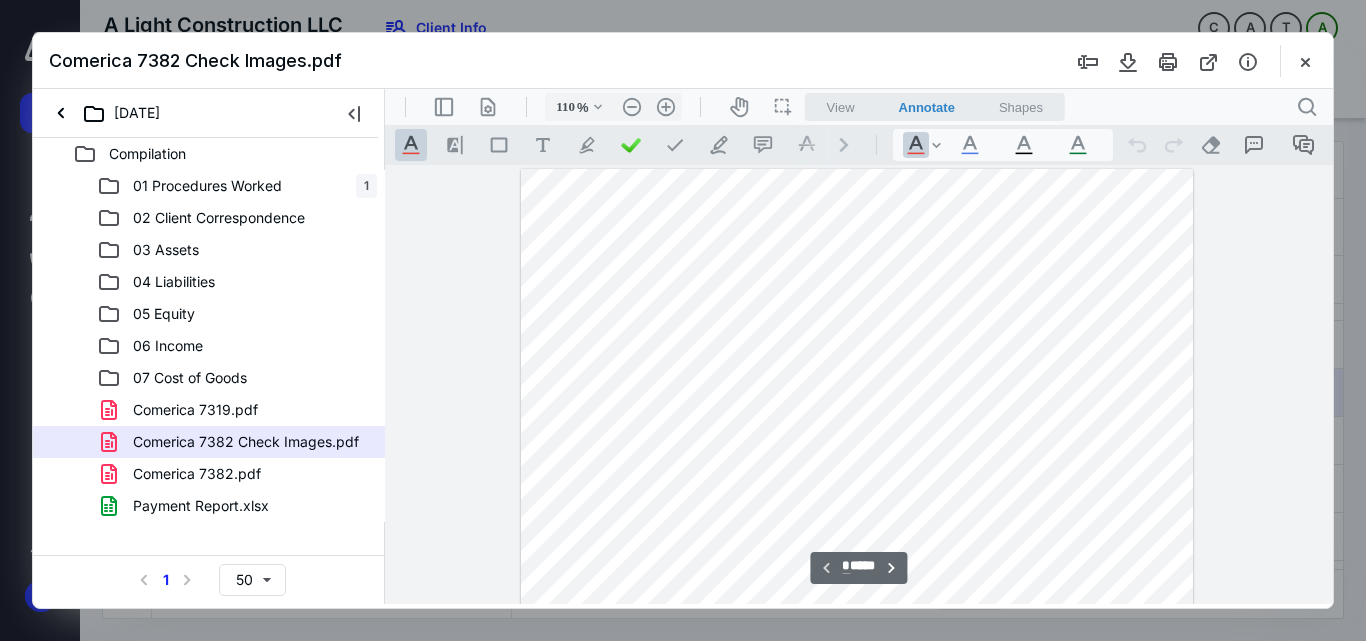 scroll, scrollTop: 0, scrollLeft: 0, axis: both 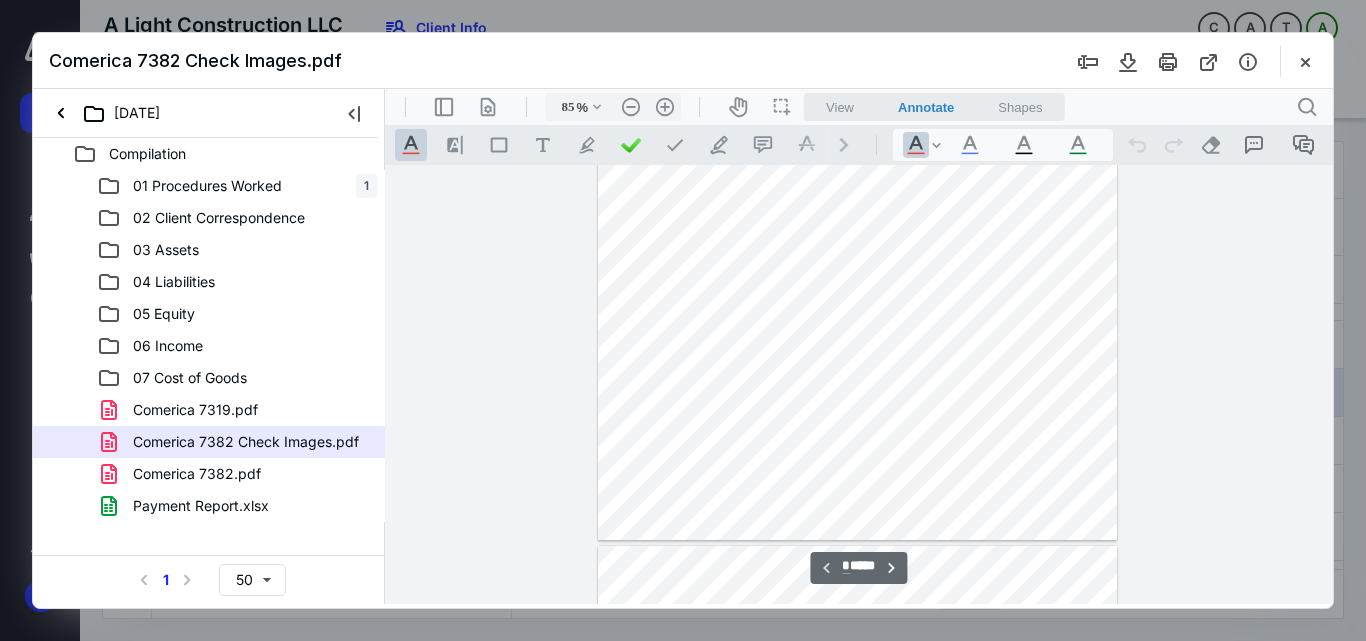 type on "*" 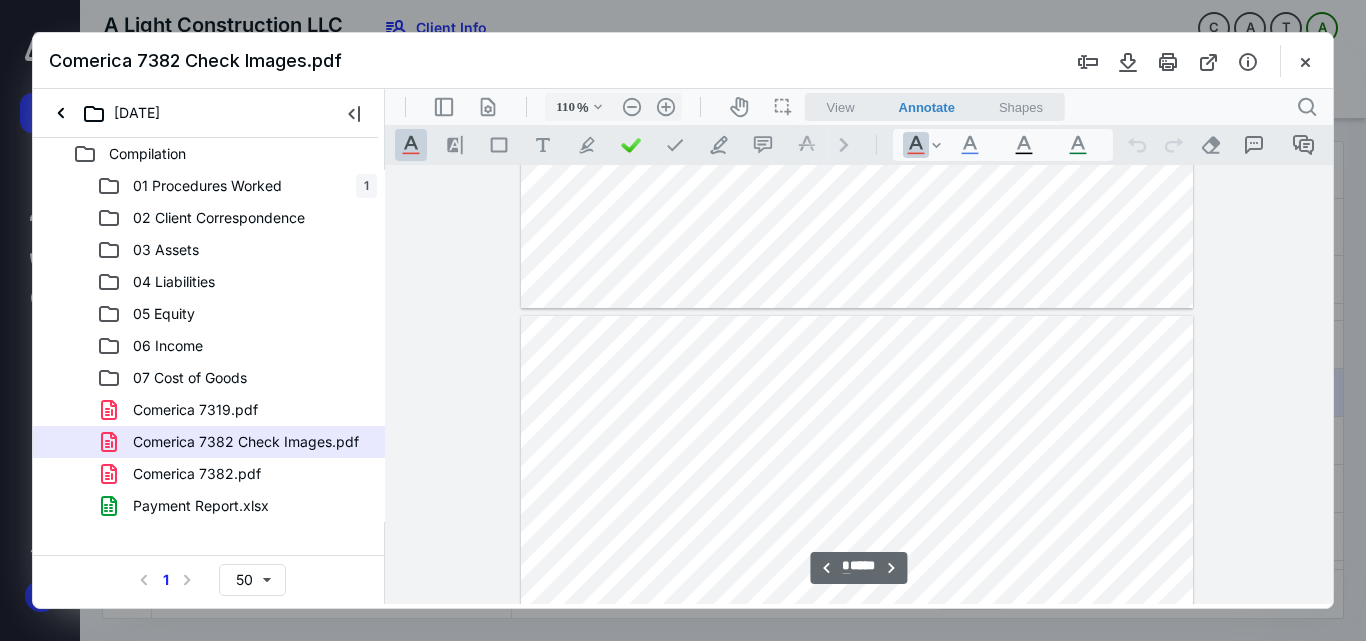 type on "135" 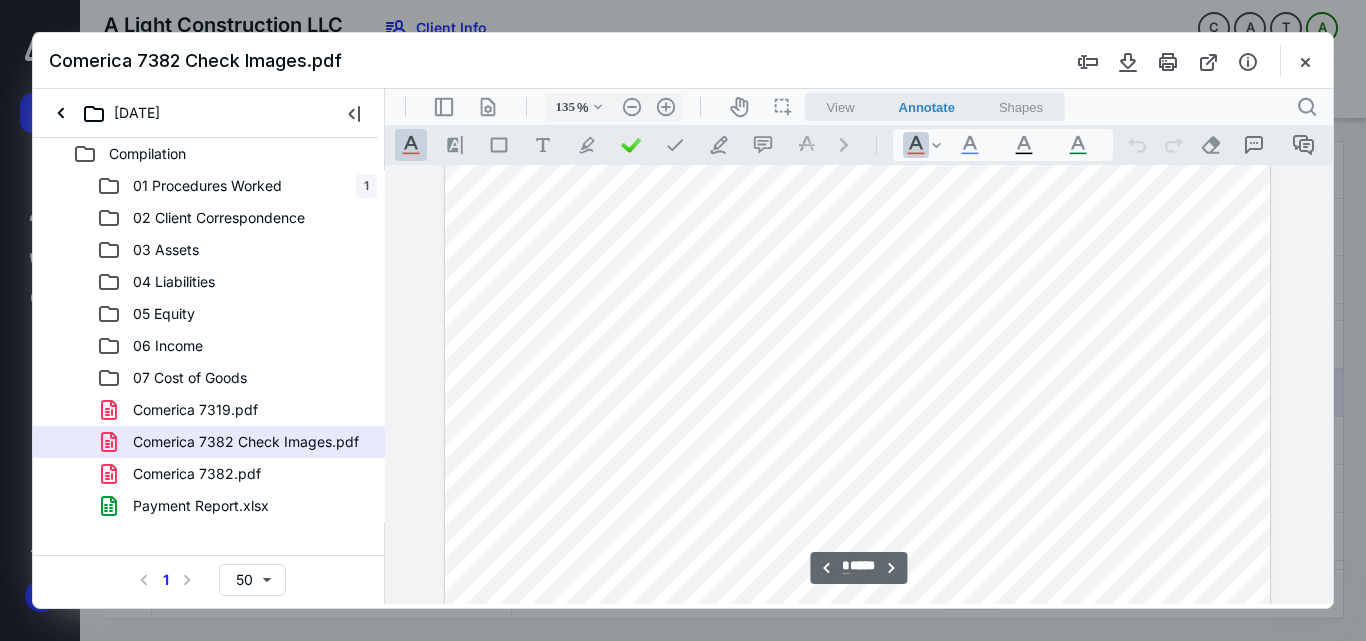 scroll, scrollTop: 5462, scrollLeft: 0, axis: vertical 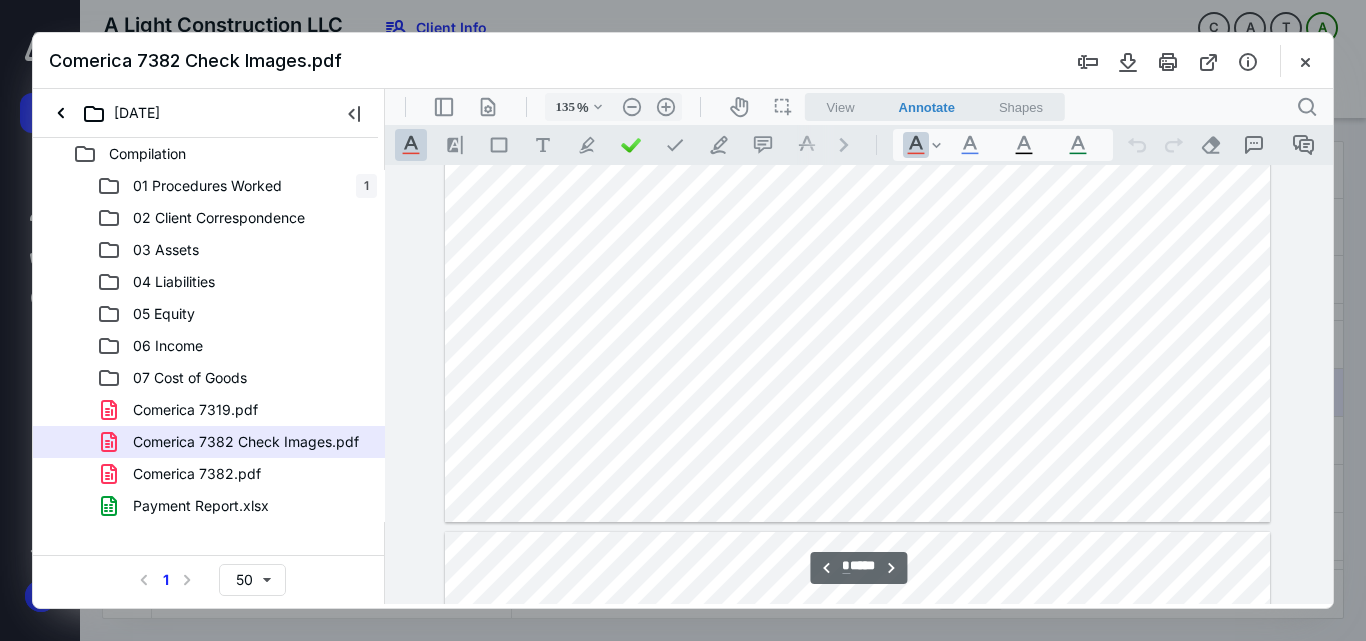 type on "*" 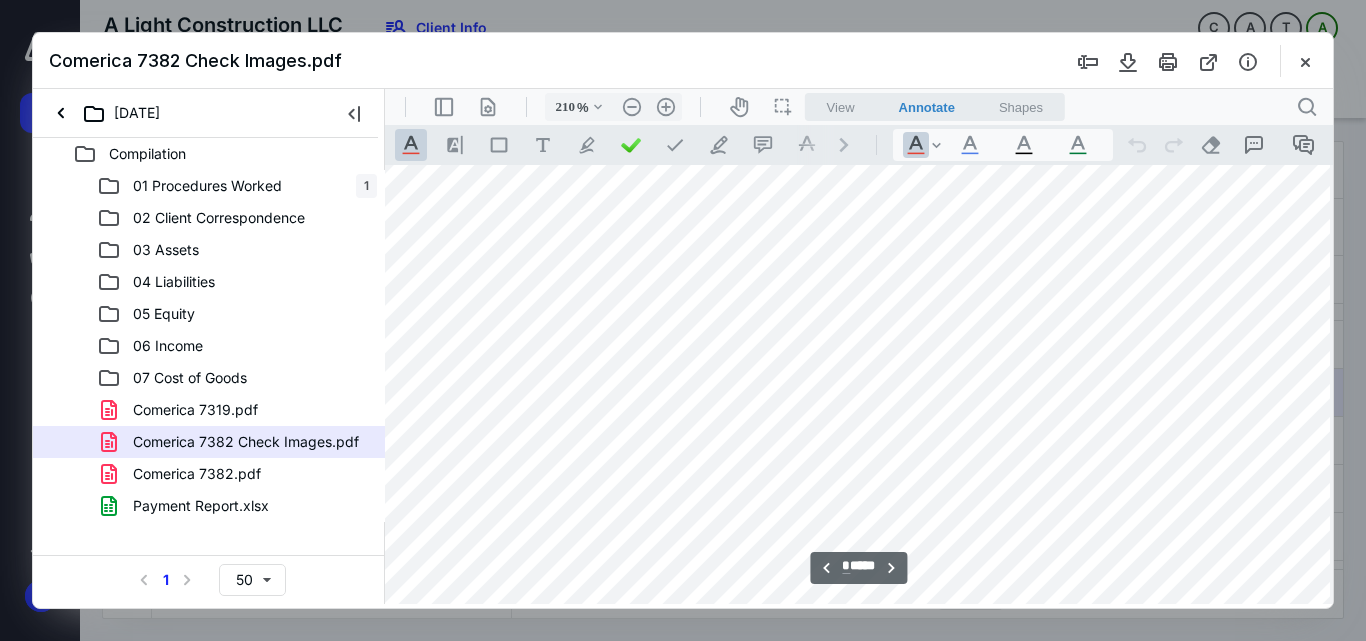 scroll, scrollTop: 13578, scrollLeft: 166, axis: both 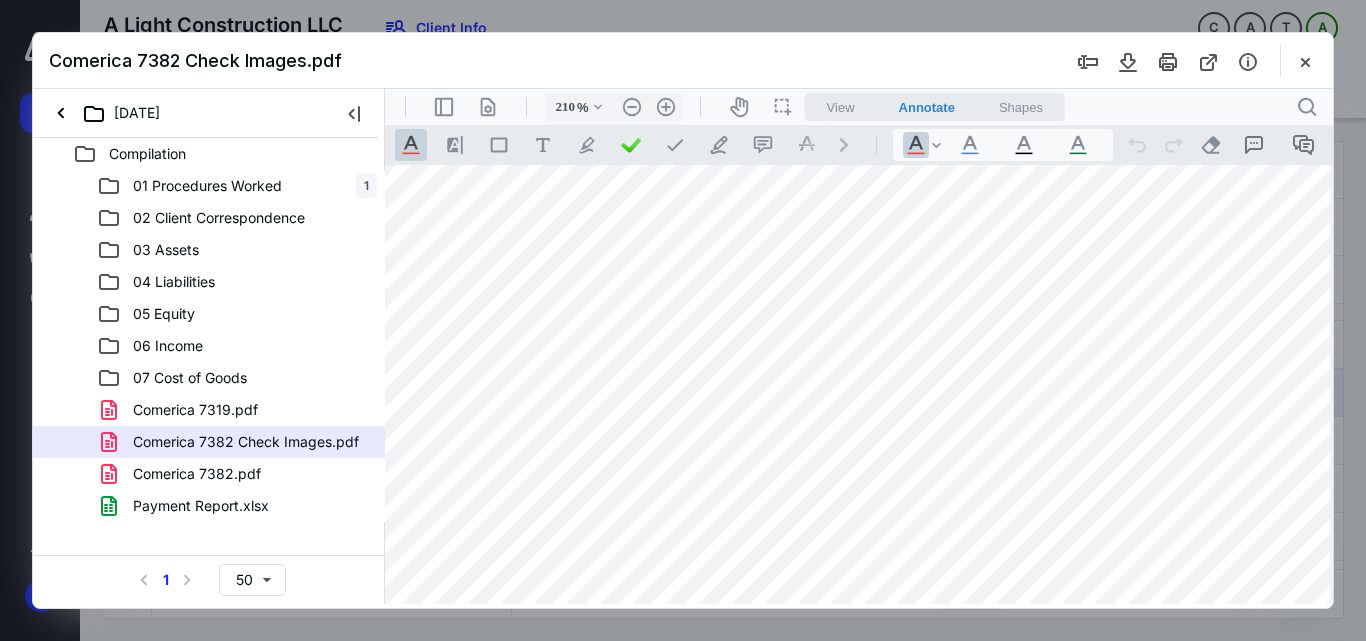 type on "160" 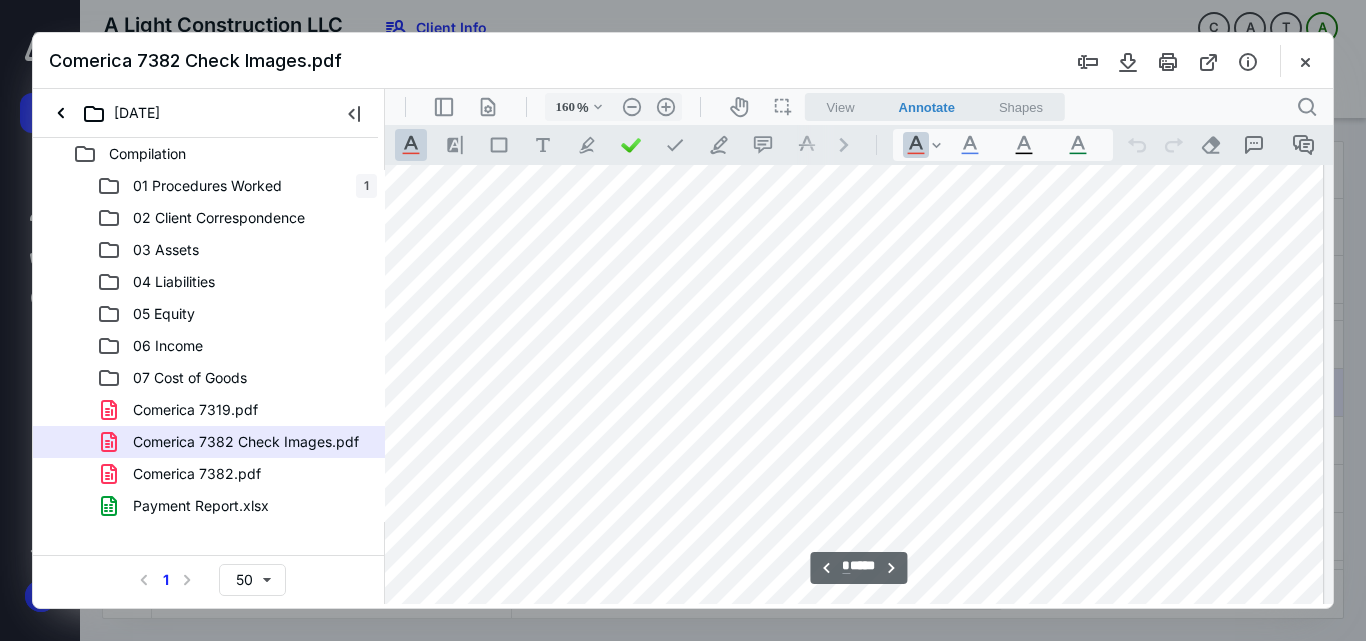 scroll, scrollTop: 10302, scrollLeft: 14, axis: both 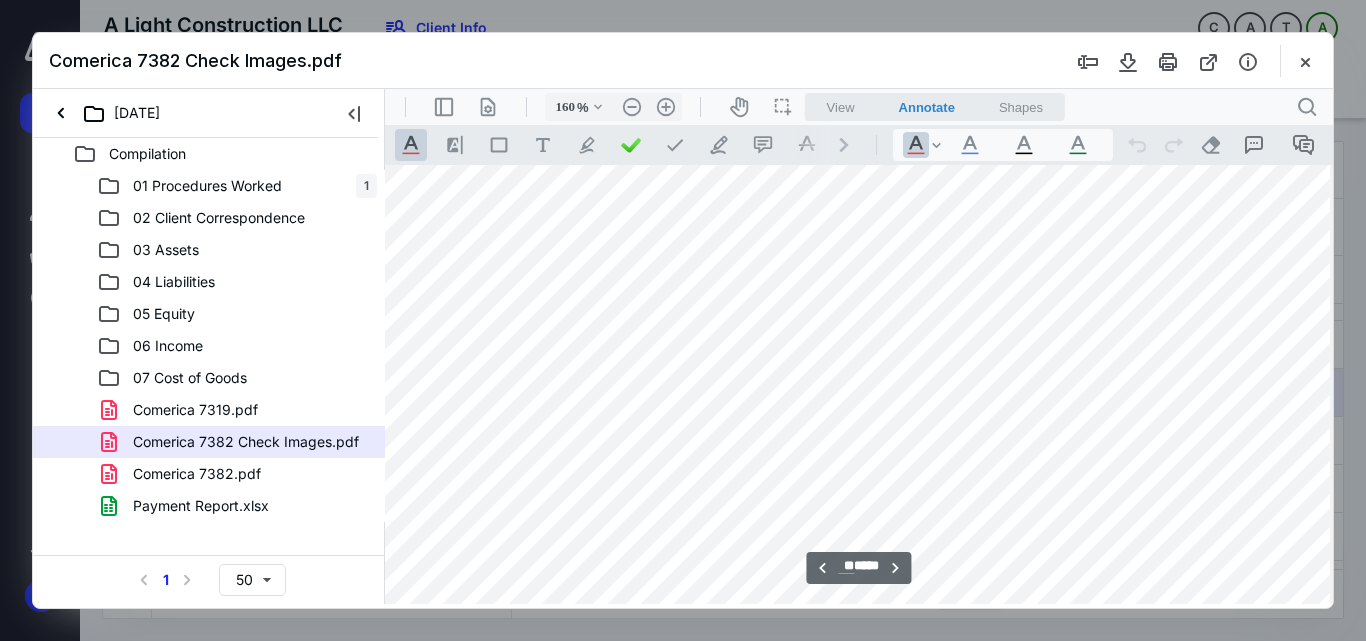 type on "**" 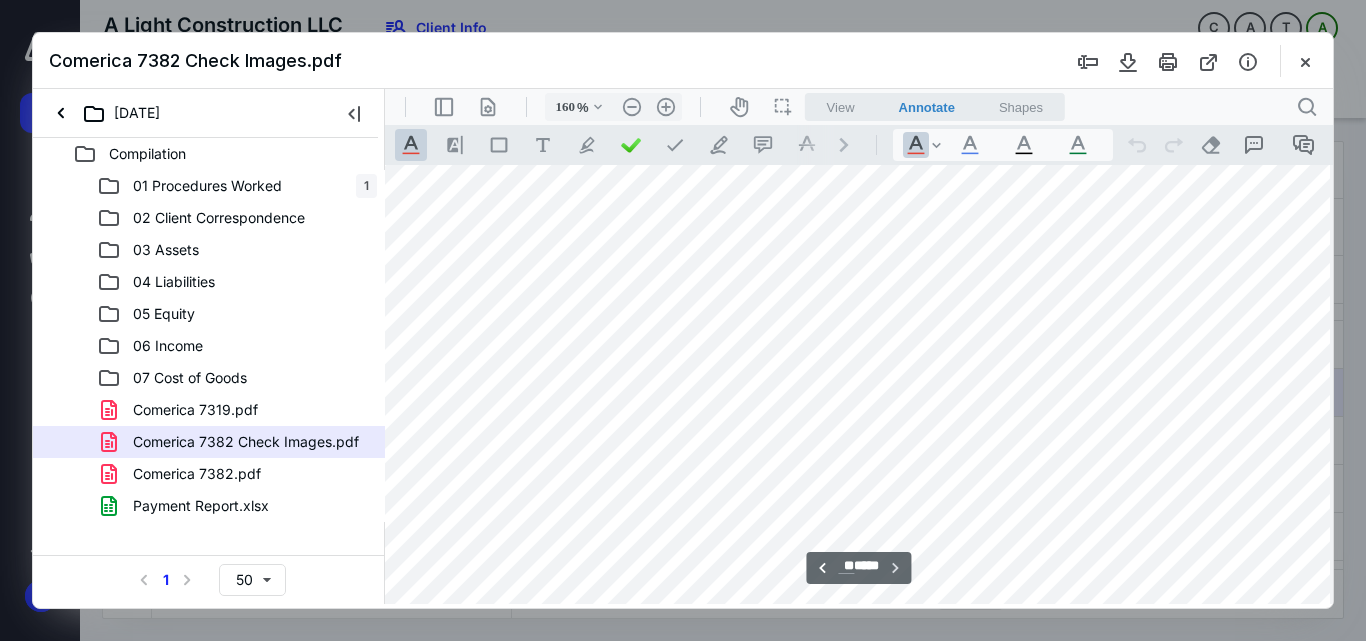 scroll, scrollTop: 14202, scrollLeft: 14, axis: both 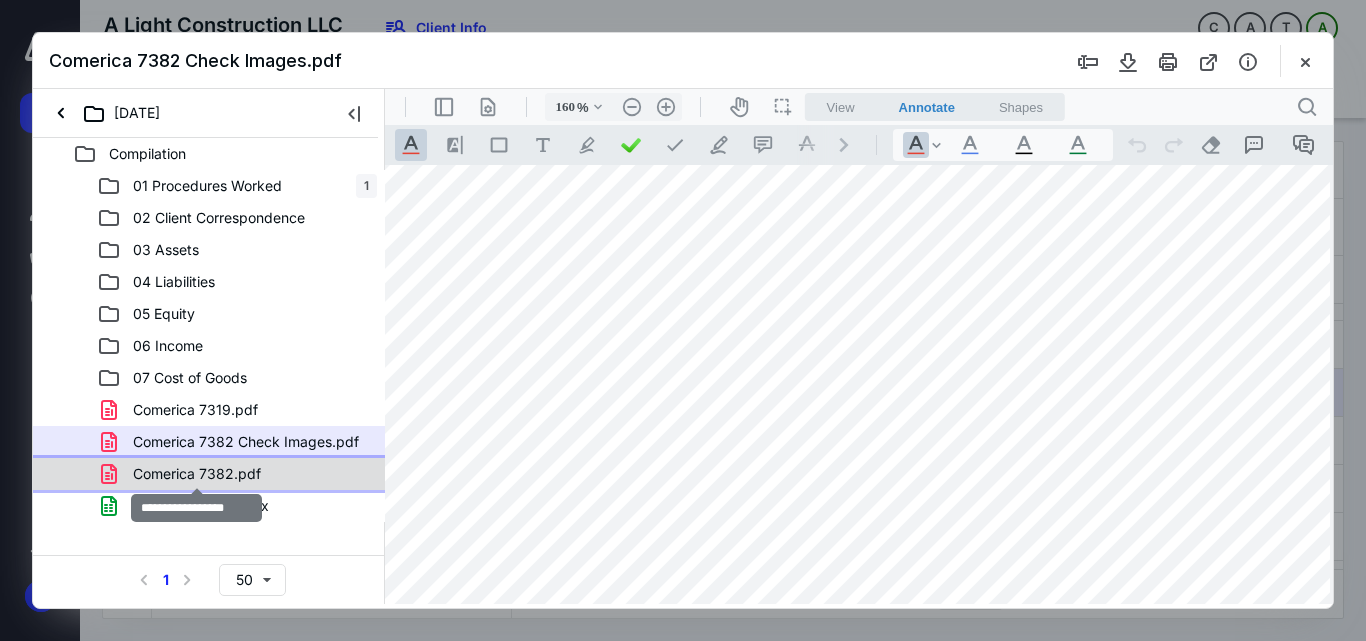 drag, startPoint x: 173, startPoint y: 472, endPoint x: 31, endPoint y: 472, distance: 142 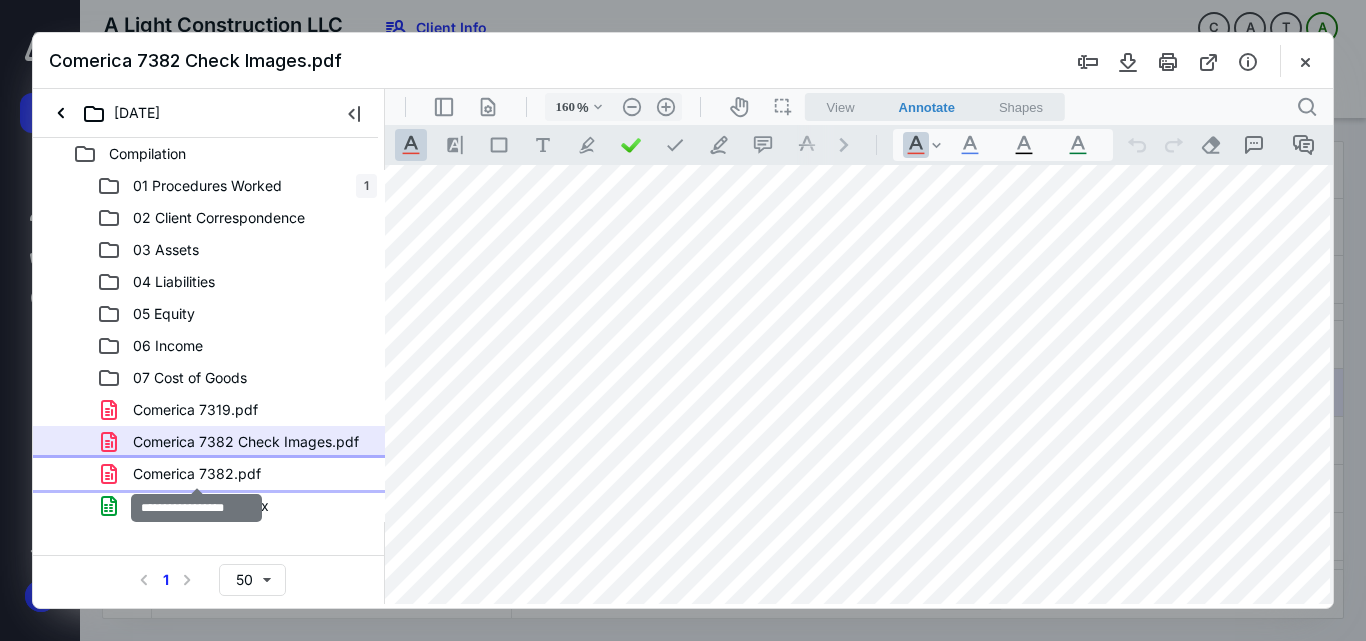 click on "Comerica 7382.pdf" at bounding box center [197, 474] 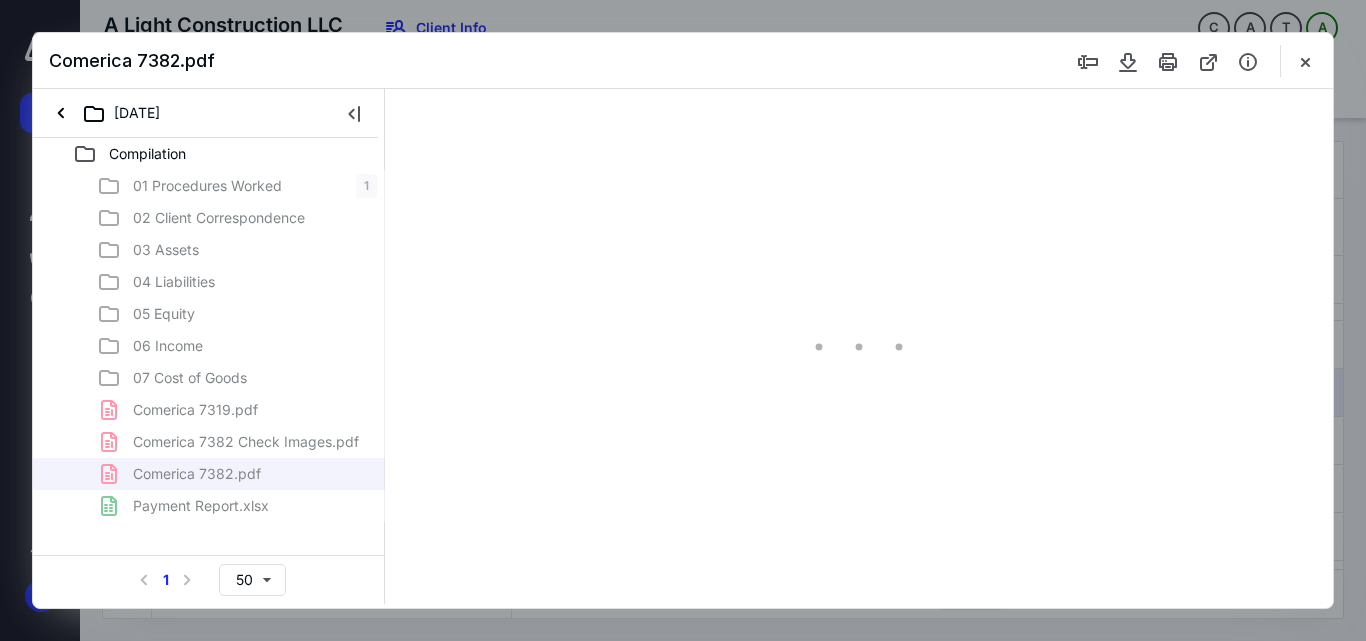 scroll, scrollTop: 78, scrollLeft: 0, axis: vertical 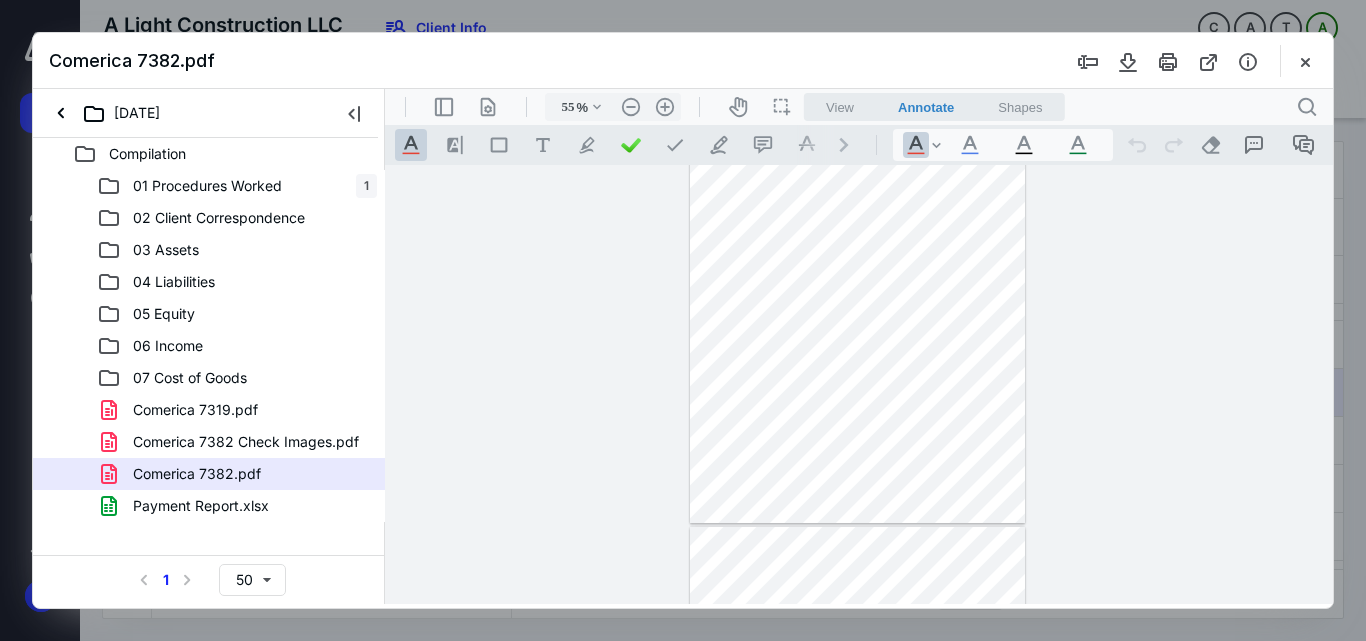 click at bounding box center (858, 306) 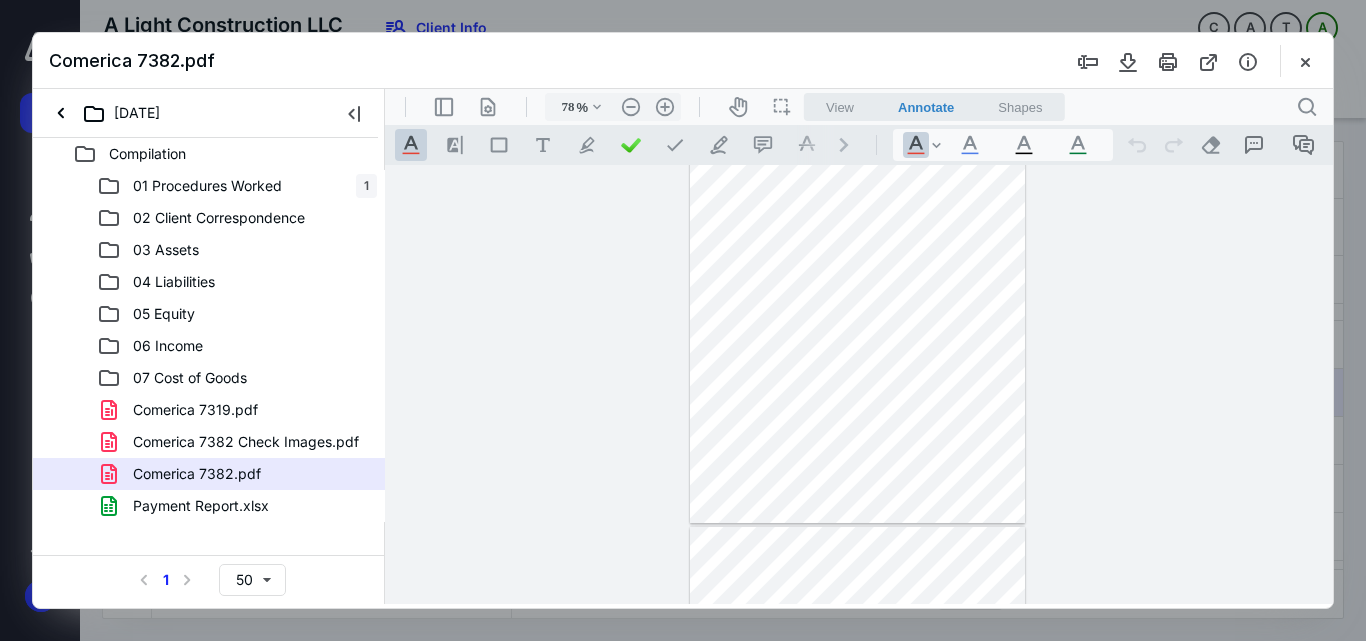 scroll, scrollTop: 201, scrollLeft: 0, axis: vertical 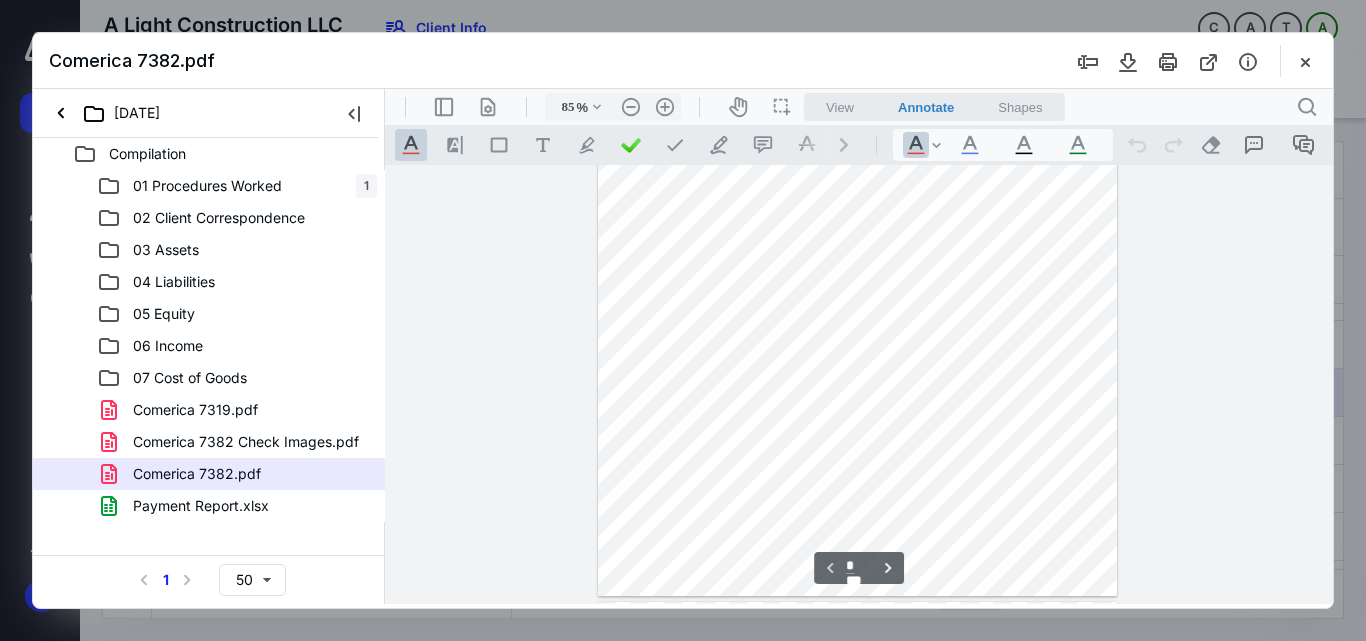 type on "110" 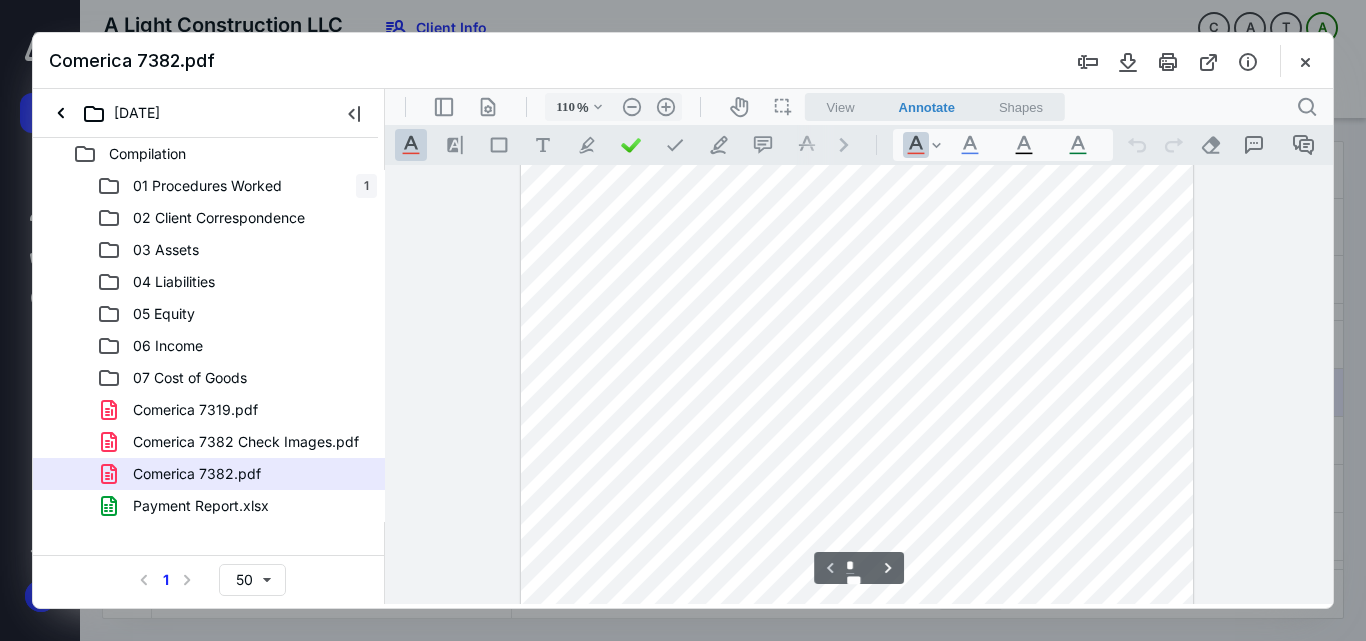scroll, scrollTop: 289, scrollLeft: 0, axis: vertical 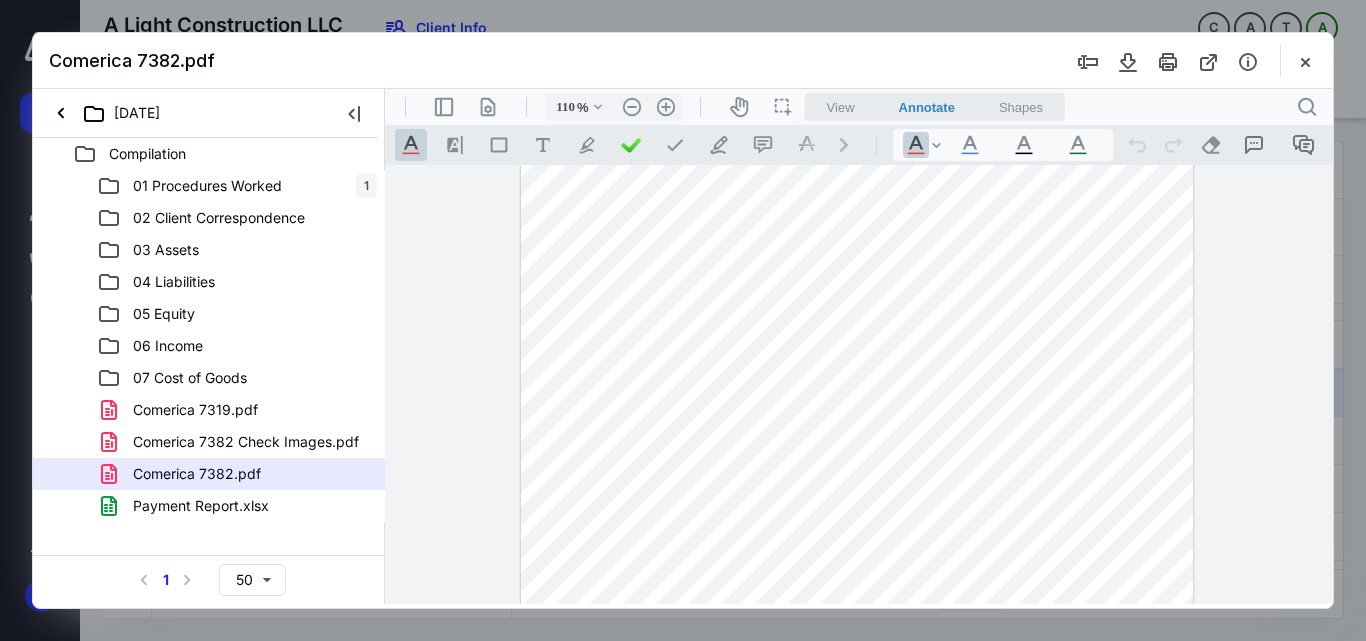click at bounding box center [857, 315] 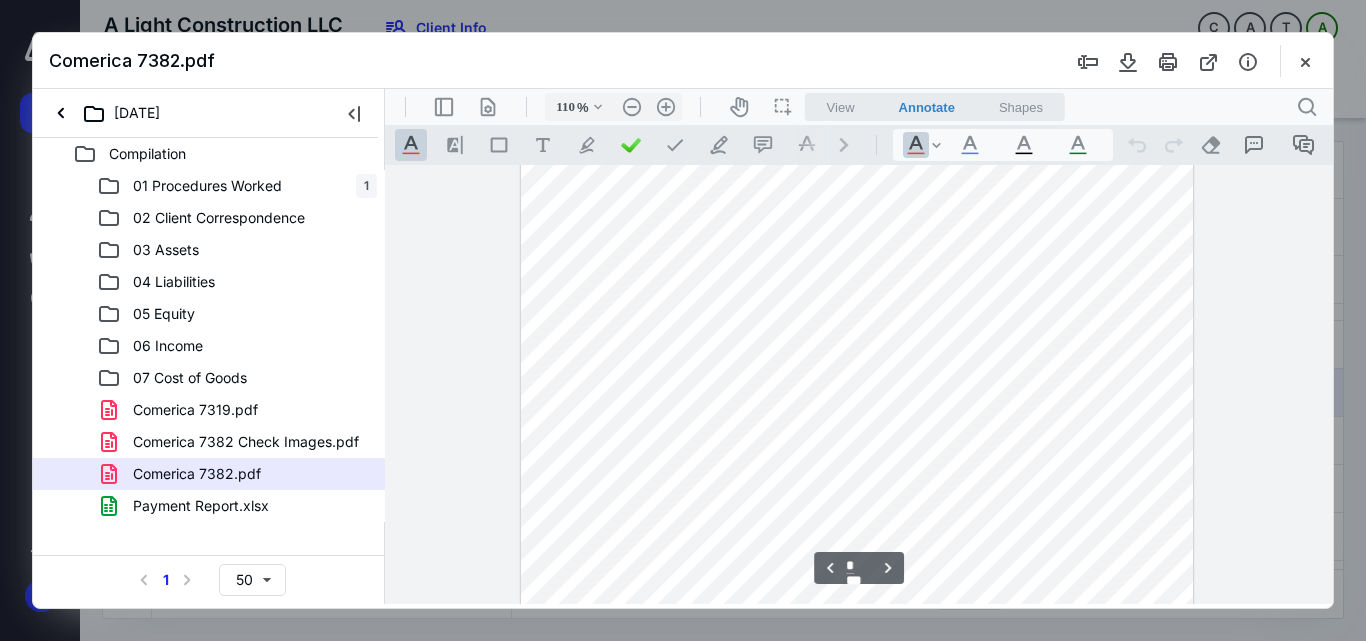 scroll, scrollTop: 1100, scrollLeft: 0, axis: vertical 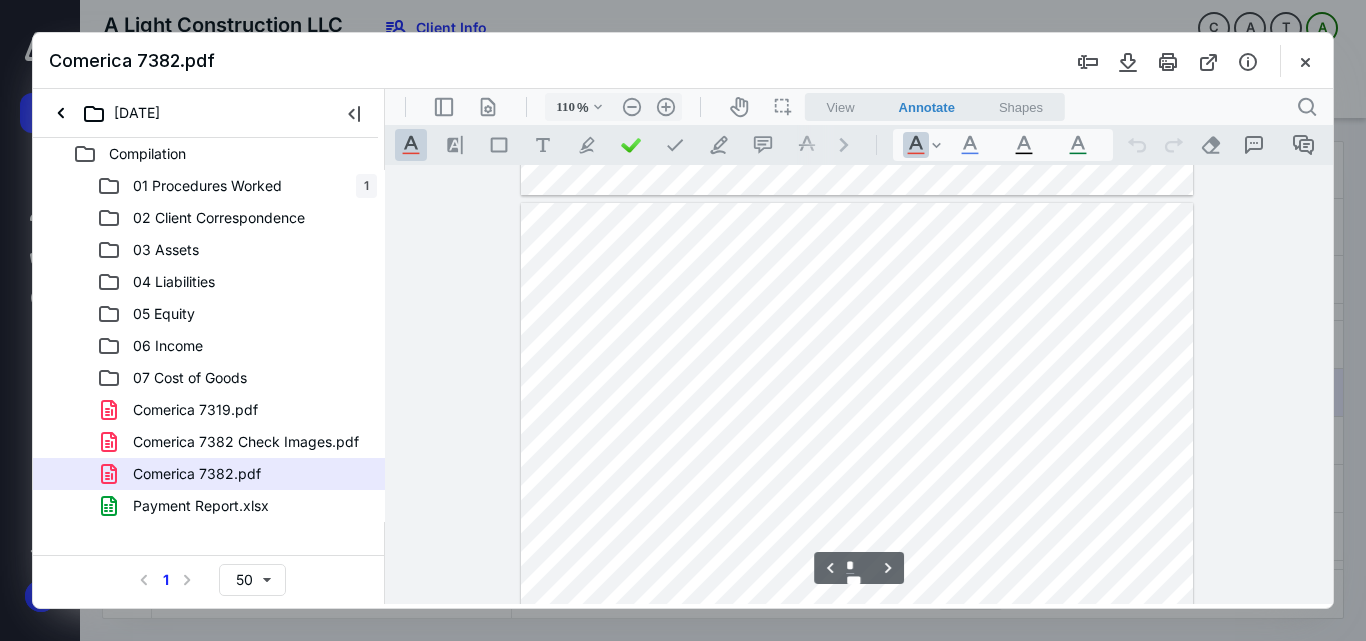 type on "*" 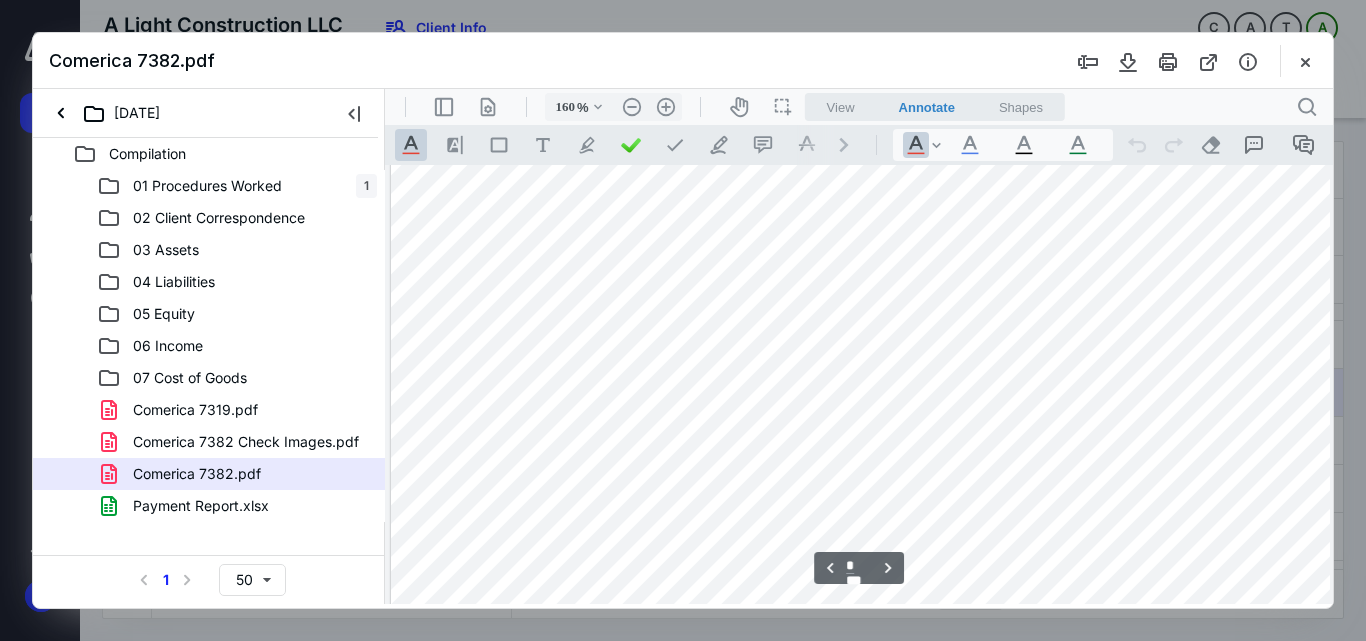 scroll, scrollTop: 2990, scrollLeft: 21, axis: both 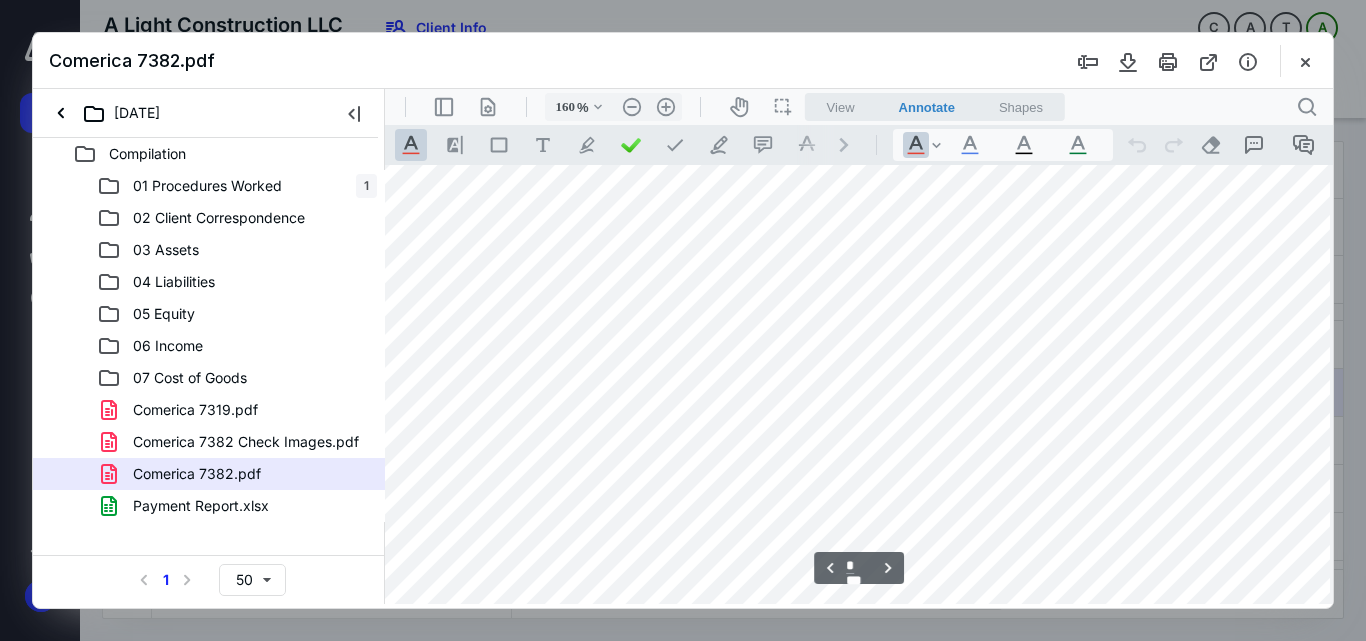 type on "210" 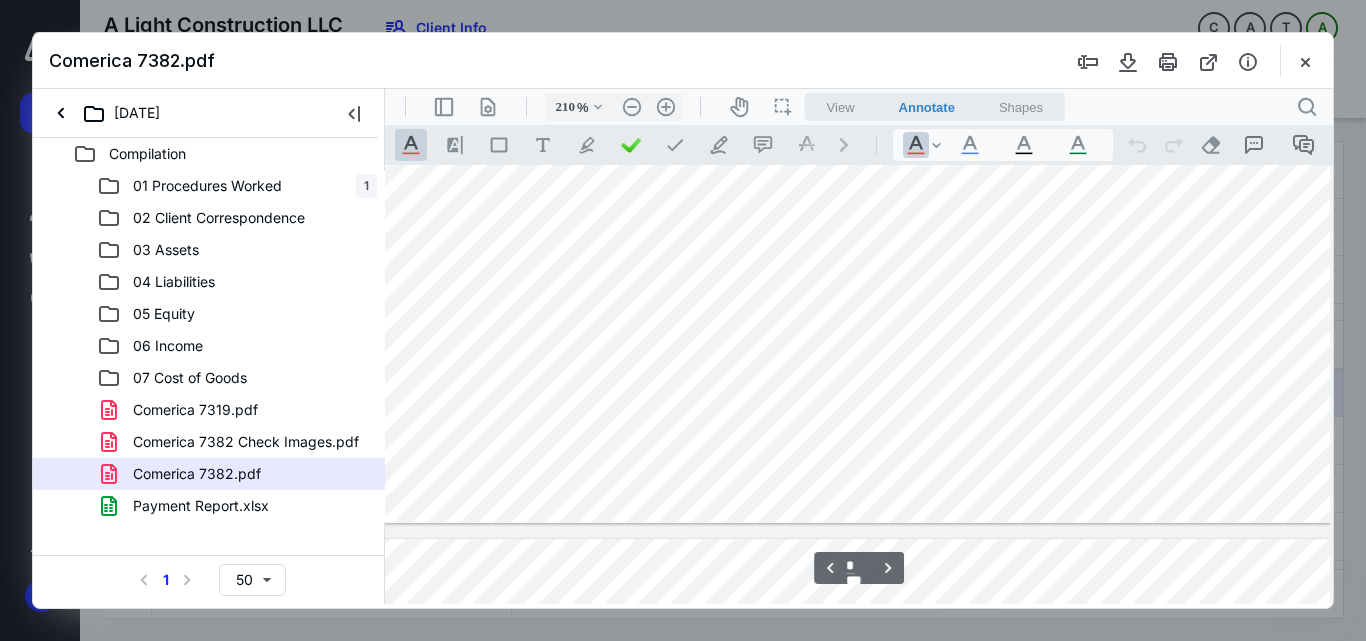 scroll, scrollTop: 3982, scrollLeft: 145, axis: both 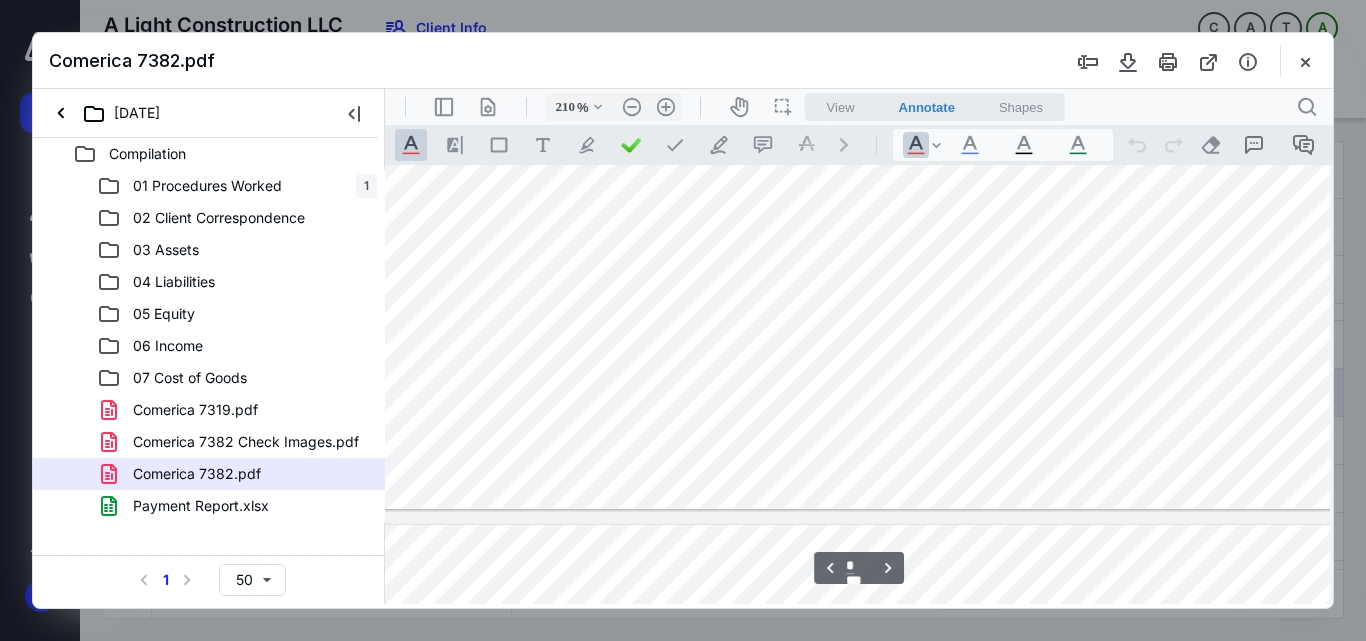 type on "*" 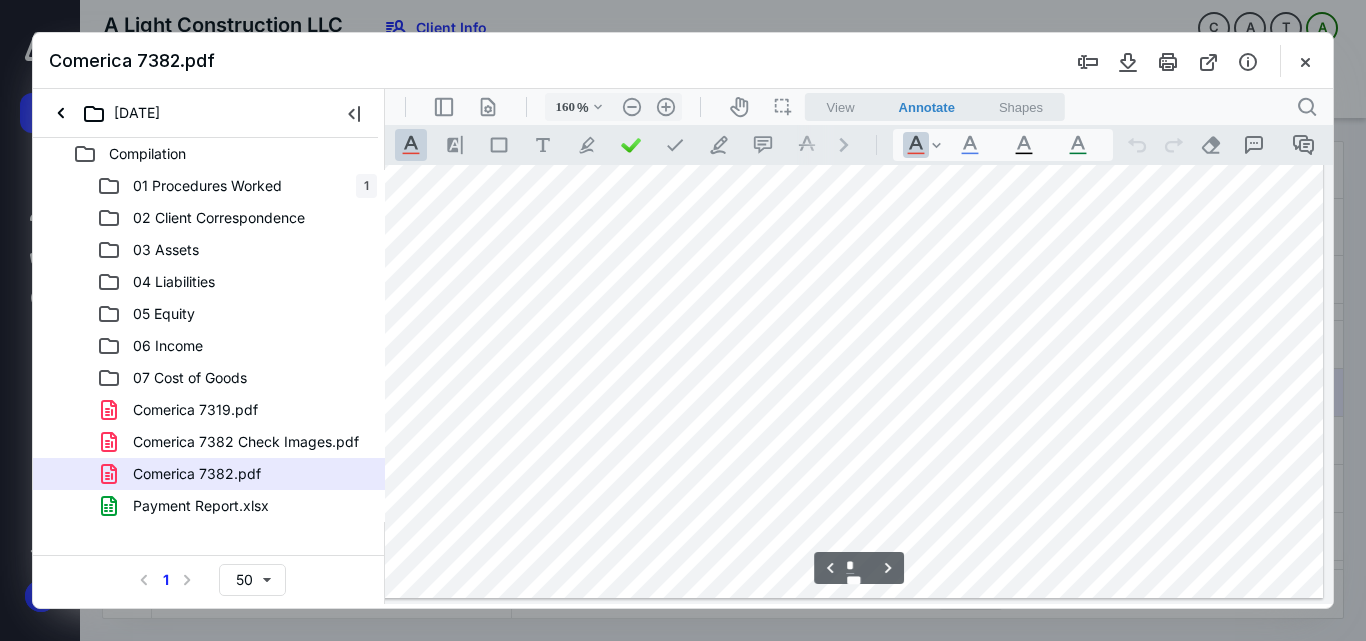 scroll, scrollTop: 4877, scrollLeft: 29, axis: both 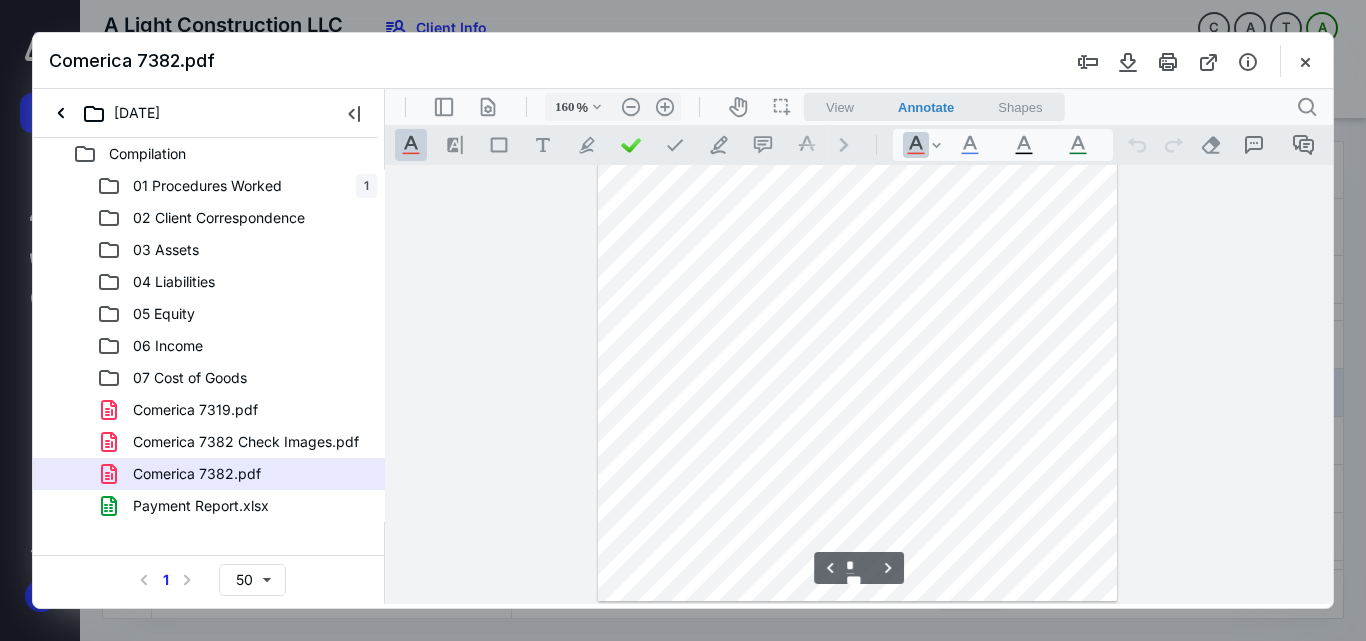type on "85" 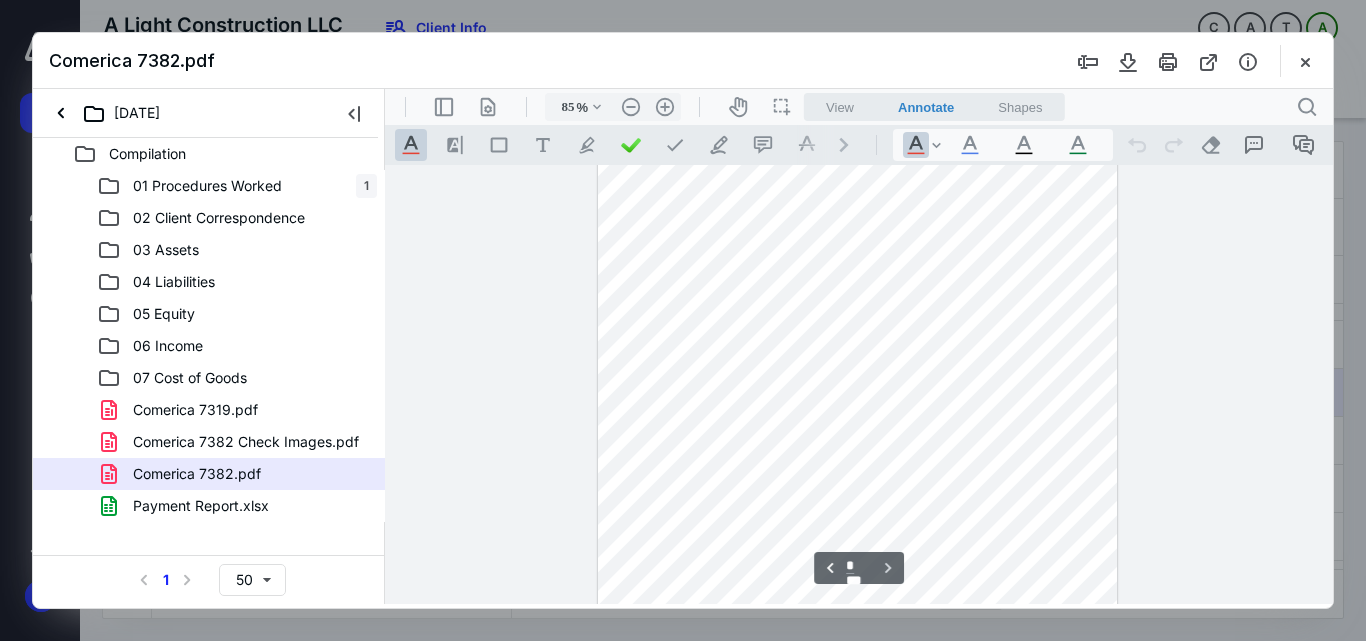 scroll, scrollTop: 2951, scrollLeft: 0, axis: vertical 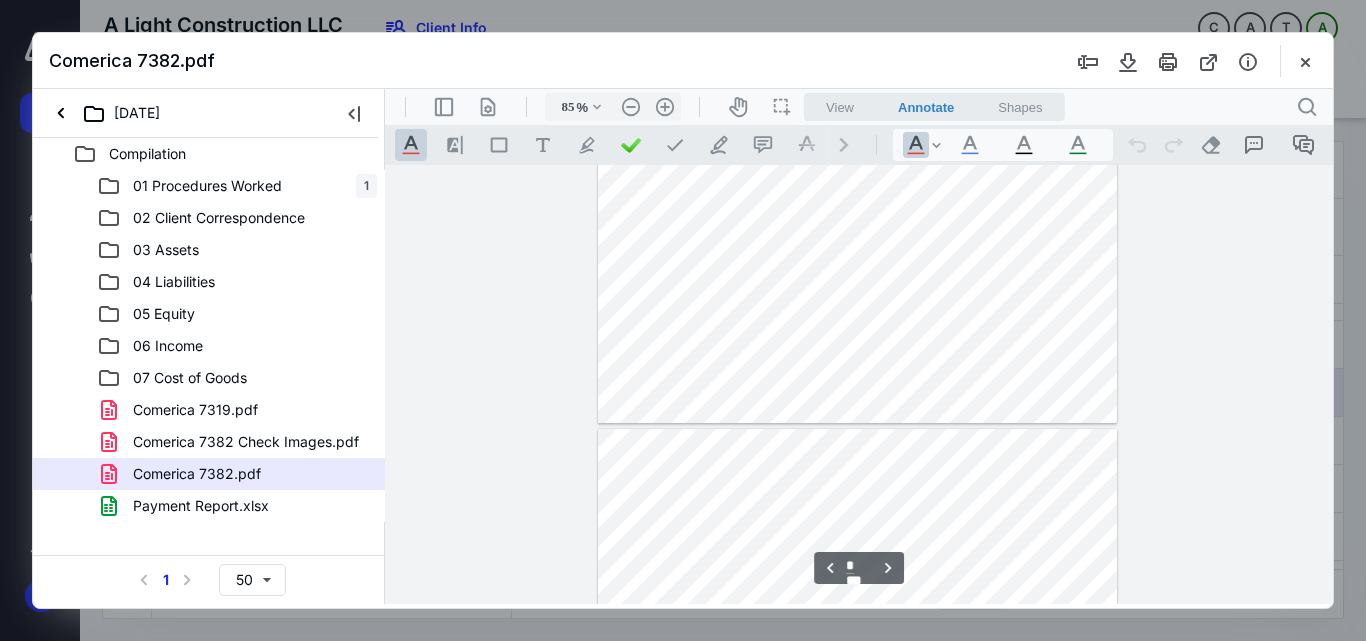 type on "*" 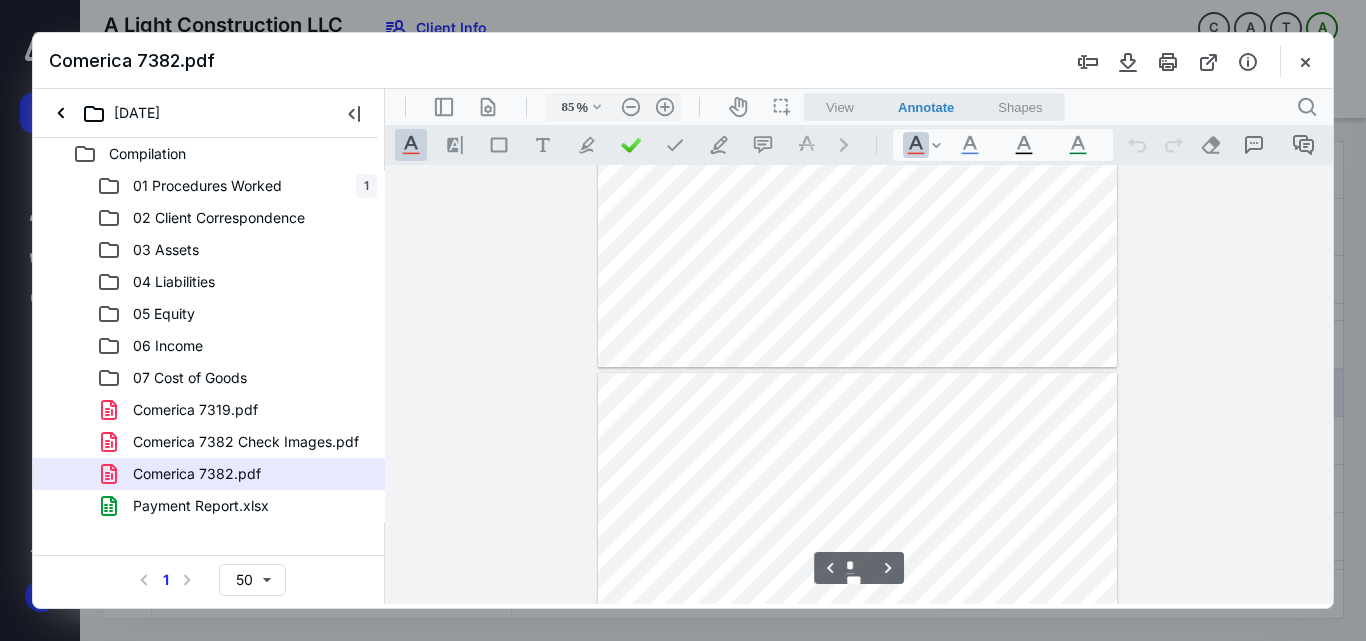 scroll, scrollTop: 1451, scrollLeft: 0, axis: vertical 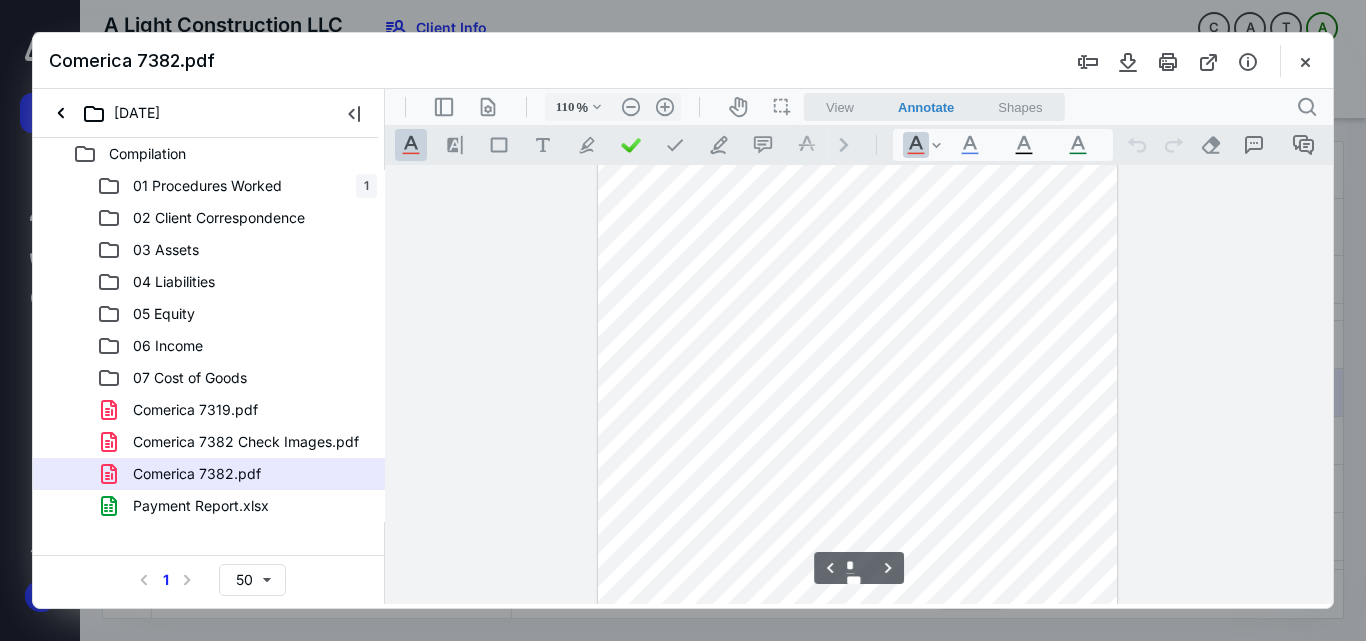 type on "160" 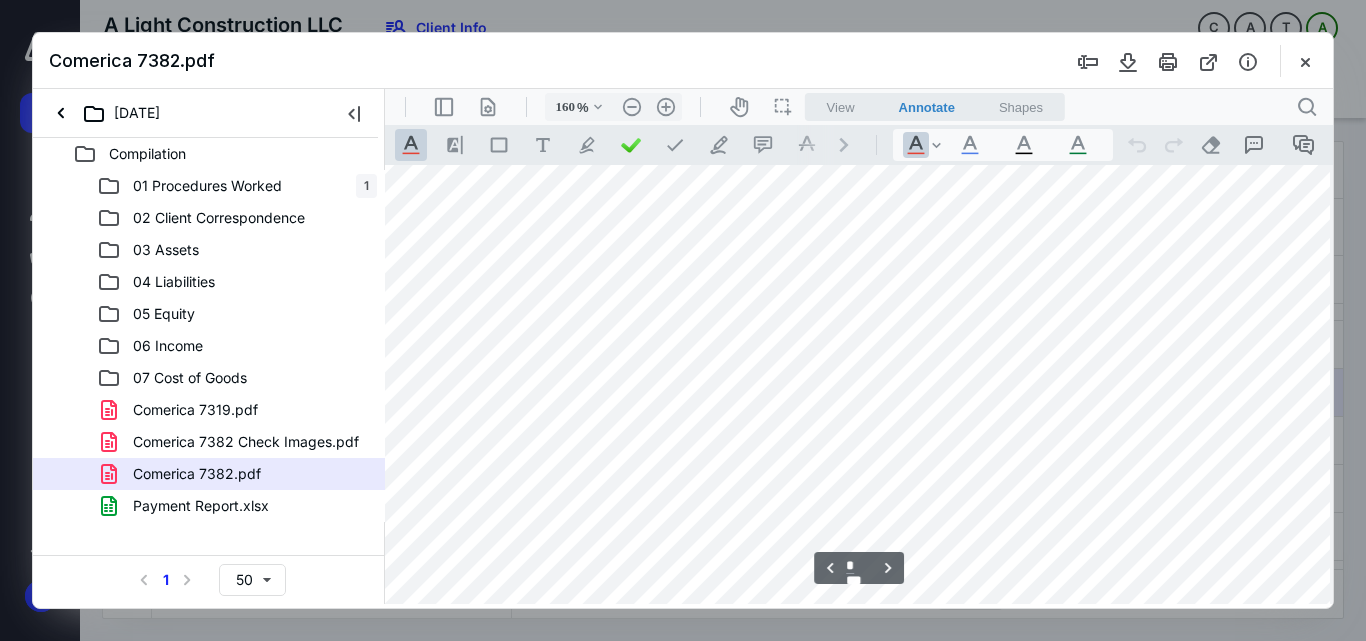 scroll, scrollTop: 2727, scrollLeft: 29, axis: both 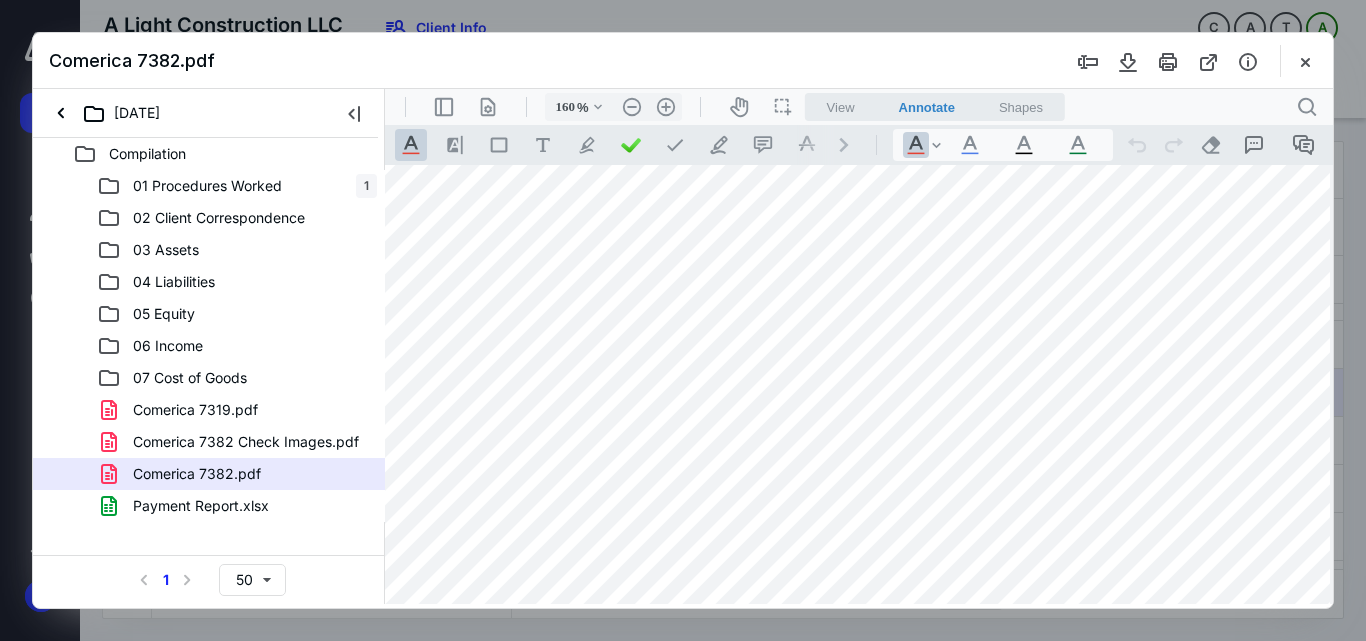 type on "*" 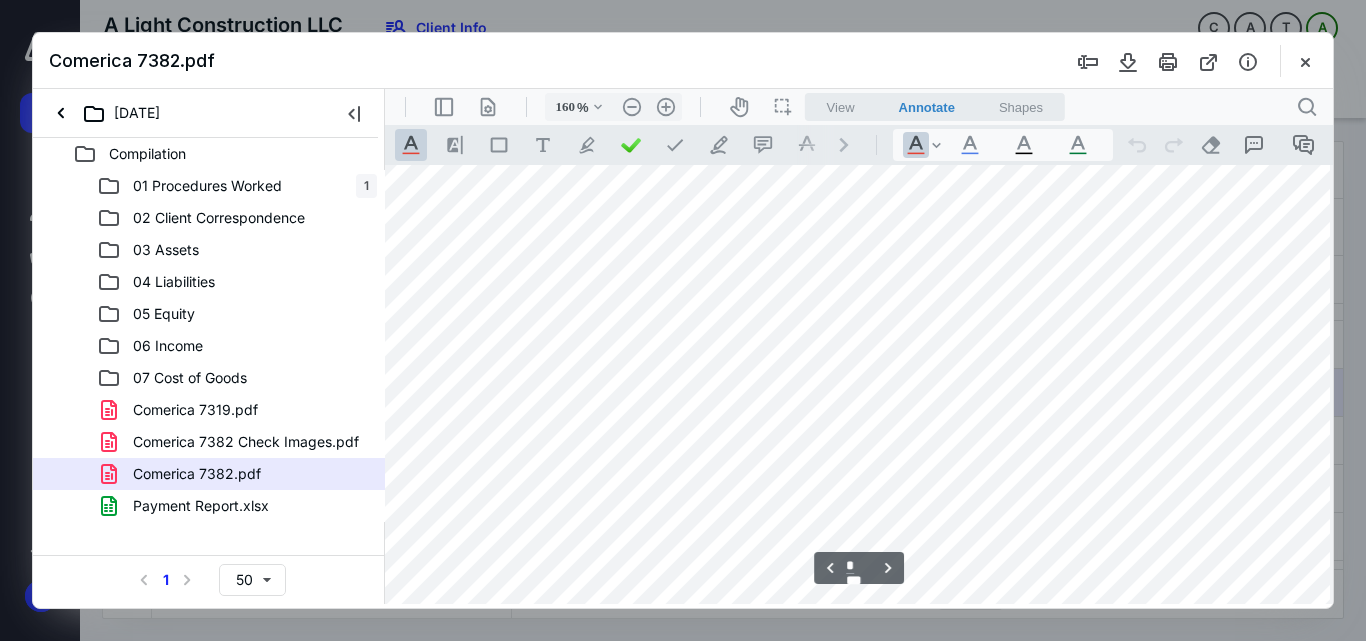 scroll, scrollTop: 1727, scrollLeft: 29, axis: both 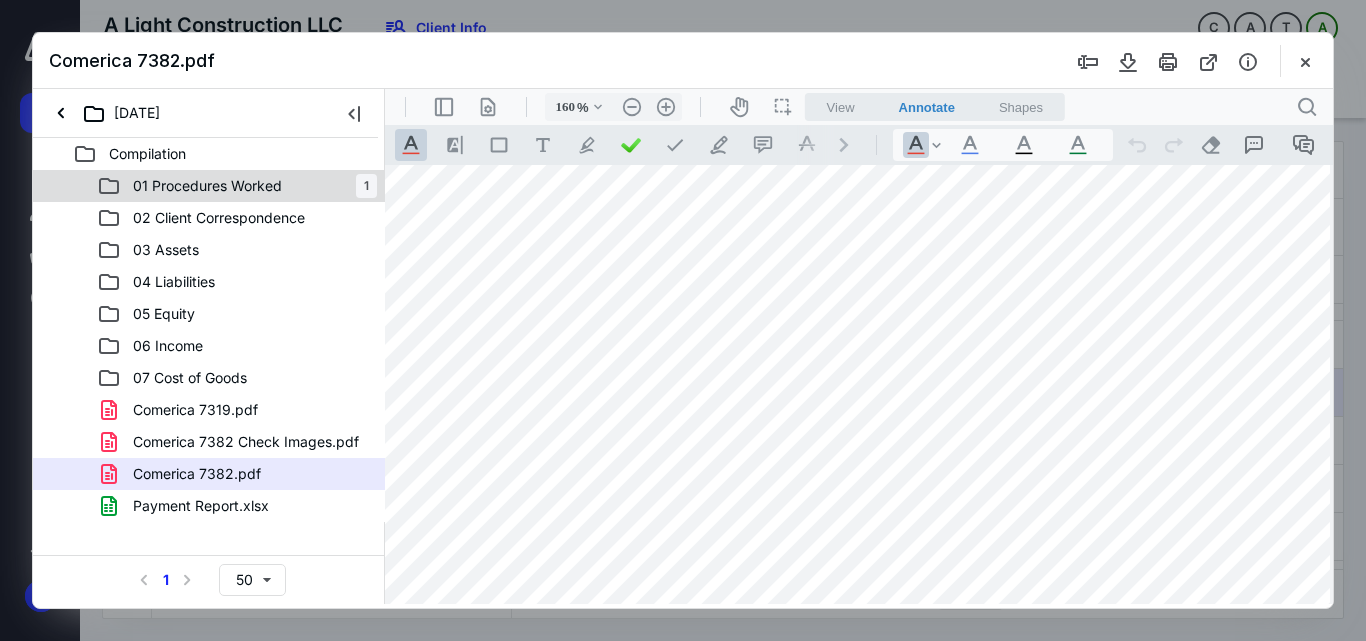 click on "01 Procedures Worked 1" at bounding box center (209, 186) 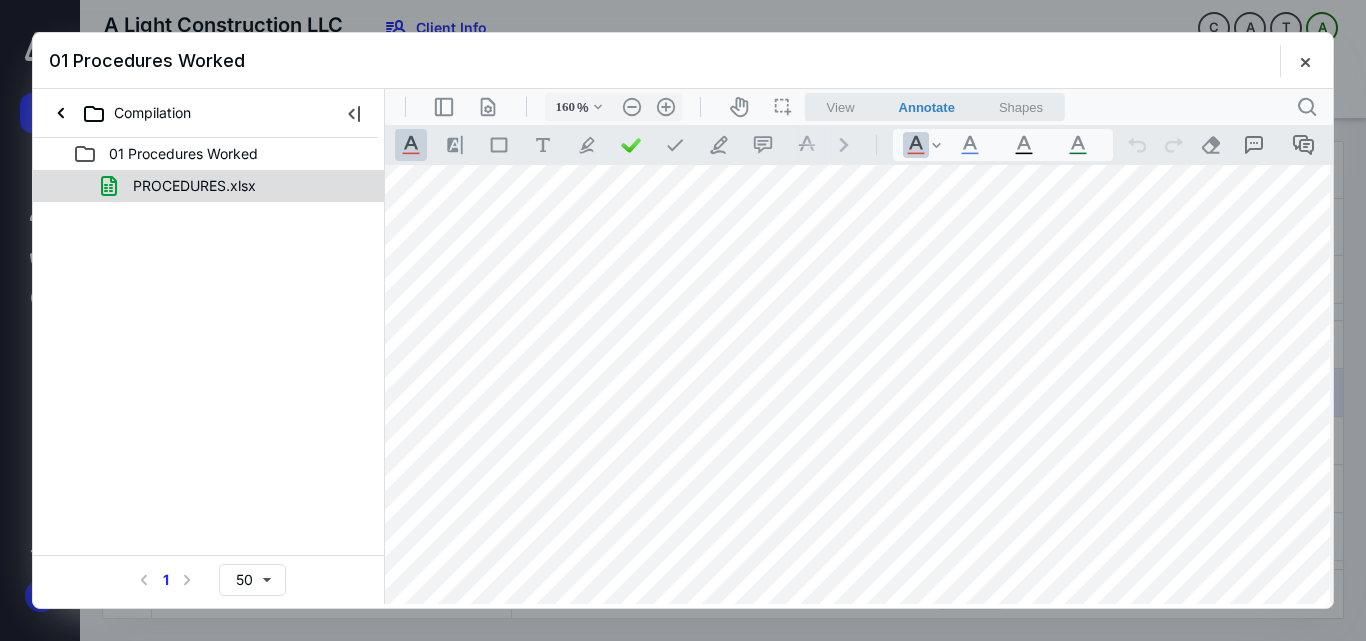 click on "PROCEDURES.xlsx" at bounding box center [237, 186] 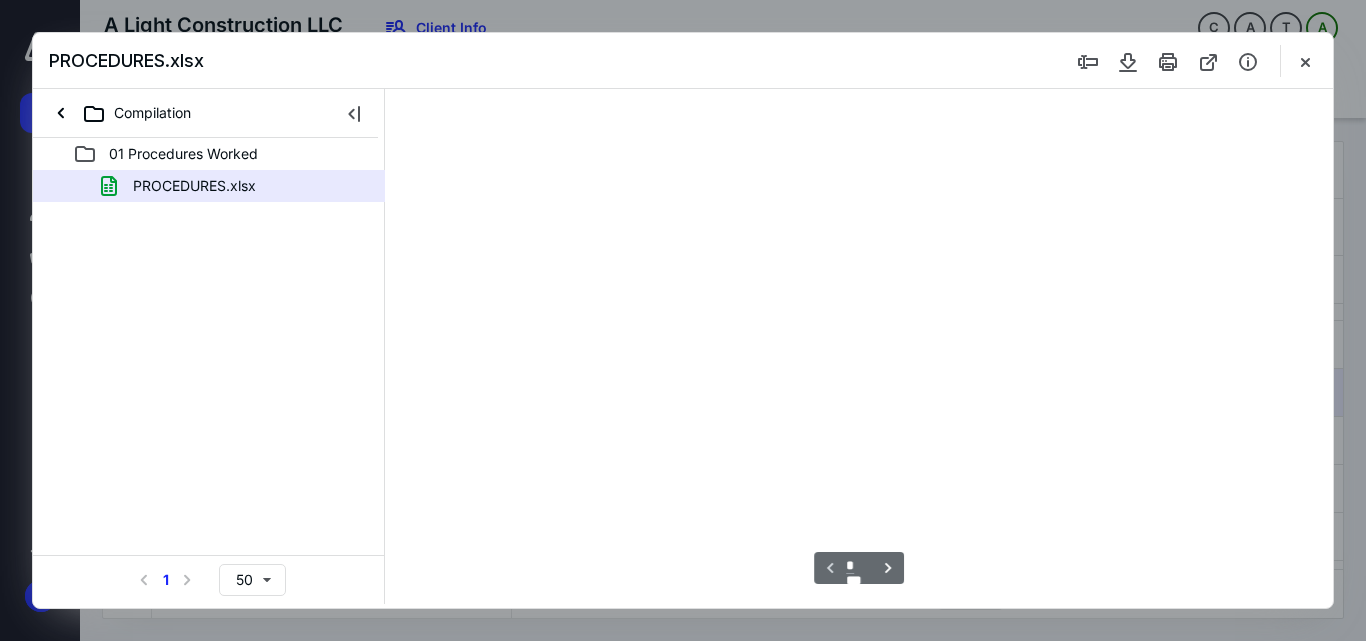 type on "115" 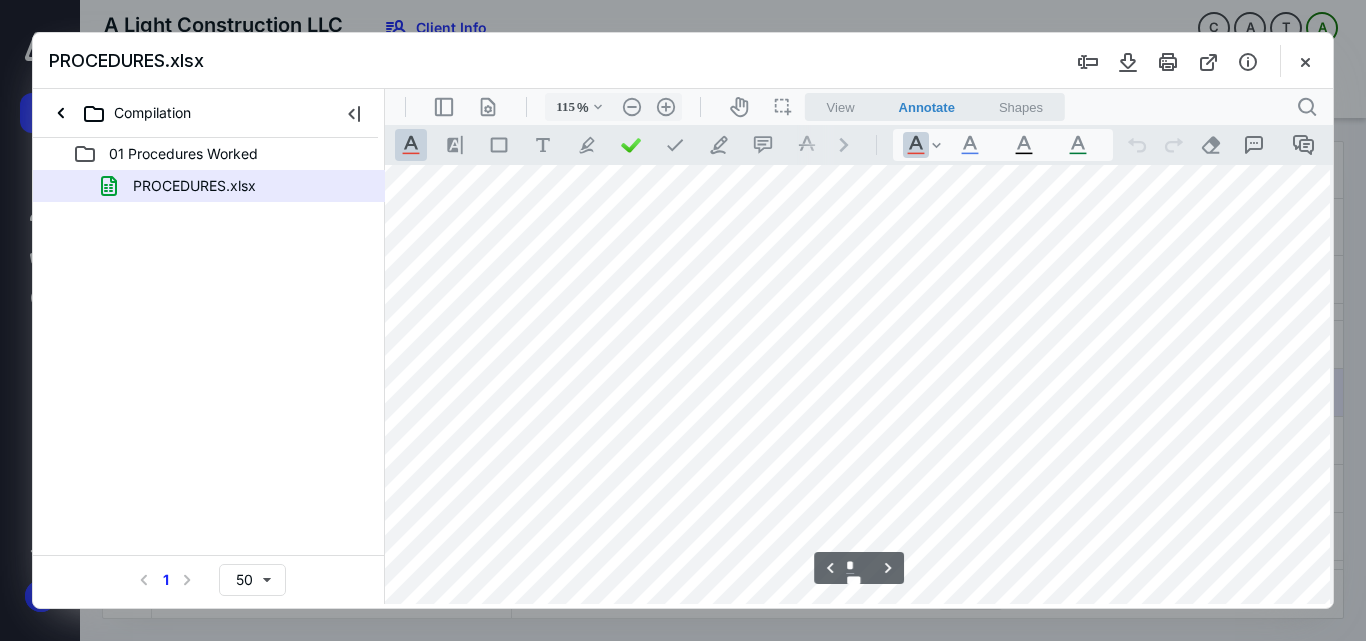scroll, scrollTop: 0, scrollLeft: 266, axis: horizontal 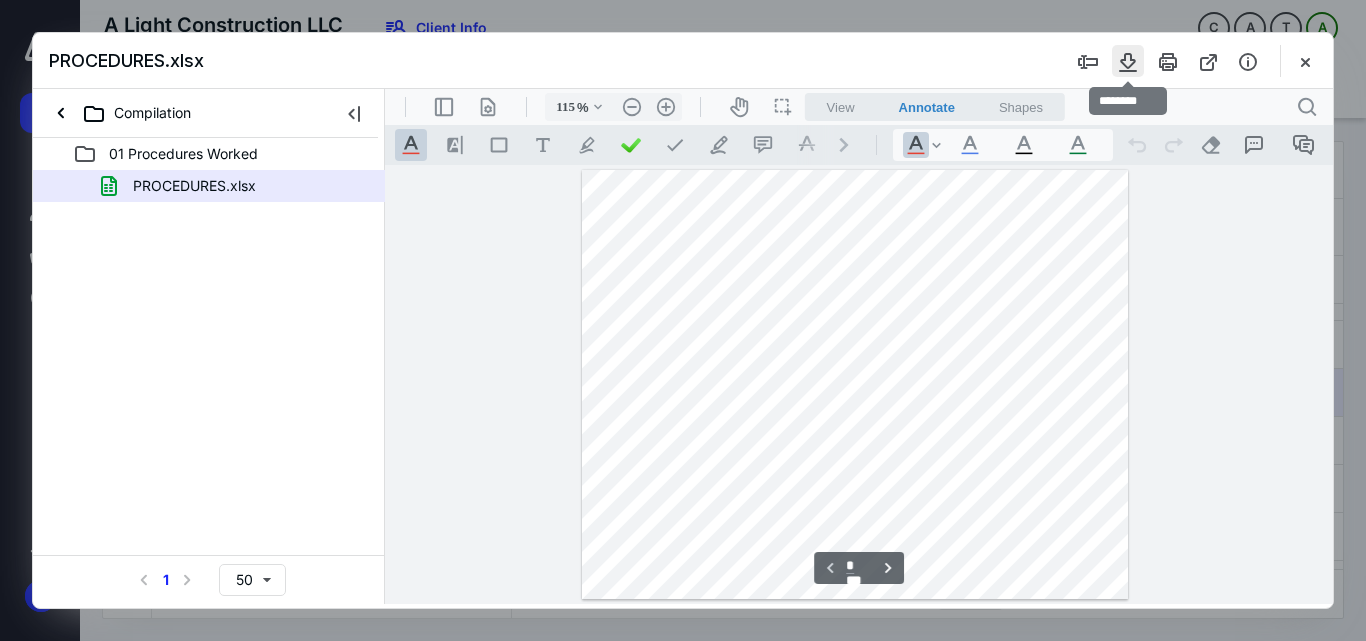 click at bounding box center [1128, 61] 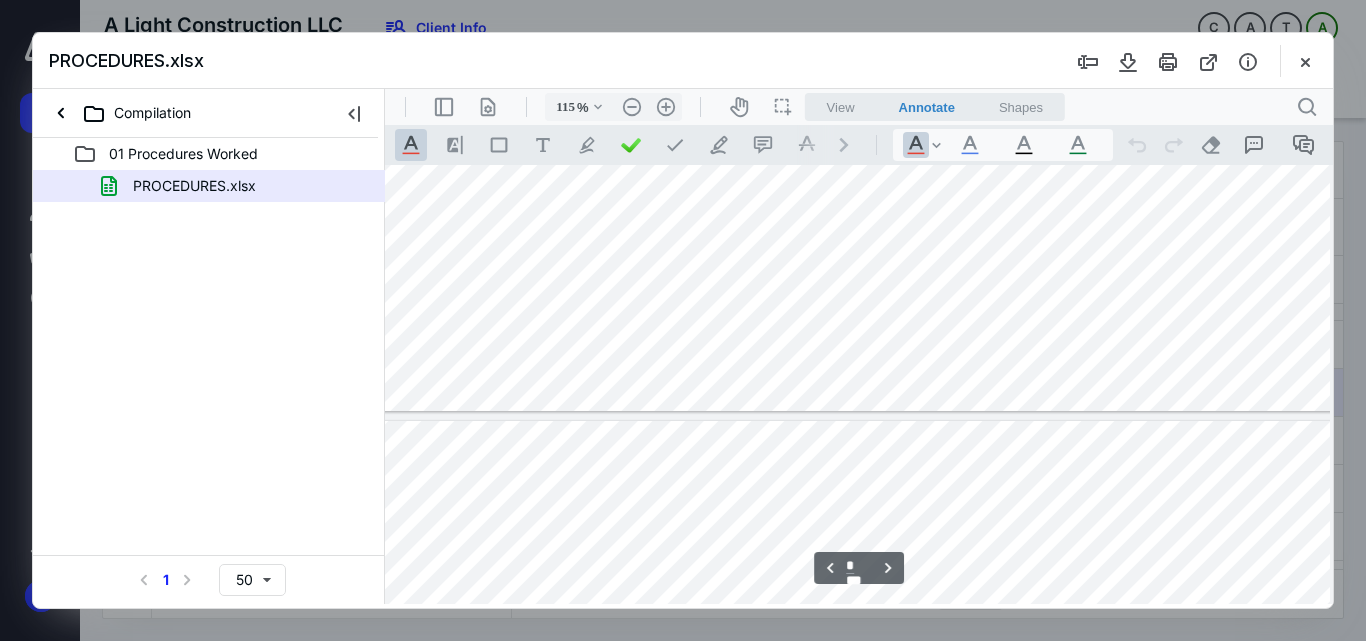 type on "*" 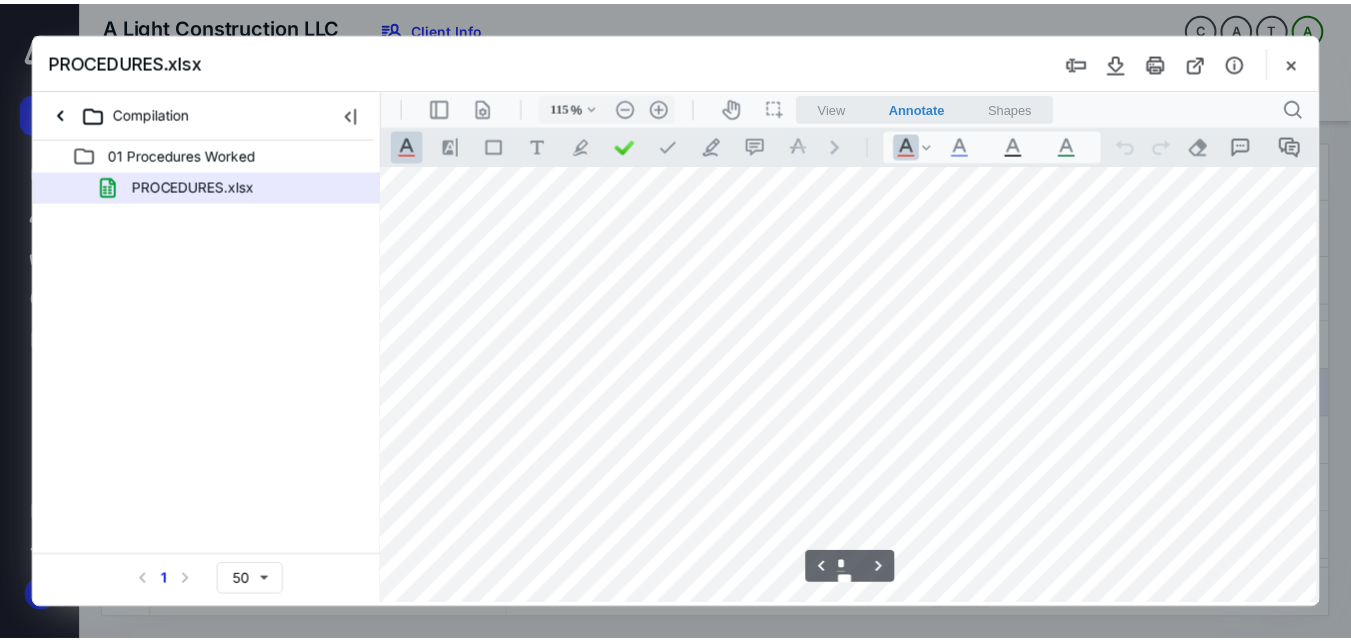 scroll, scrollTop: 1900, scrollLeft: 266, axis: both 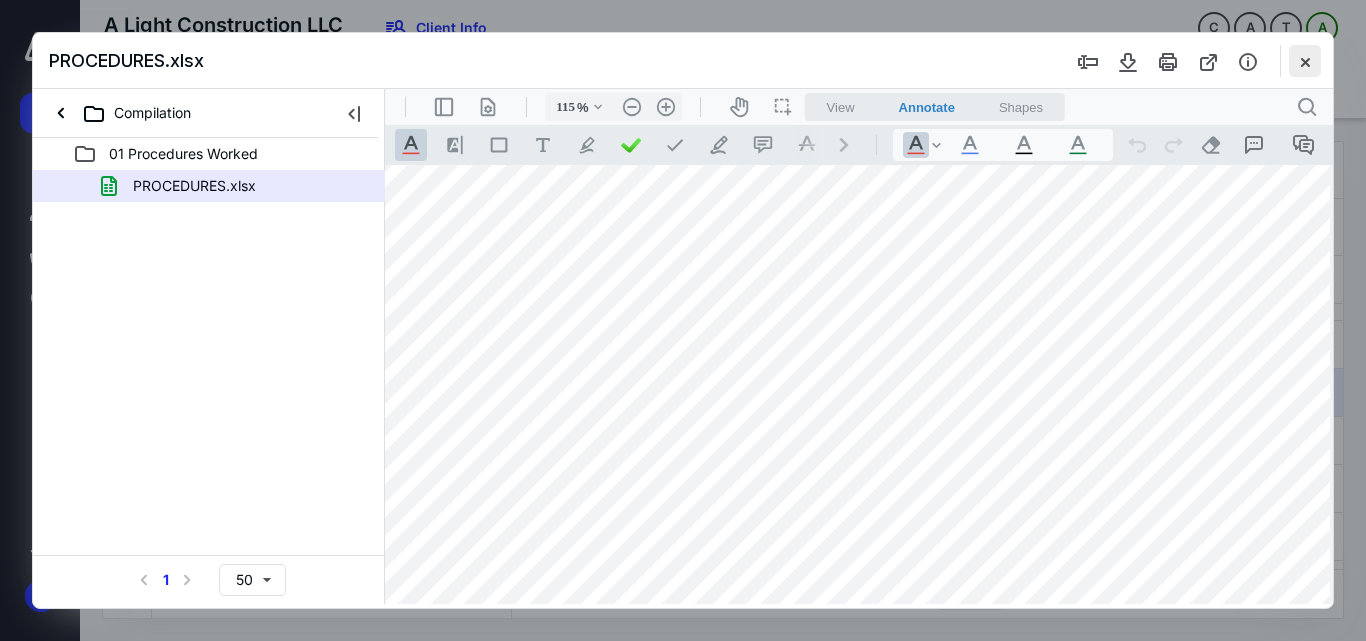 click at bounding box center (1305, 61) 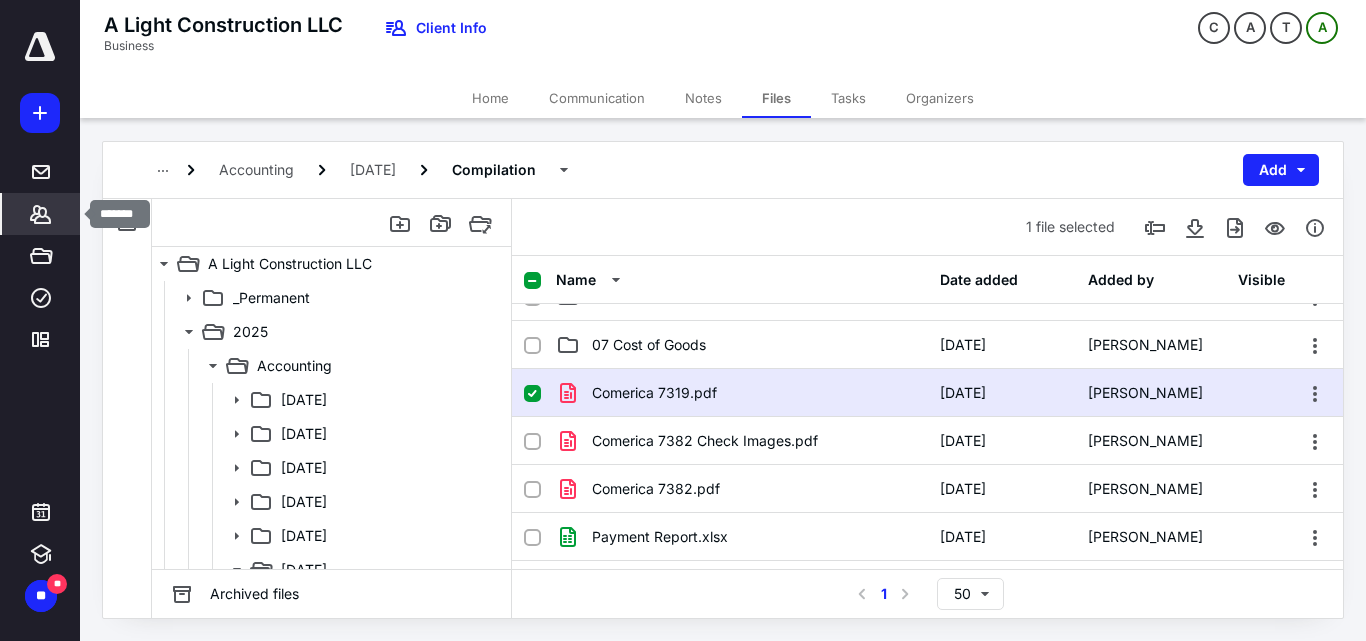 click 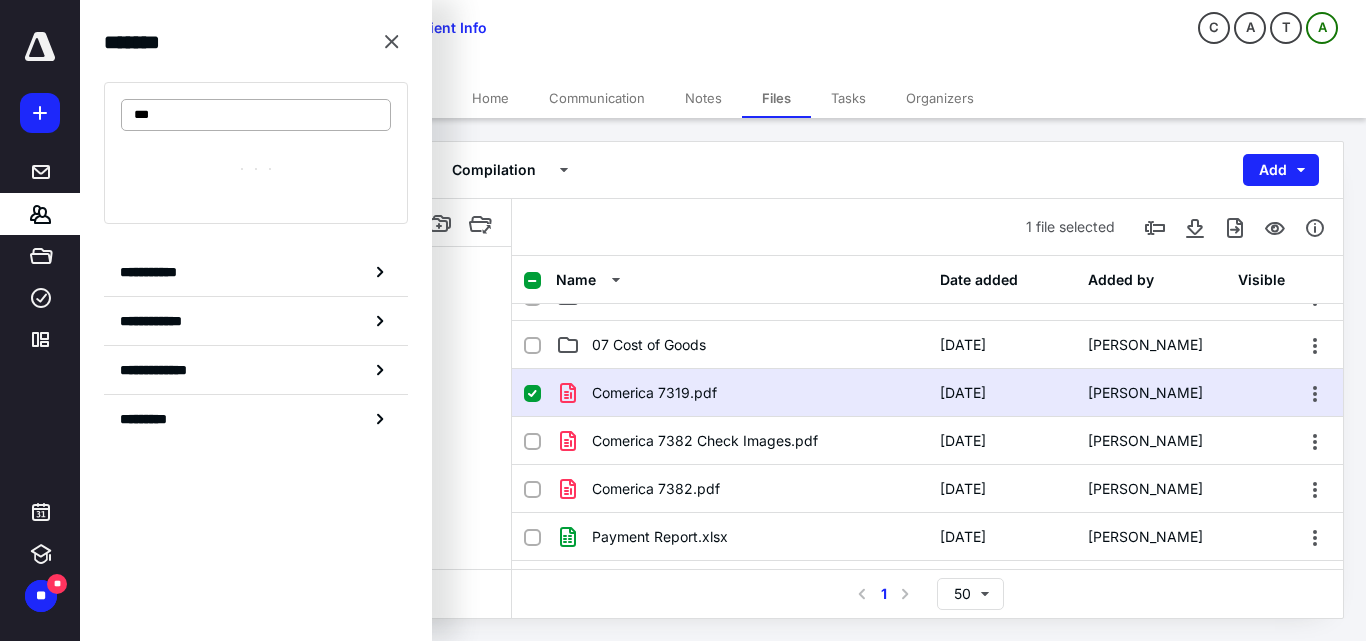 type on "****" 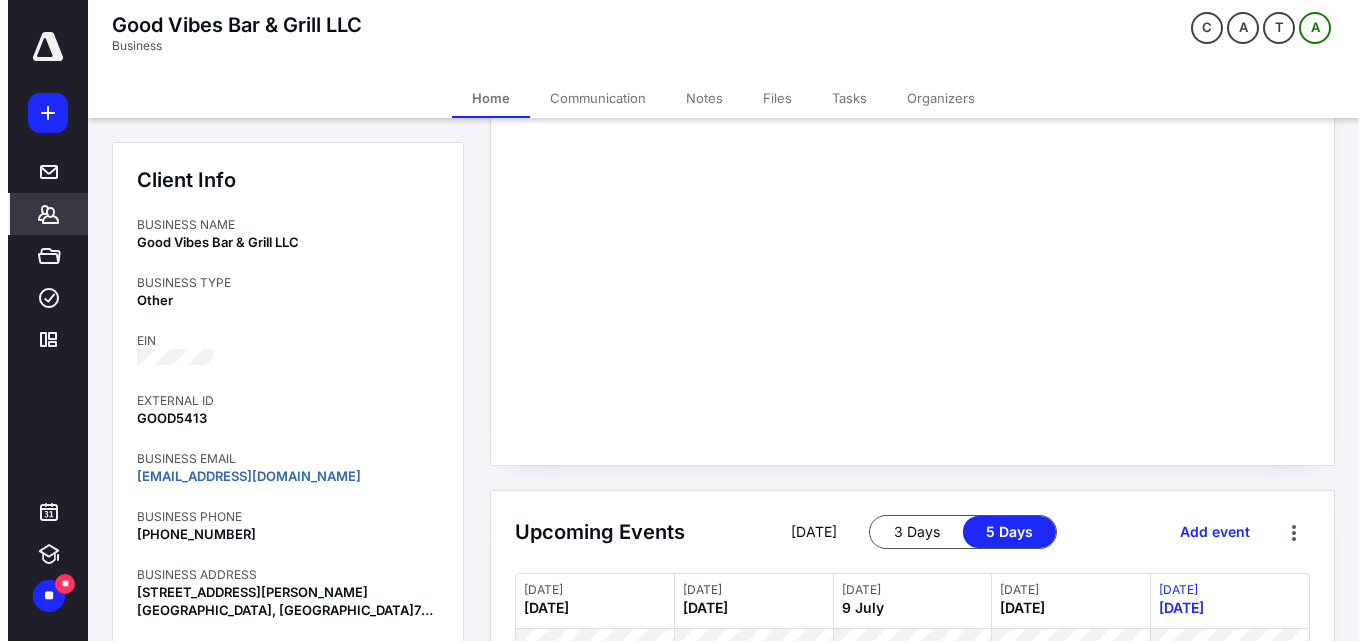 scroll, scrollTop: 0, scrollLeft: 0, axis: both 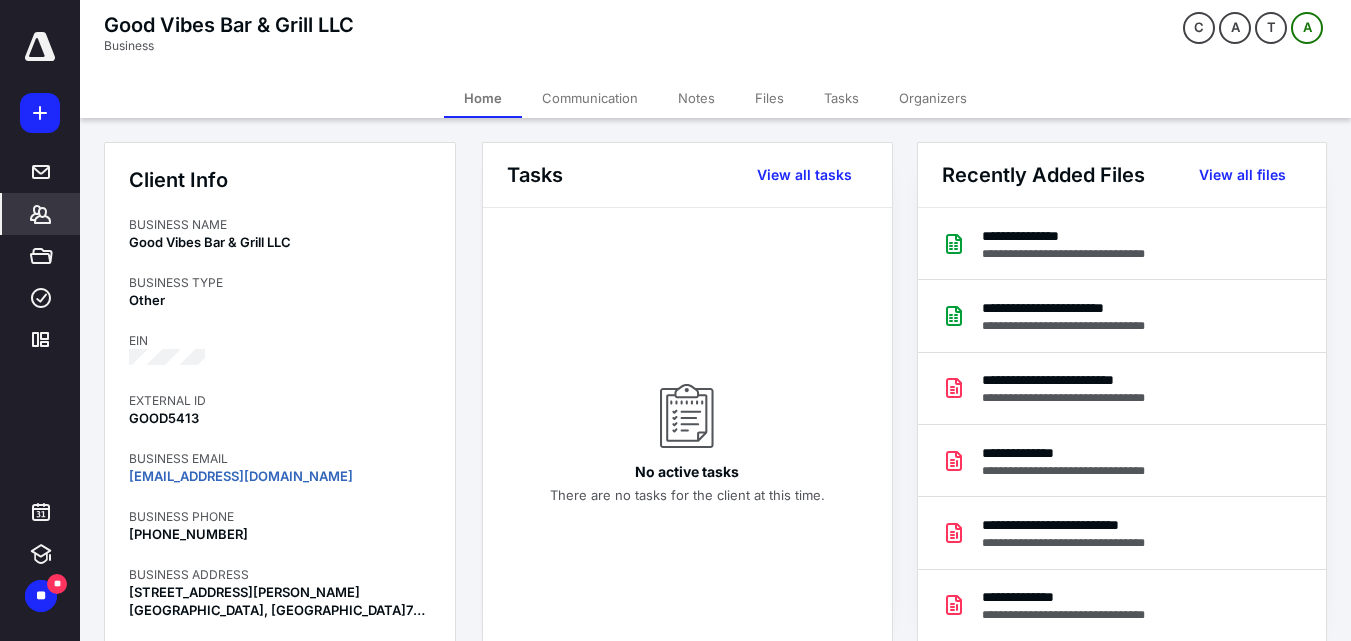 click on "Notes" at bounding box center [696, 98] 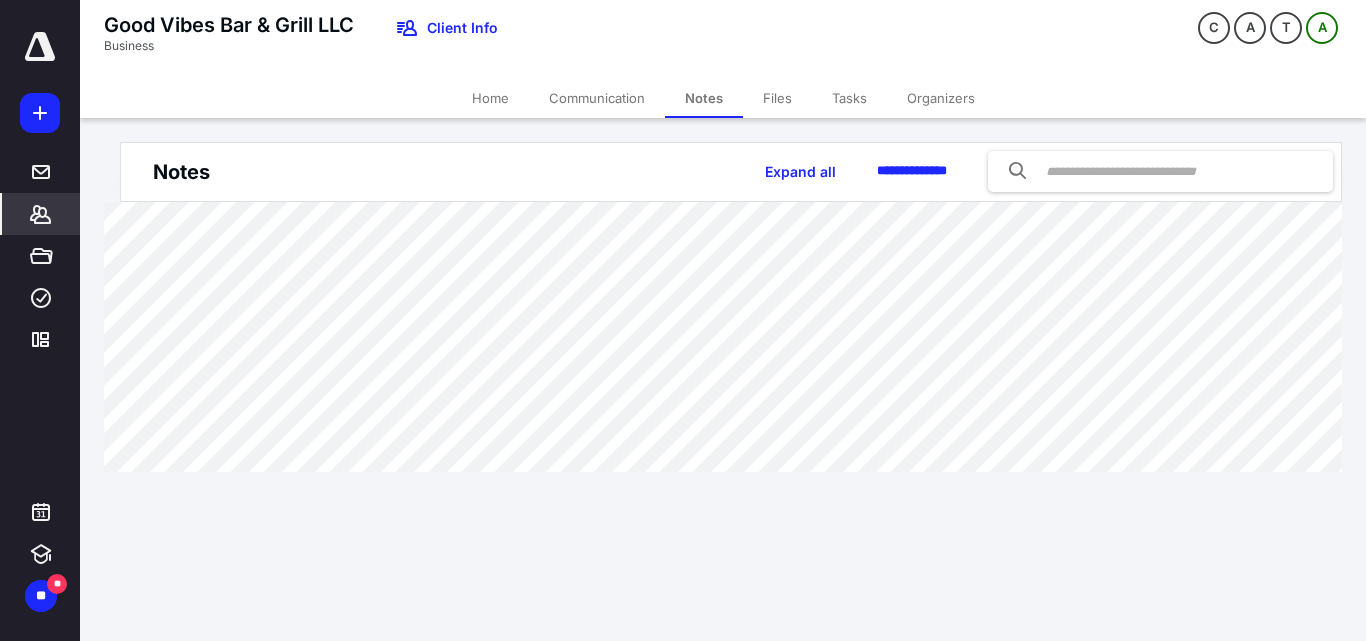 click on "Files" at bounding box center [777, 98] 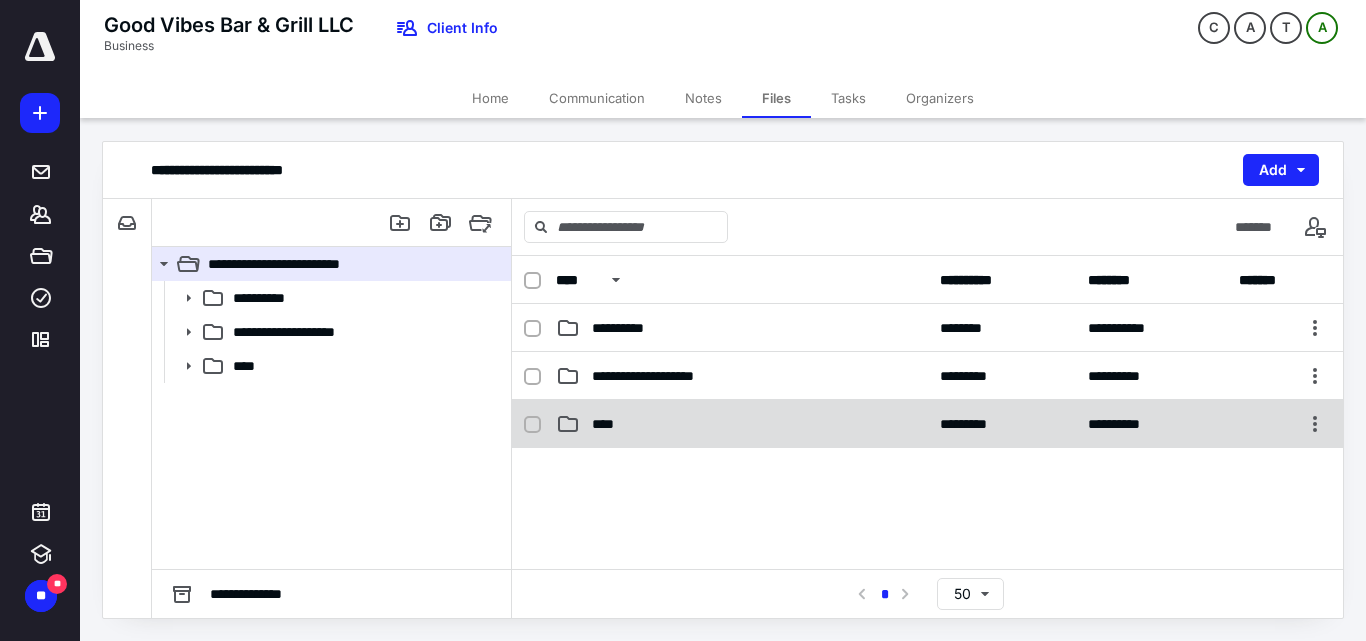 click on "****" at bounding box center [609, 424] 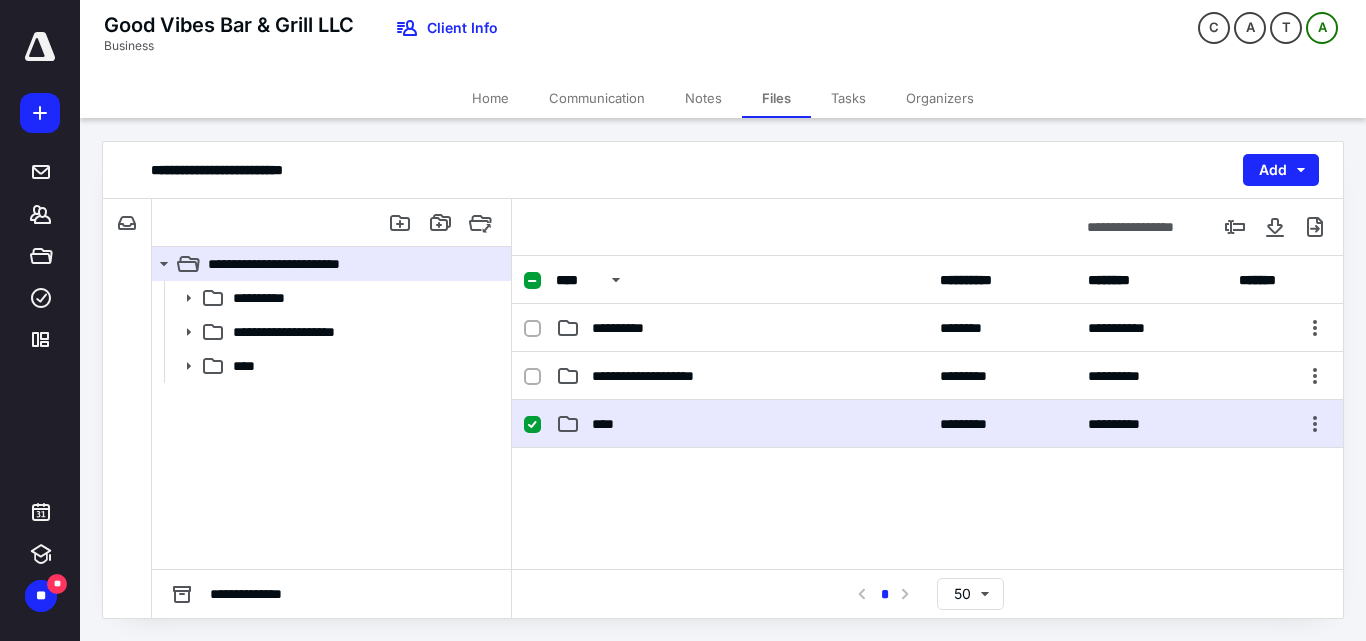click on "****" at bounding box center [609, 424] 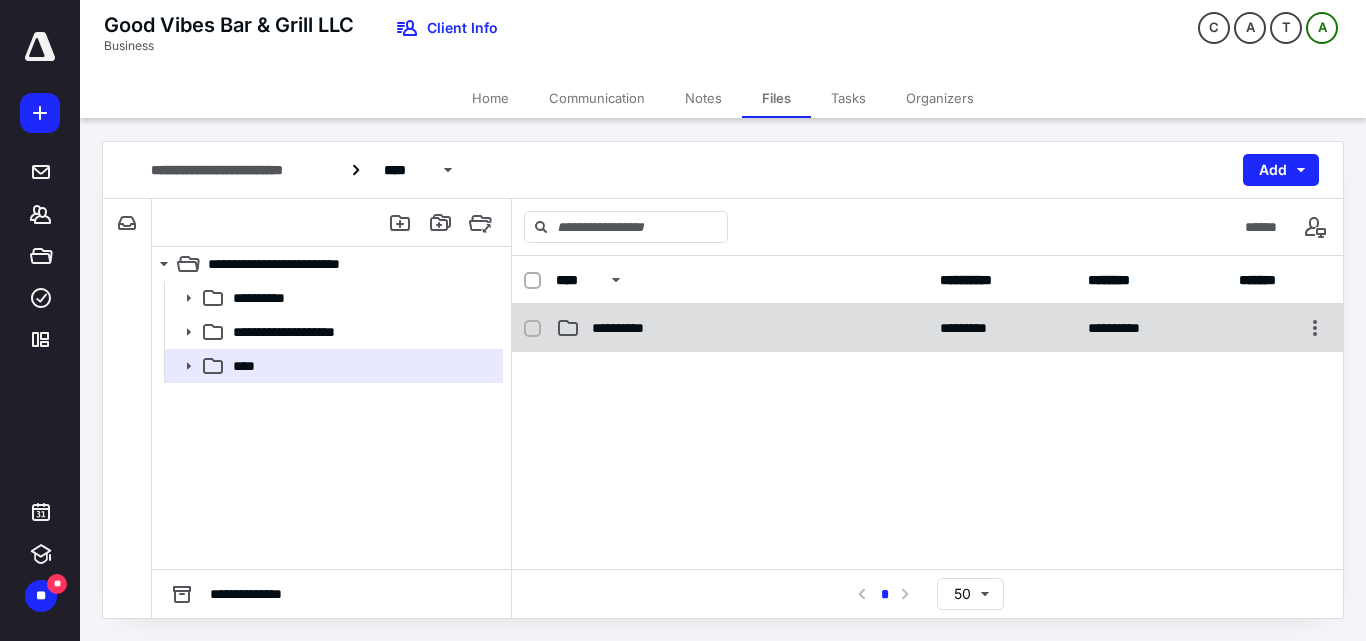 click on "**********" at bounding box center (742, 328) 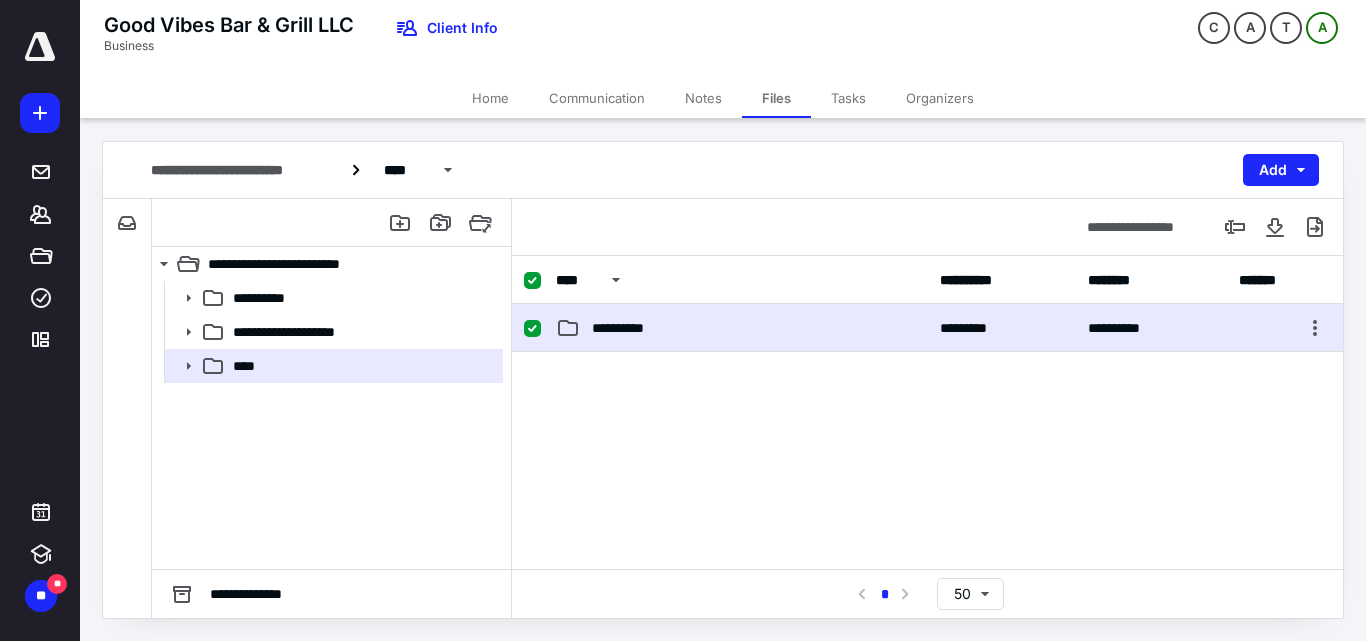 click on "**********" at bounding box center (742, 328) 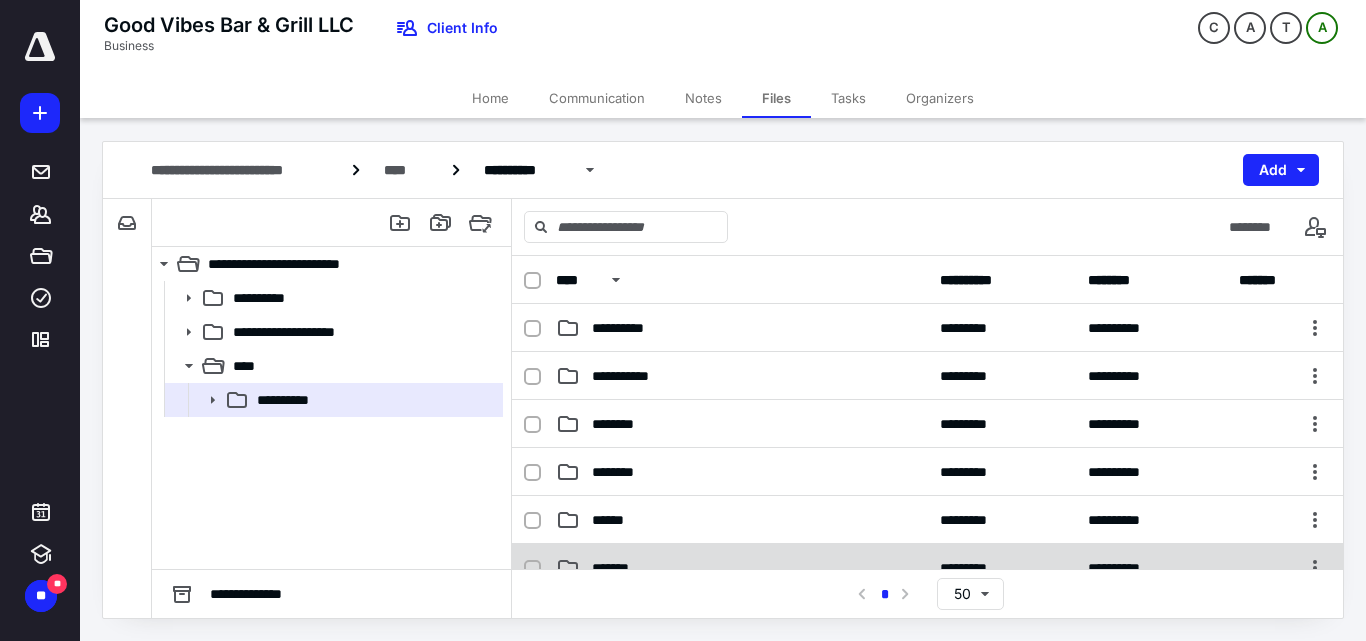 scroll, scrollTop: 100, scrollLeft: 0, axis: vertical 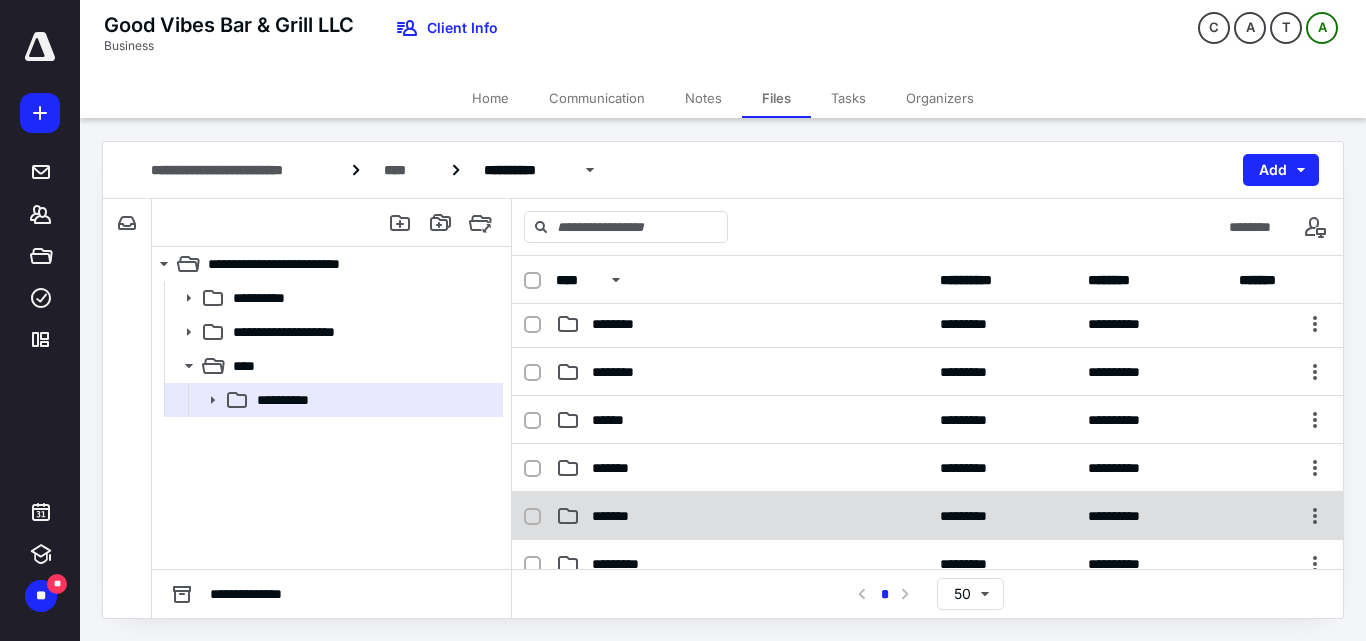 click on "*******" at bounding box center (742, 516) 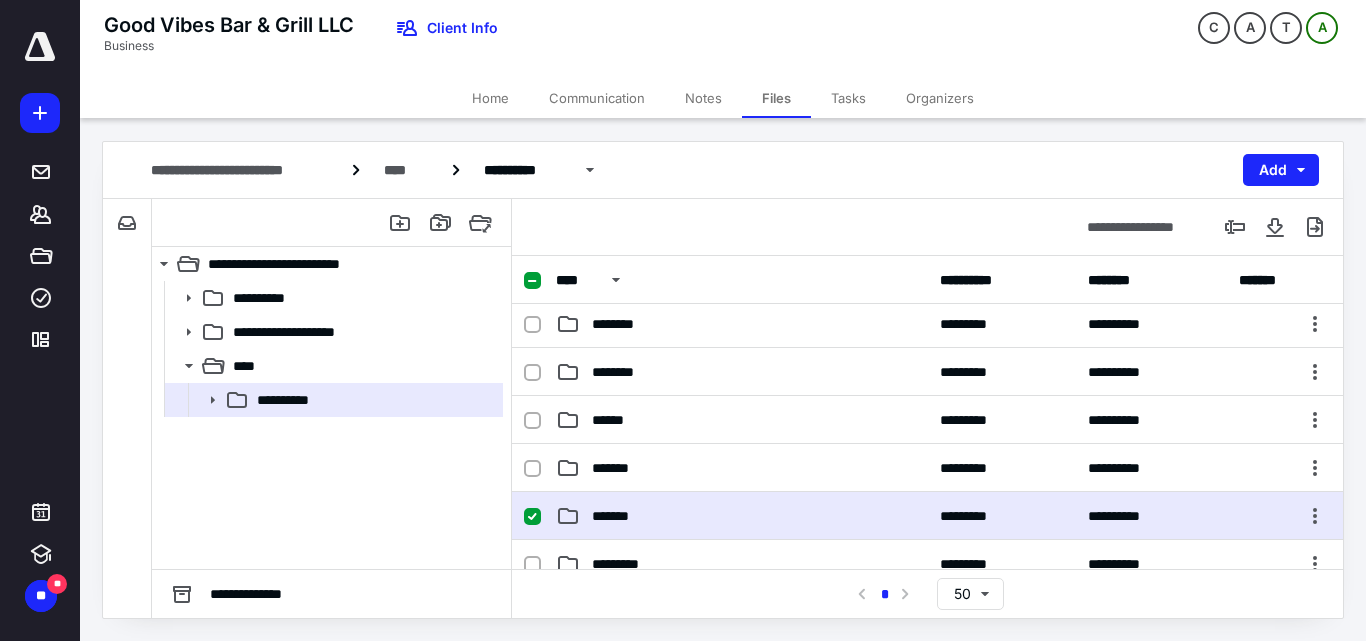 click on "*******" at bounding box center [742, 516] 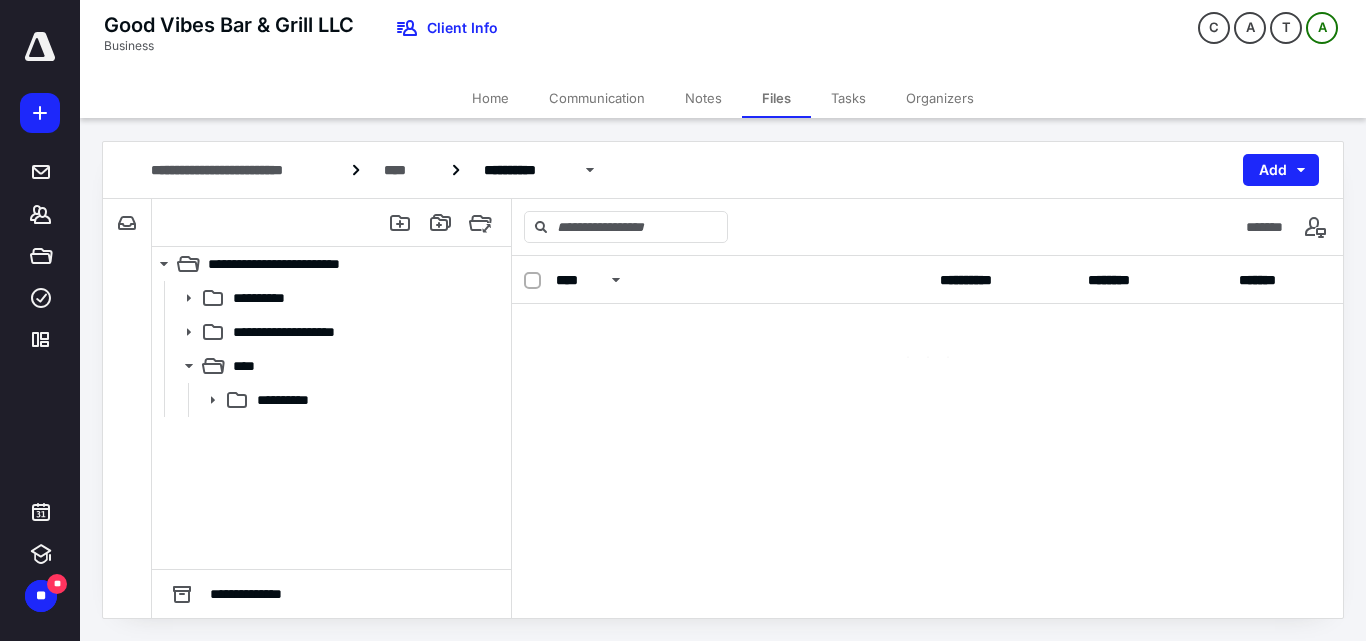 scroll, scrollTop: 0, scrollLeft: 0, axis: both 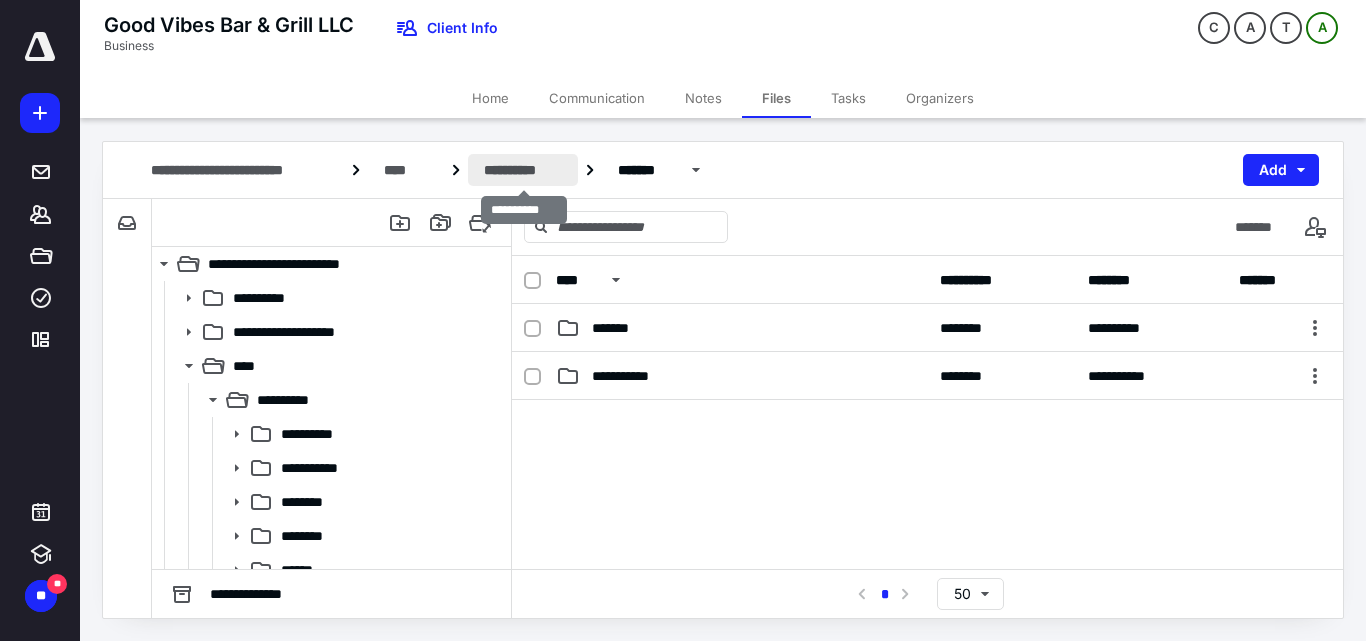 click on "**********" at bounding box center [523, 170] 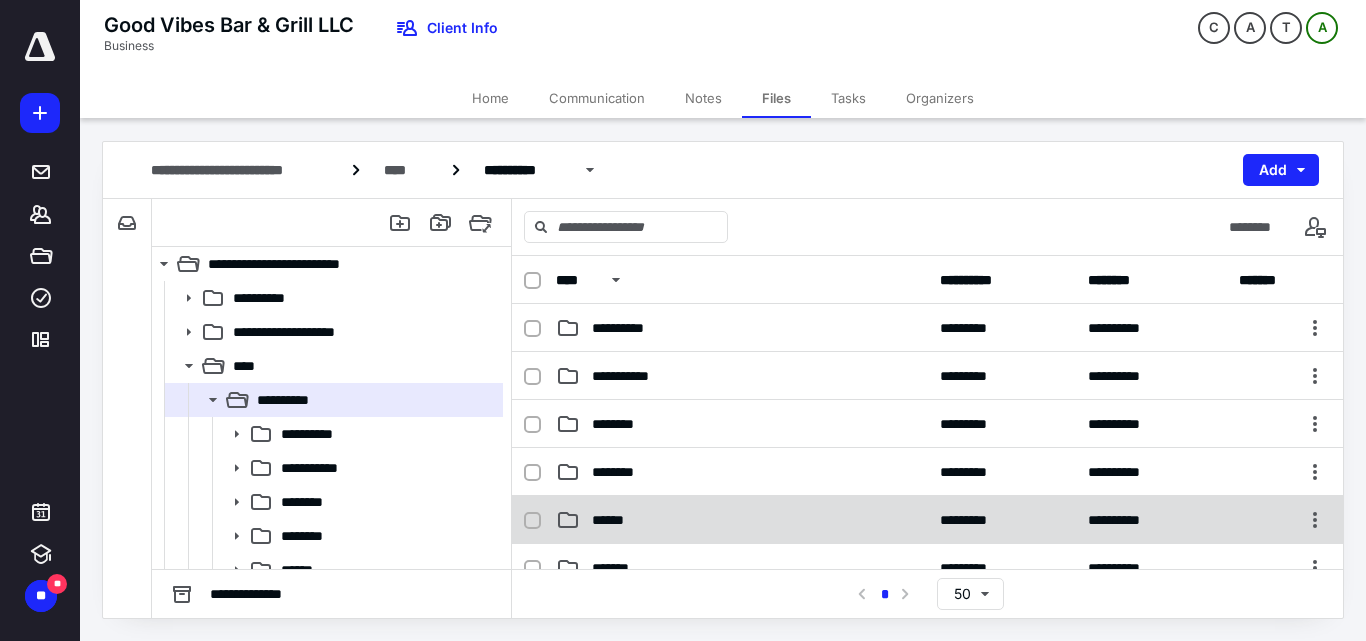 scroll, scrollTop: 100, scrollLeft: 0, axis: vertical 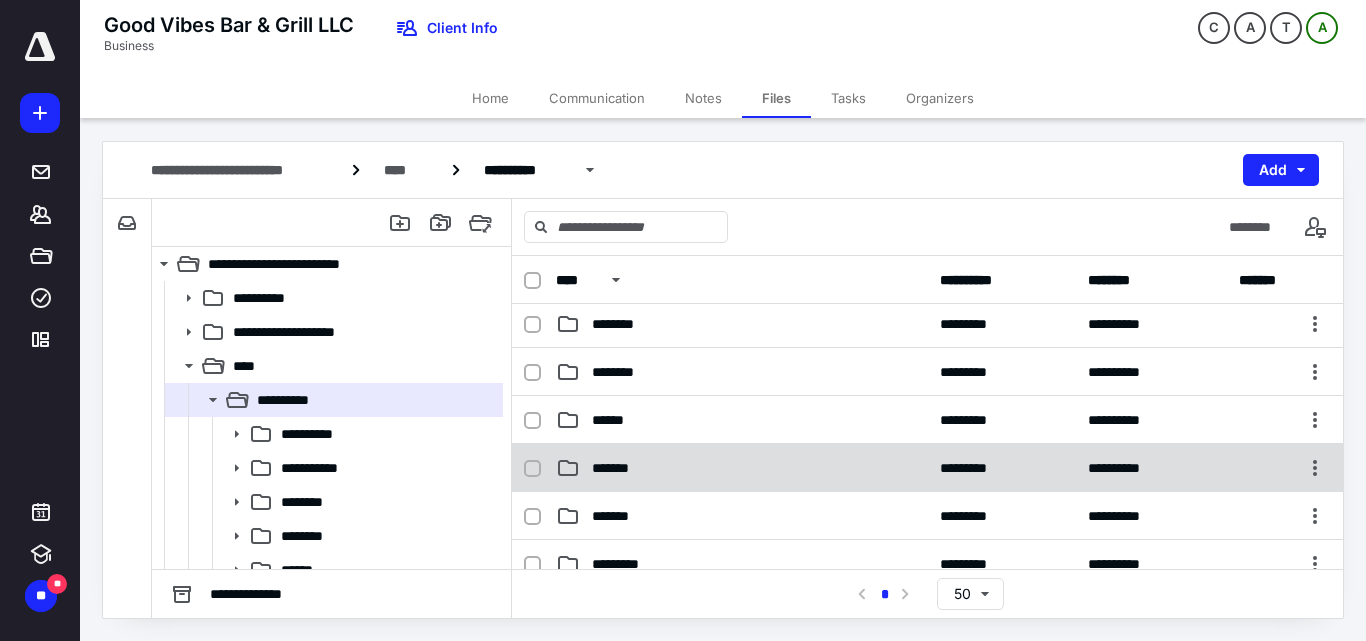 click on "*******" at bounding box center (742, 468) 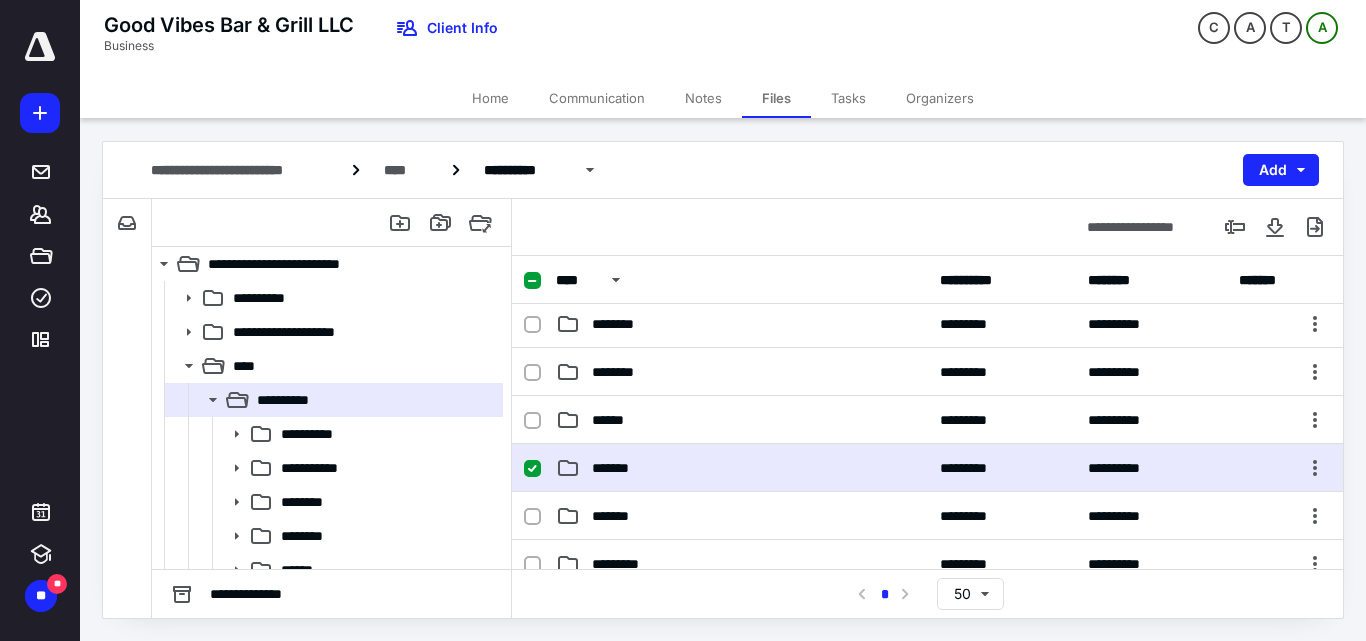 click on "*******" at bounding box center [742, 468] 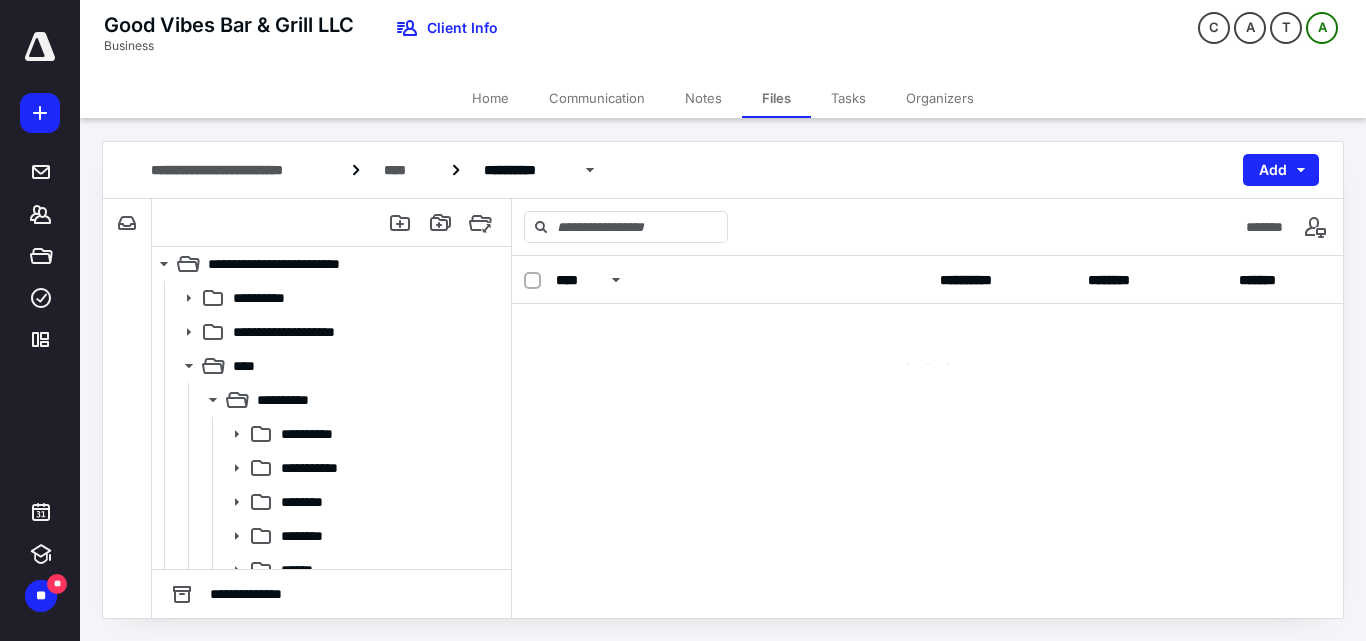 scroll, scrollTop: 0, scrollLeft: 0, axis: both 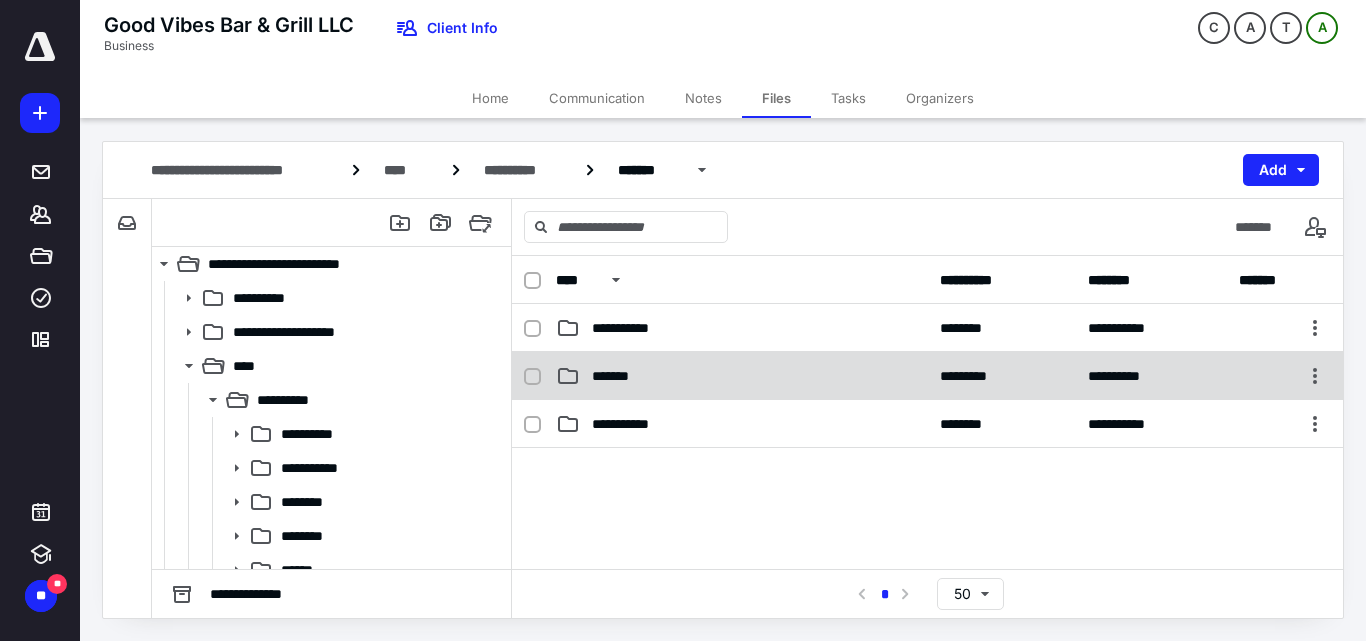 click on "*******" at bounding box center [742, 376] 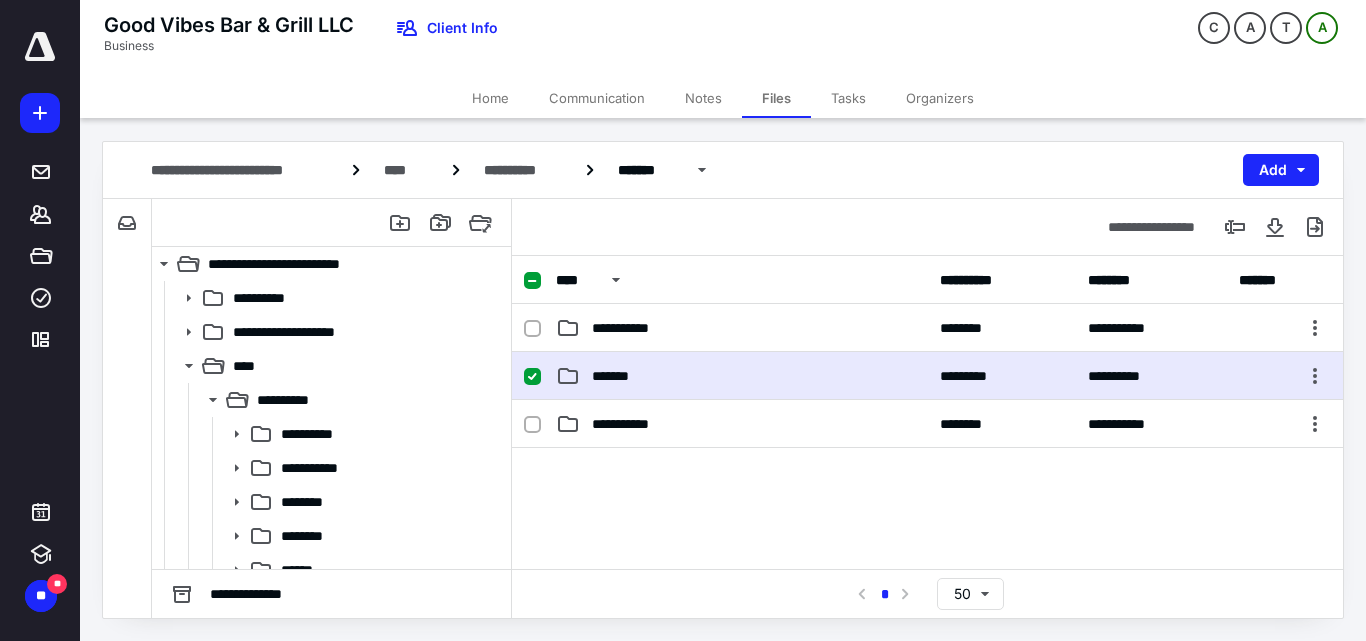 click on "*******" at bounding box center [742, 376] 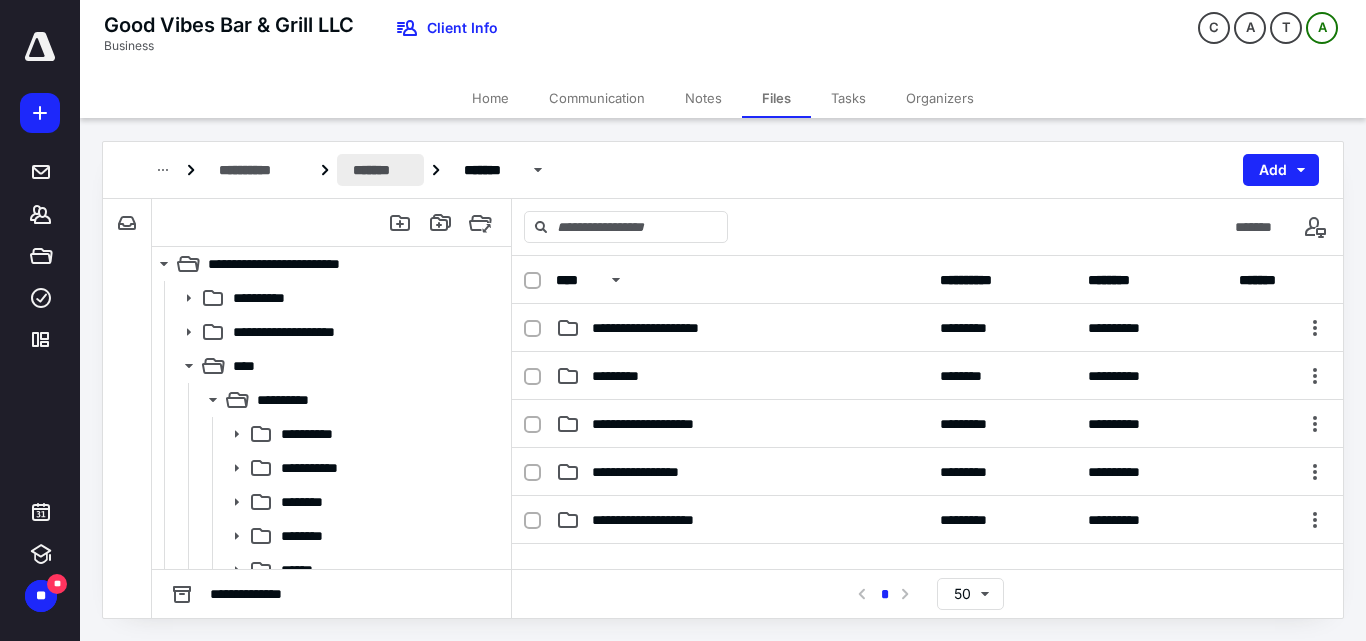 click on "*******" at bounding box center (380, 170) 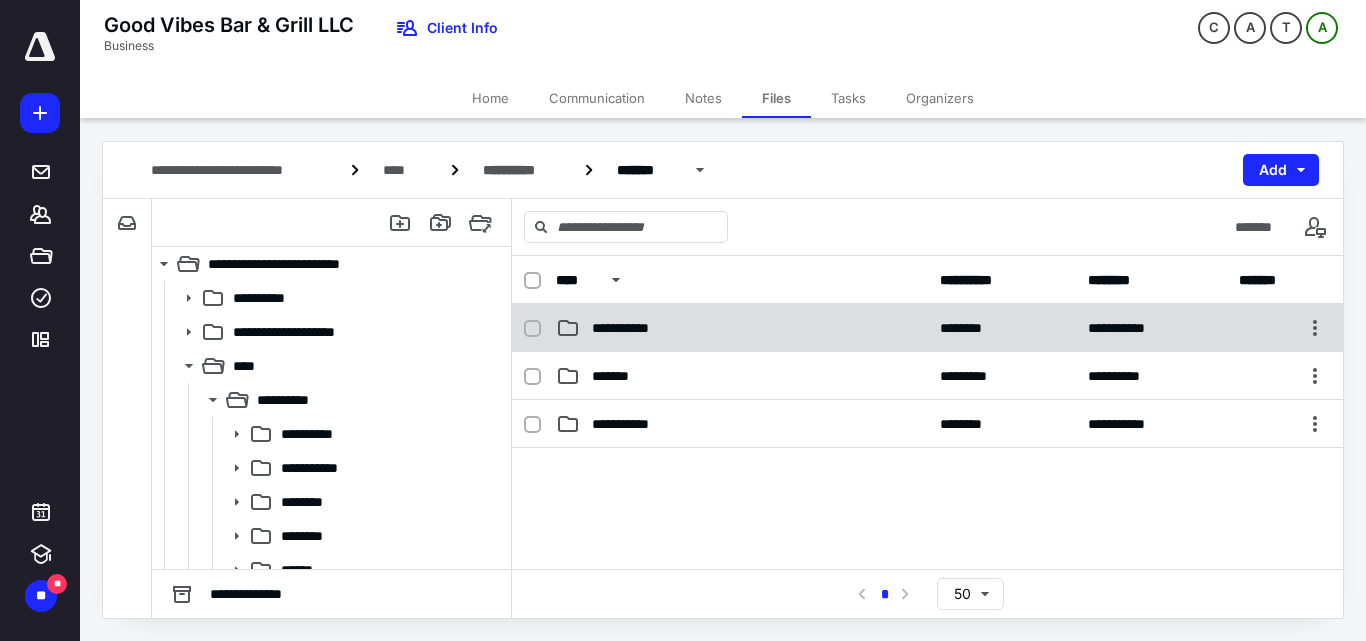 click on "**********" at bounding box center [742, 328] 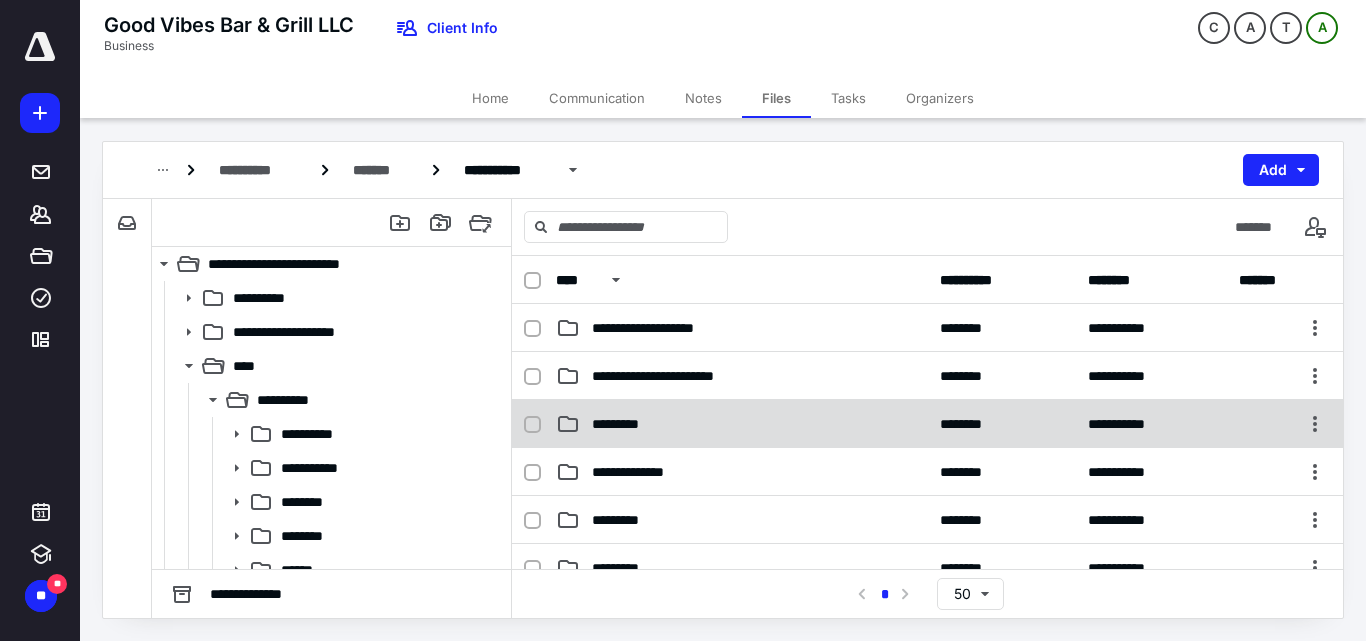 click on "*********" at bounding box center (742, 424) 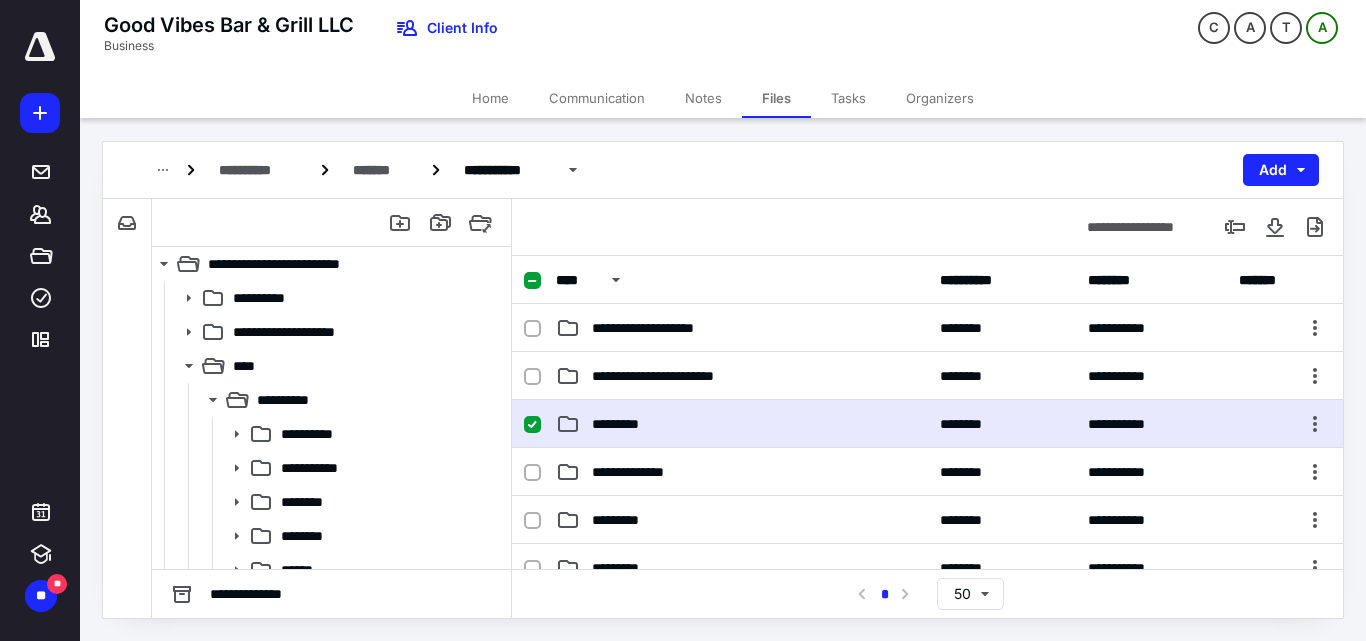 click on "*********" at bounding box center [742, 424] 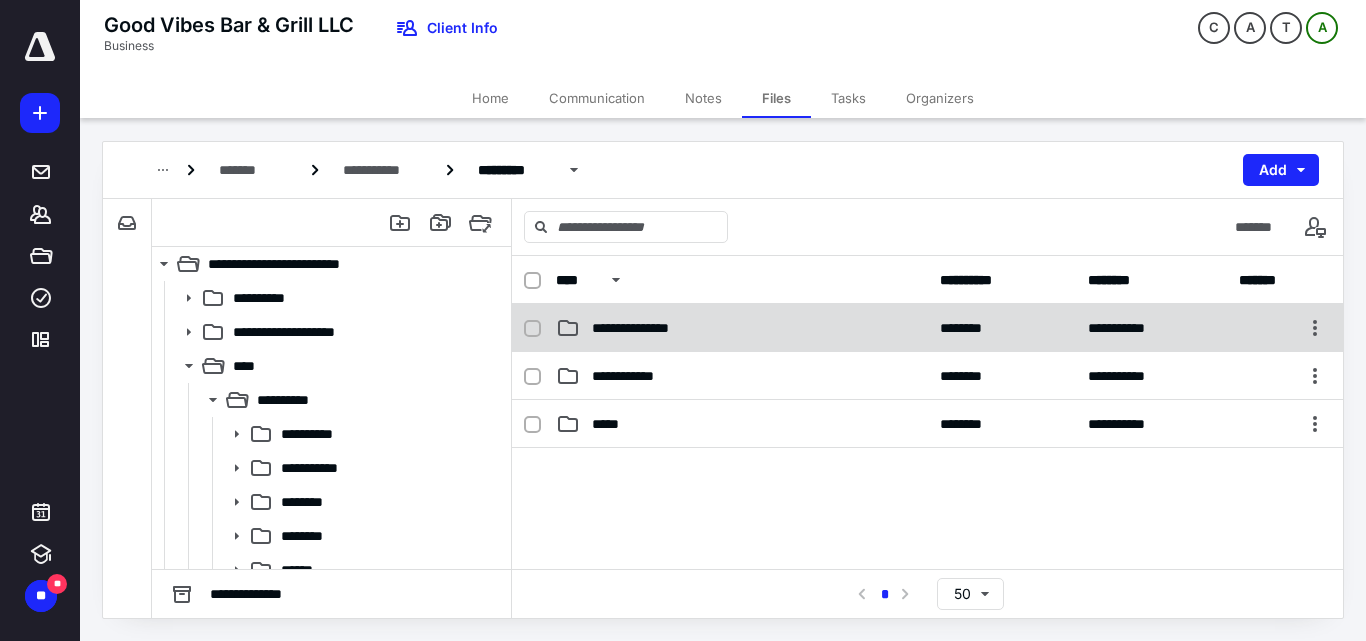 click on "**********" at bounding box center (742, 328) 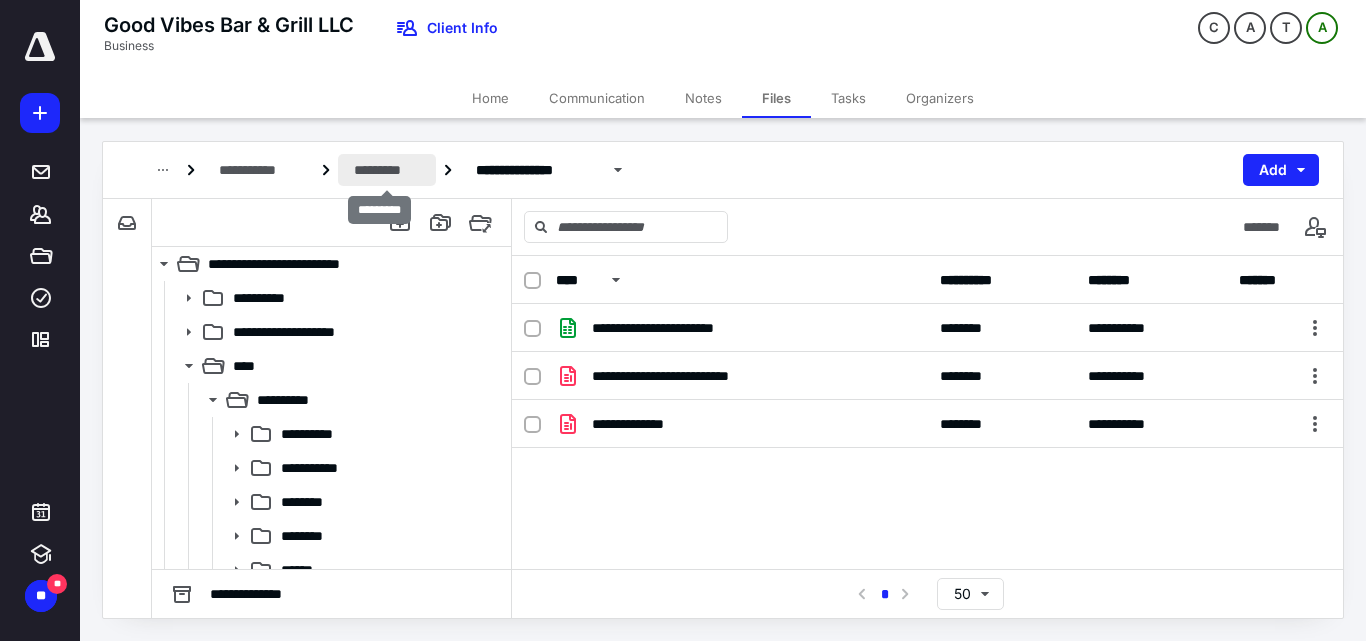 click on "*********" at bounding box center [387, 170] 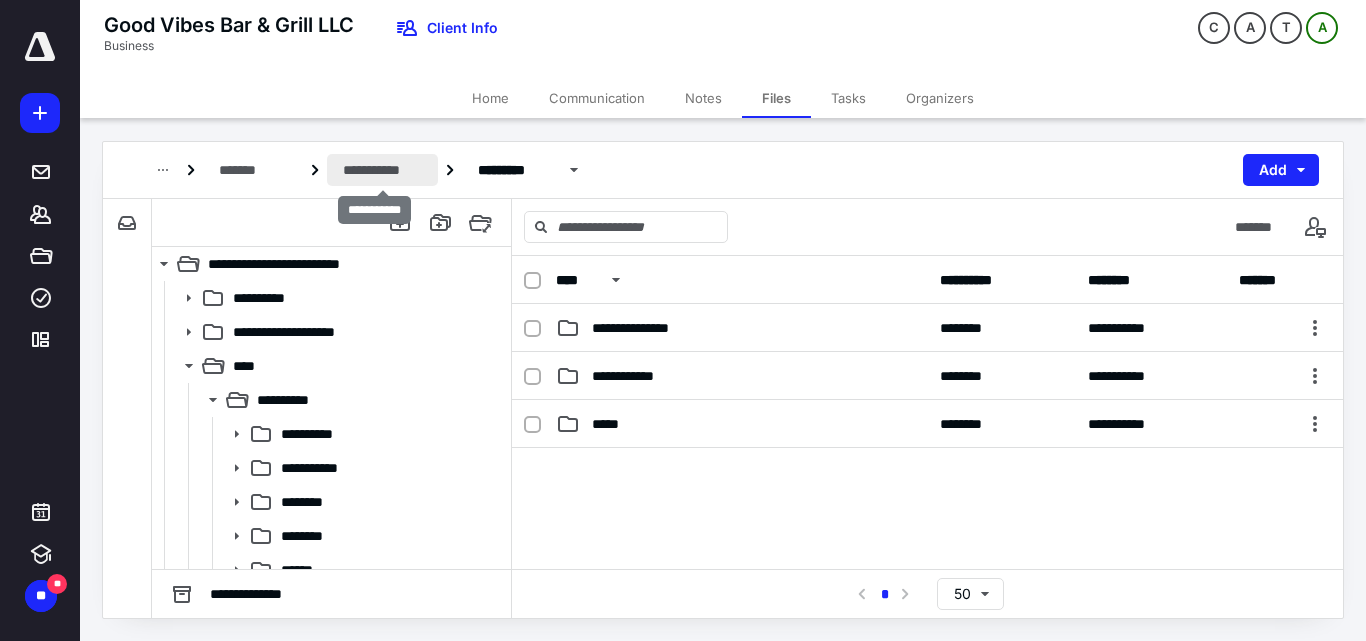 click on "**********" at bounding box center [382, 170] 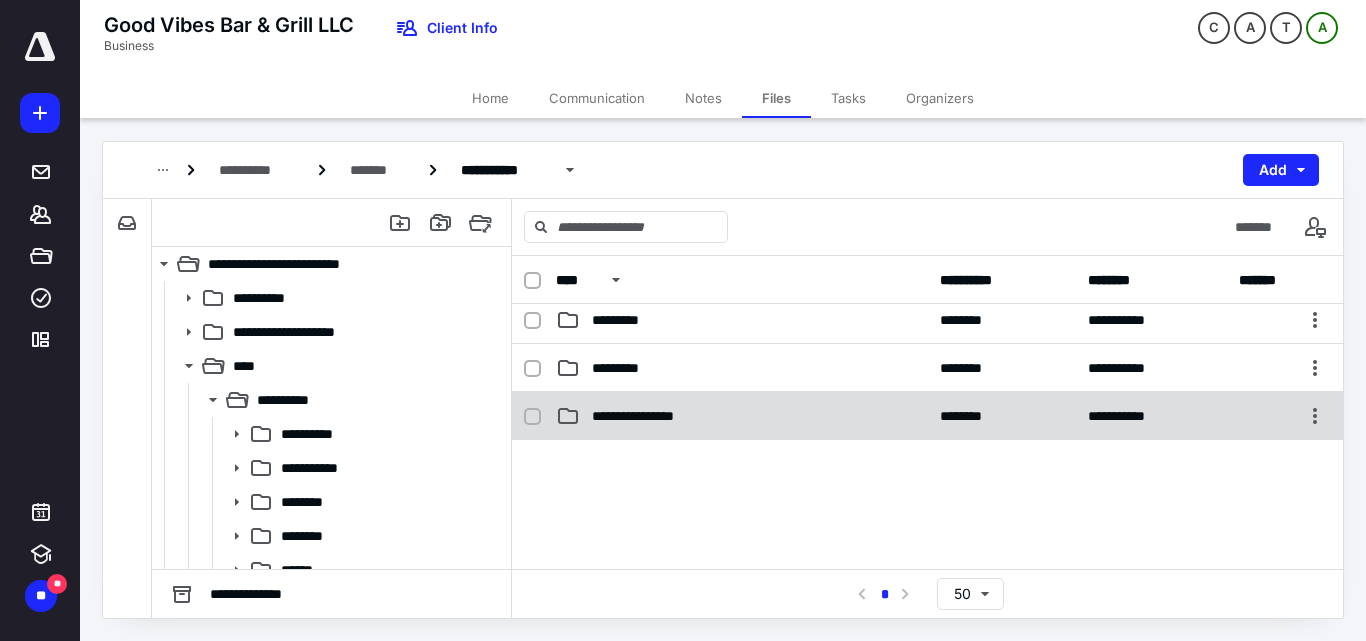 scroll, scrollTop: 0, scrollLeft: 0, axis: both 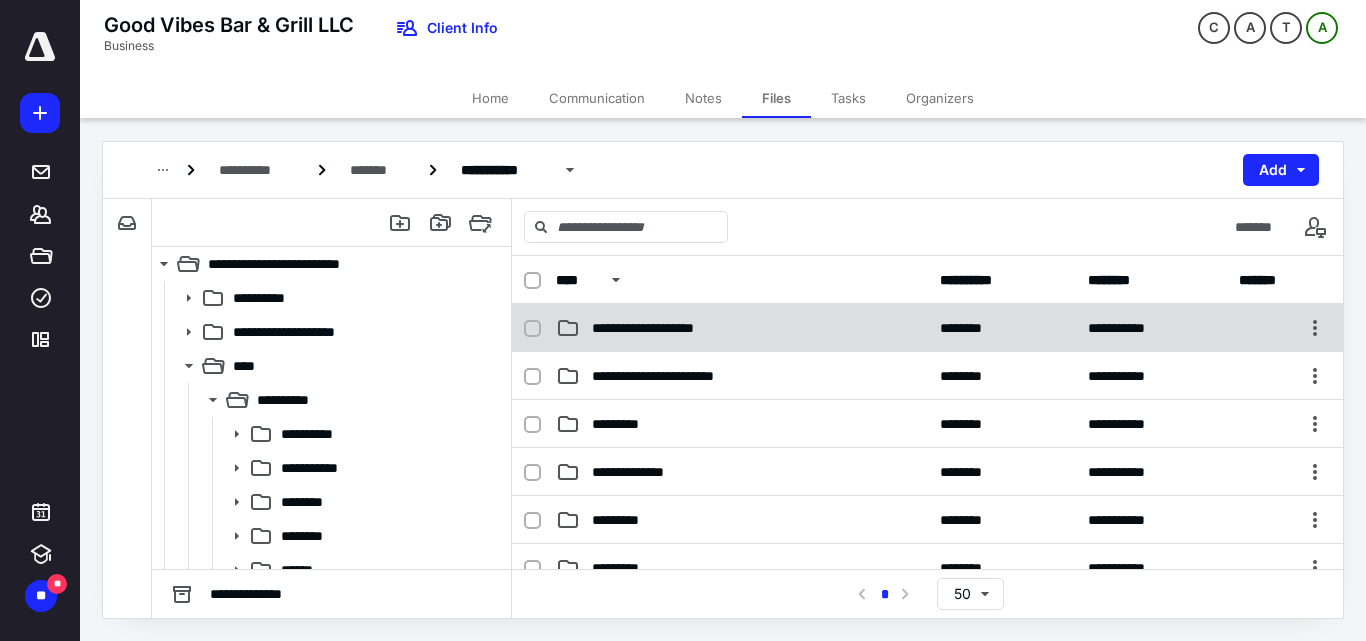 click on "**********" at bounding box center [927, 328] 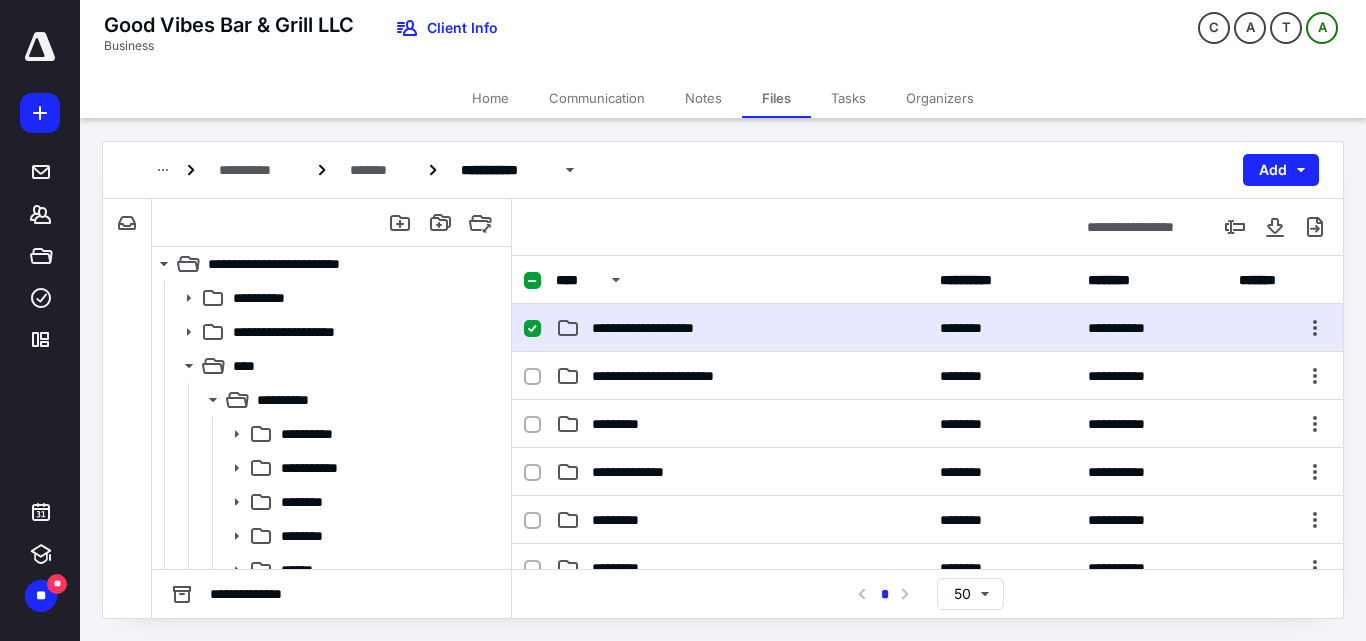 click on "**********" at bounding box center (927, 328) 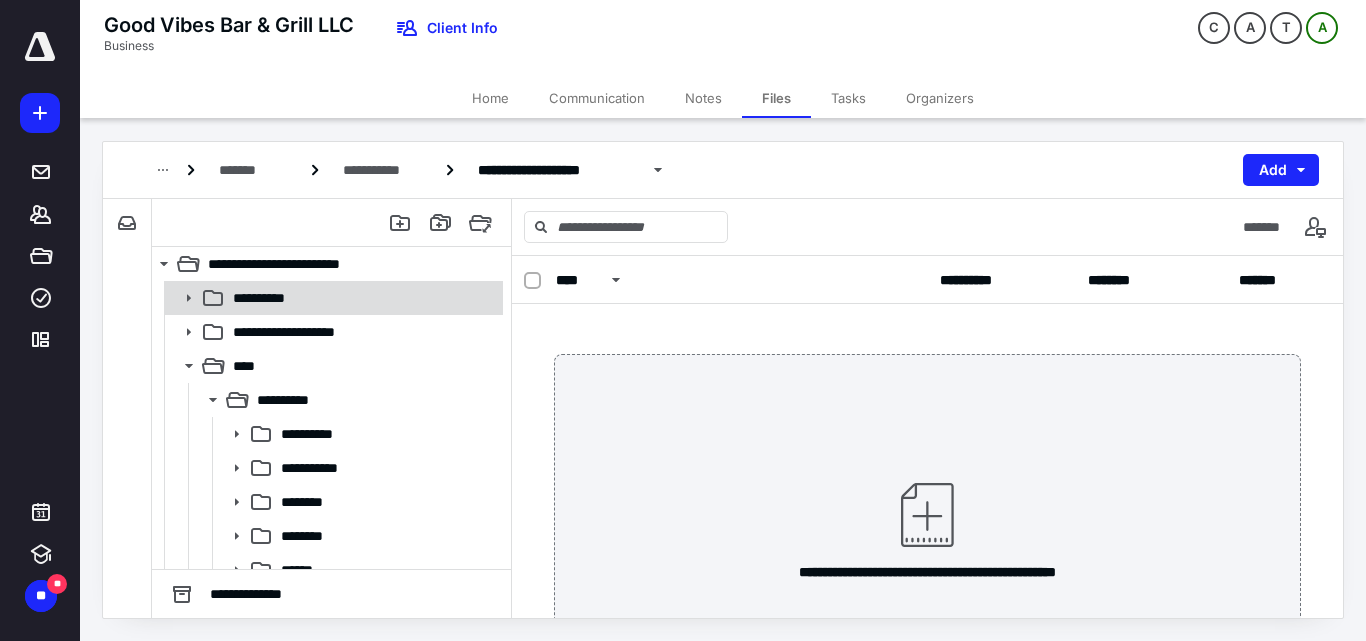 click on "**********" at bounding box center (272, 298) 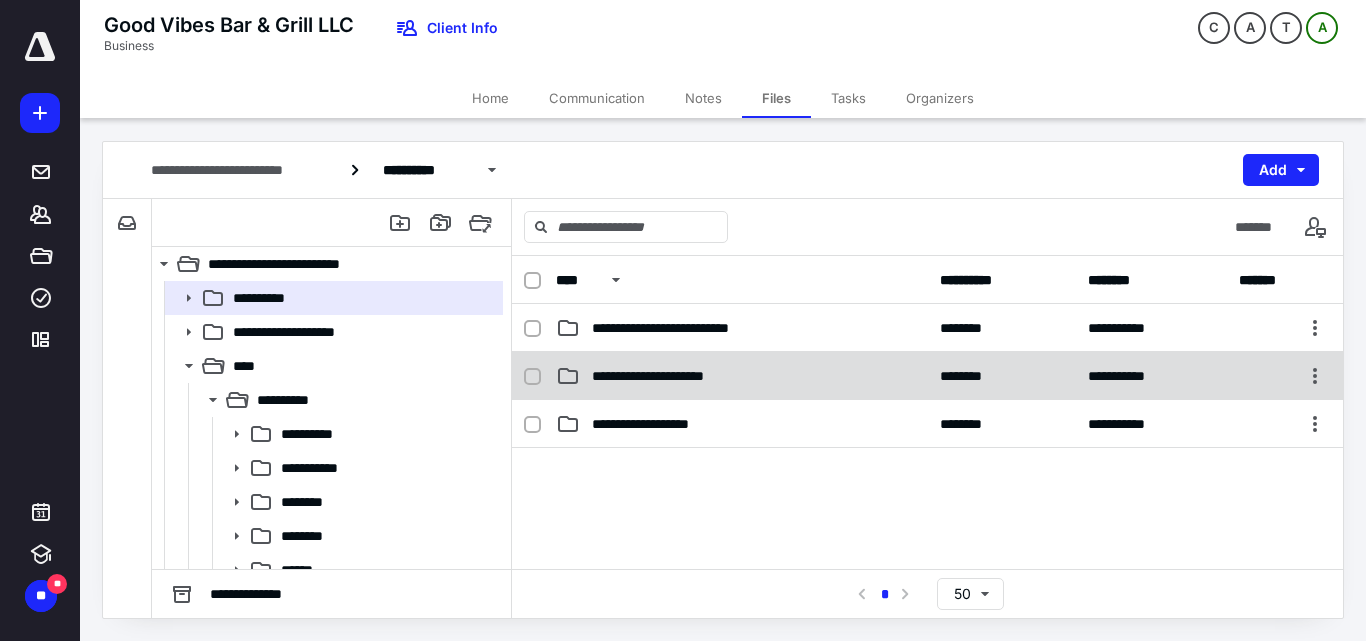 click on "**********" at bounding box center (673, 376) 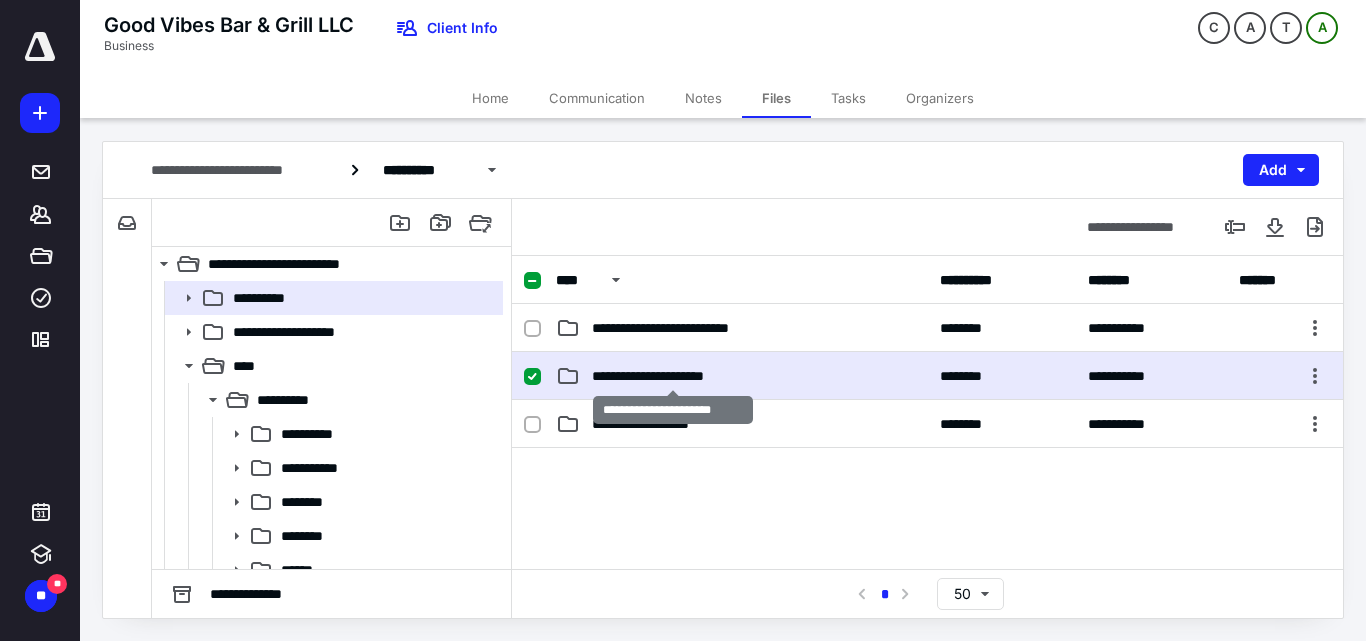click on "**********" at bounding box center (673, 376) 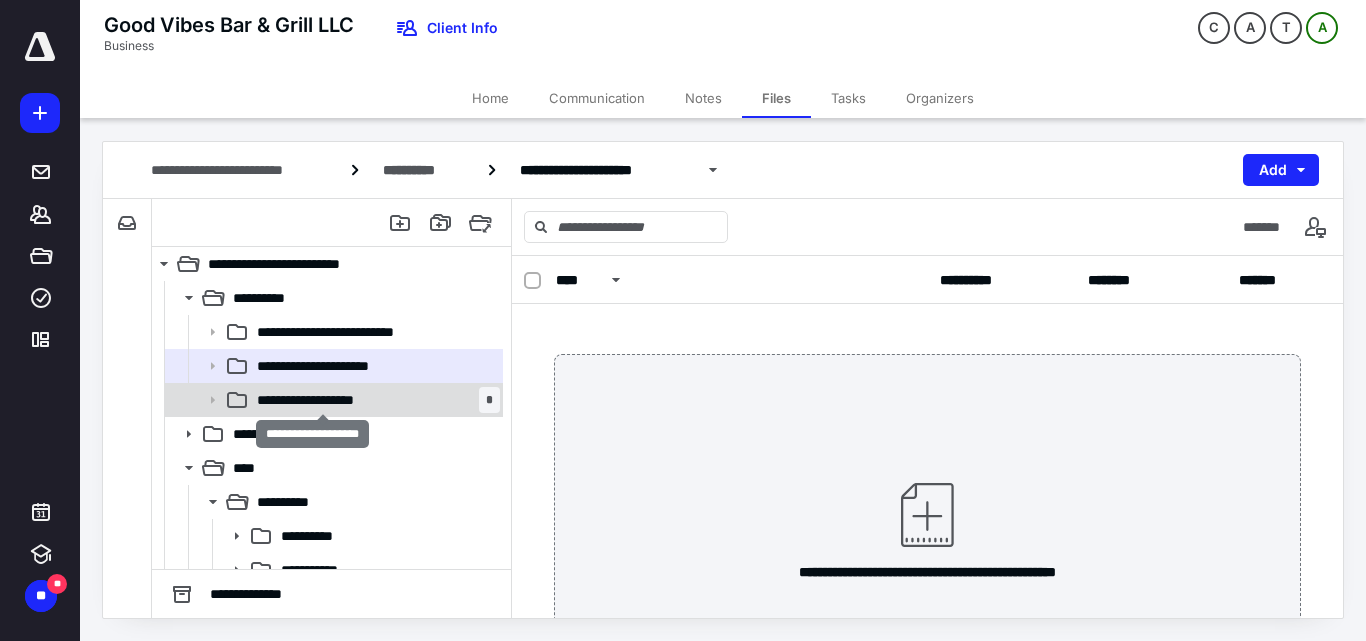 click on "**********" at bounding box center (322, 400) 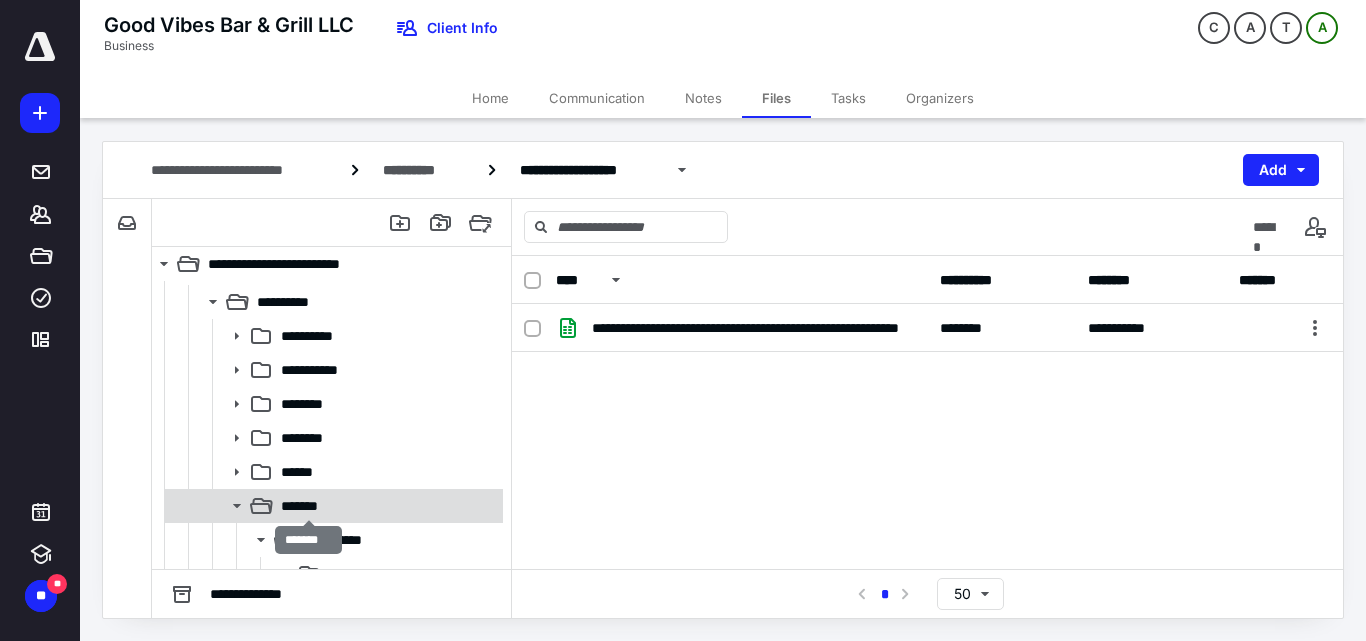 scroll, scrollTop: 400, scrollLeft: 0, axis: vertical 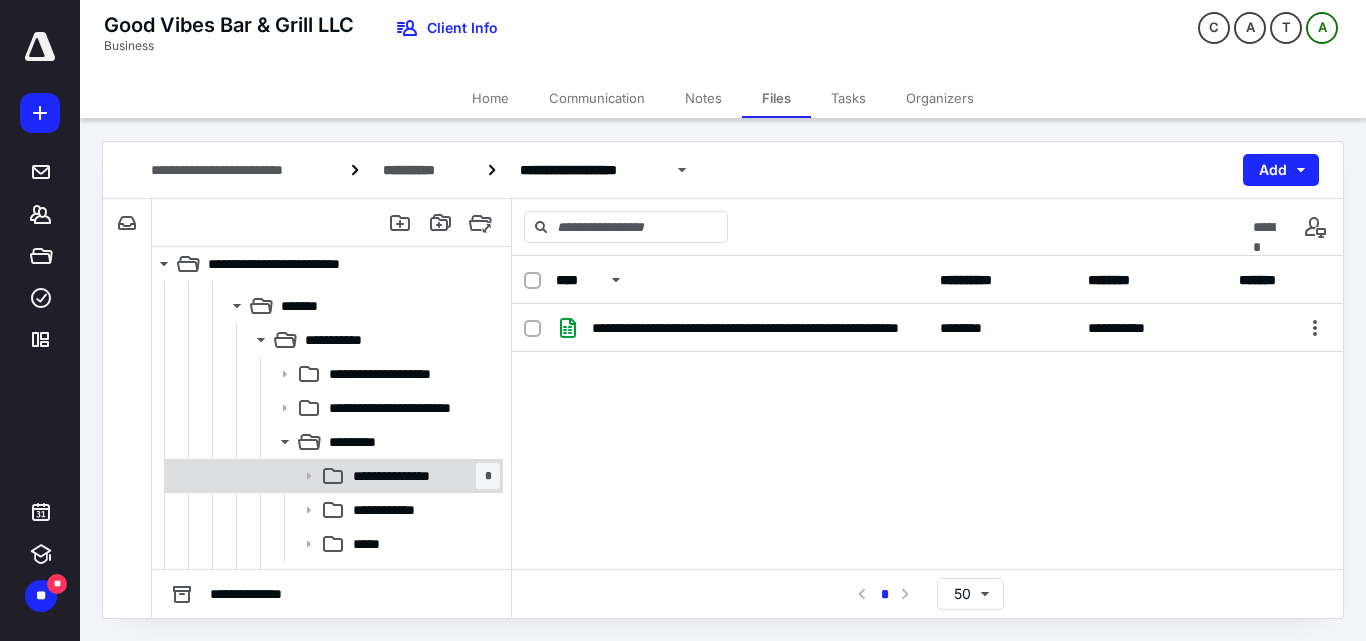 click on "**********" at bounding box center (408, 476) 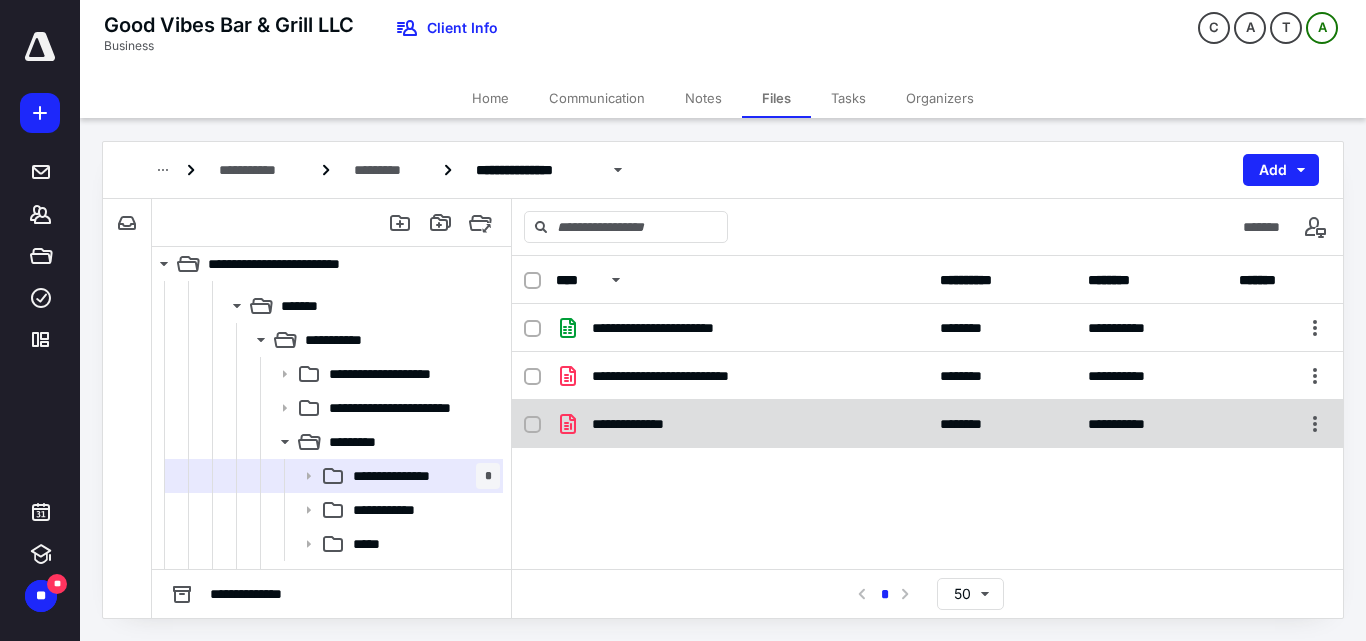 click on "**********" at bounding box center [927, 424] 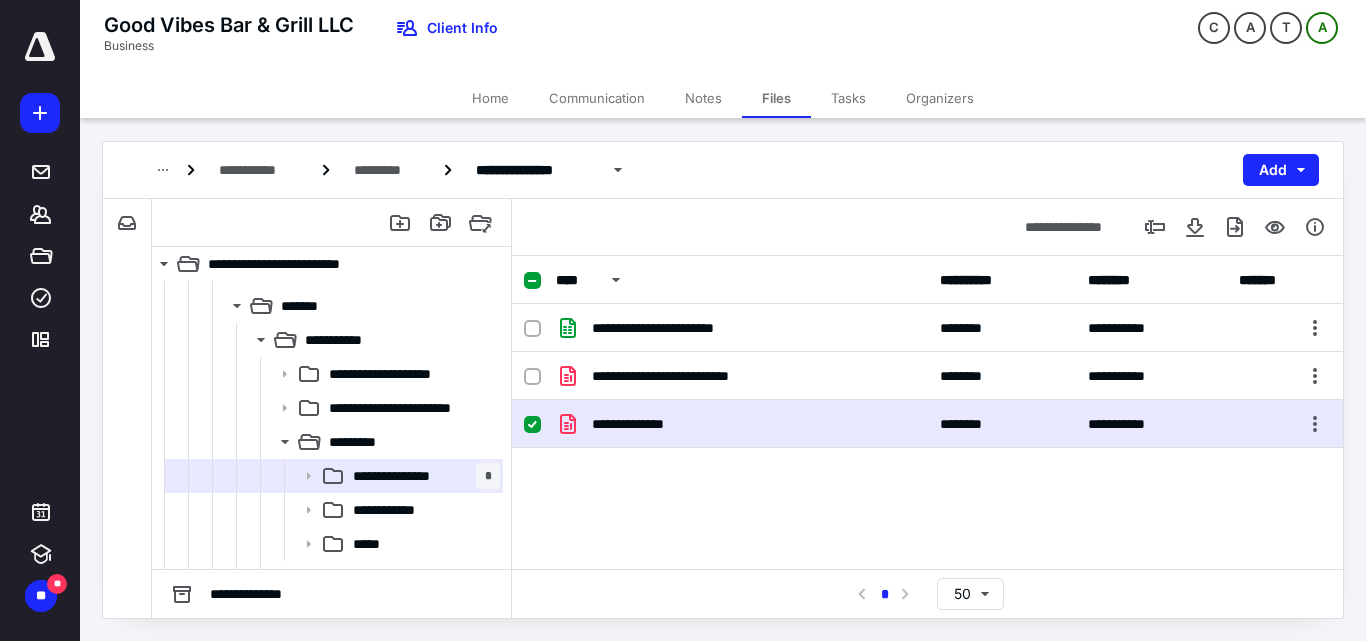 click on "**********" at bounding box center [645, 424] 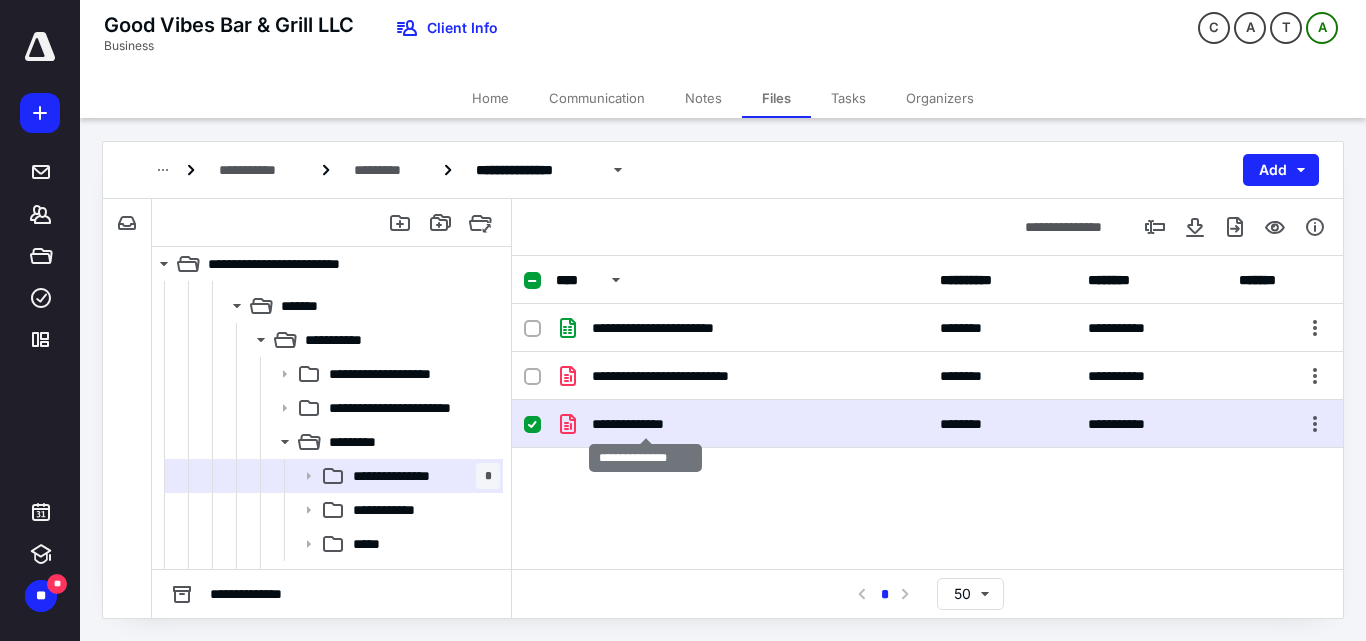 click on "**********" at bounding box center (645, 424) 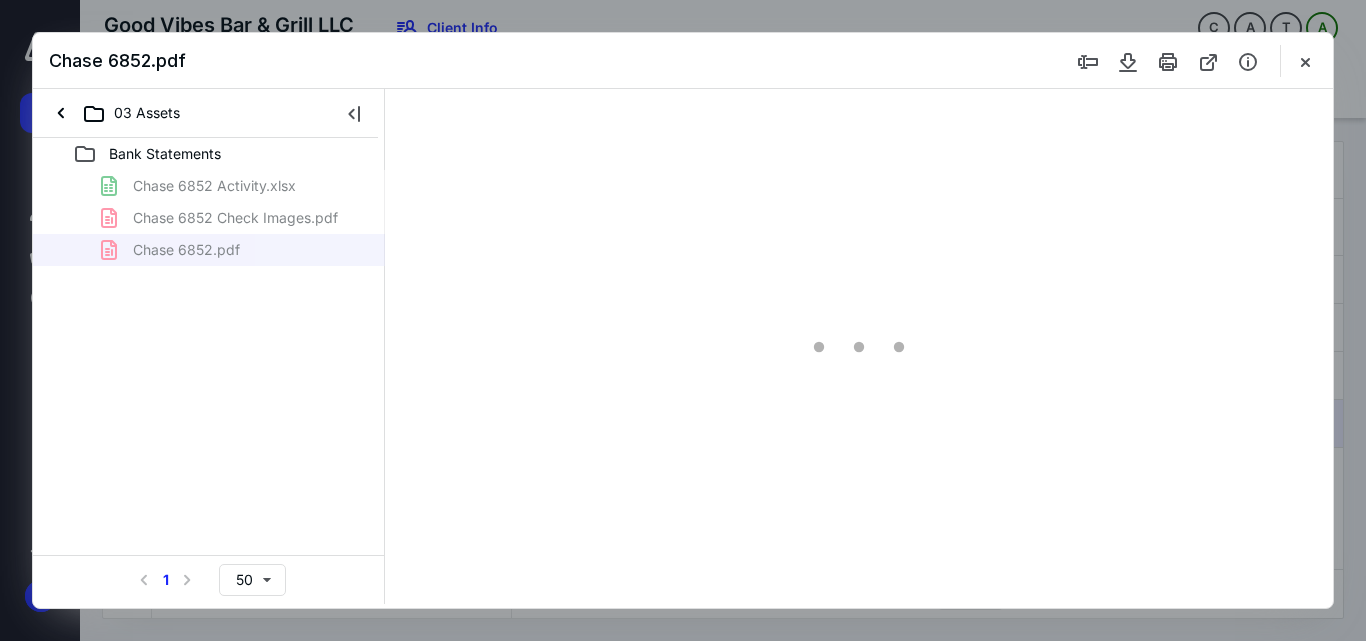 scroll, scrollTop: 400, scrollLeft: 0, axis: vertical 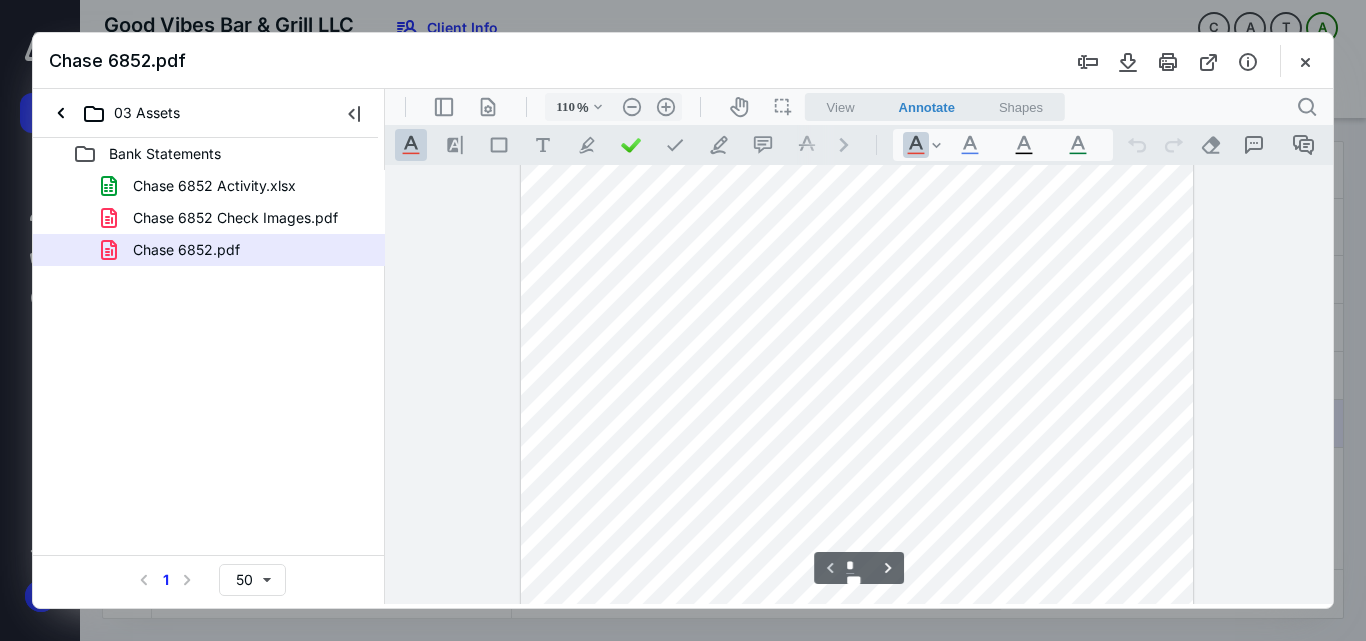 type on "135" 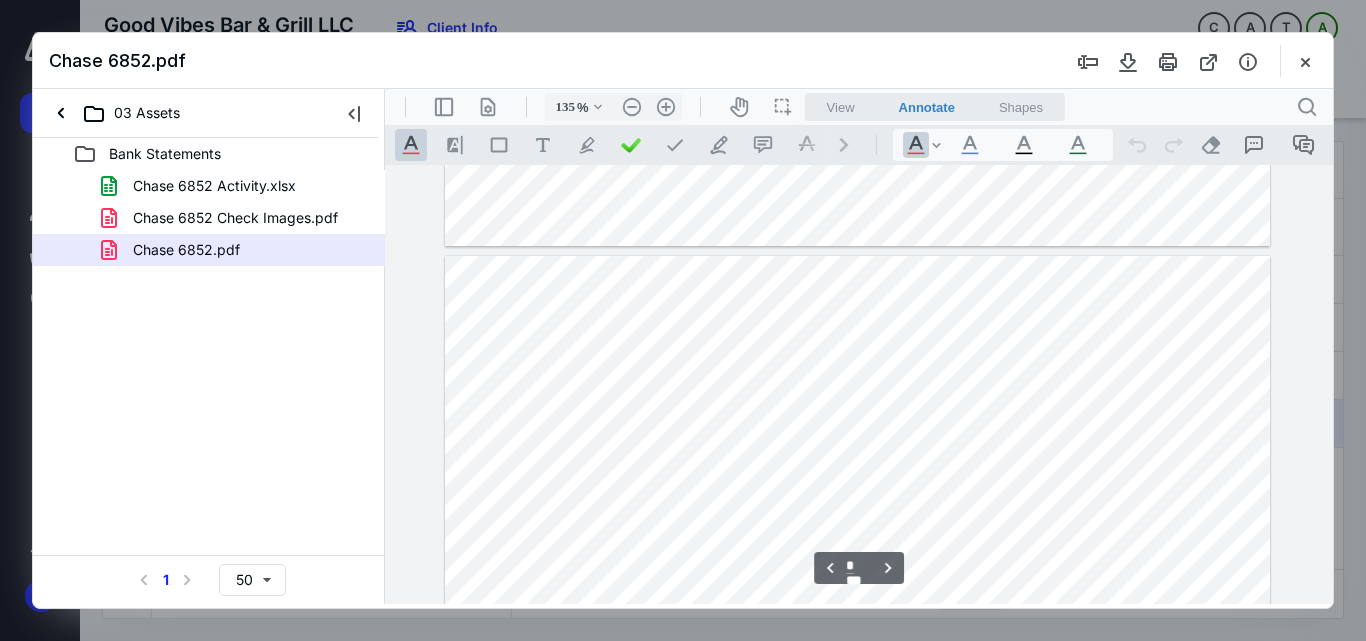 scroll, scrollTop: 3248, scrollLeft: 0, axis: vertical 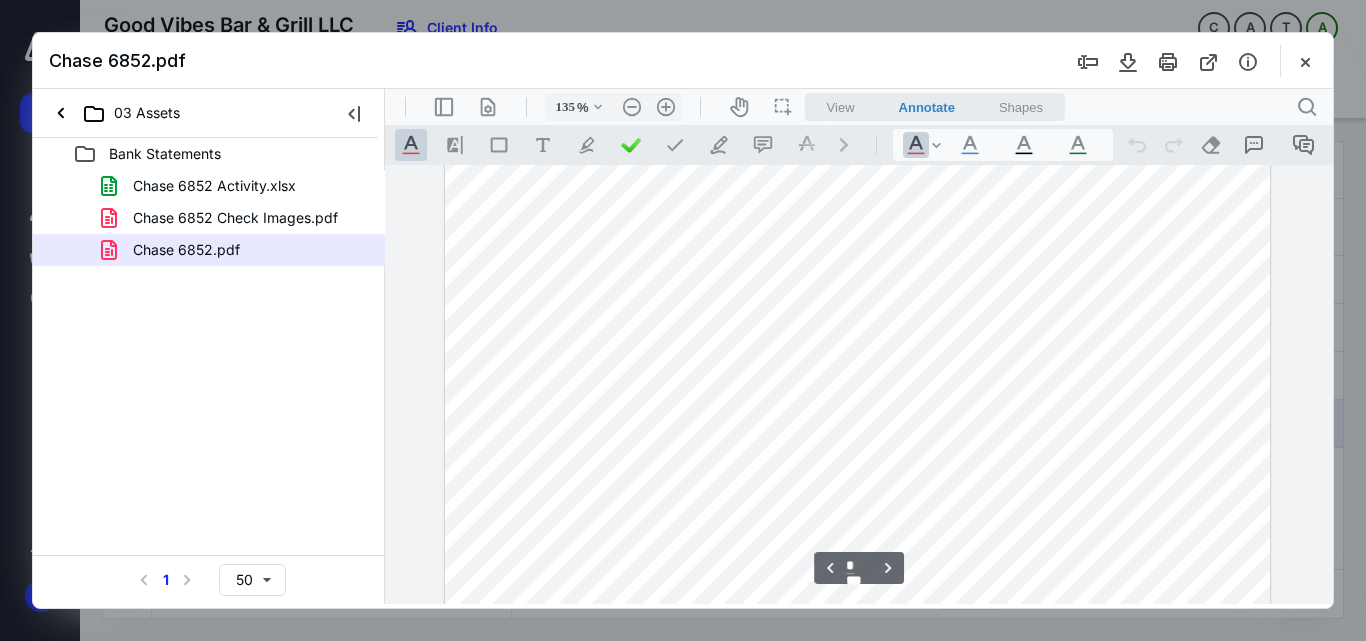 type on "*" 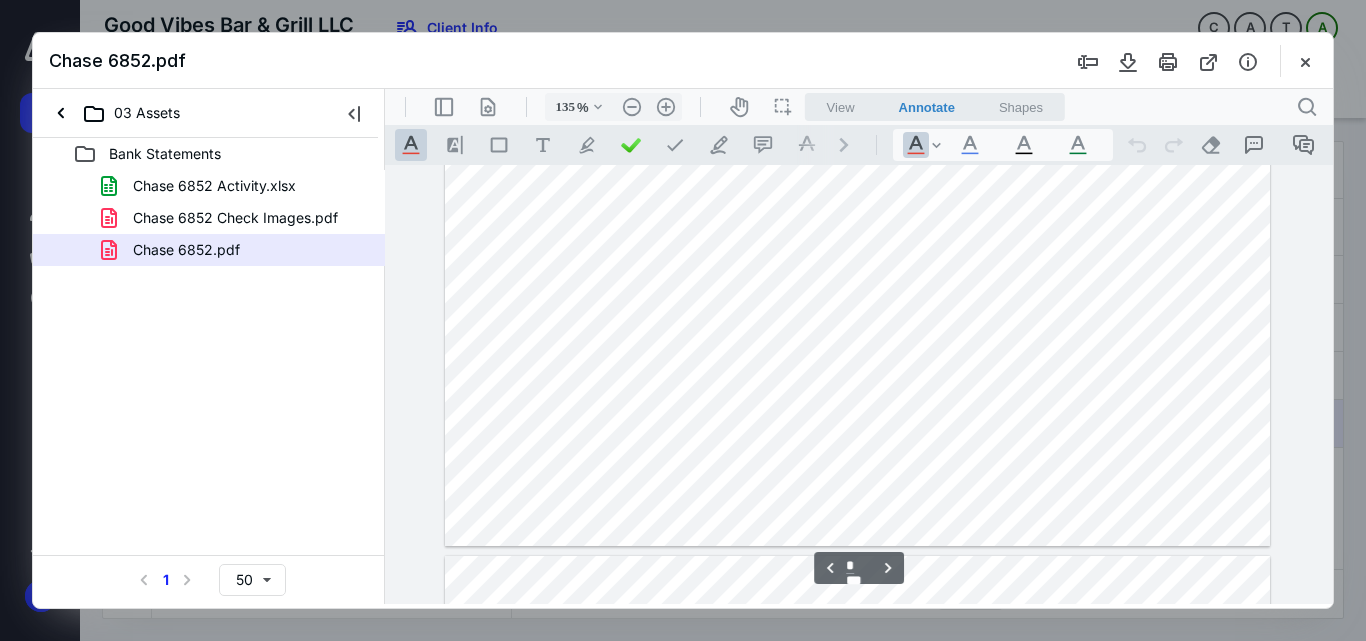 scroll, scrollTop: 2948, scrollLeft: 0, axis: vertical 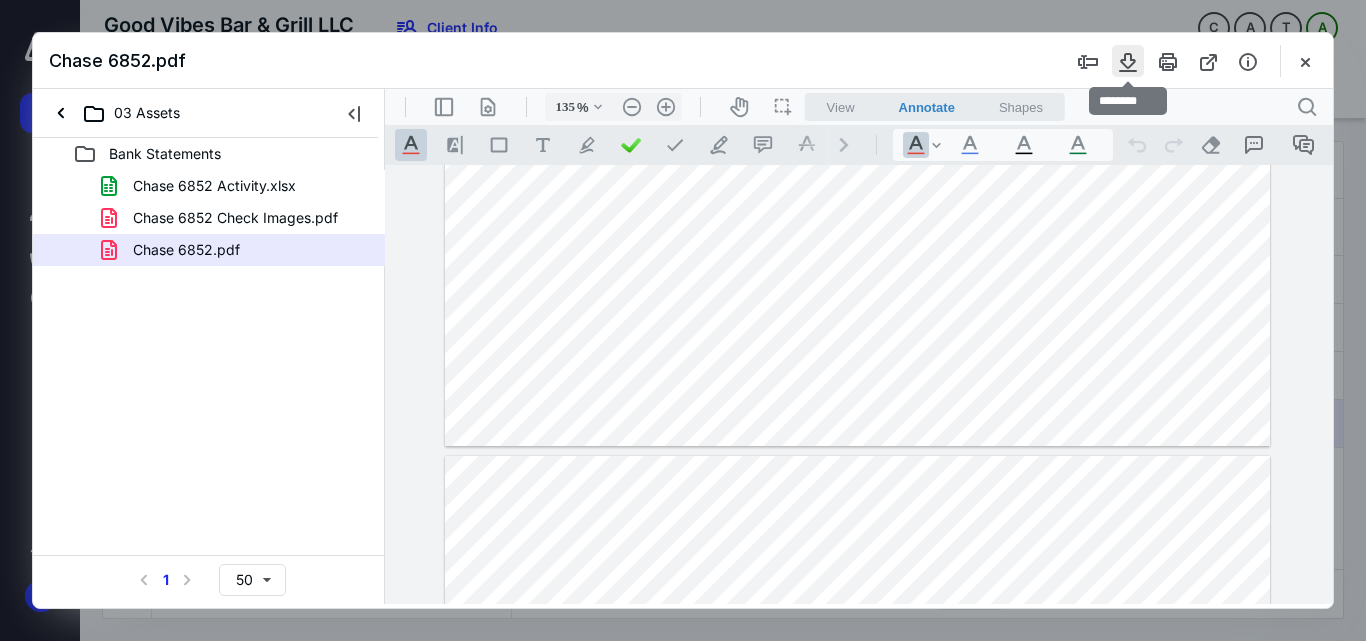 click at bounding box center [1128, 61] 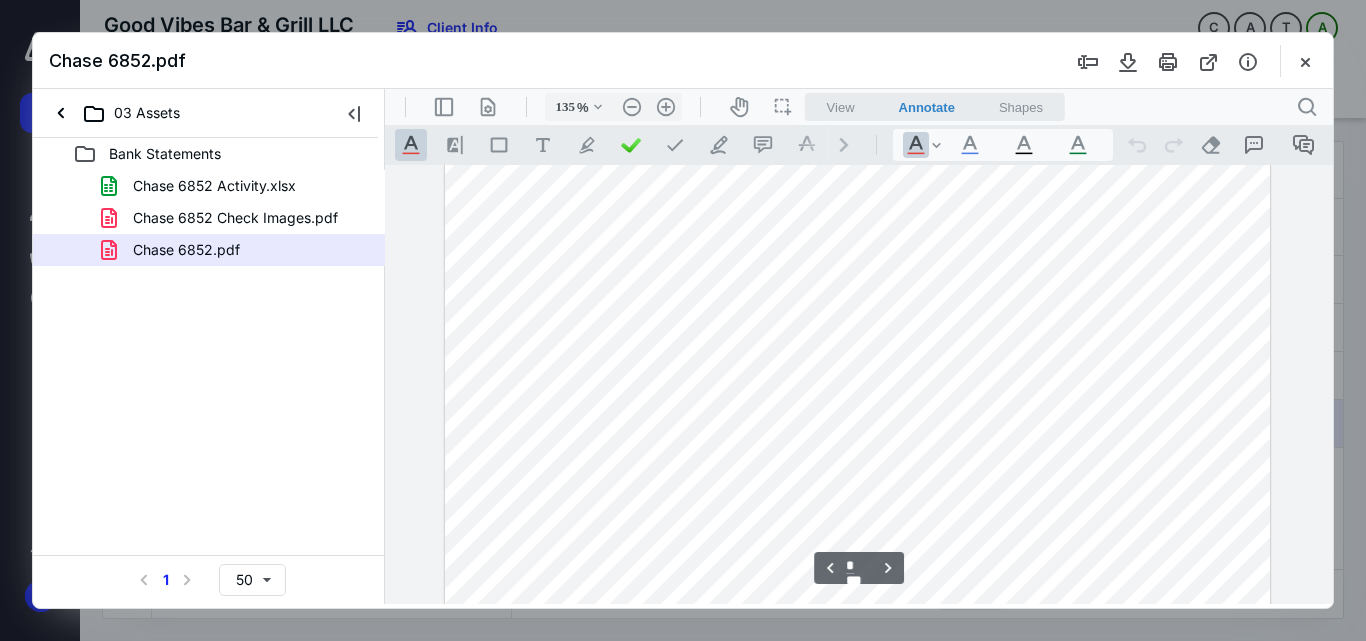 scroll, scrollTop: 2448, scrollLeft: 0, axis: vertical 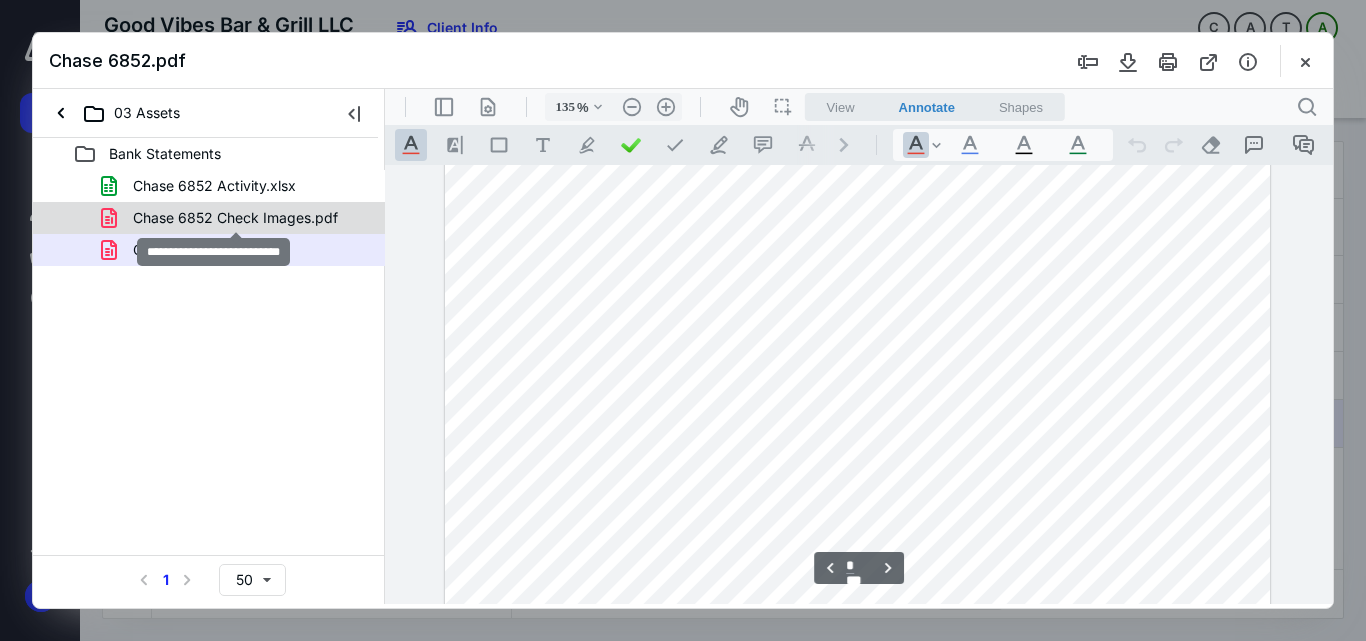 click on "Chase 6852 Check Images.pdf" at bounding box center (235, 218) 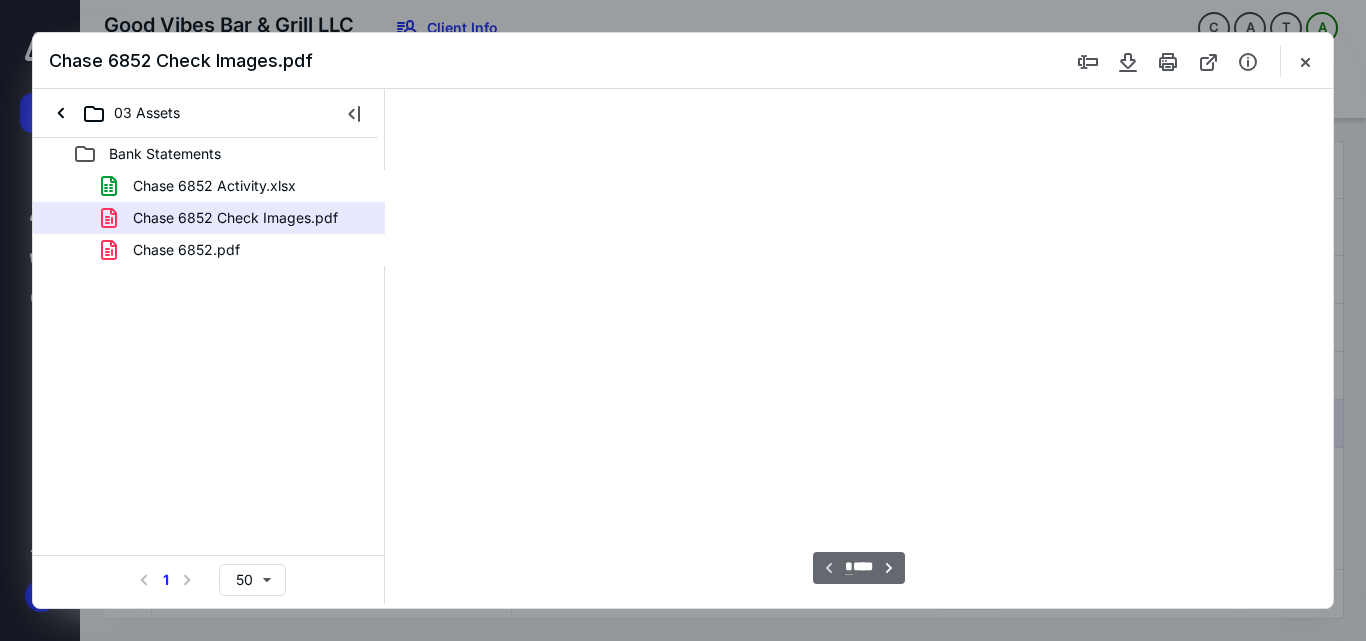 scroll, scrollTop: 78, scrollLeft: 0, axis: vertical 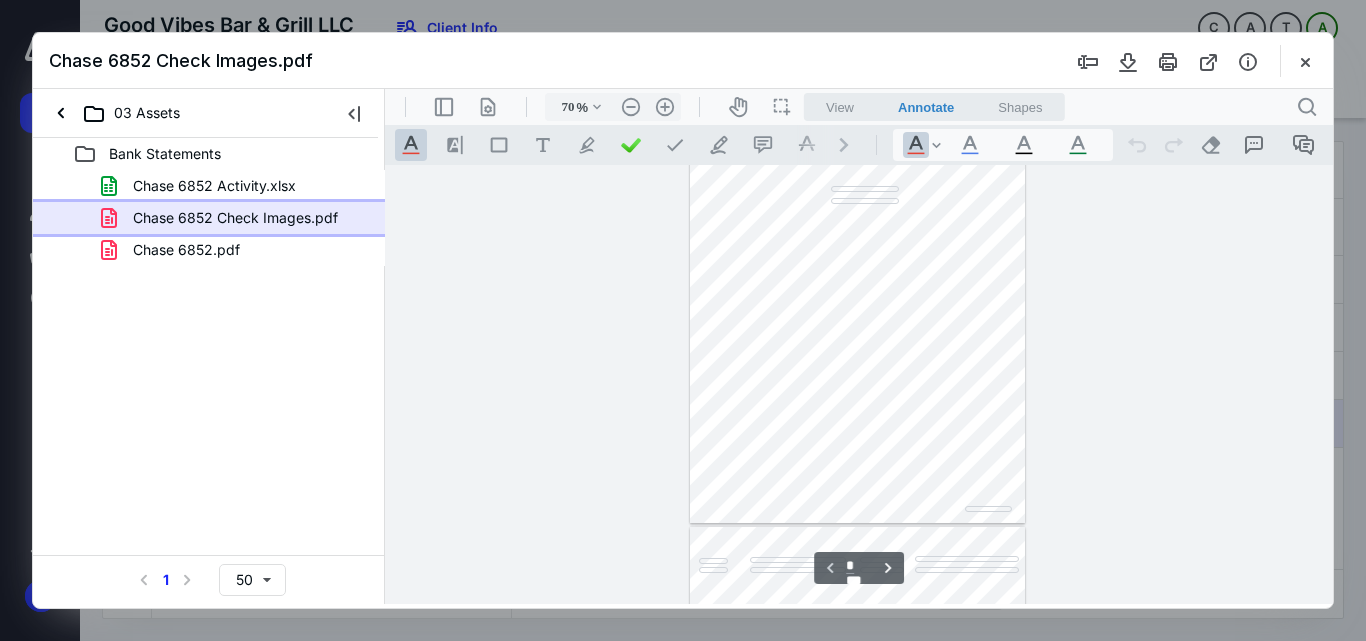 type on "78" 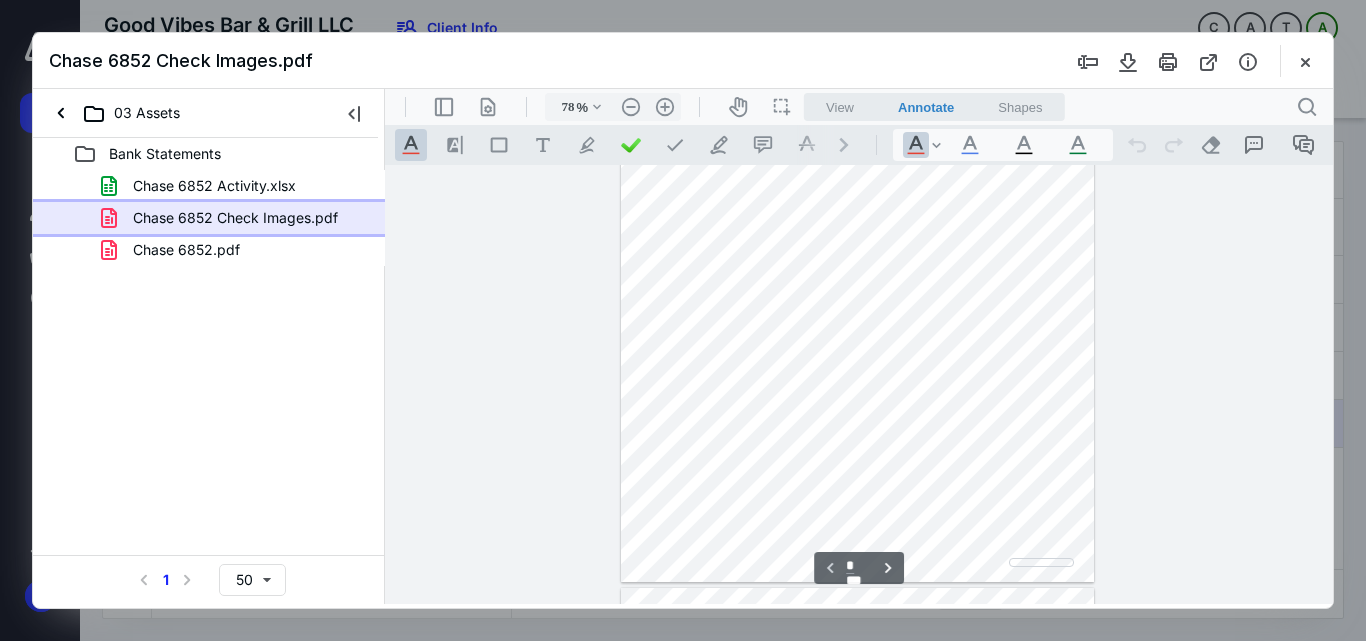 type on "*" 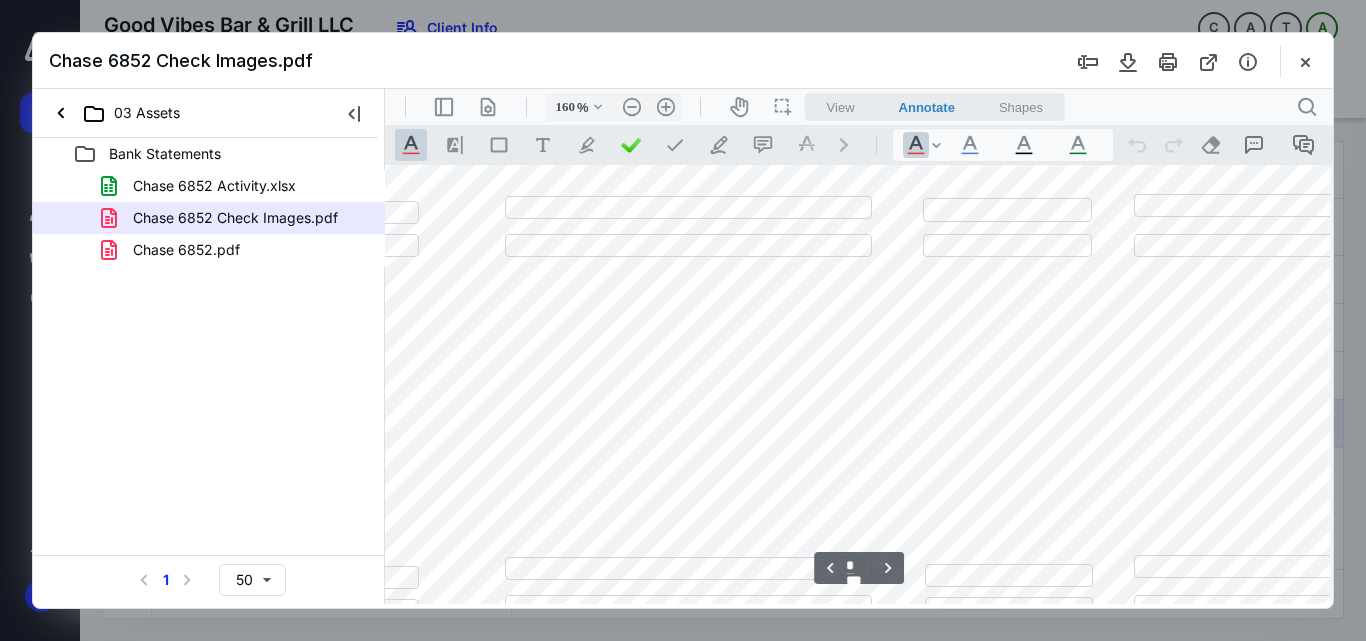 scroll, scrollTop: 1288, scrollLeft: 26, axis: both 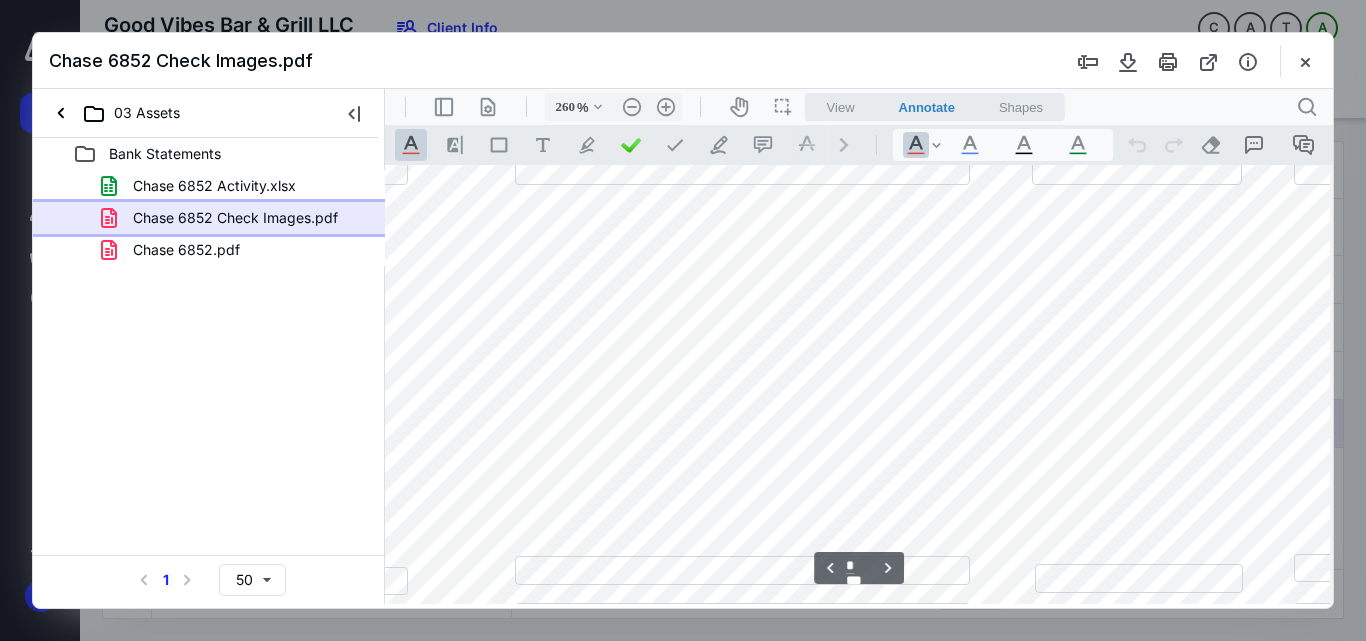 type on "160" 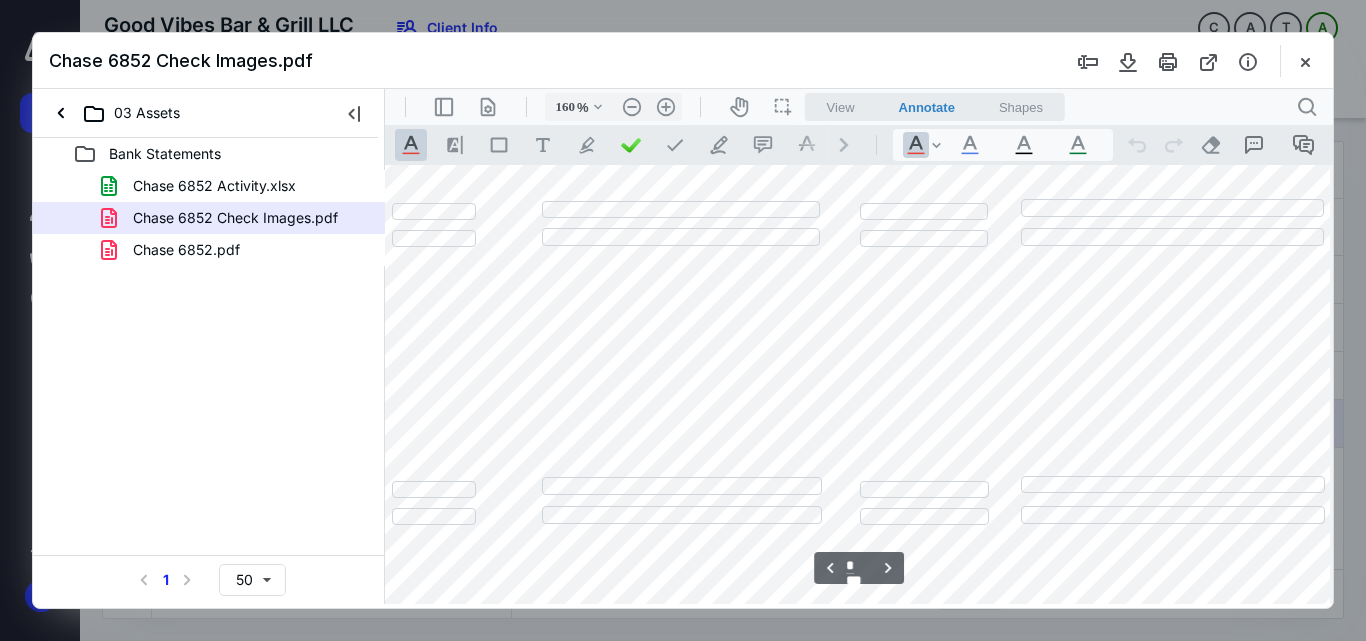 scroll, scrollTop: 1986, scrollLeft: 25, axis: both 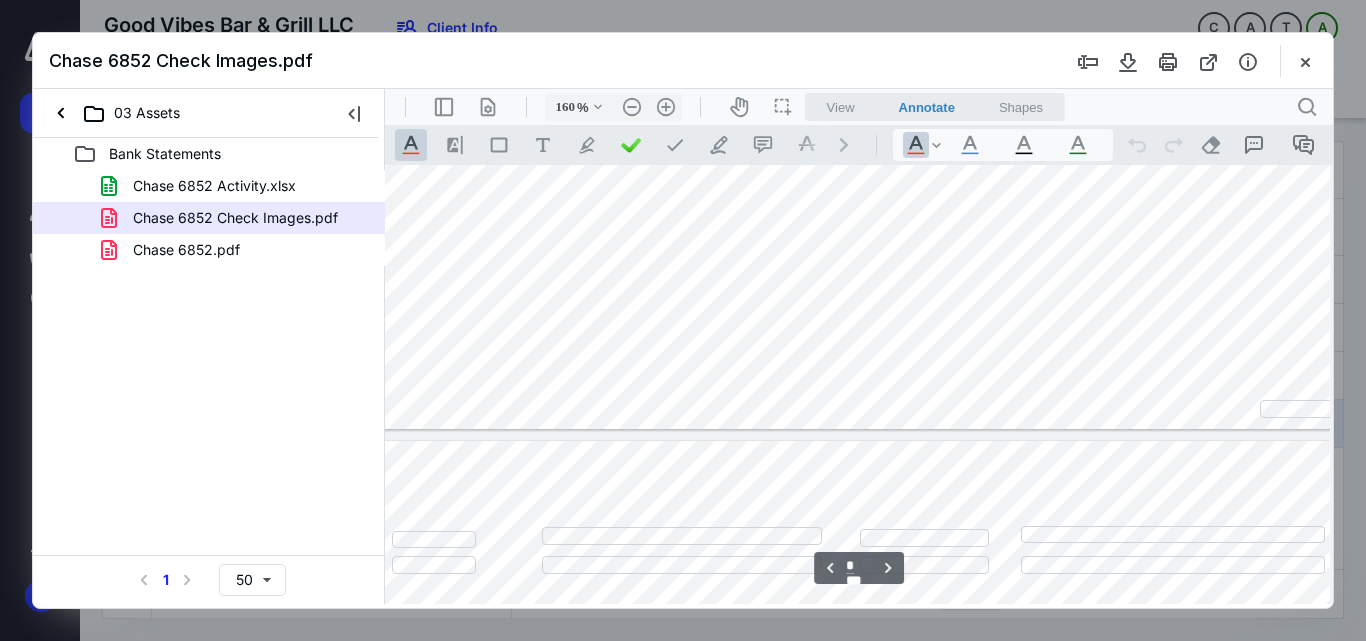 type on "*" 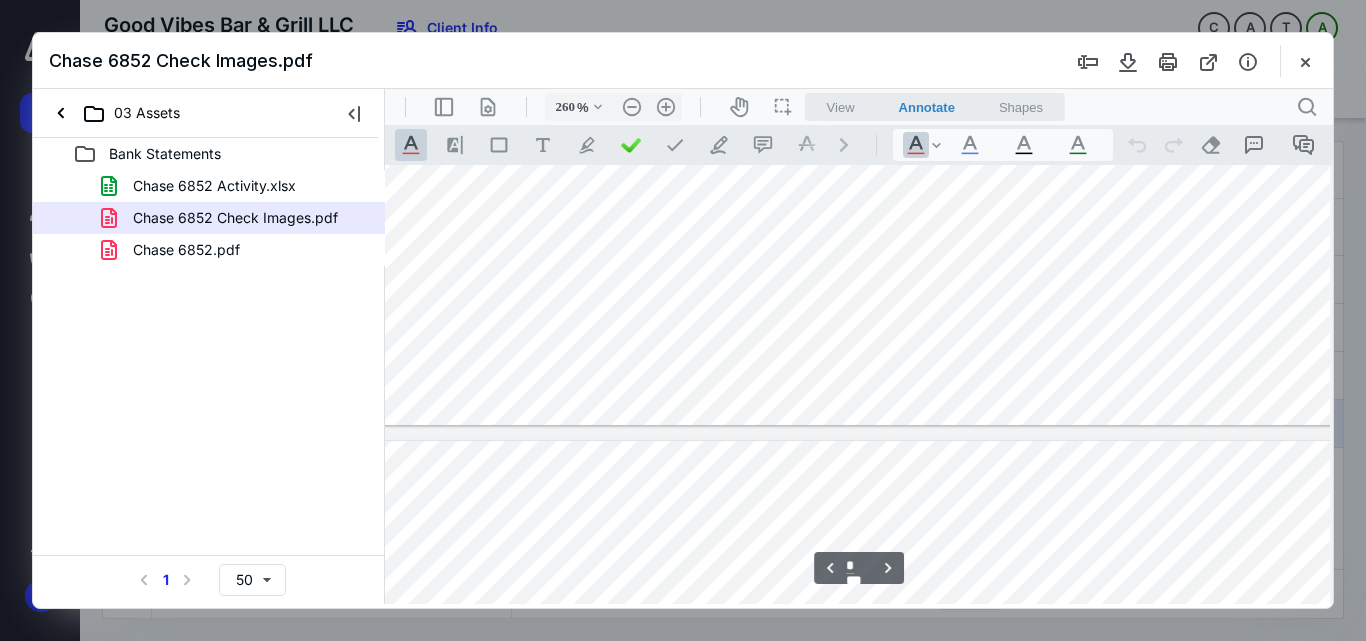 scroll, scrollTop: 5176, scrollLeft: 228, axis: both 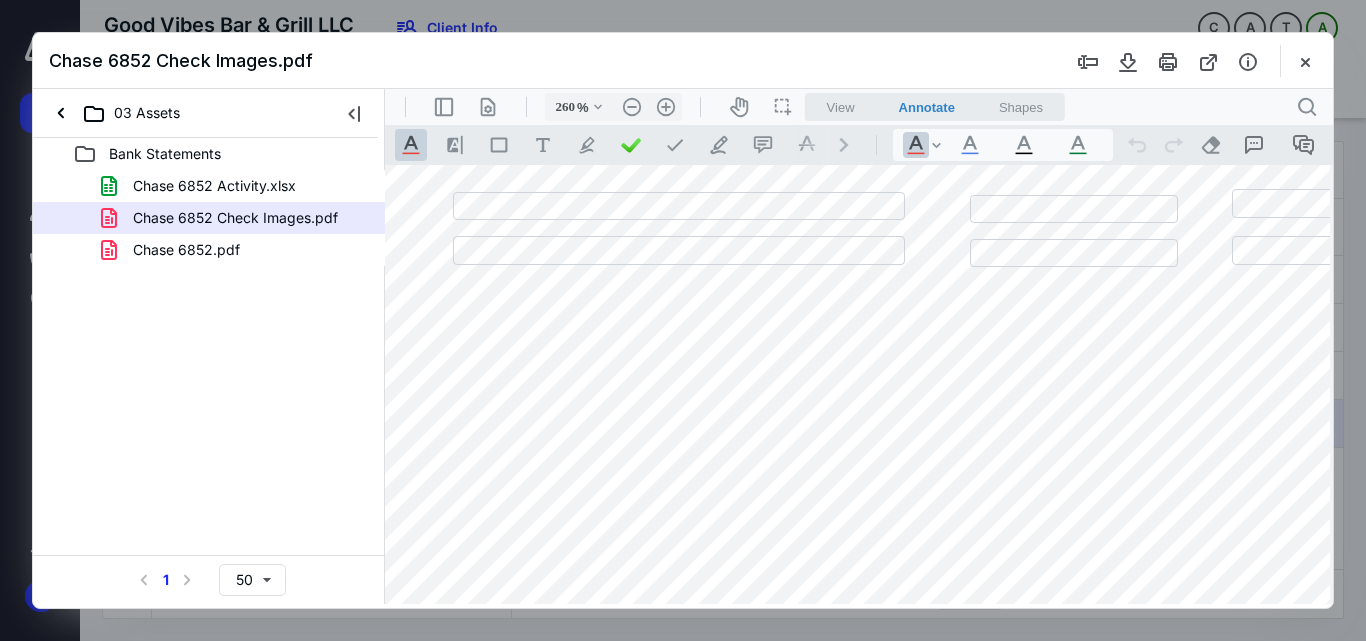 type on "160" 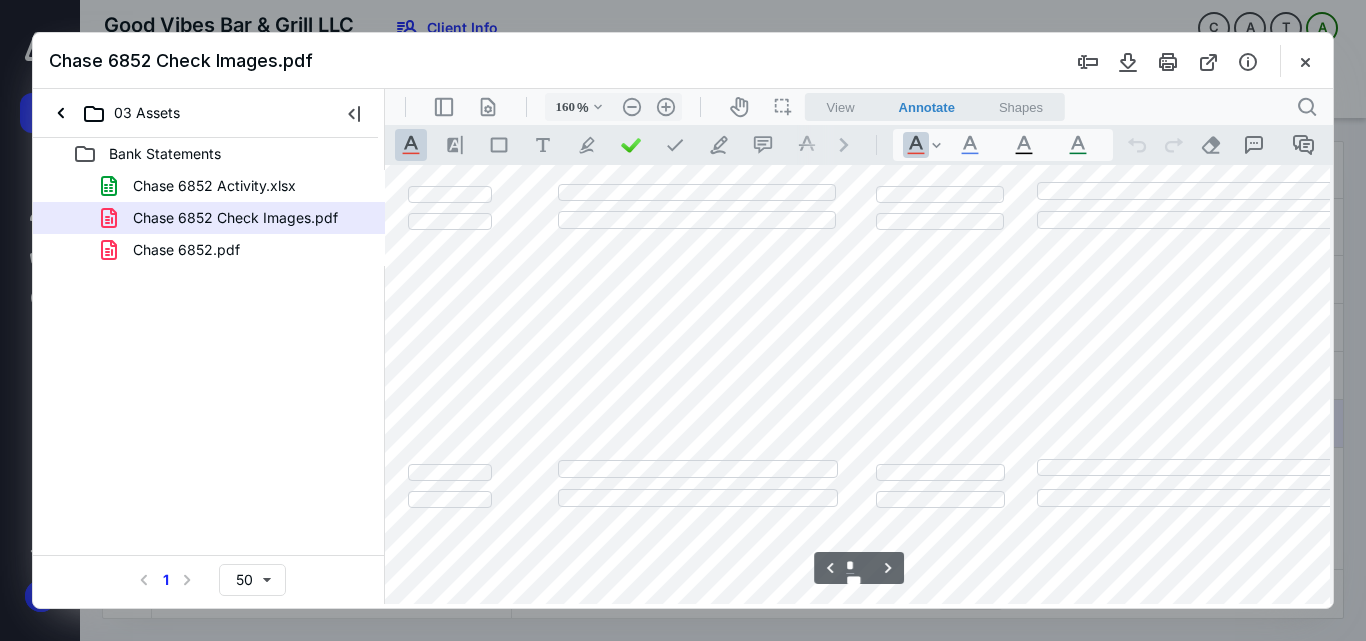scroll, scrollTop: 3281, scrollLeft: 9, axis: both 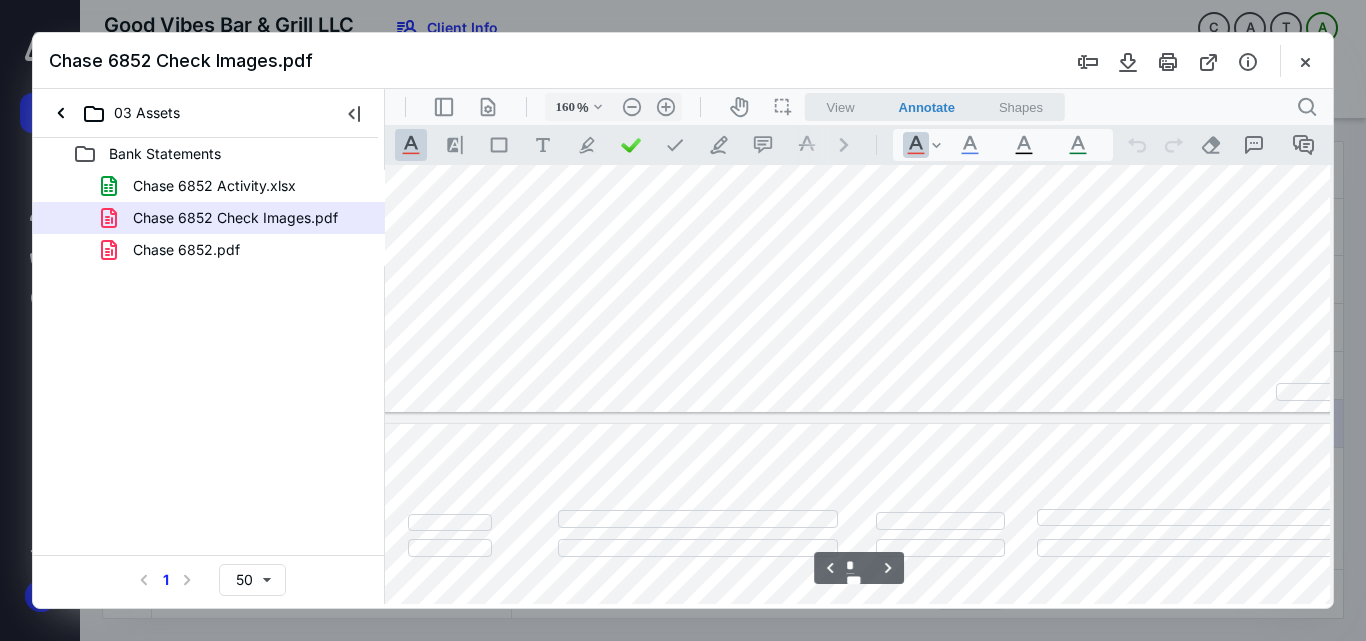 type on "*" 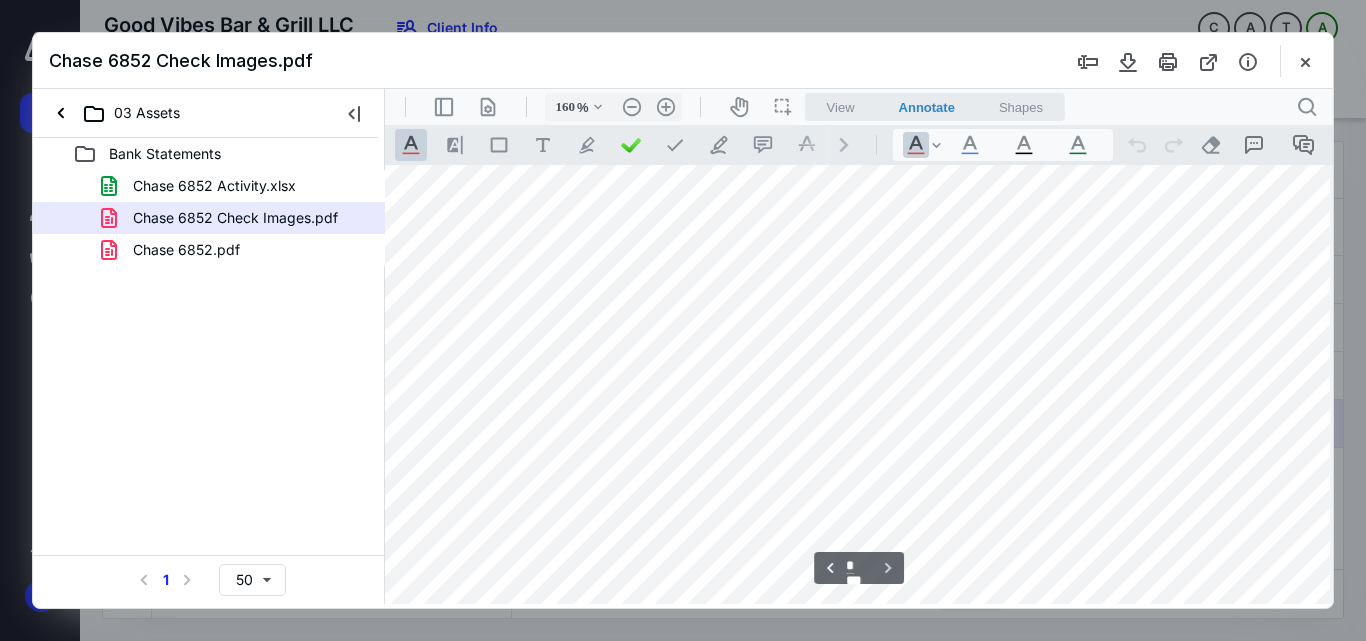 scroll, scrollTop: 4680, scrollLeft: 9, axis: both 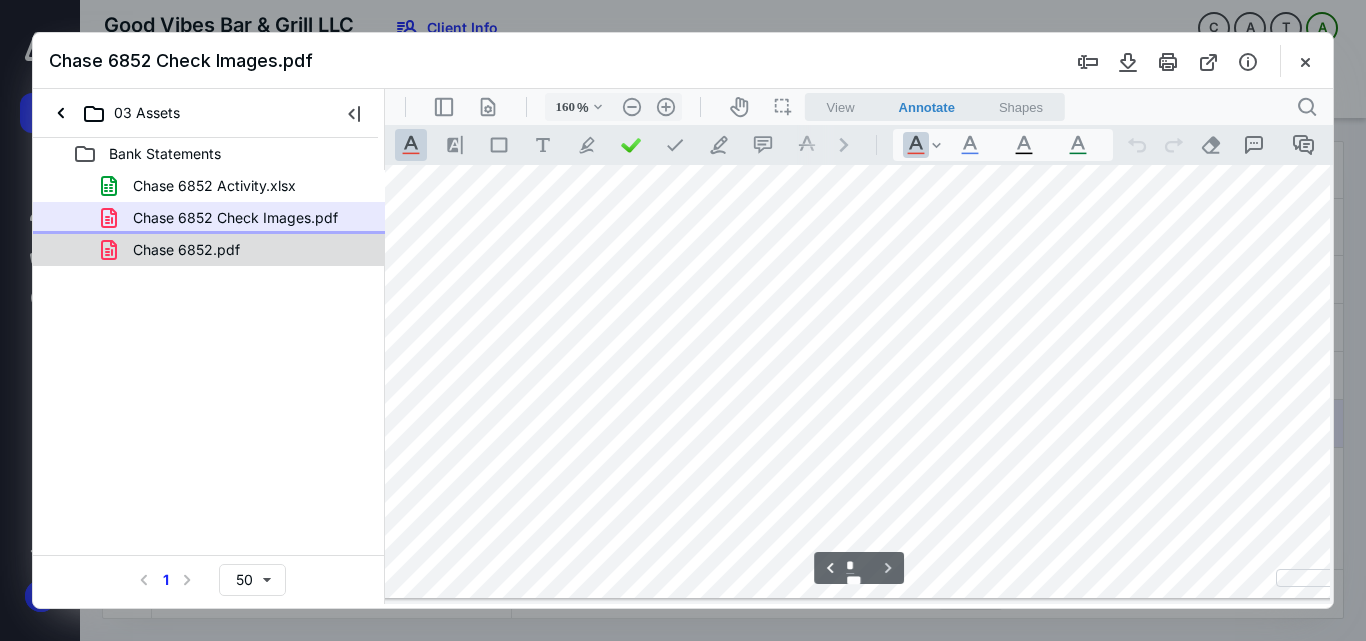 click on "Chase 6852.pdf" at bounding box center [186, 250] 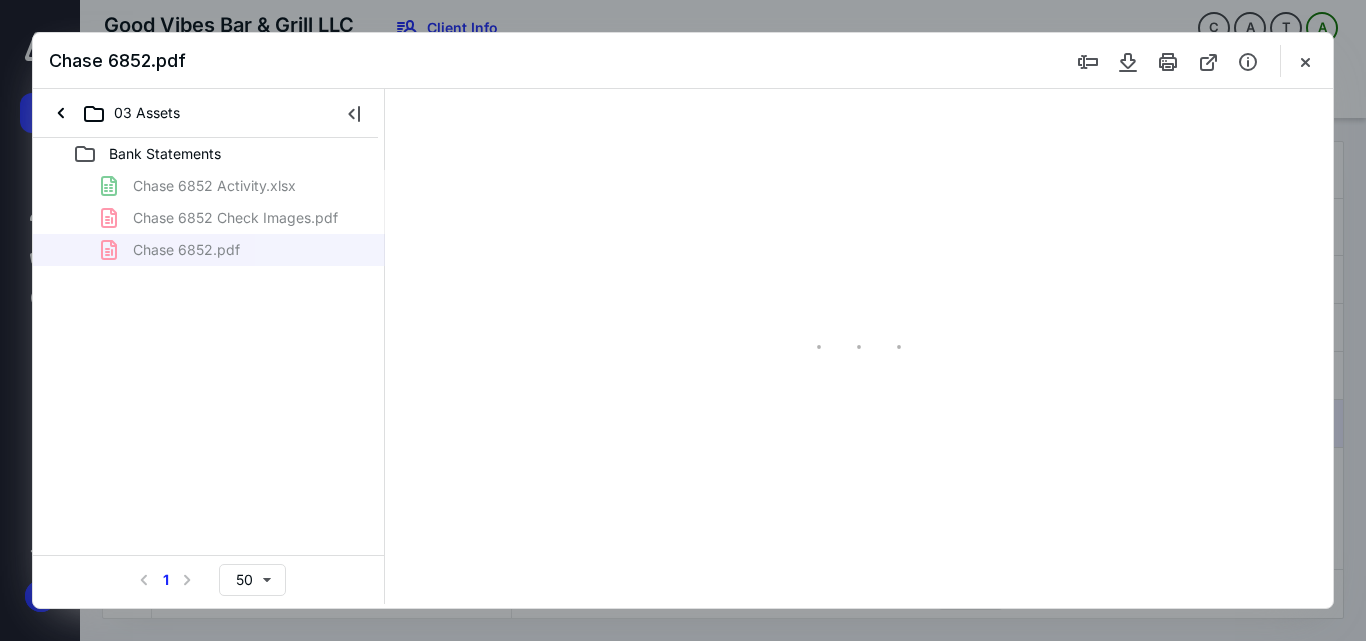scroll, scrollTop: 78, scrollLeft: 0, axis: vertical 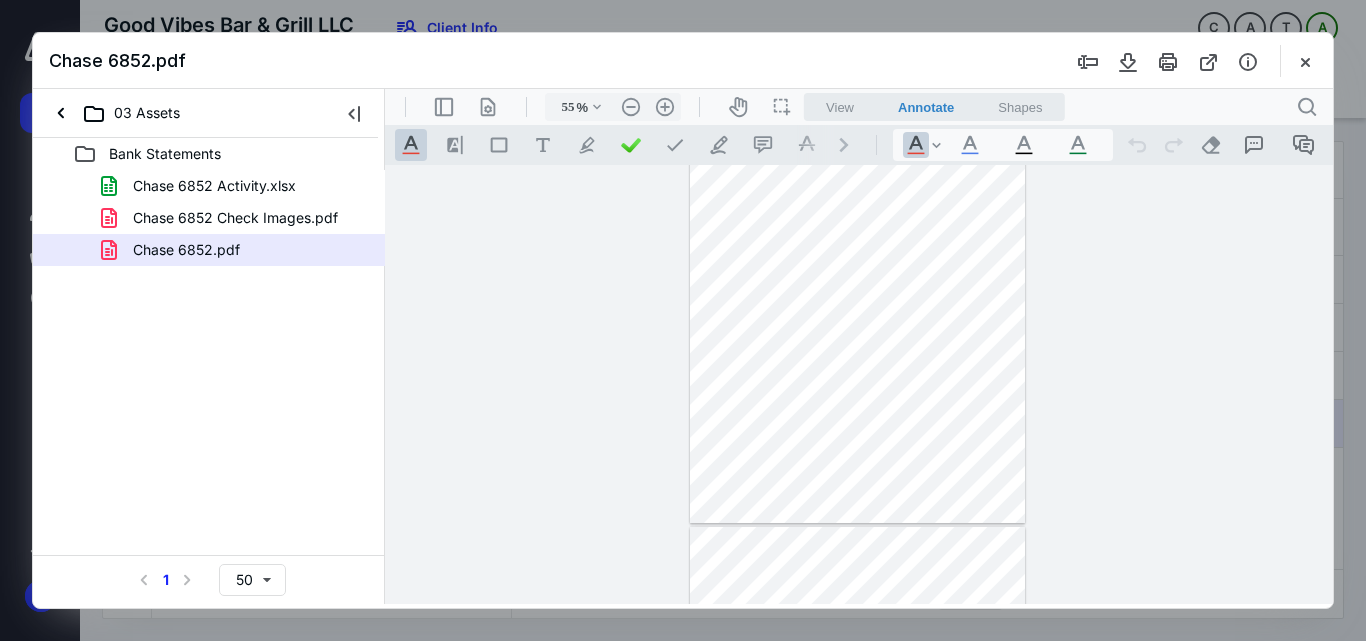 drag, startPoint x: 165, startPoint y: 216, endPoint x: 585, endPoint y: 336, distance: 436.80658 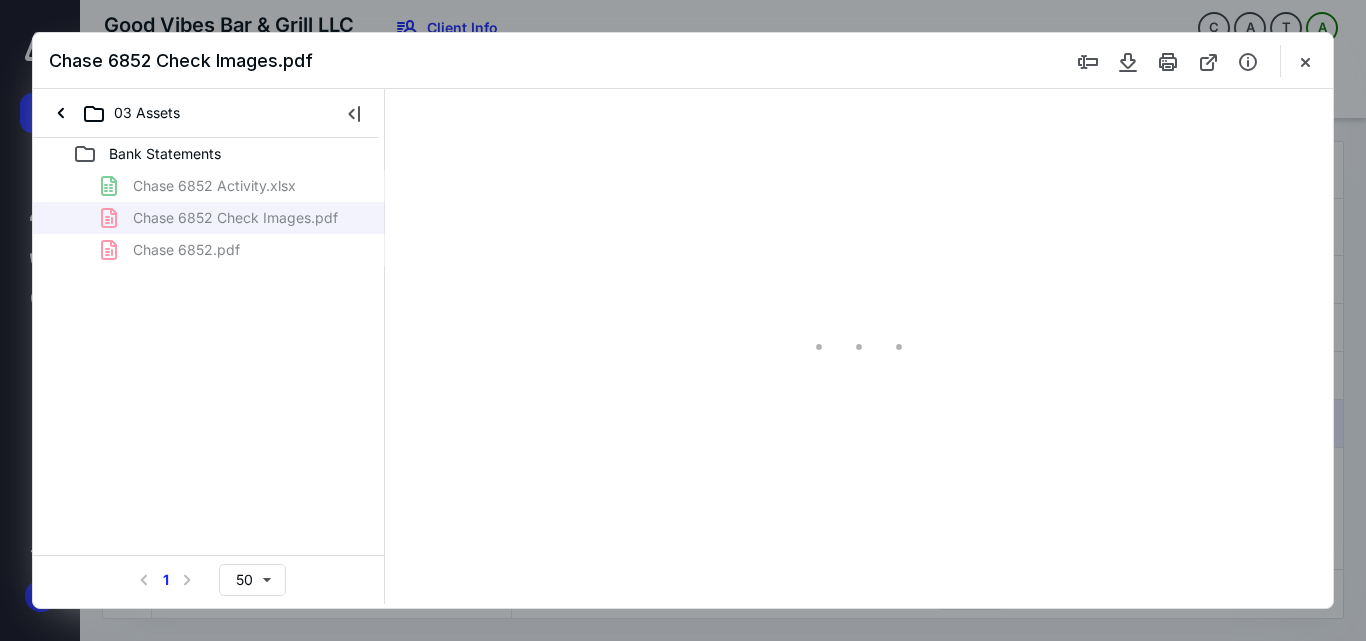 type on "55" 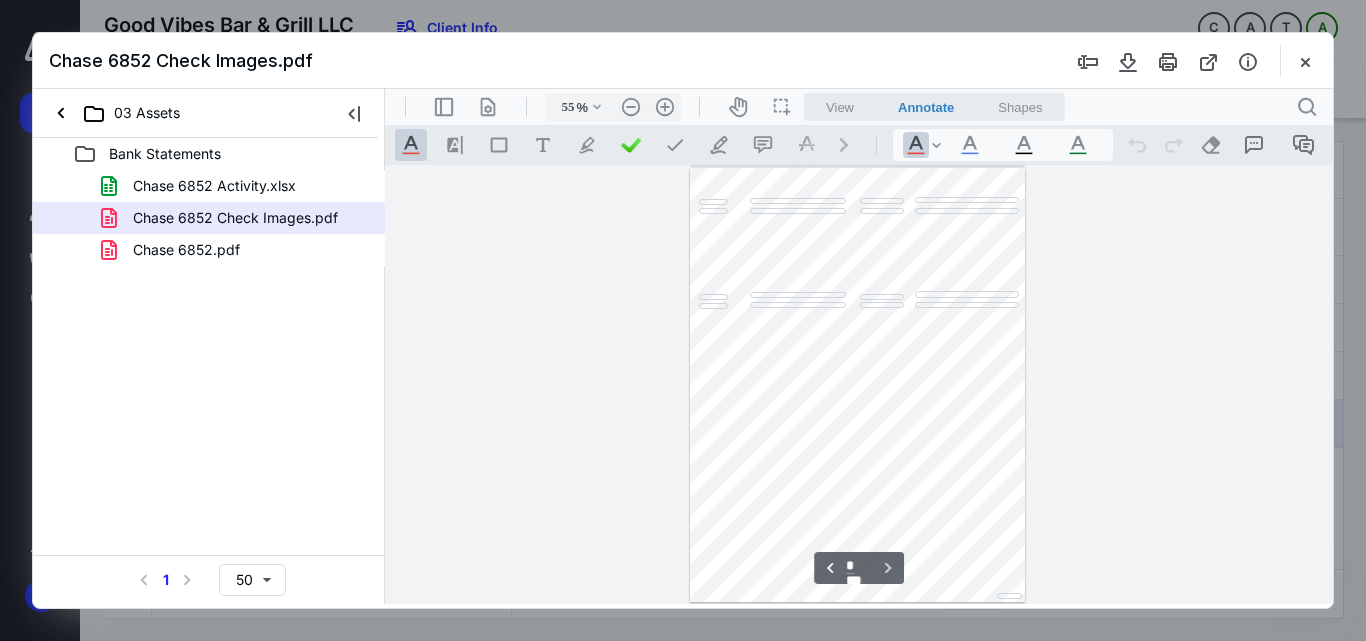 type on "*" 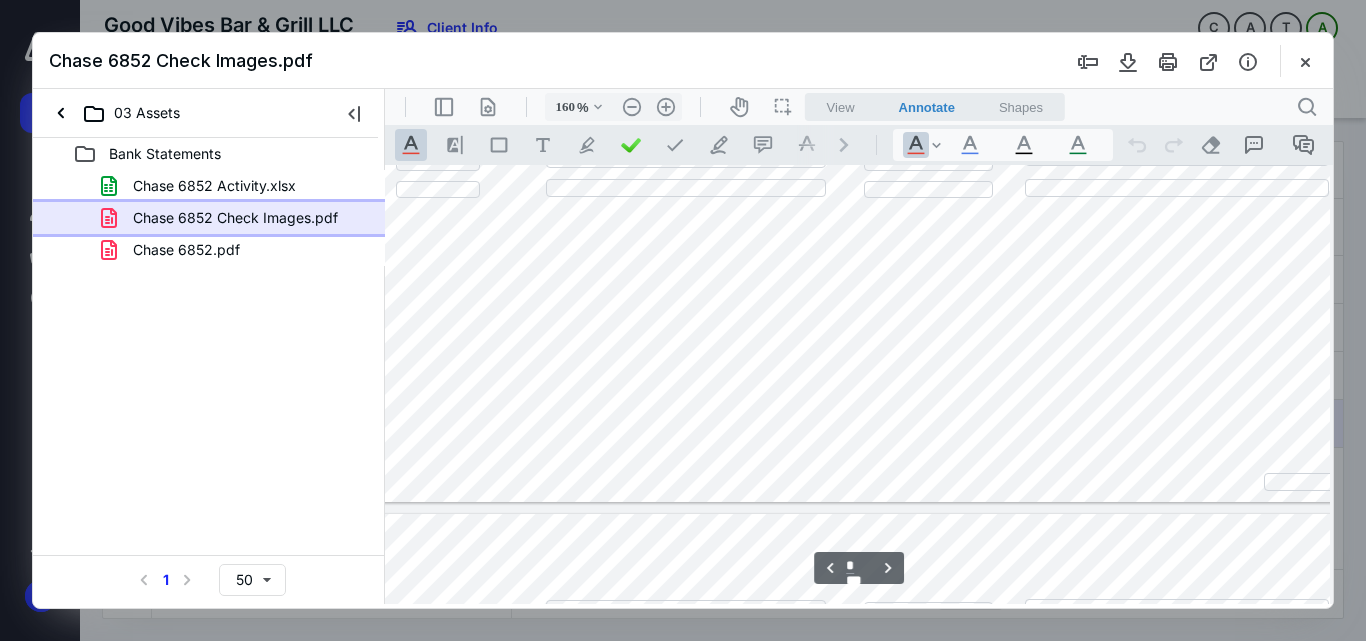 scroll, scrollTop: 3391, scrollLeft: 21, axis: both 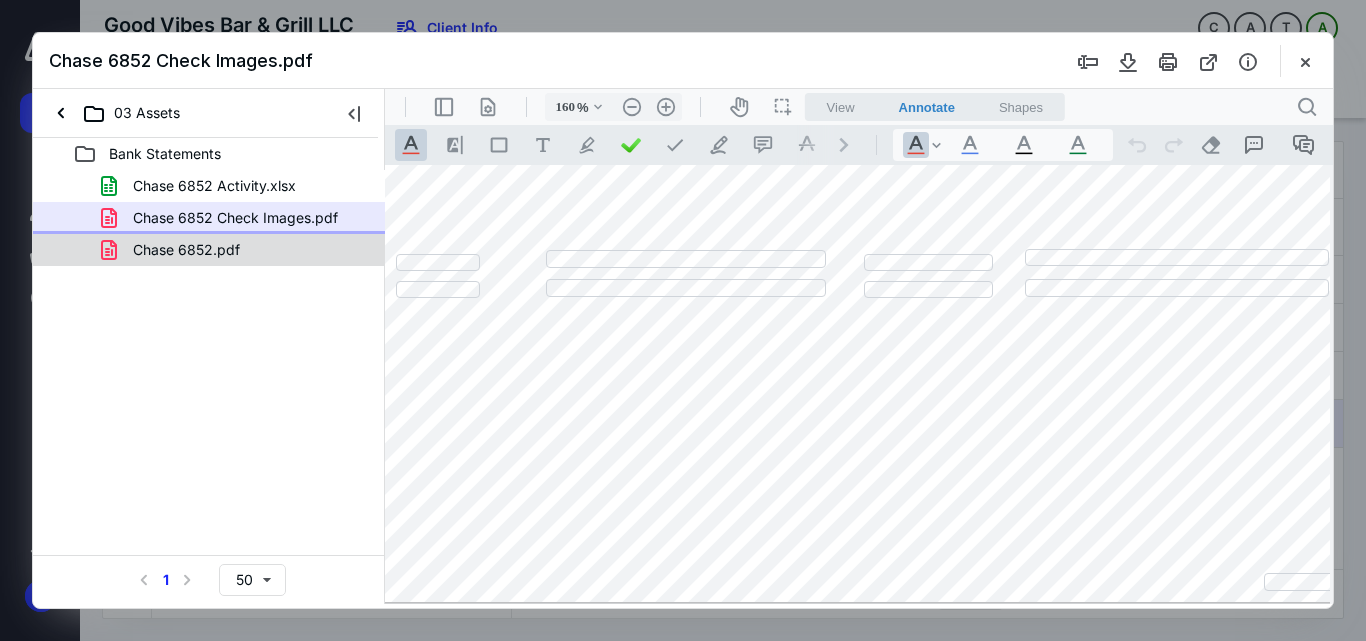 click on "Chase 6852.pdf" at bounding box center (186, 250) 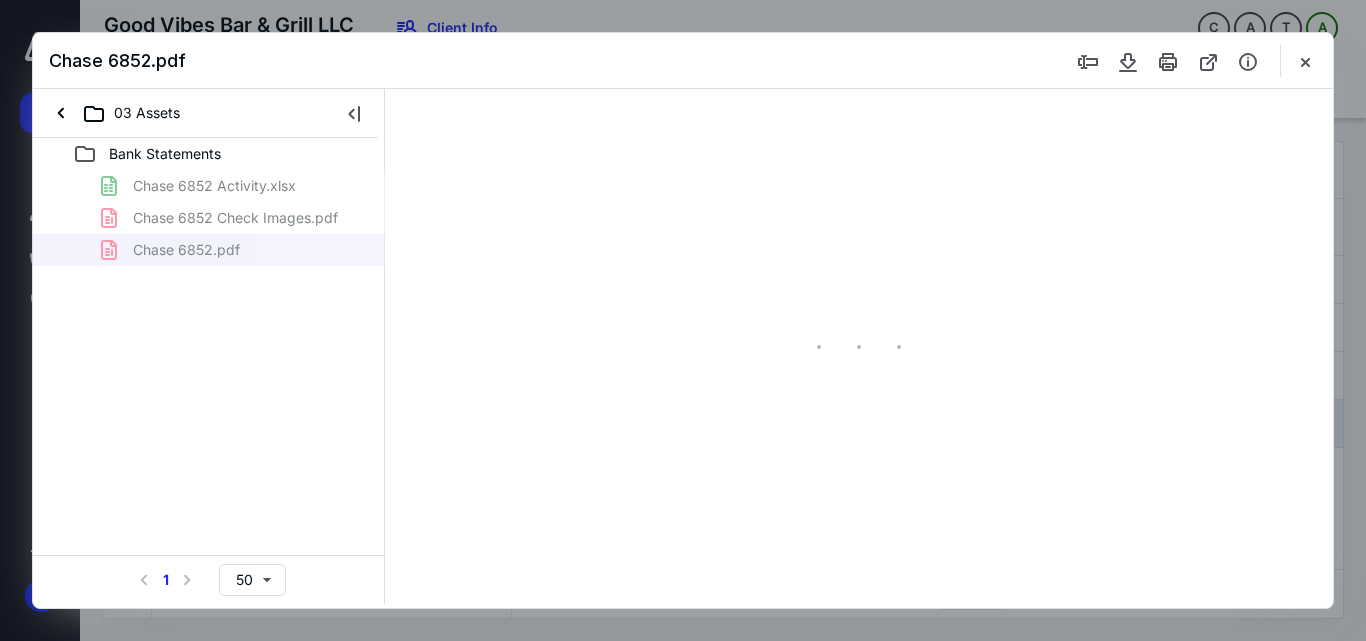 scroll, scrollTop: 78, scrollLeft: 0, axis: vertical 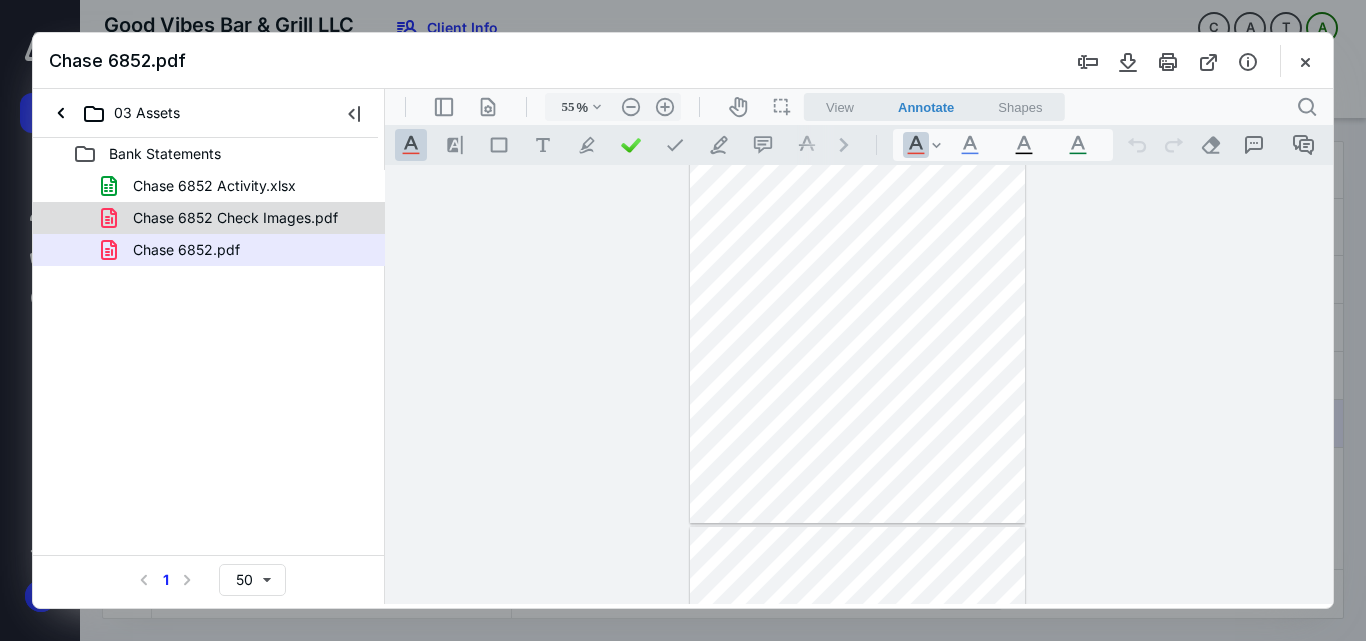 click on "Chase 6852 Check Images.pdf" at bounding box center [235, 218] 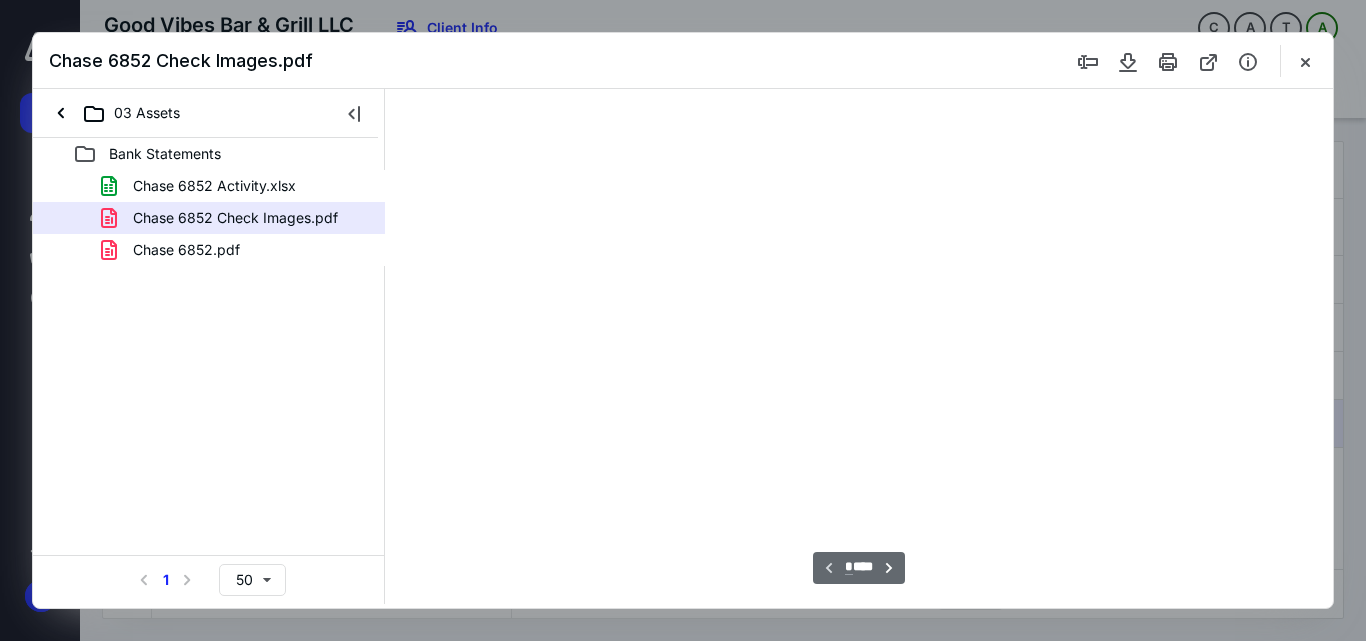 type on "55" 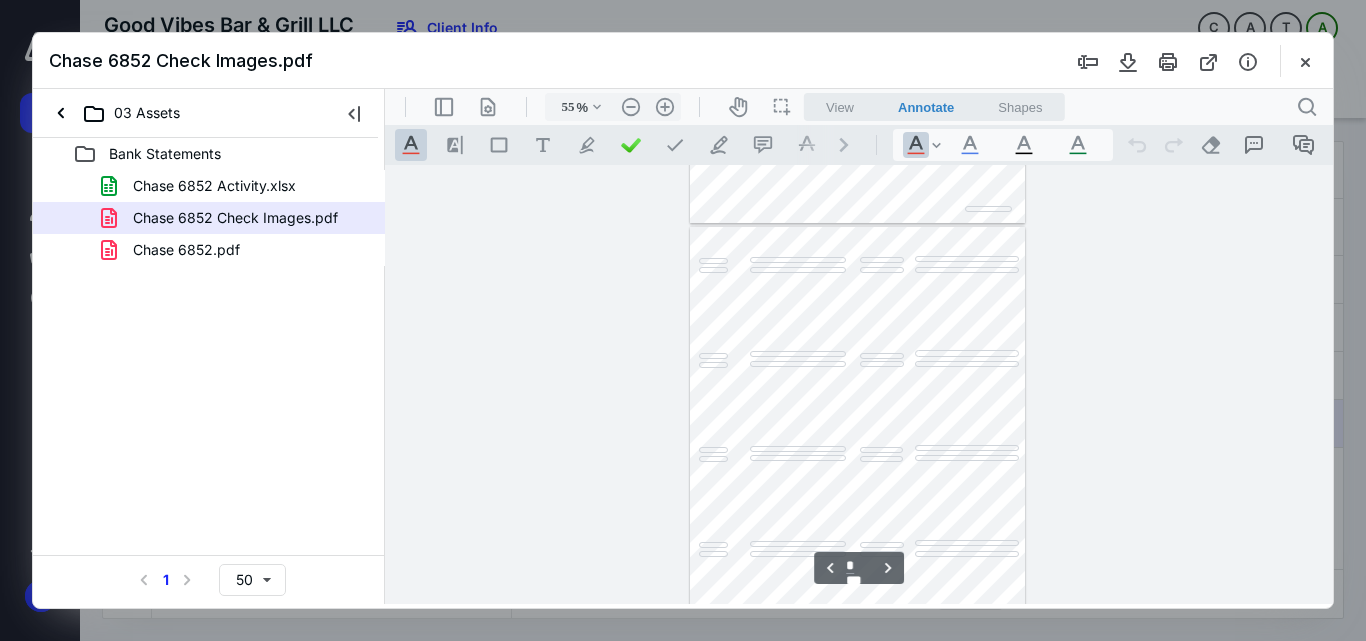 scroll, scrollTop: 478, scrollLeft: 0, axis: vertical 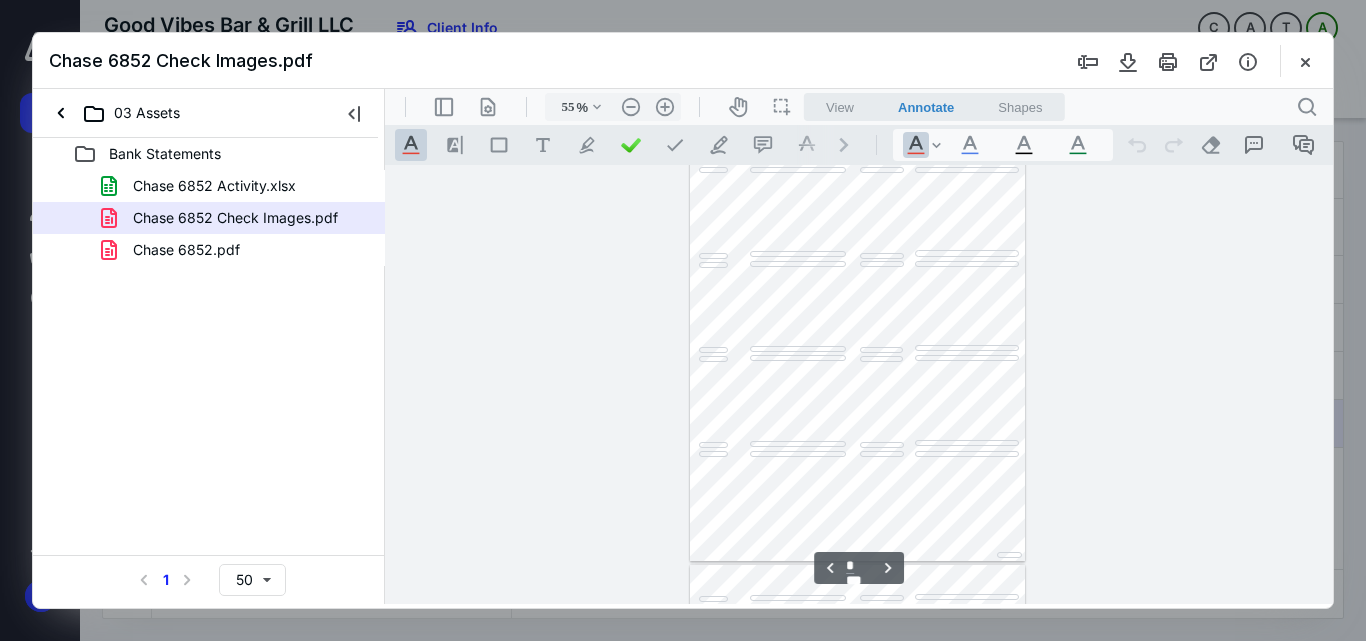 type on "*" 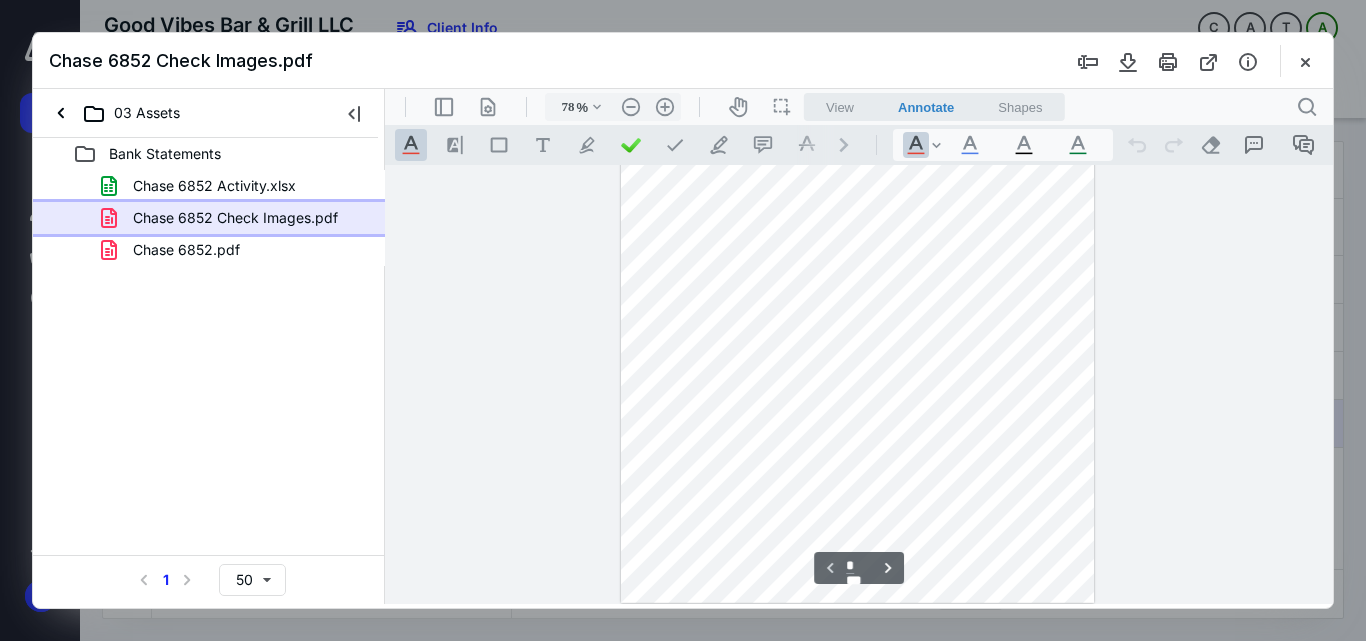 scroll, scrollTop: 376, scrollLeft: 0, axis: vertical 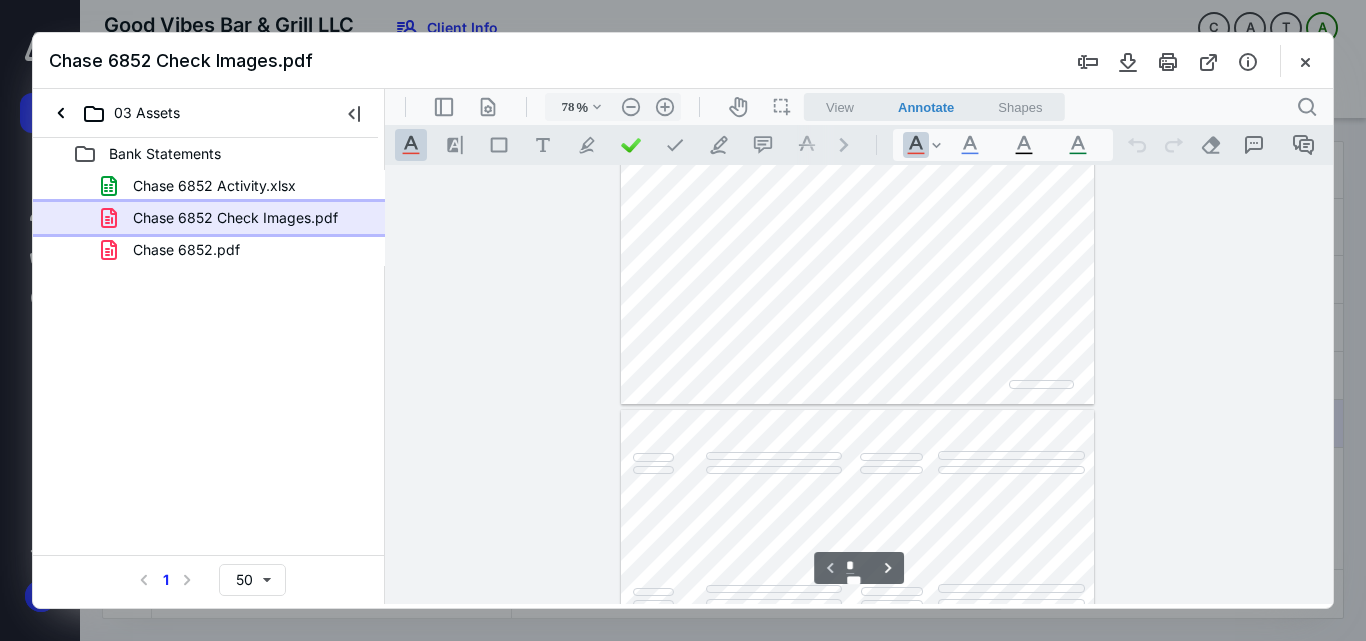 type on "135" 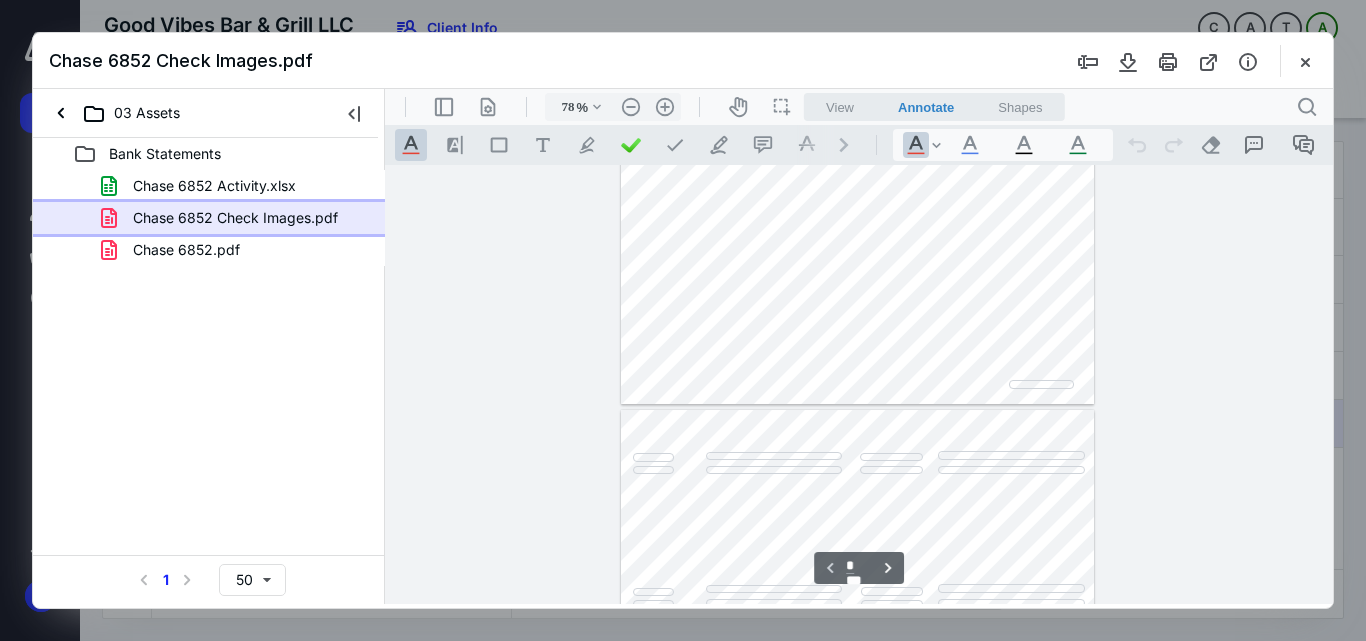 type on "*" 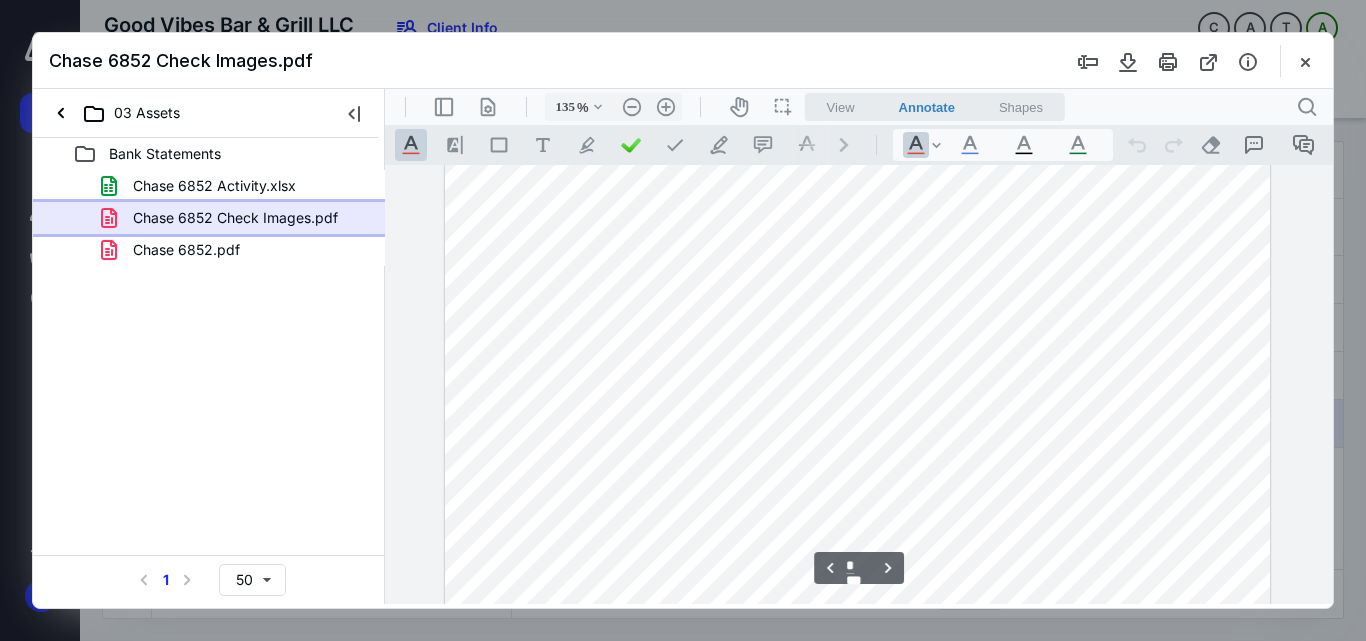 type on "210" 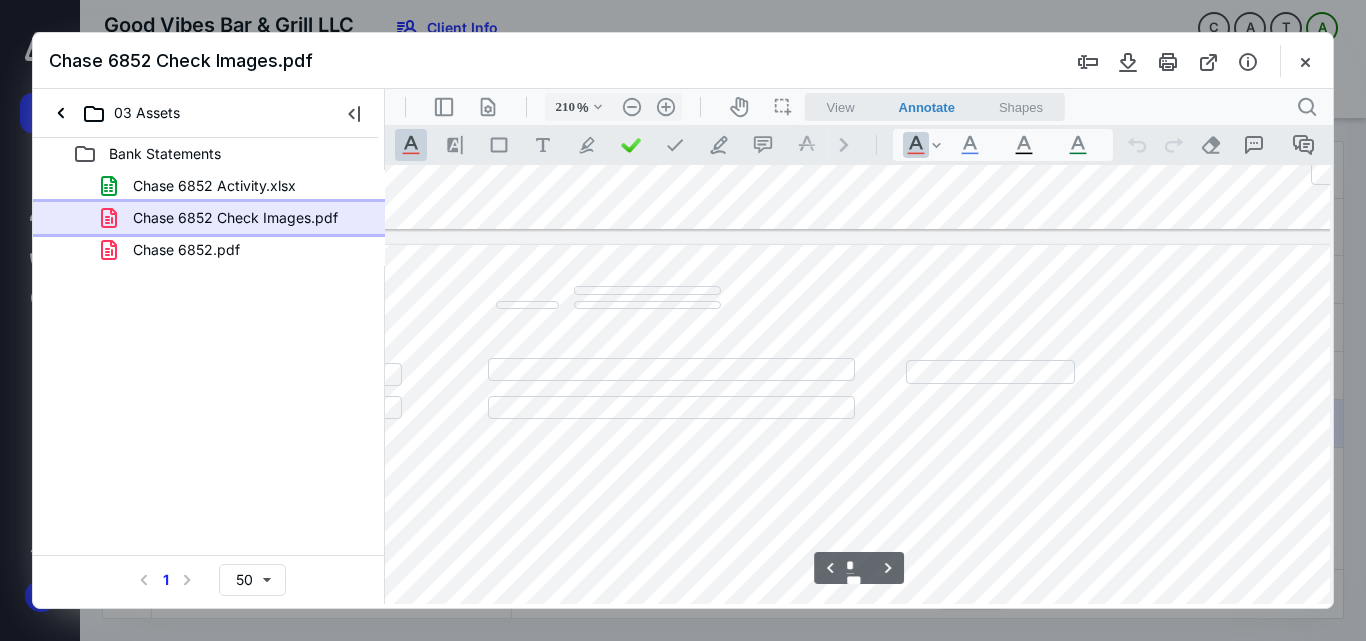 scroll, scrollTop: 1806, scrollLeft: 136, axis: both 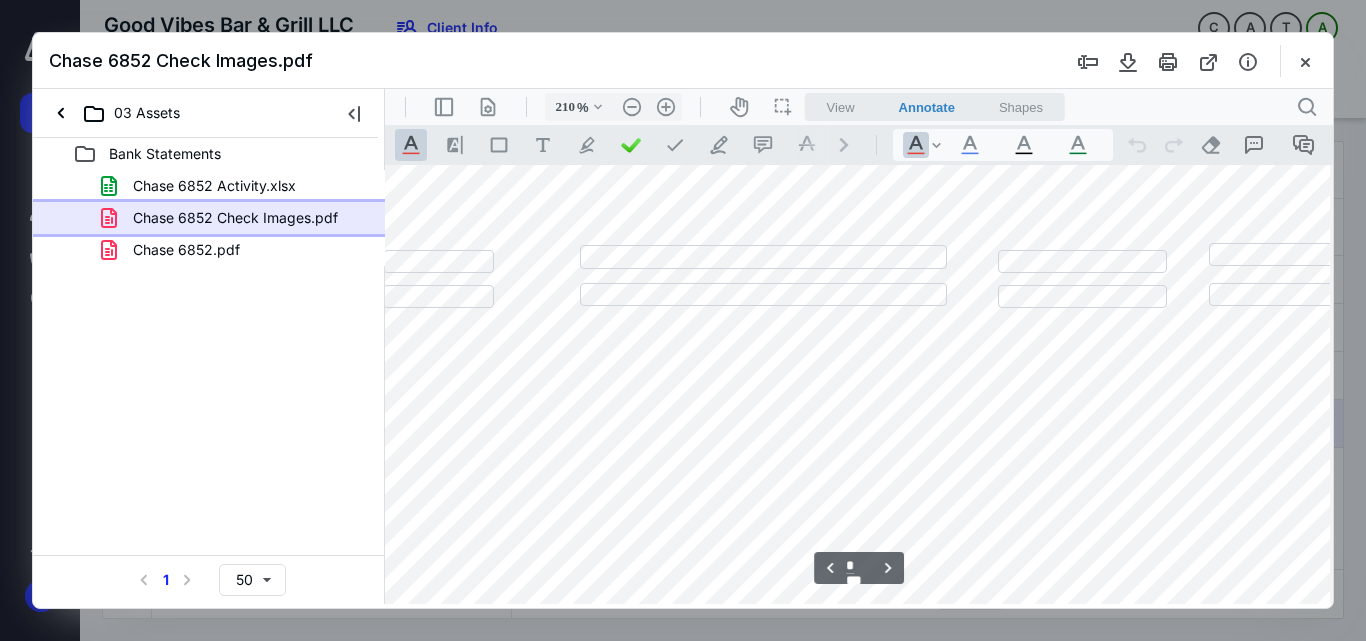 type on "*" 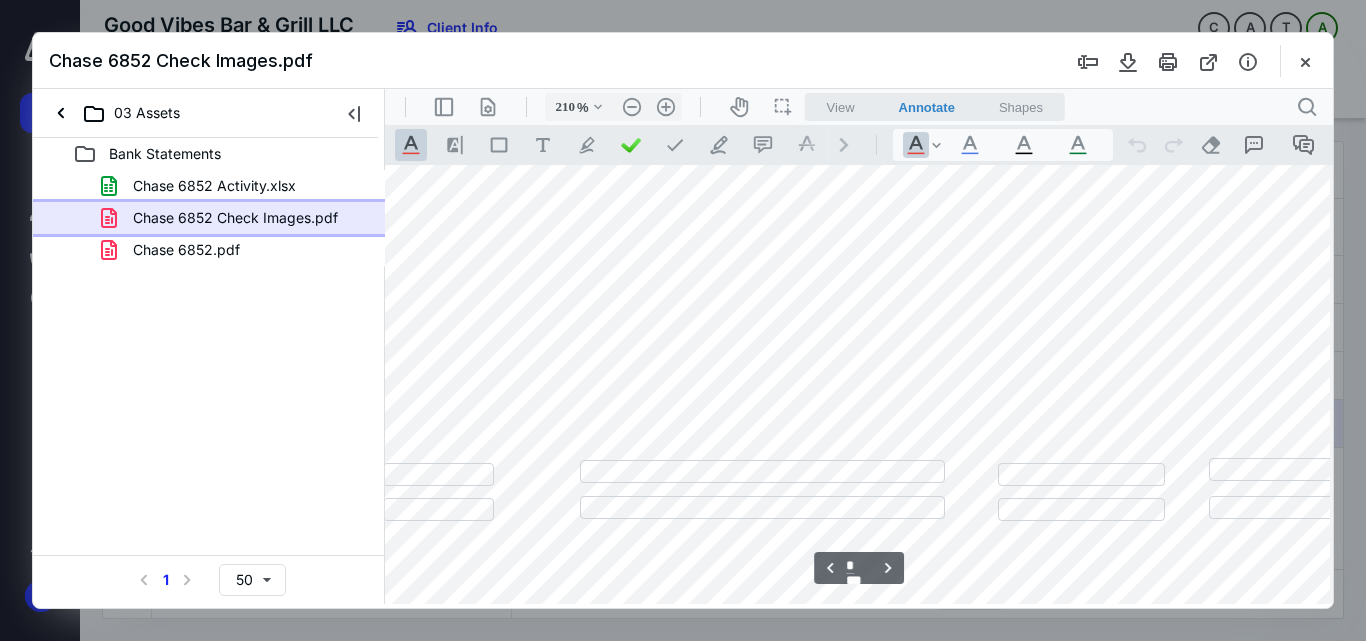scroll, scrollTop: 4106, scrollLeft: 44, axis: both 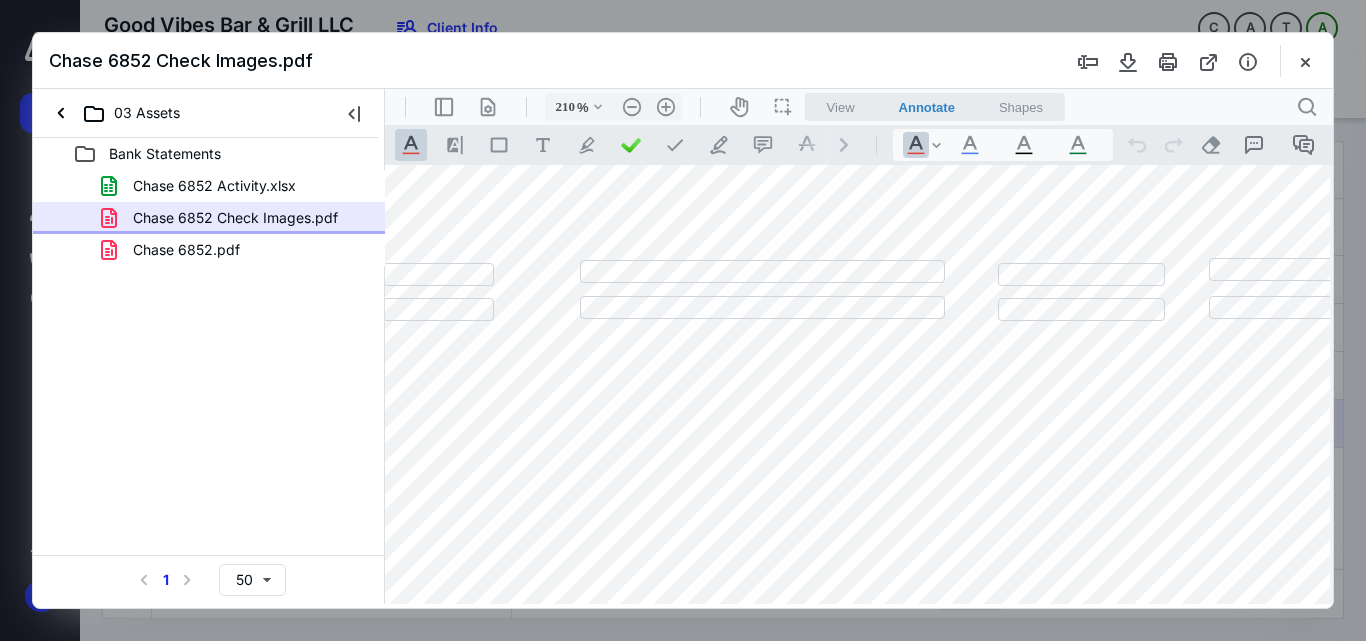 drag, startPoint x: 215, startPoint y: 246, endPoint x: 492, endPoint y: 391, distance: 312.65637 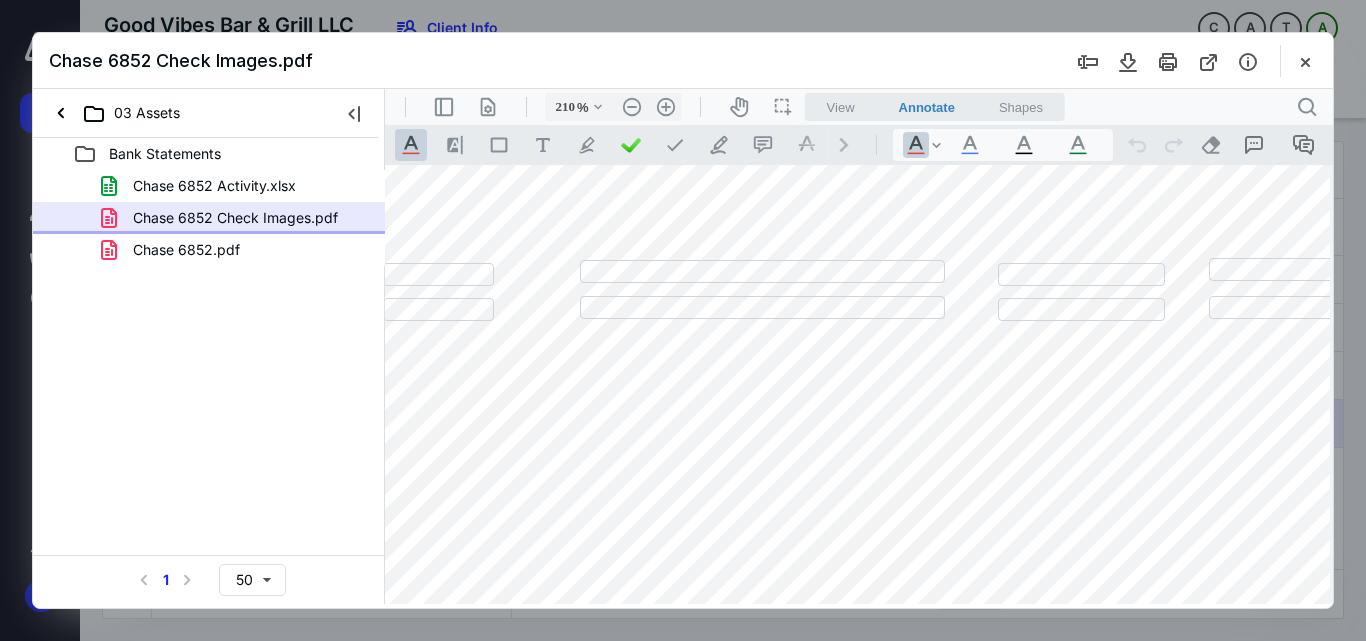 click on "Chase 6852.pdf" at bounding box center (186, 250) 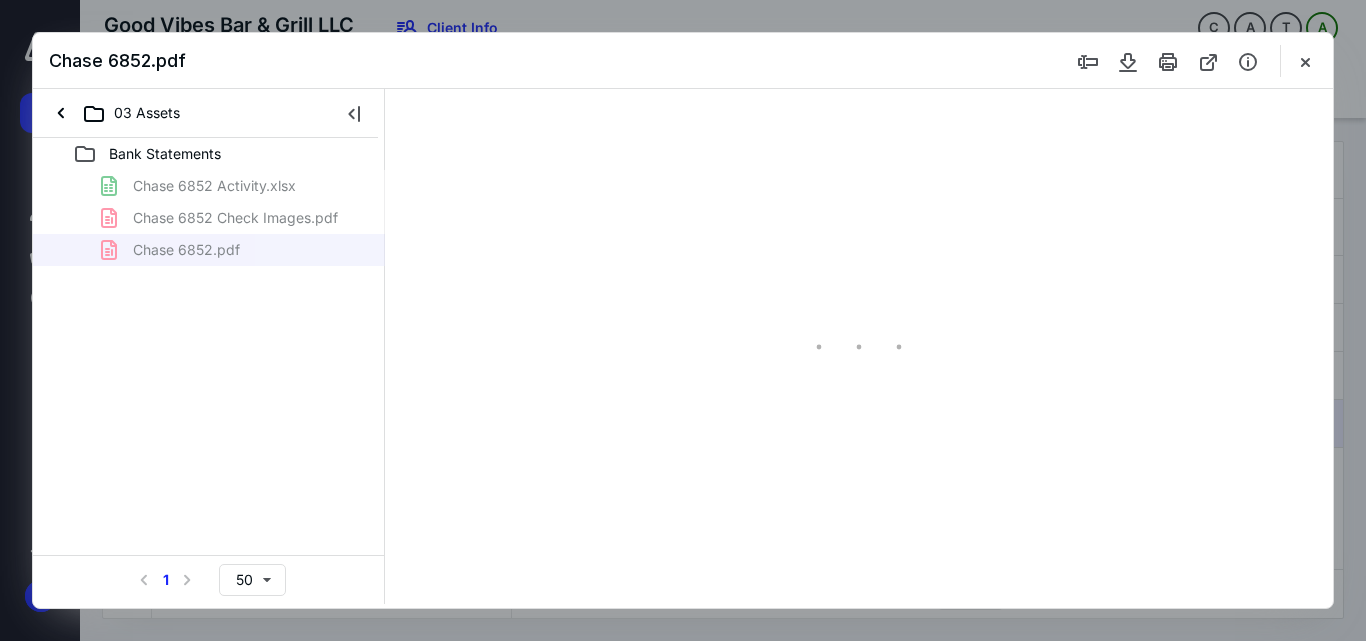type on "55" 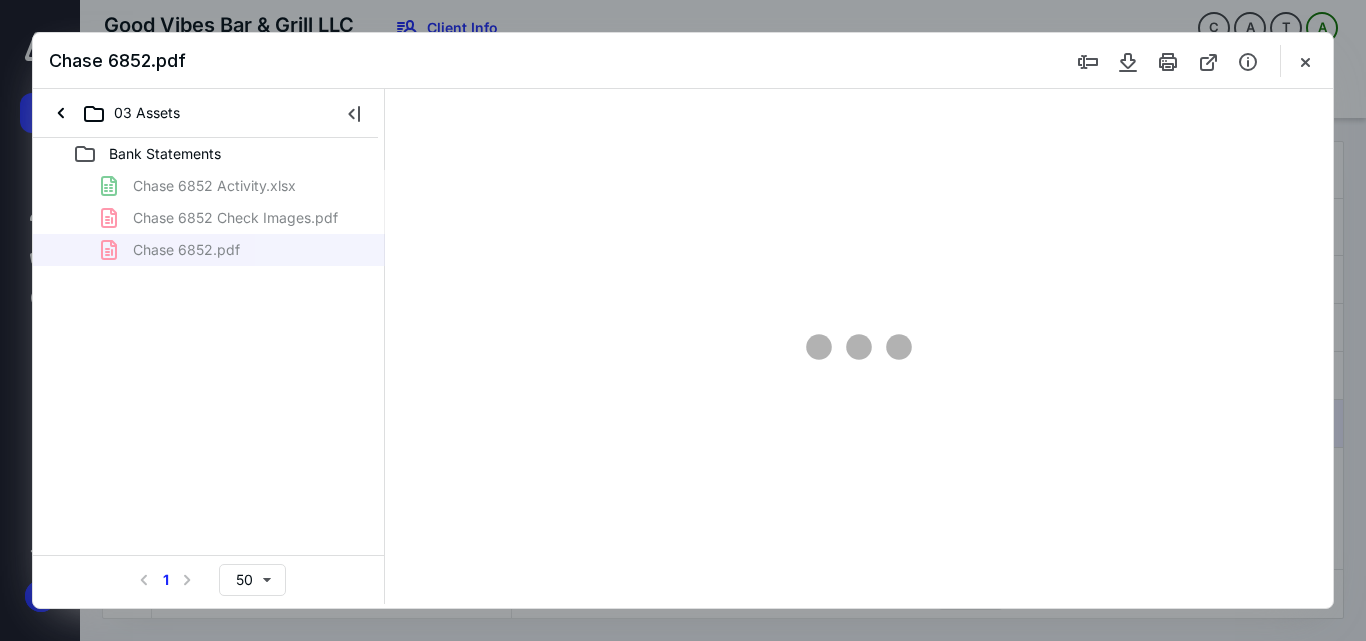 scroll, scrollTop: 78, scrollLeft: 0, axis: vertical 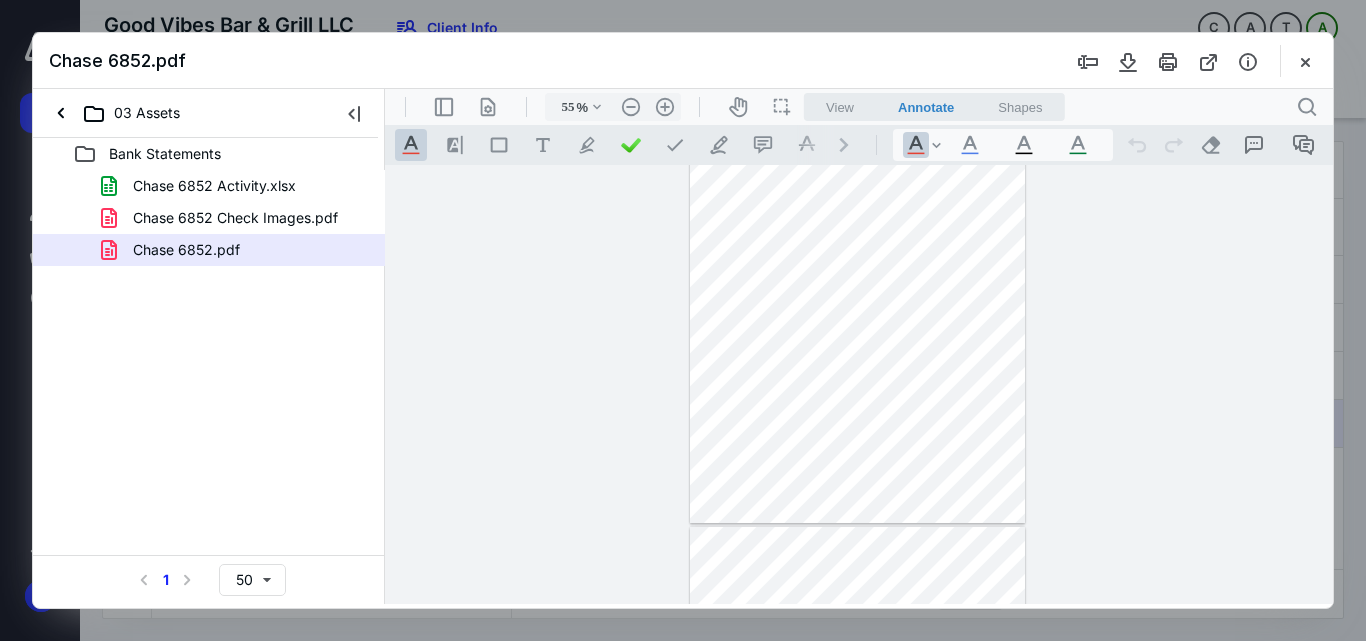 drag, startPoint x: 1302, startPoint y: 57, endPoint x: 1261, endPoint y: 102, distance: 60.876926 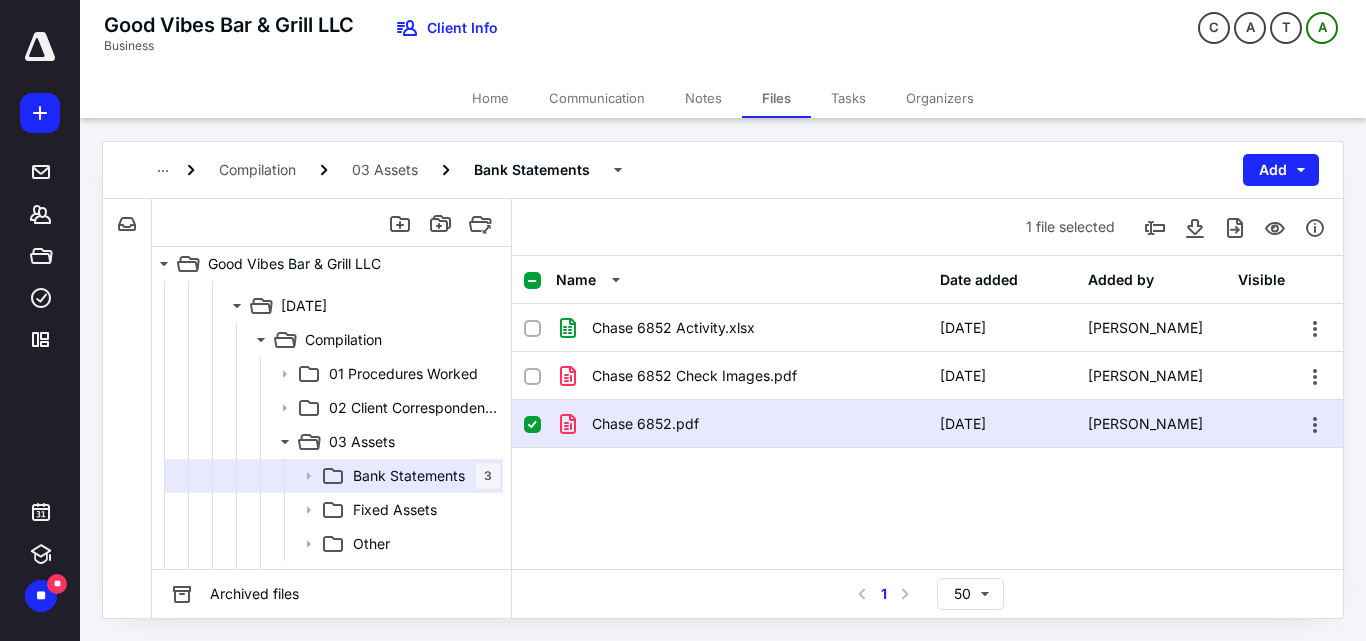 scroll, scrollTop: 500, scrollLeft: 0, axis: vertical 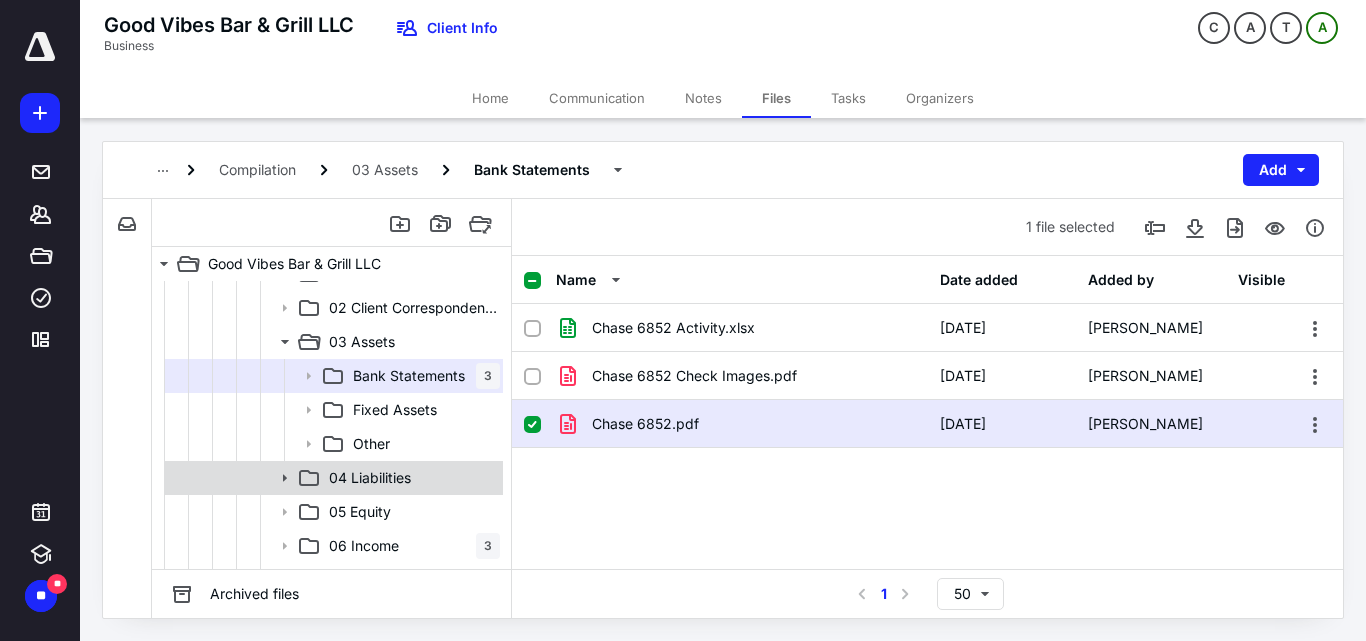 click on "04 Liabilities" at bounding box center (370, 478) 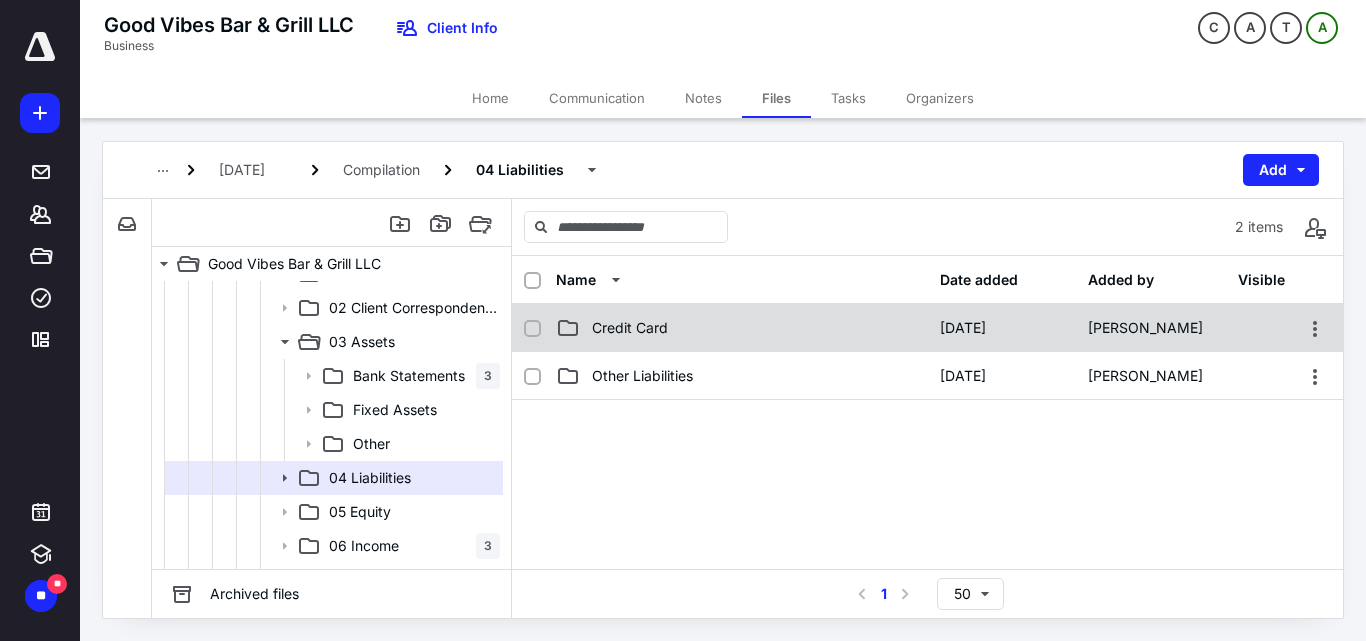 click on "Credit Card" at bounding box center (630, 328) 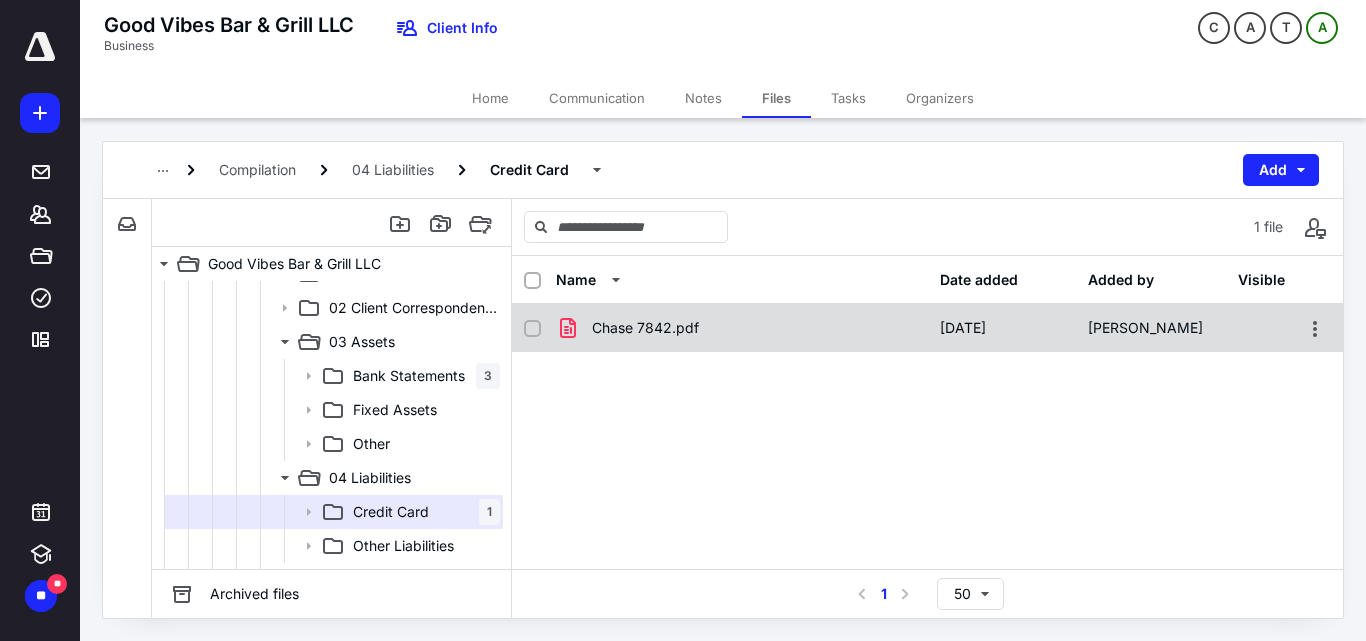 click on "Chase 7842.pdf" at bounding box center [645, 328] 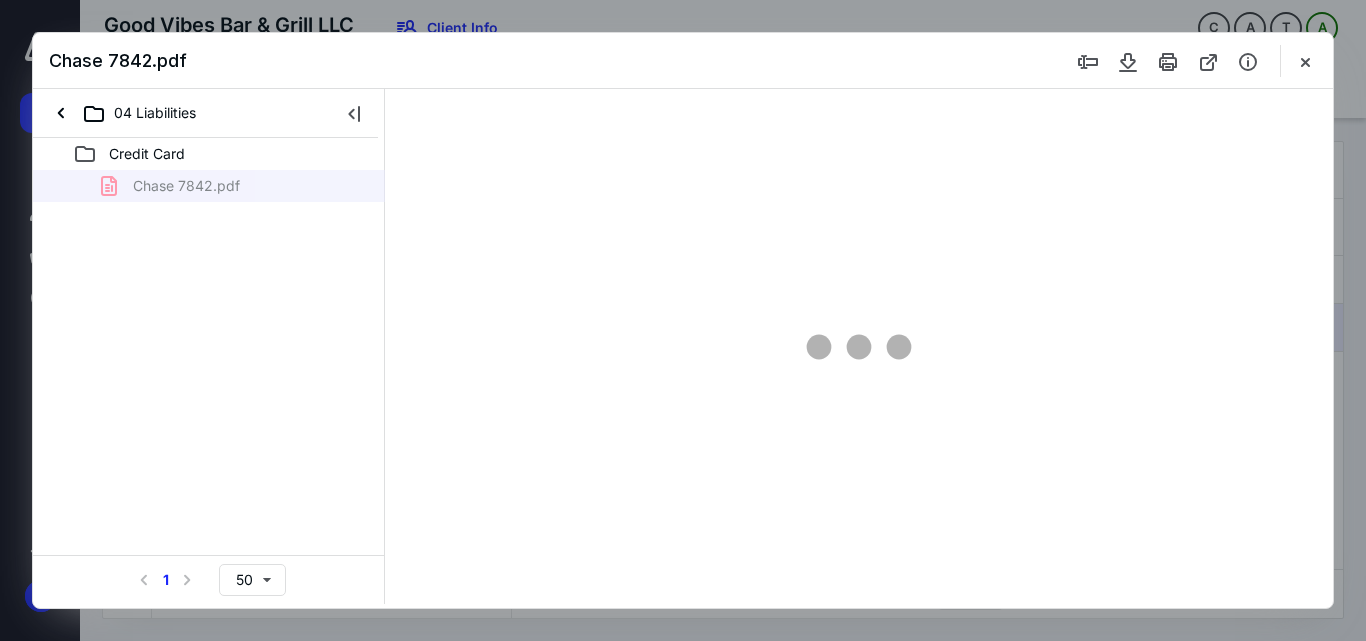scroll, scrollTop: 0, scrollLeft: 0, axis: both 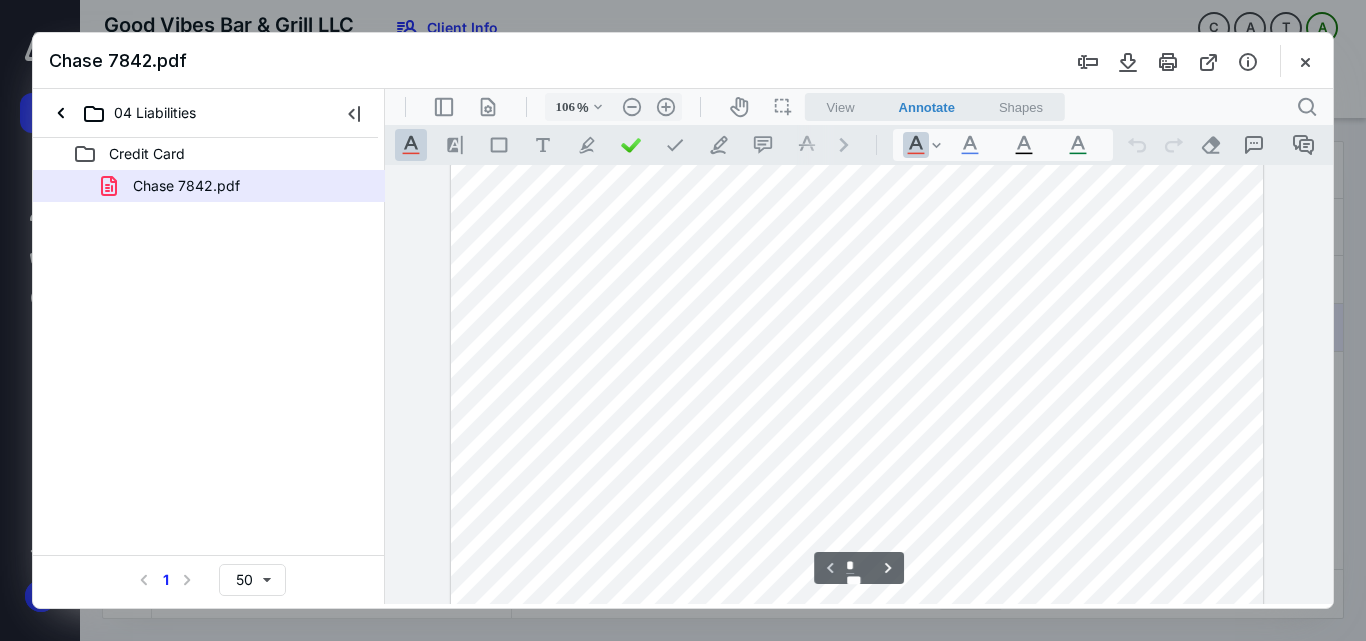 type on "81" 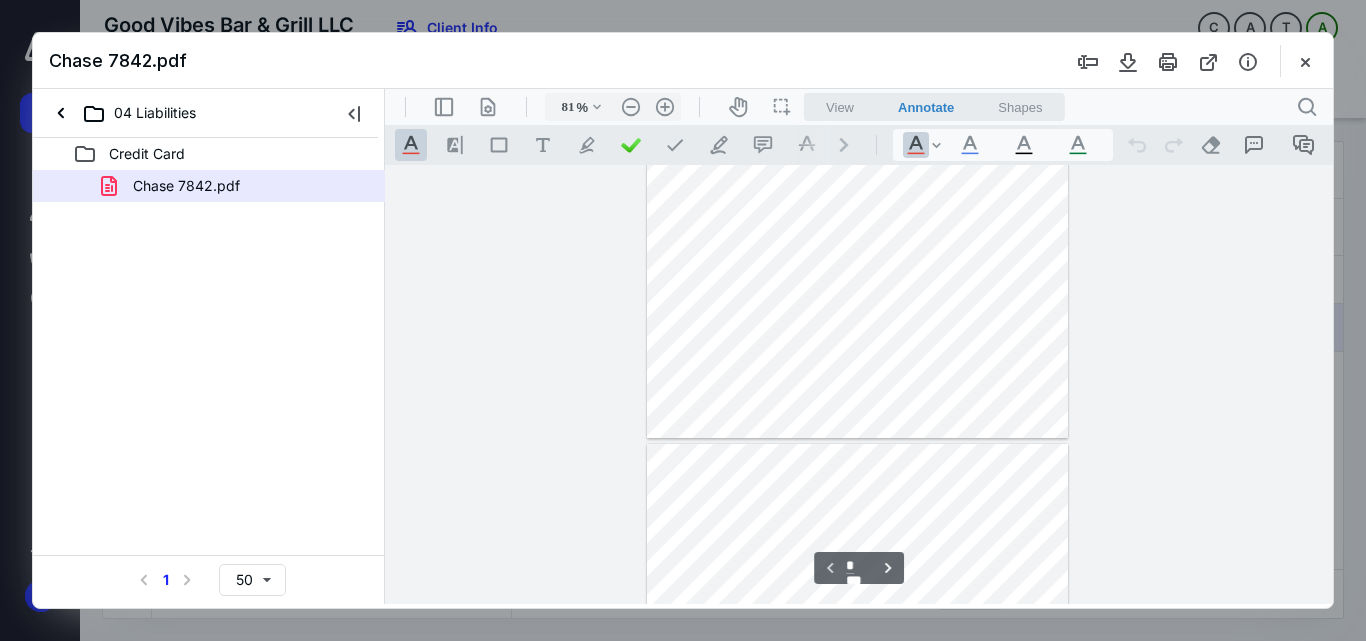 type on "*" 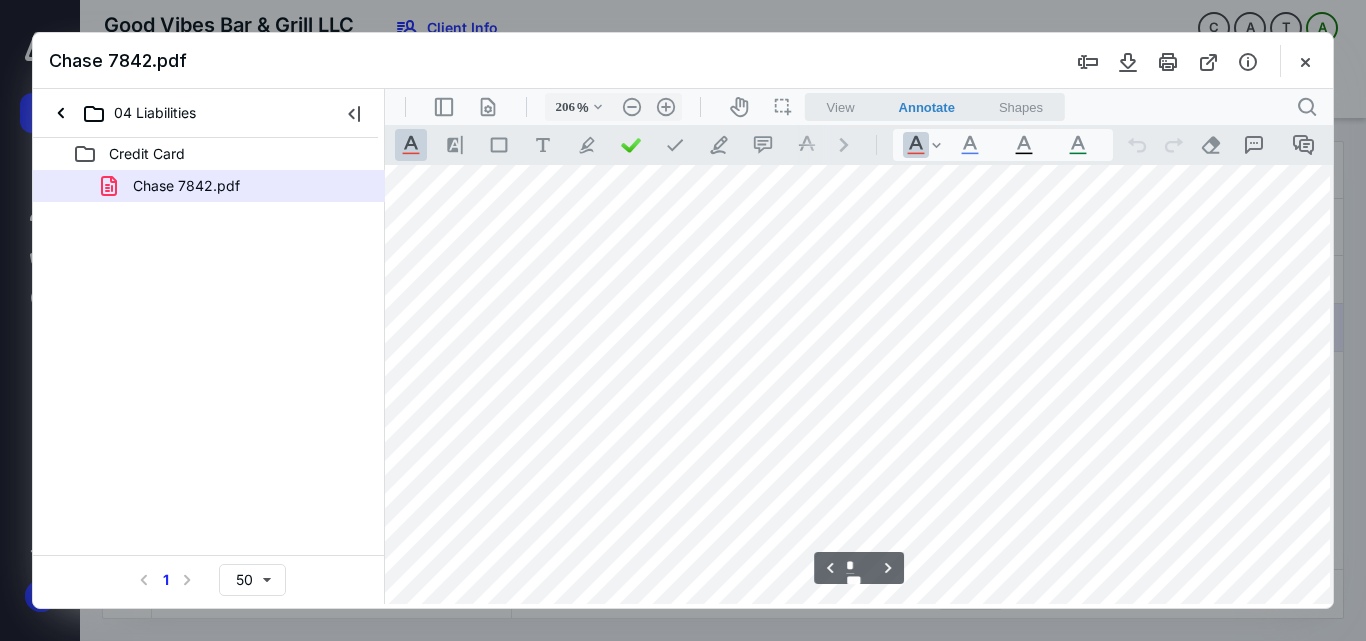 scroll, scrollTop: 3813, scrollLeft: 99, axis: both 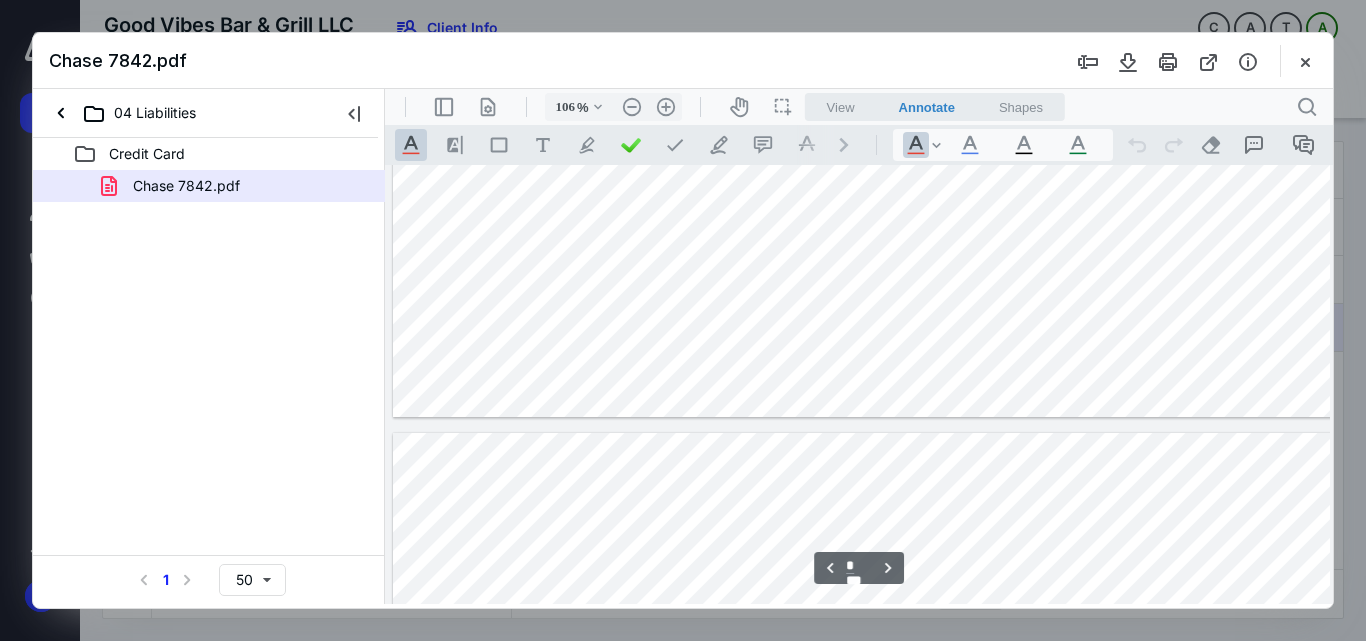 type on "81" 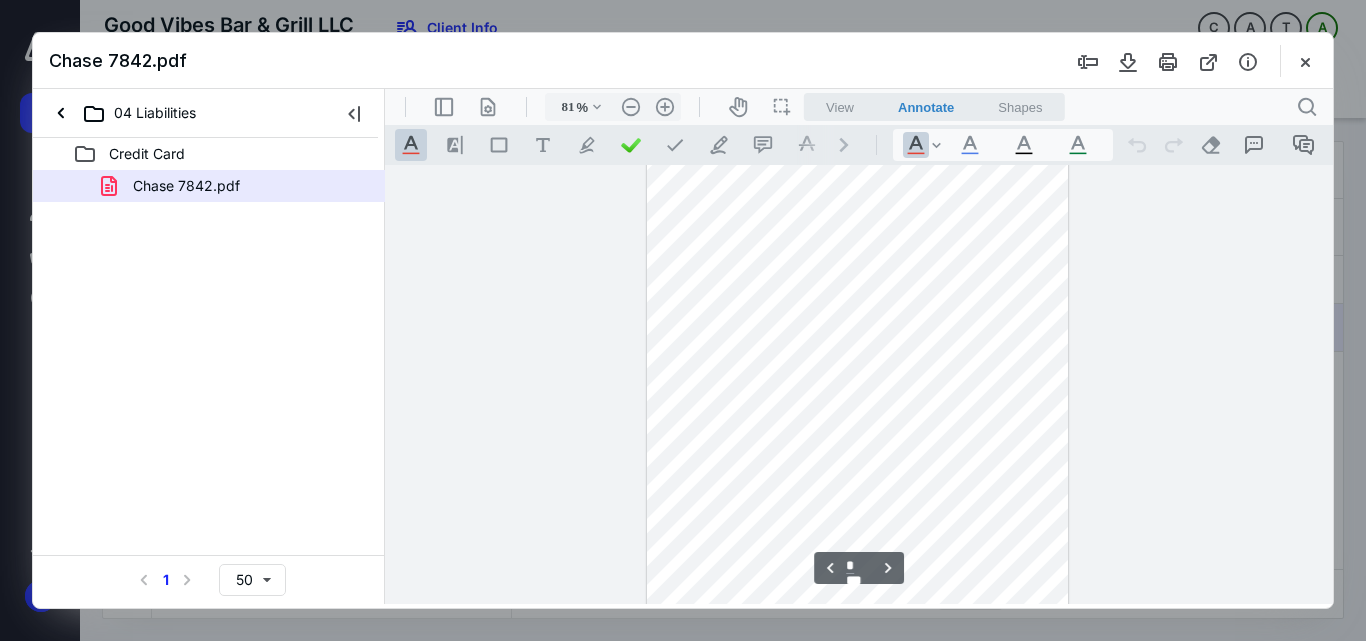 scroll, scrollTop: 2233, scrollLeft: 0, axis: vertical 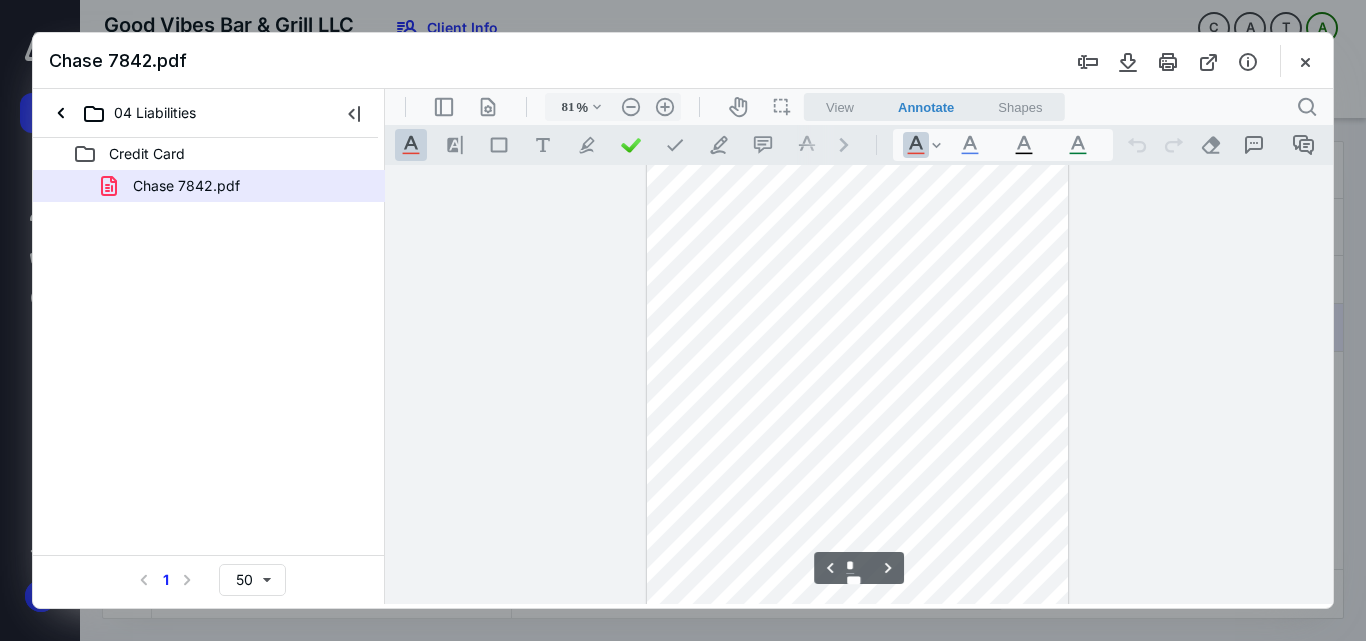 type on "*" 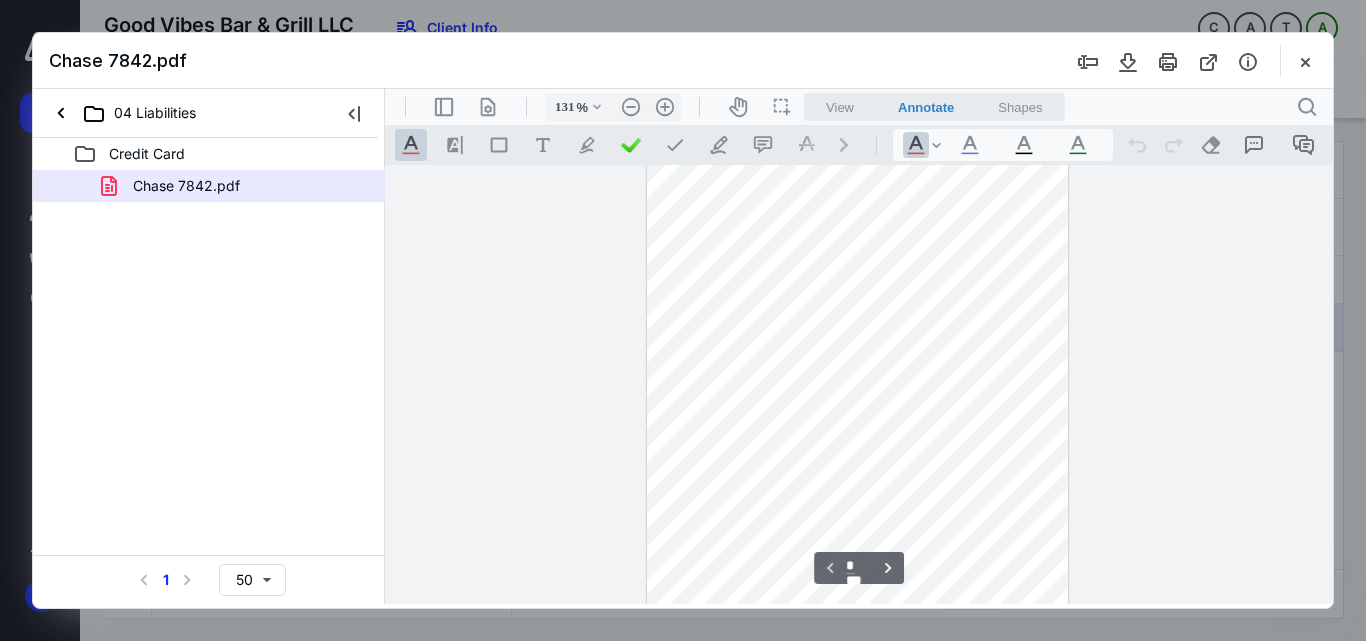 type on "156" 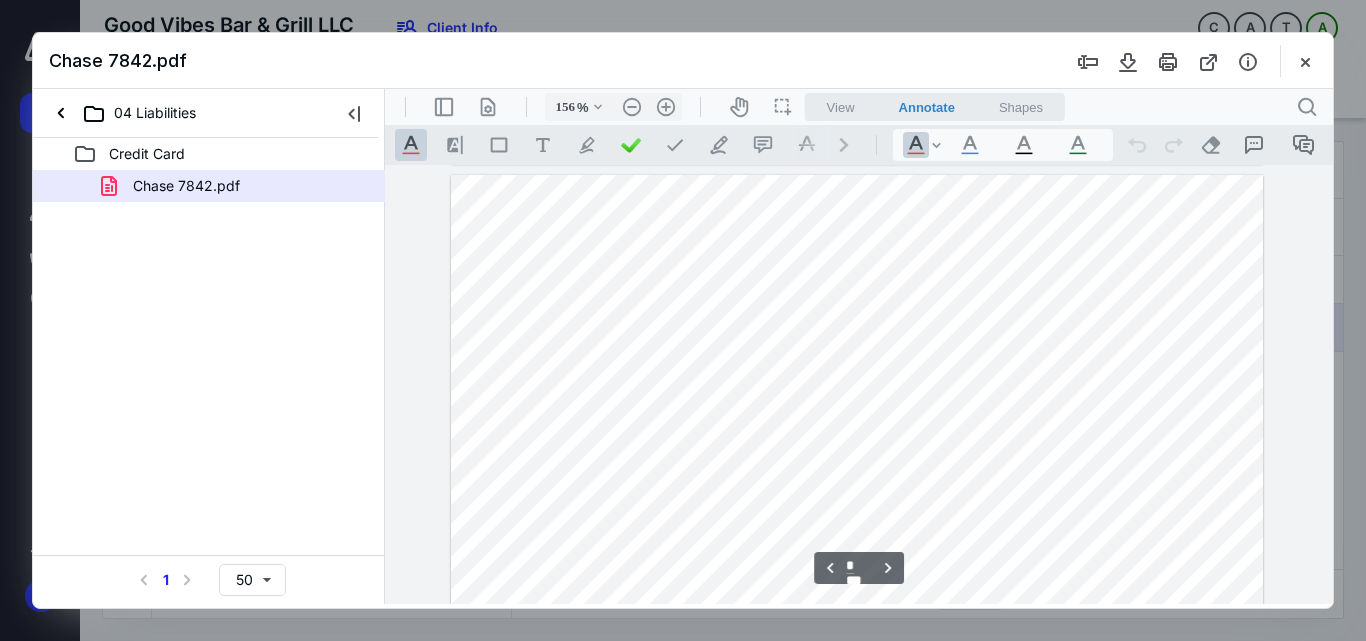 scroll, scrollTop: 3258, scrollLeft: 0, axis: vertical 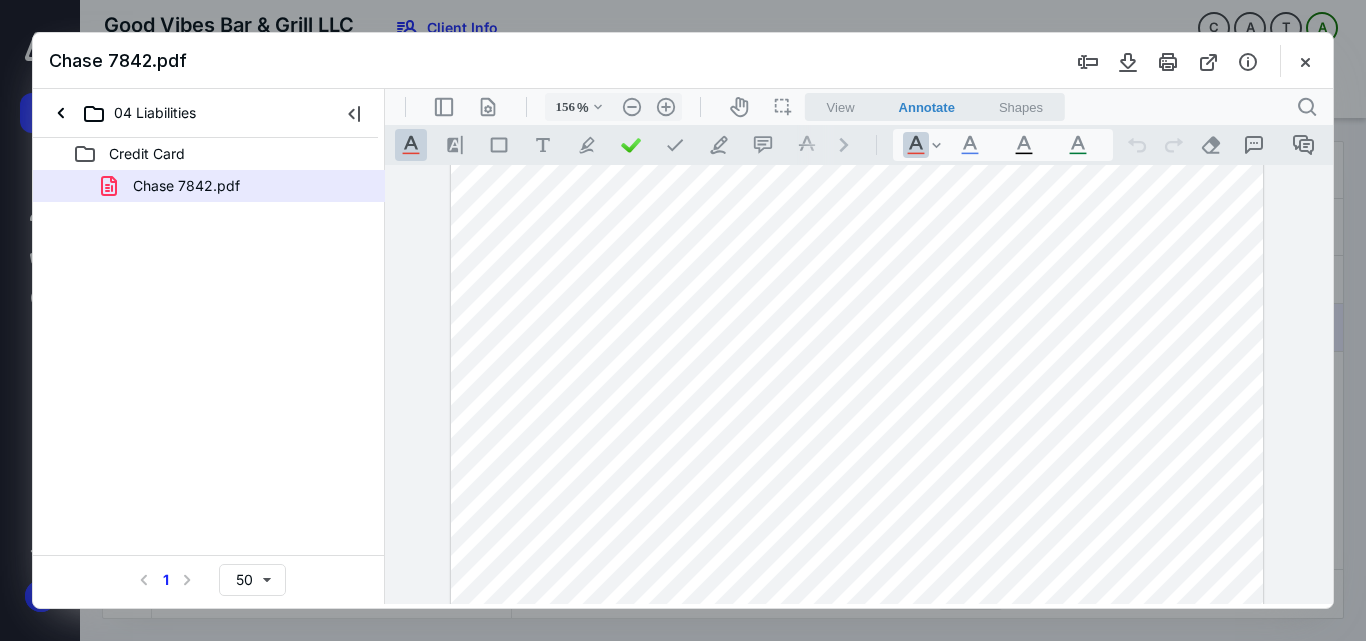 drag, startPoint x: 681, startPoint y: 300, endPoint x: 513, endPoint y: 288, distance: 168.42802 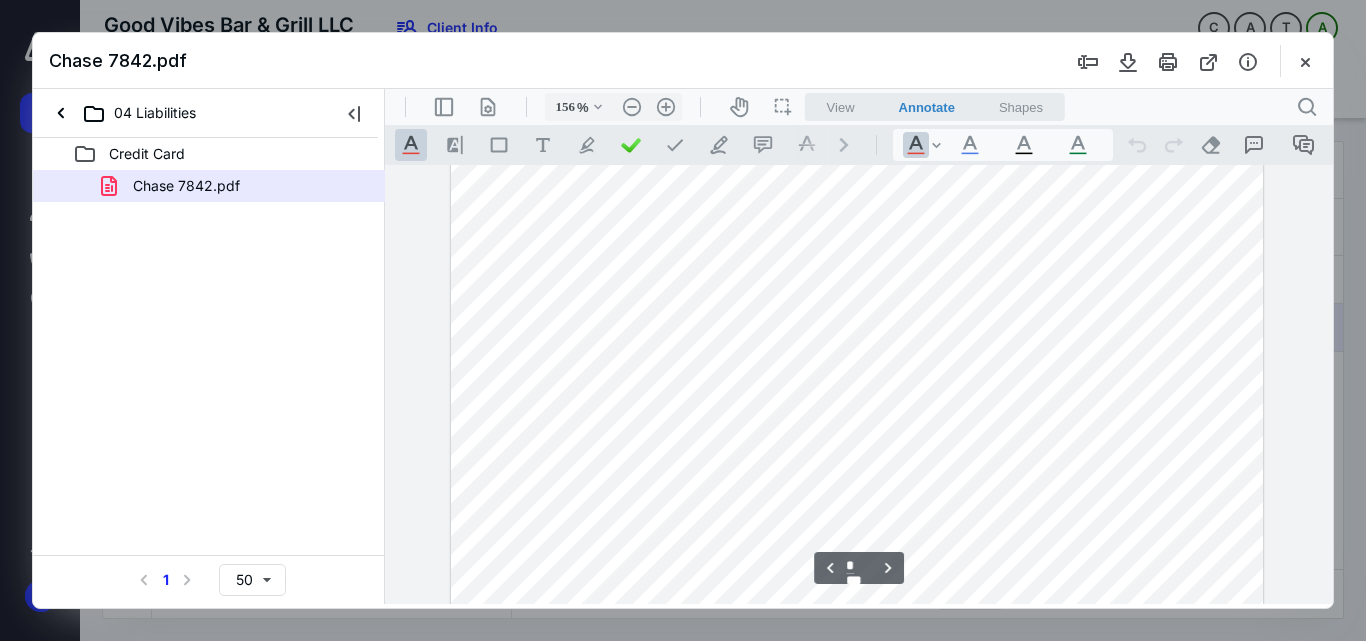 type on "*" 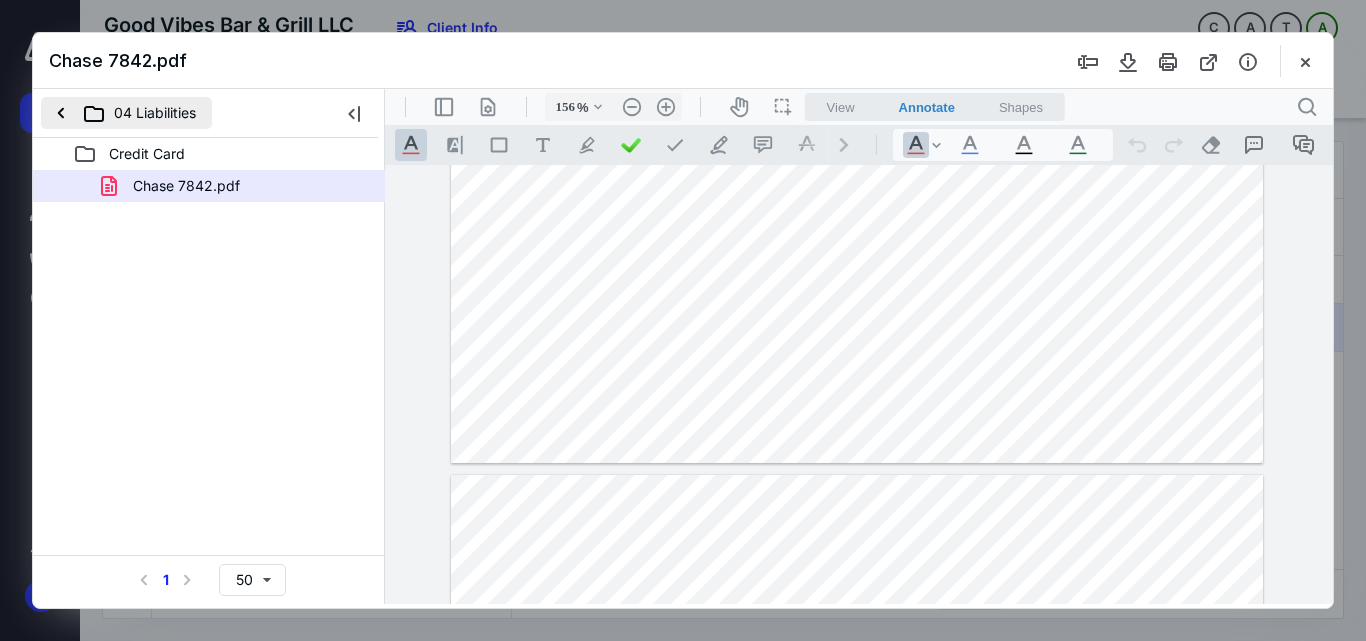 click on "04 Liabilities" at bounding box center (126, 113) 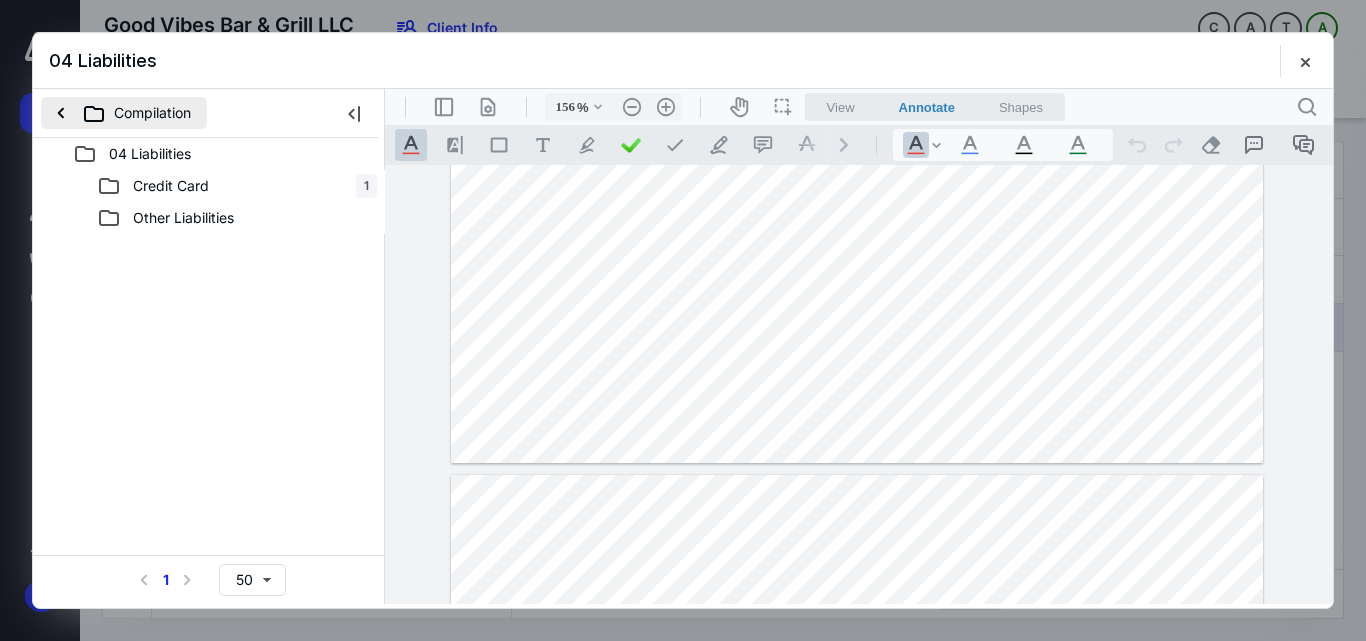 click on "Compilation" at bounding box center (124, 113) 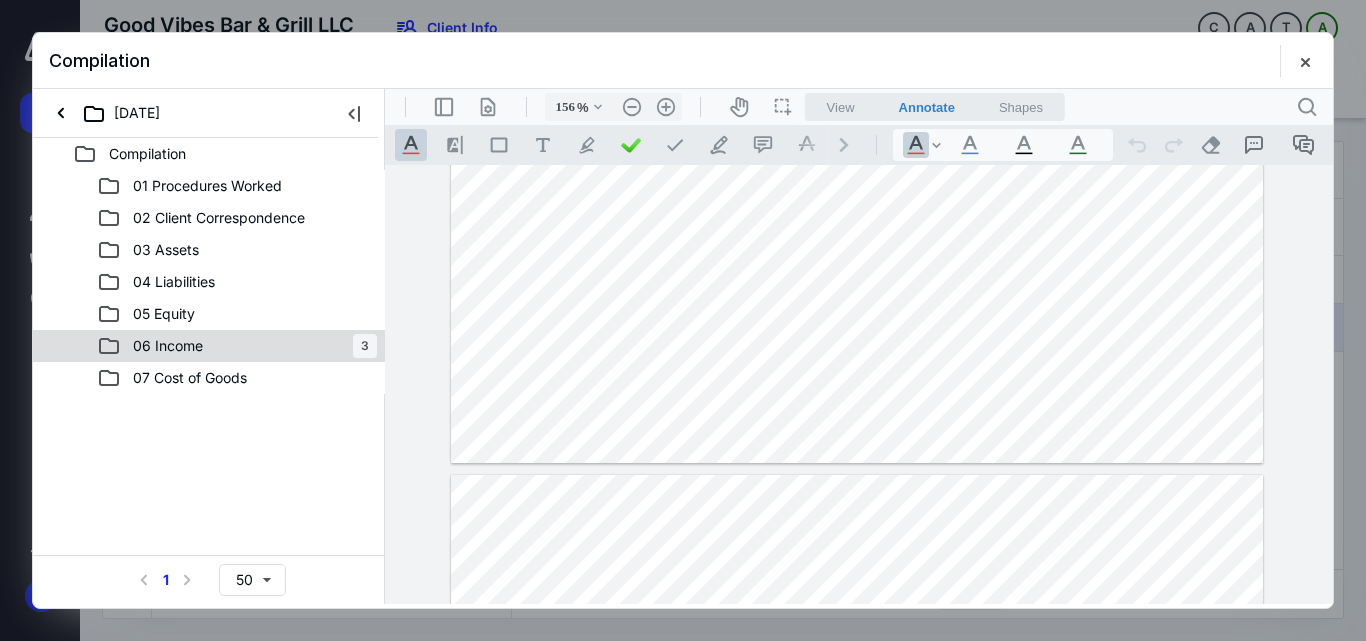 click on "06 Income 3" at bounding box center (237, 346) 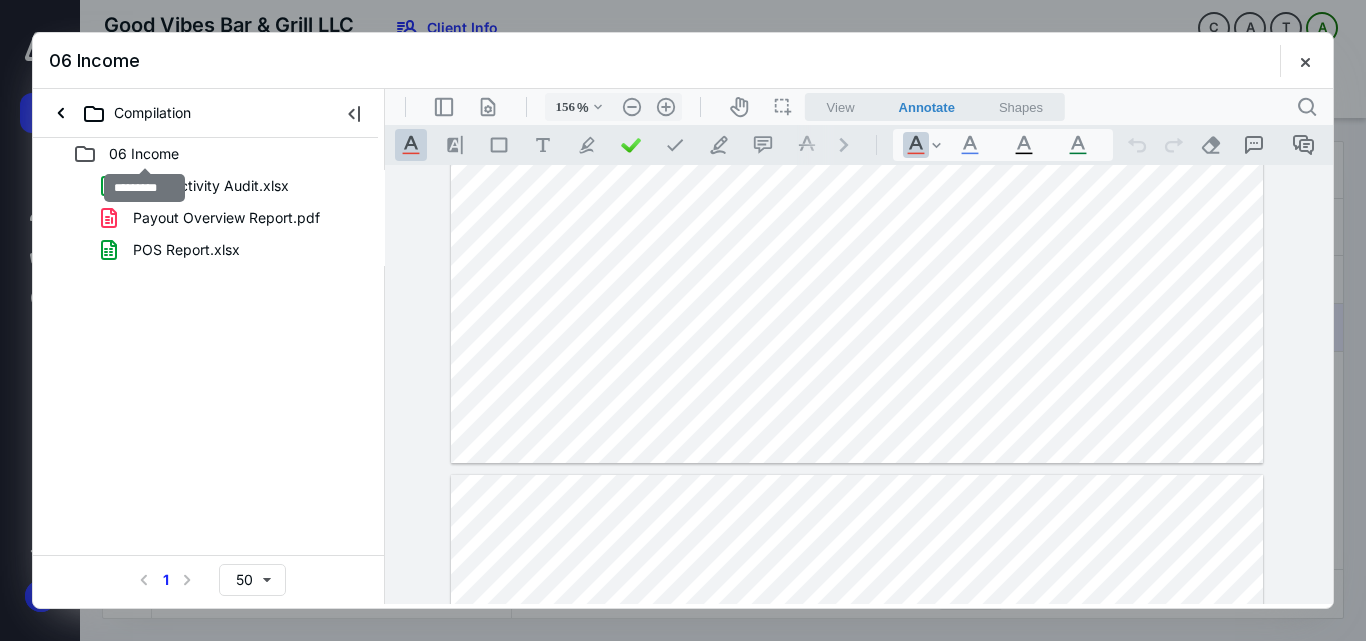 drag, startPoint x: 166, startPoint y: 153, endPoint x: 91, endPoint y: 293, distance: 158.8238 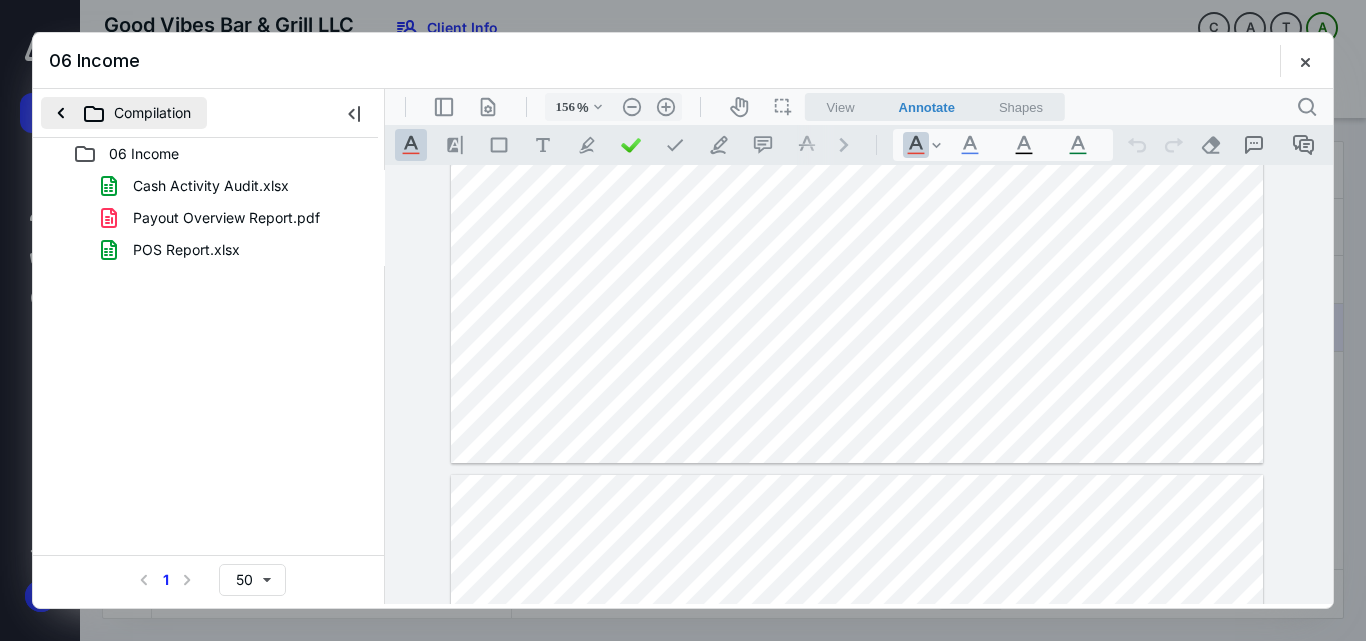 click on "Compilation" at bounding box center (124, 113) 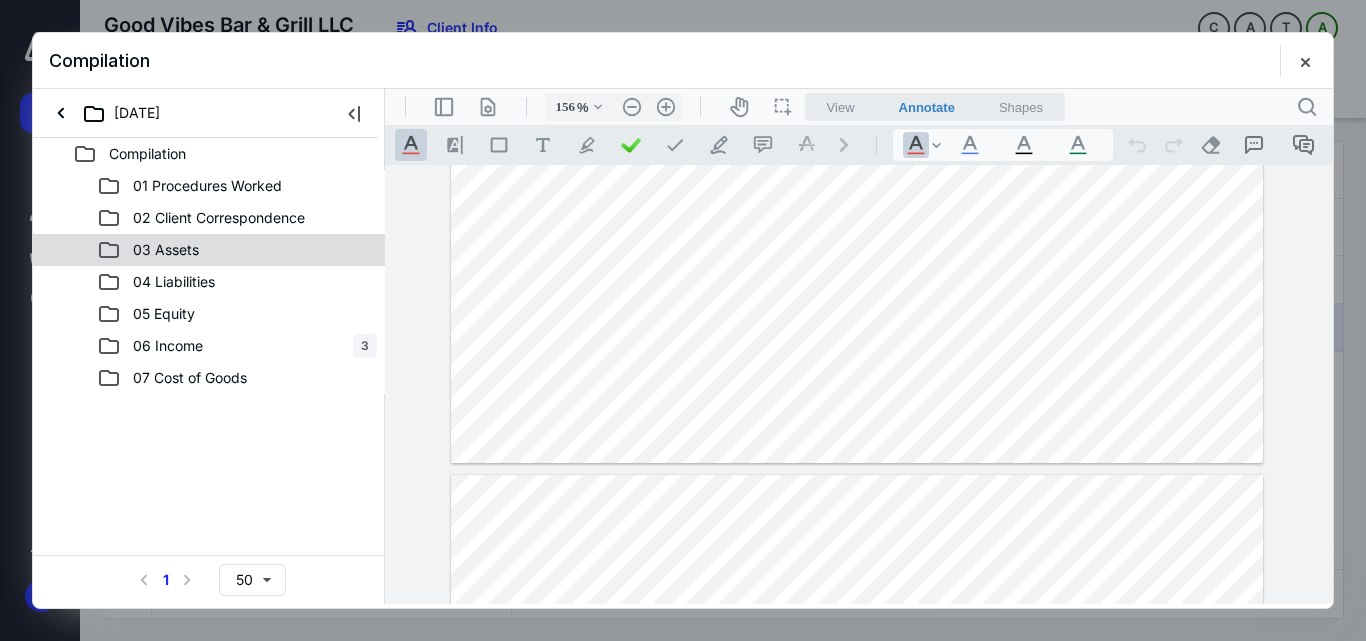 click on "03 Assets" at bounding box center [237, 250] 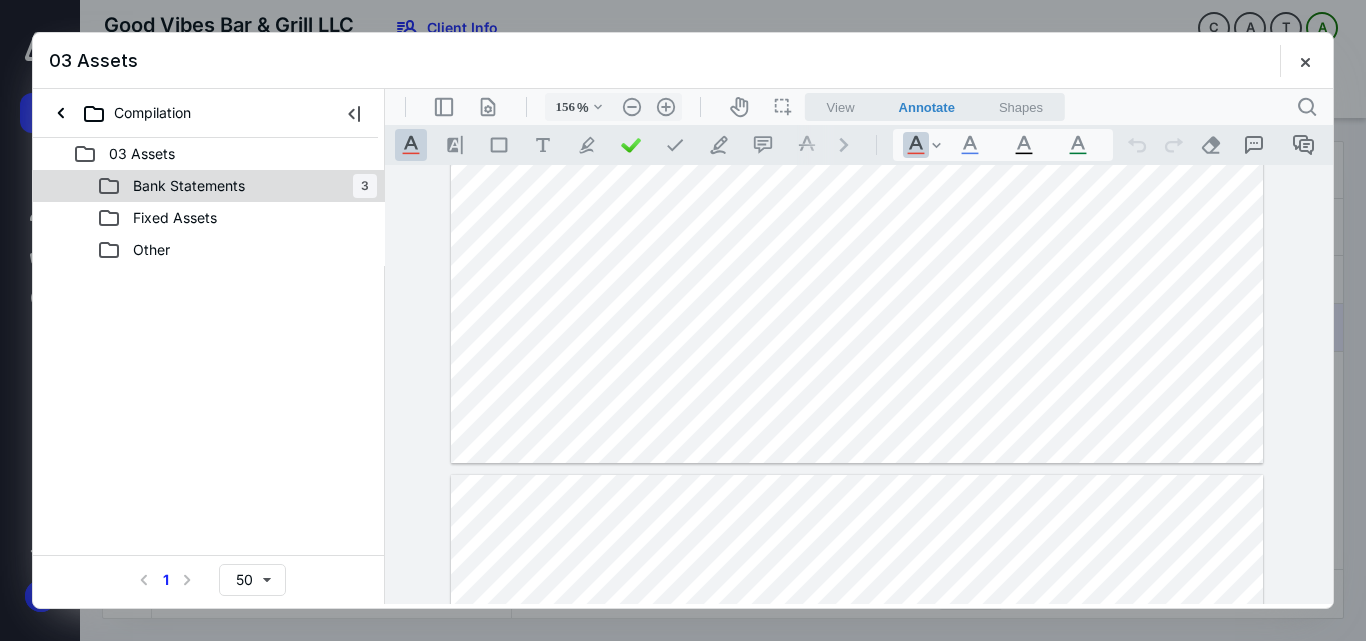 click on "Bank Statements" at bounding box center [189, 186] 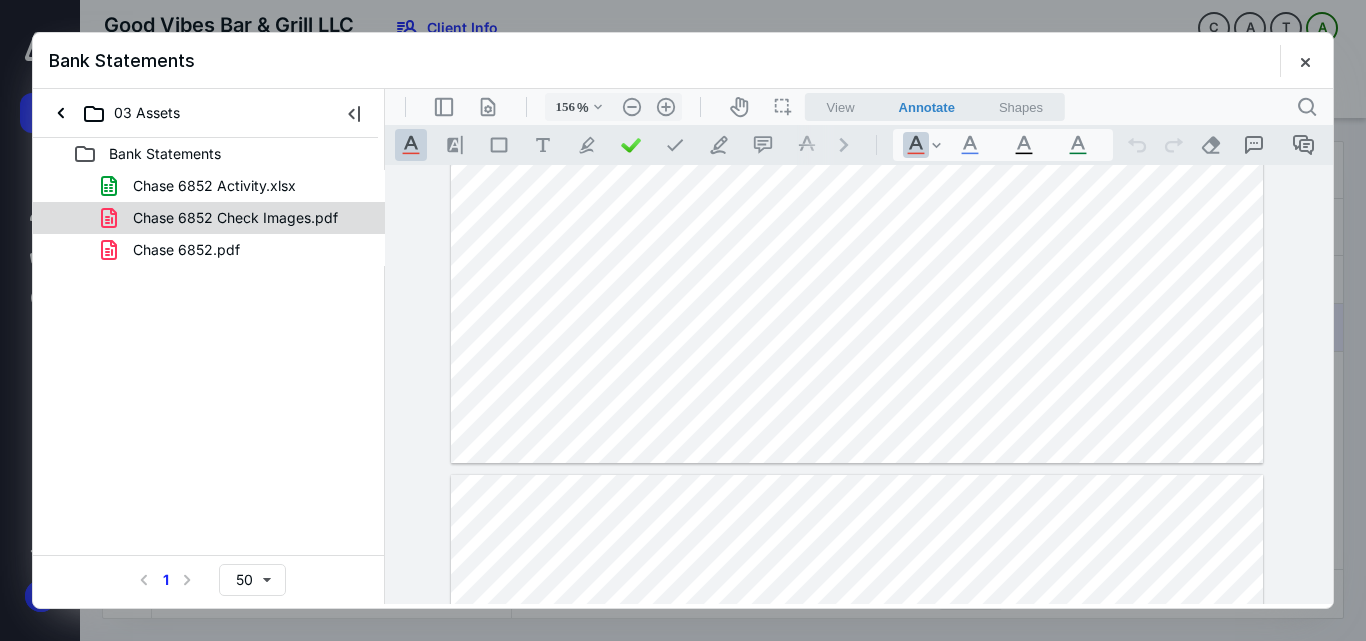 click on "Chase 6852 Check Images.pdf" at bounding box center [223, 218] 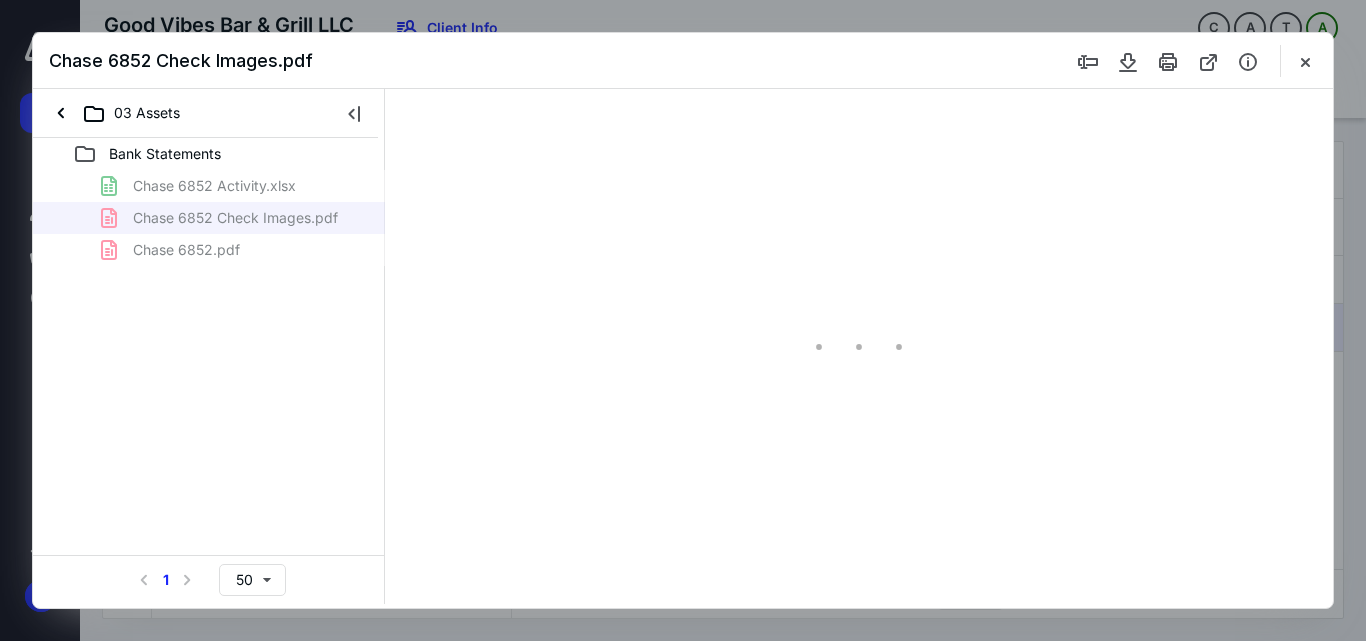 type on "55" 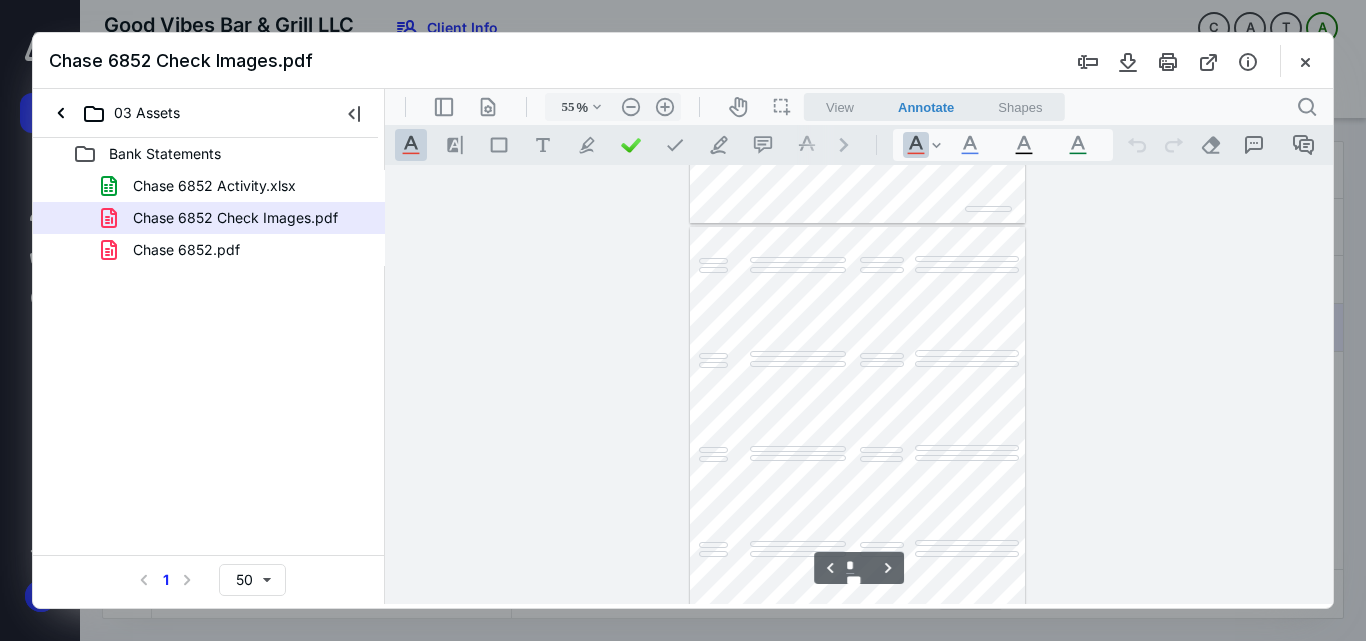 scroll, scrollTop: 778, scrollLeft: 0, axis: vertical 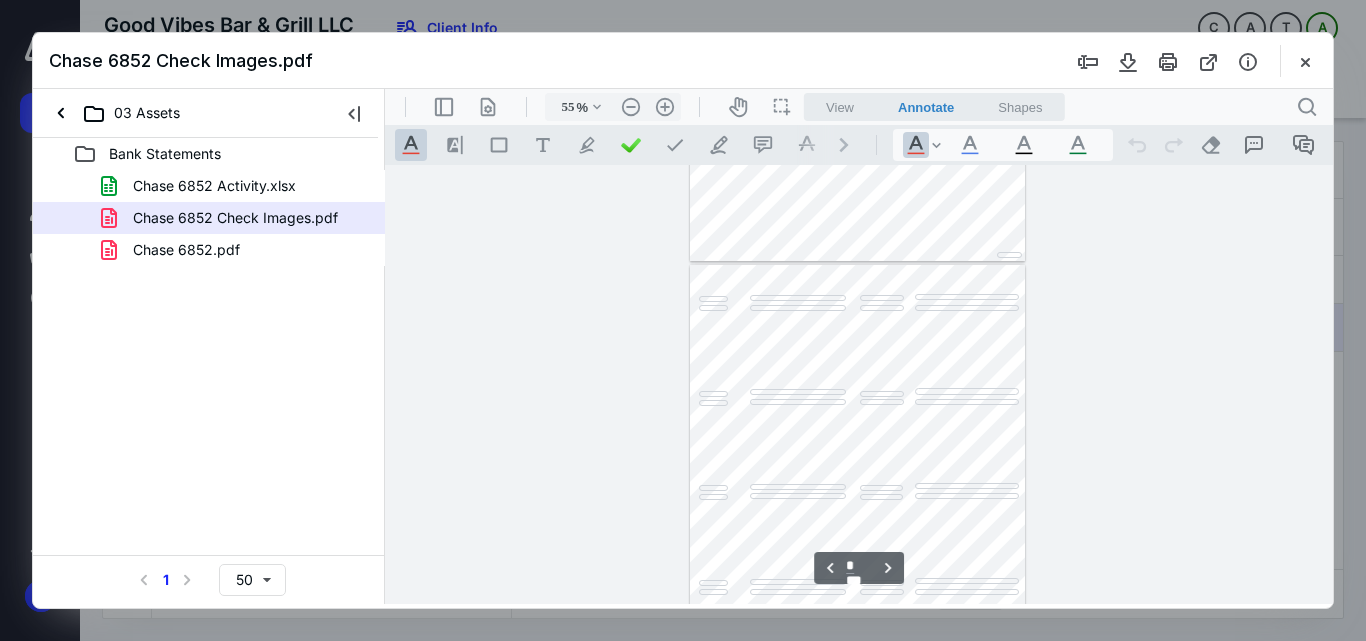 type on "*" 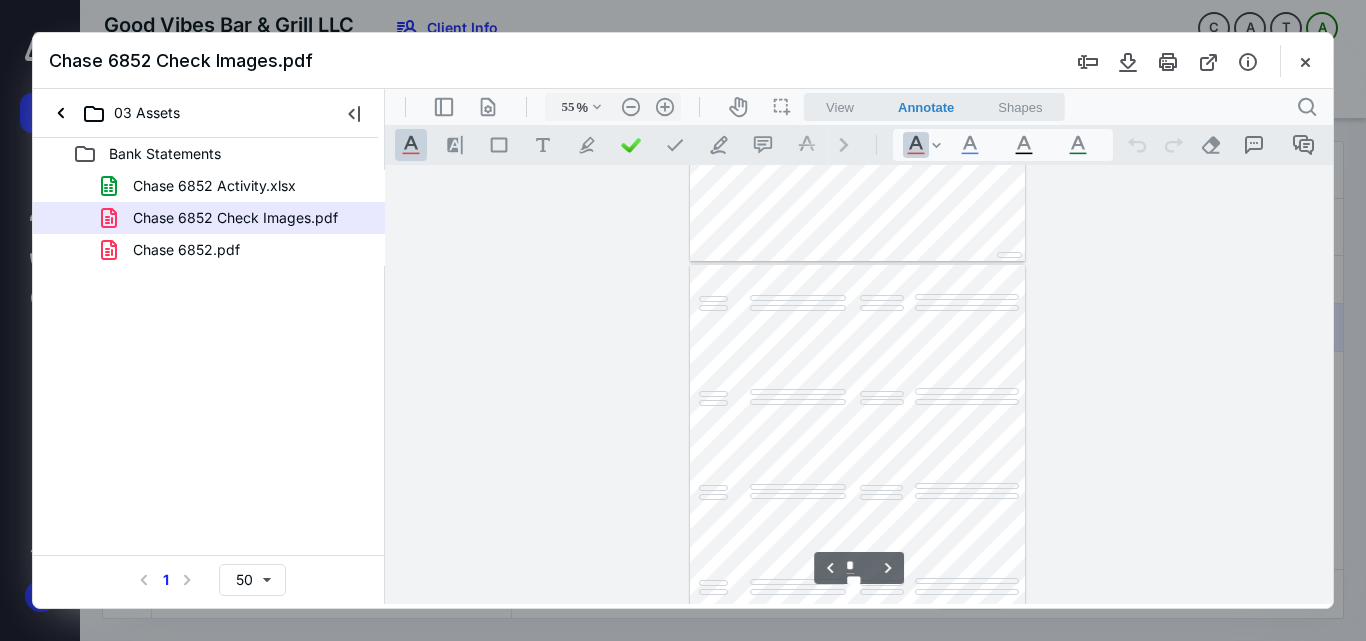 scroll, scrollTop: 1313, scrollLeft: 0, axis: vertical 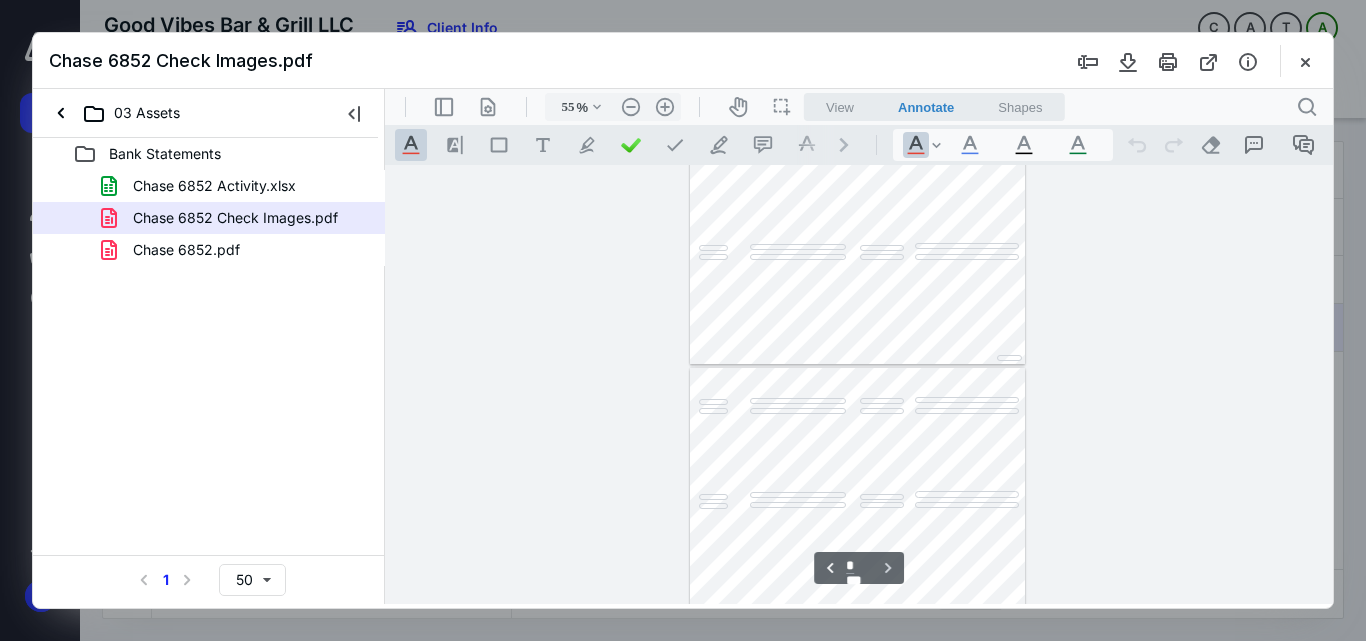 type on "78" 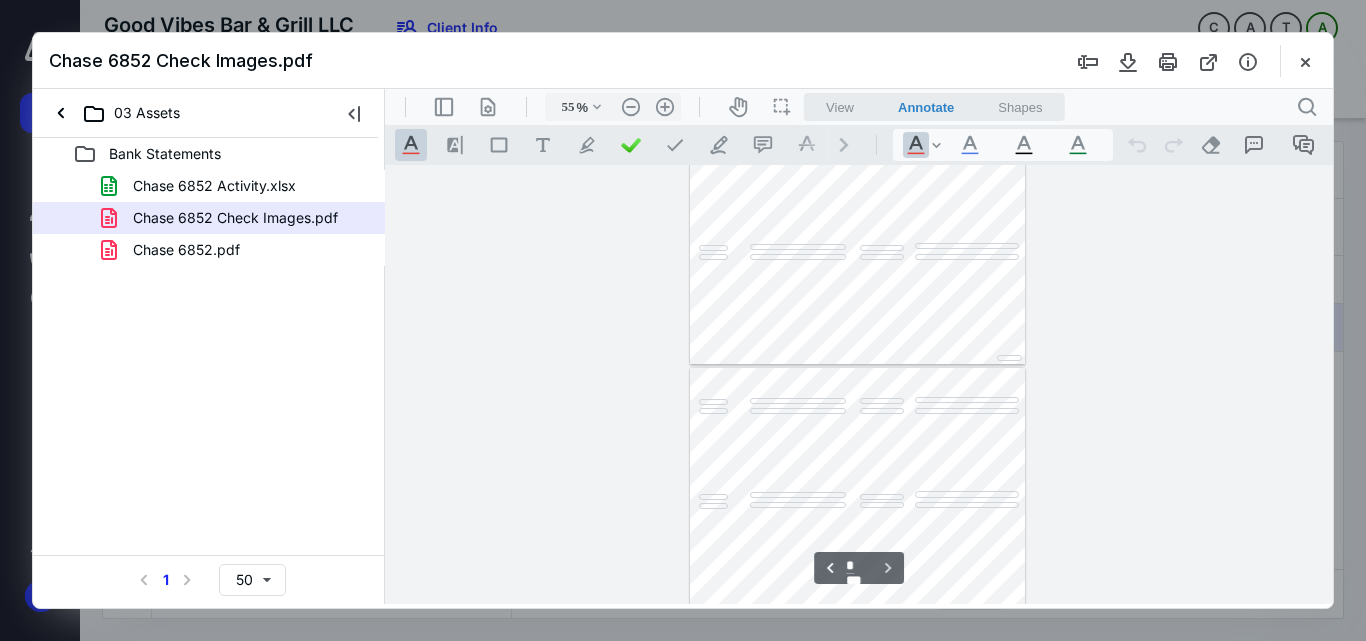 type on "*" 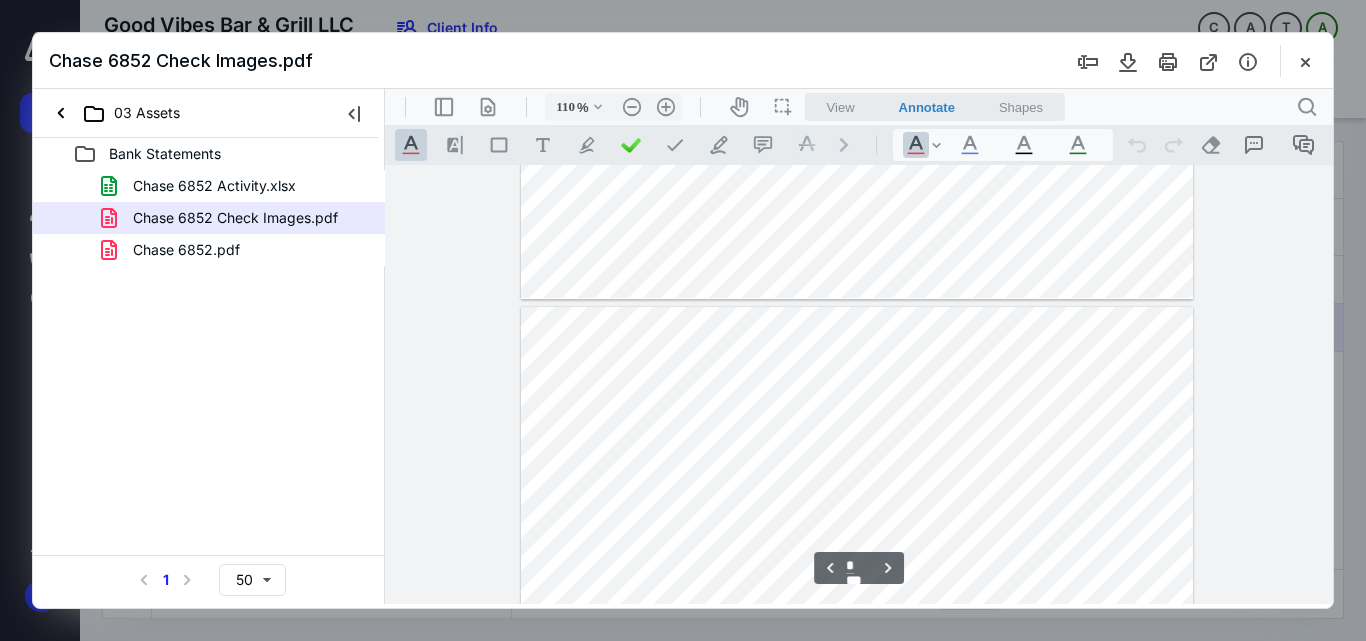 scroll, scrollTop: 2355, scrollLeft: 0, axis: vertical 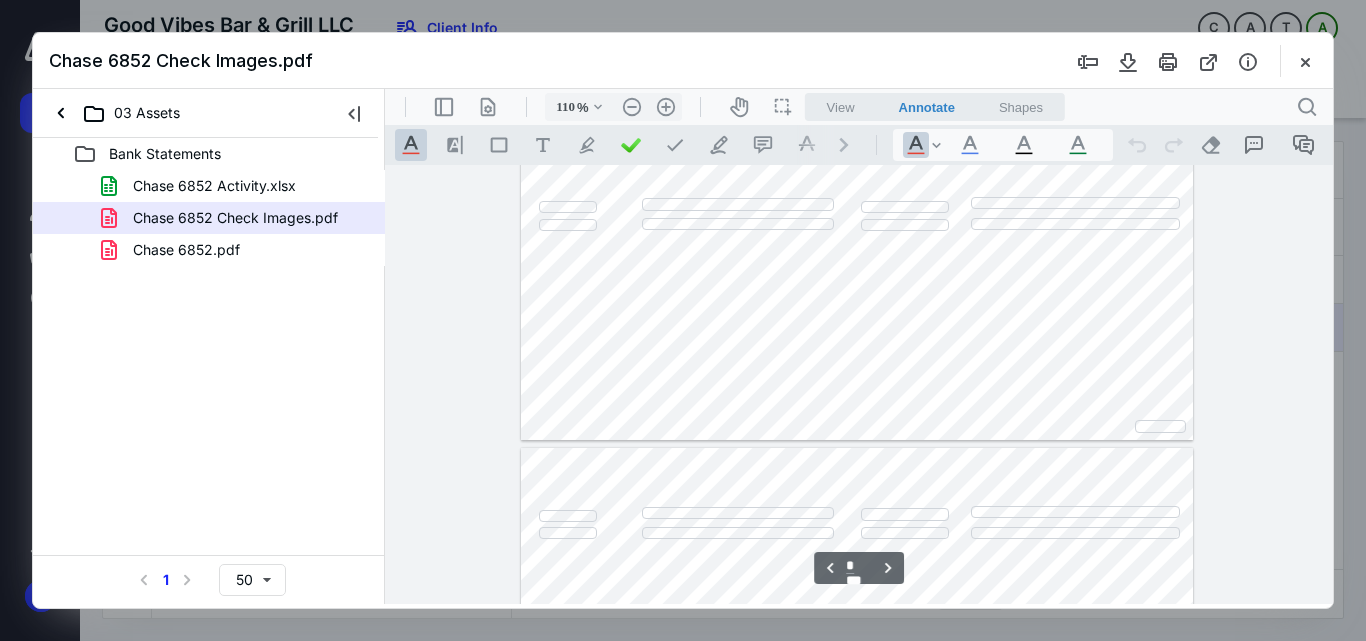 type on "160" 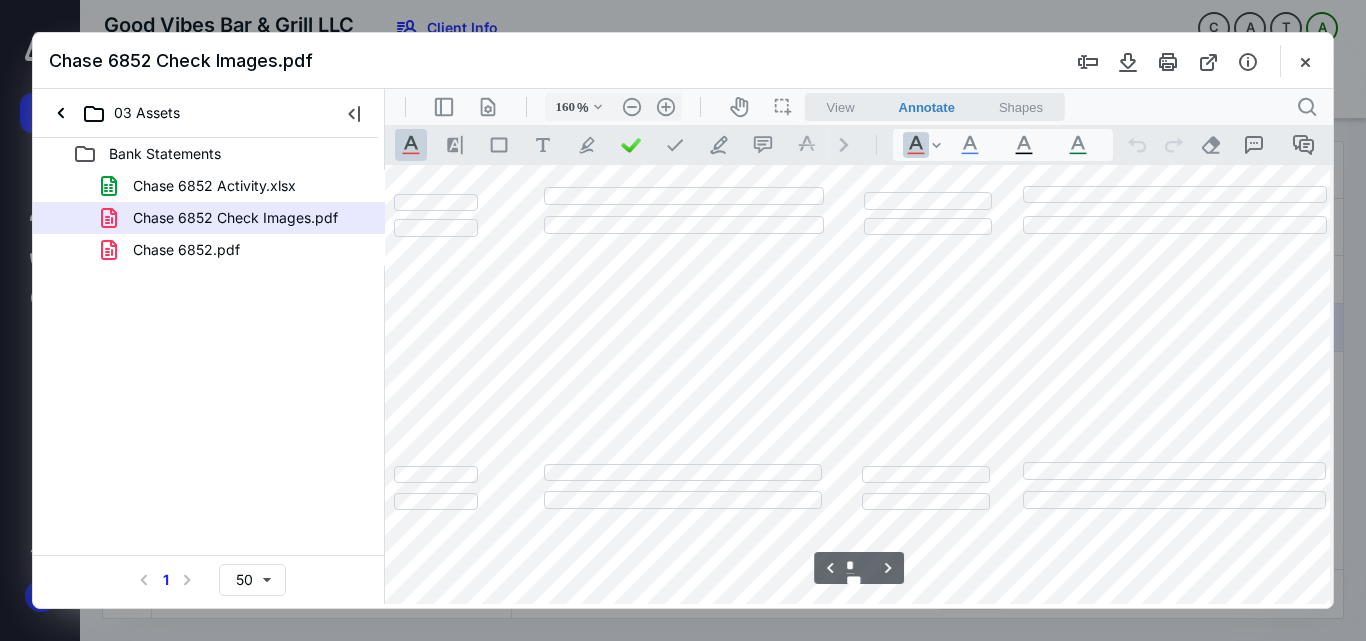 scroll, scrollTop: 3001, scrollLeft: 23, axis: both 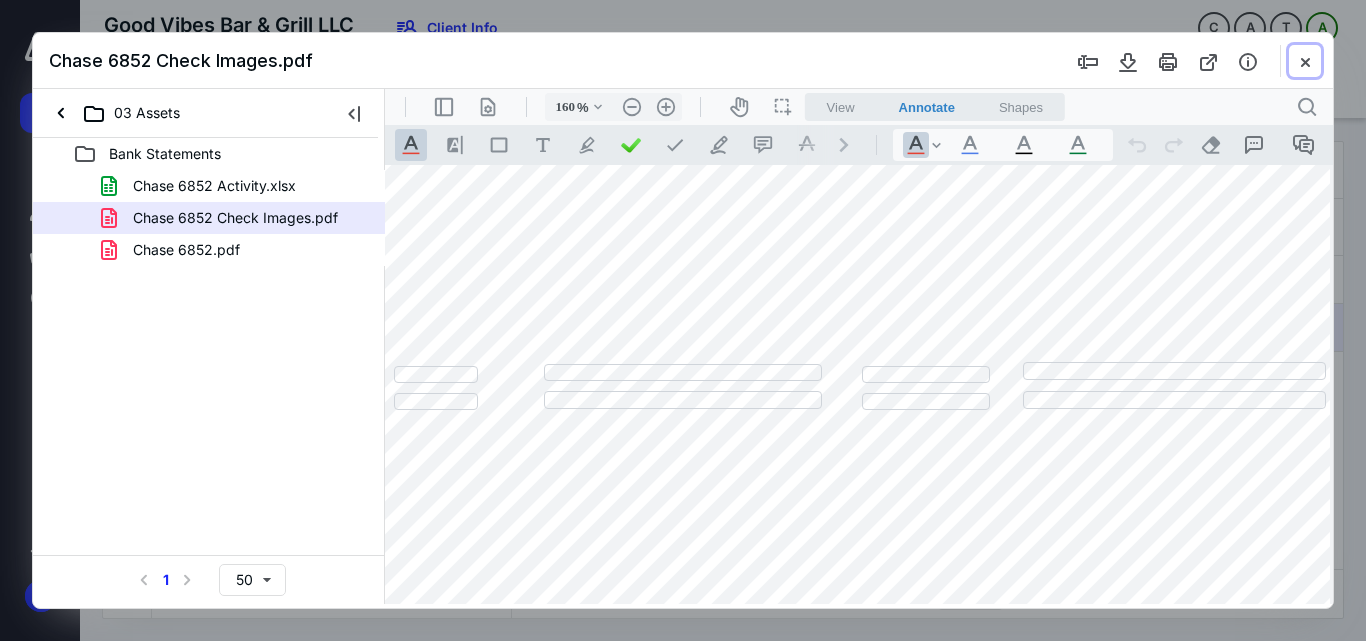 drag, startPoint x: 1308, startPoint y: 64, endPoint x: 934, endPoint y: 2, distance: 379.10422 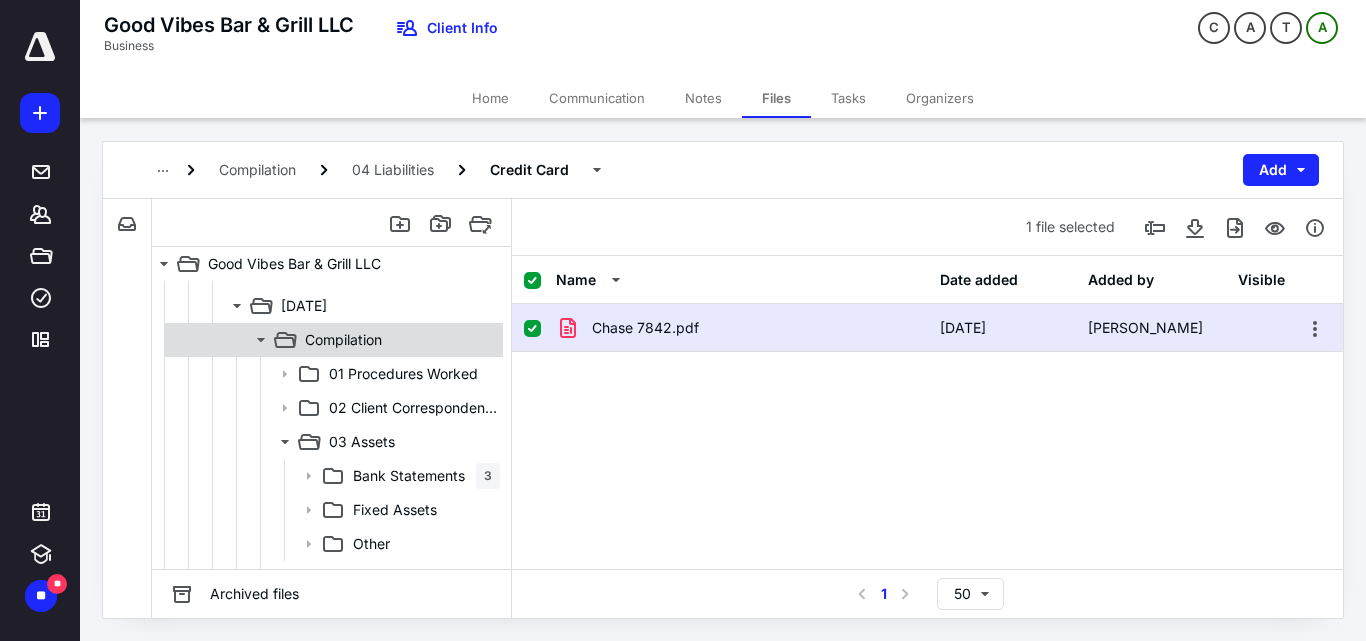 scroll, scrollTop: 300, scrollLeft: 0, axis: vertical 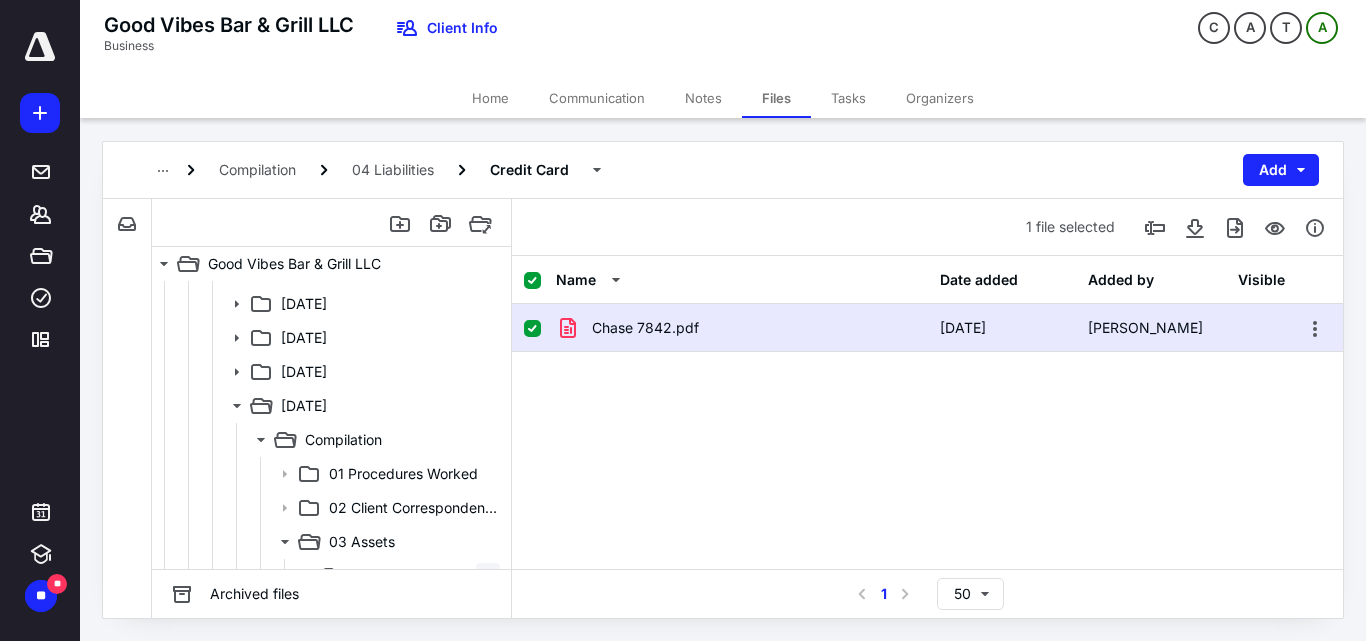 click on "[DATE]" at bounding box center (304, 372) 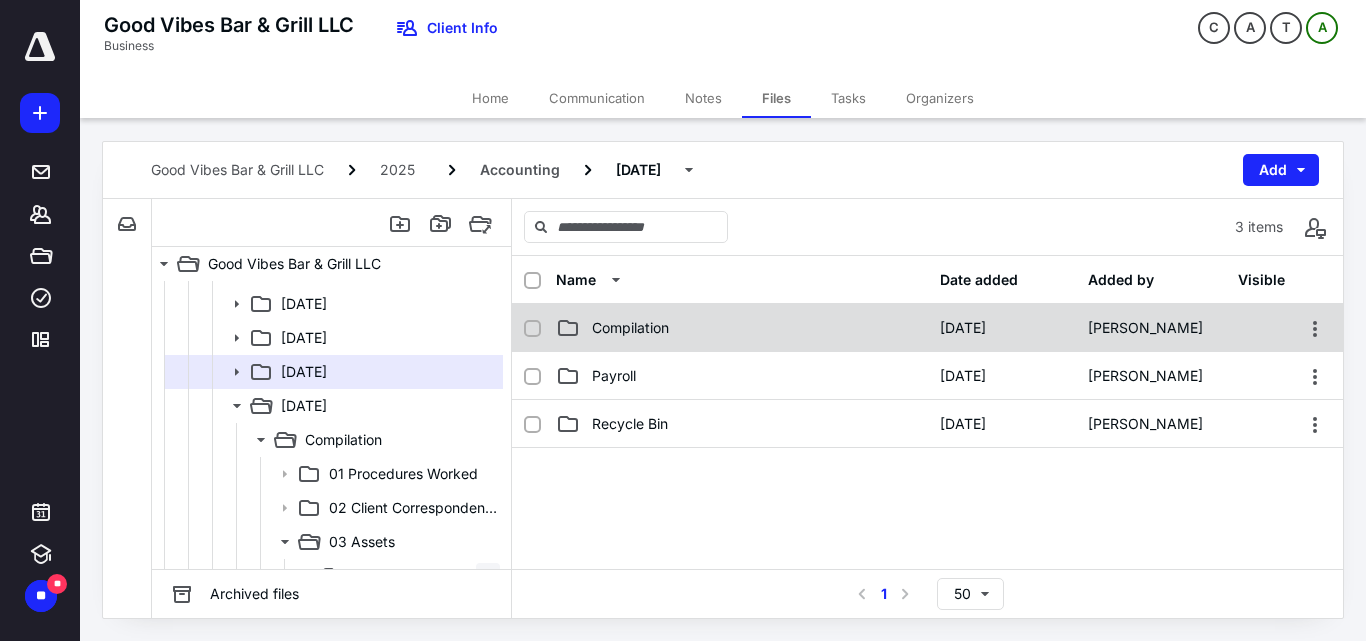 click on "Compilation [DATE] [PERSON_NAME]" at bounding box center [927, 328] 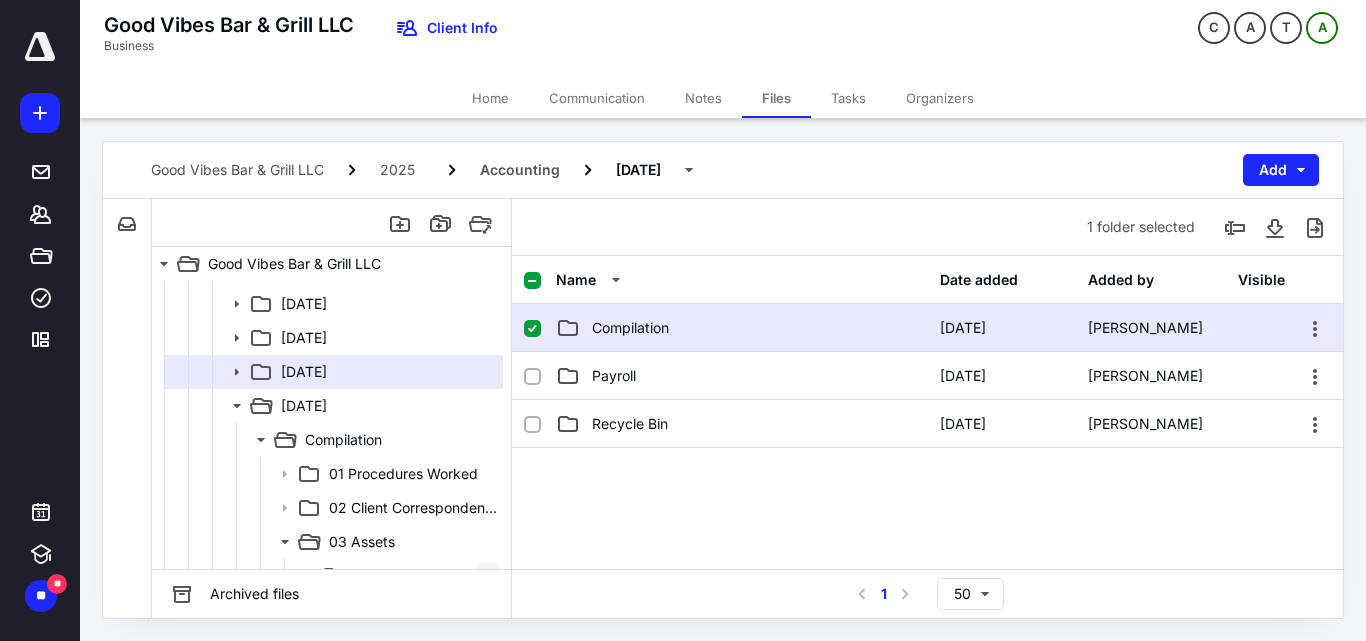 click on "Compilation [DATE] [PERSON_NAME]" at bounding box center (927, 328) 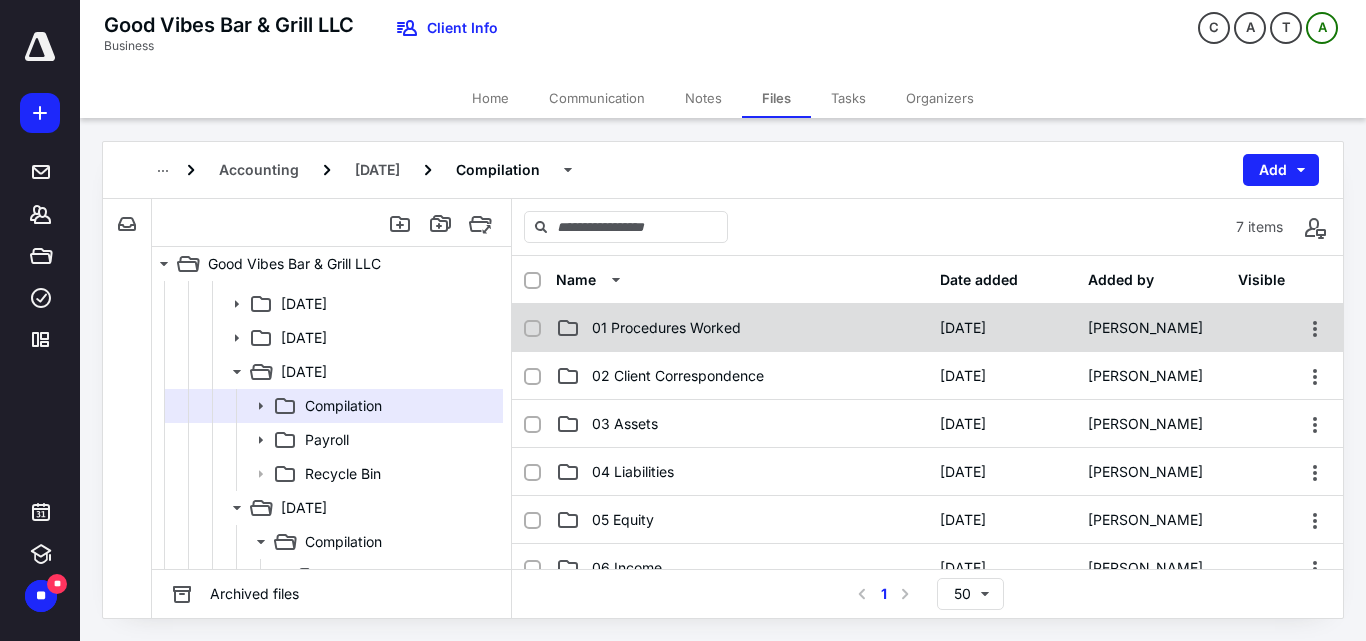 click on "01 Procedures Worked" at bounding box center [666, 328] 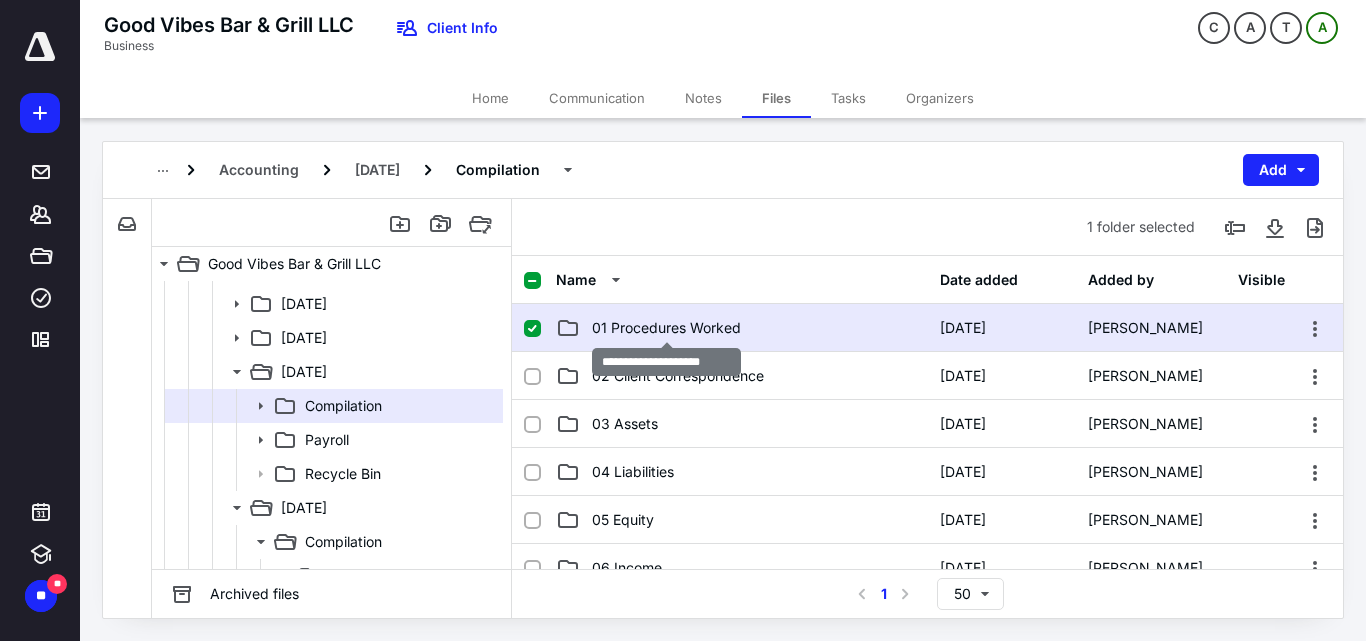 click on "01 Procedures Worked" at bounding box center (666, 328) 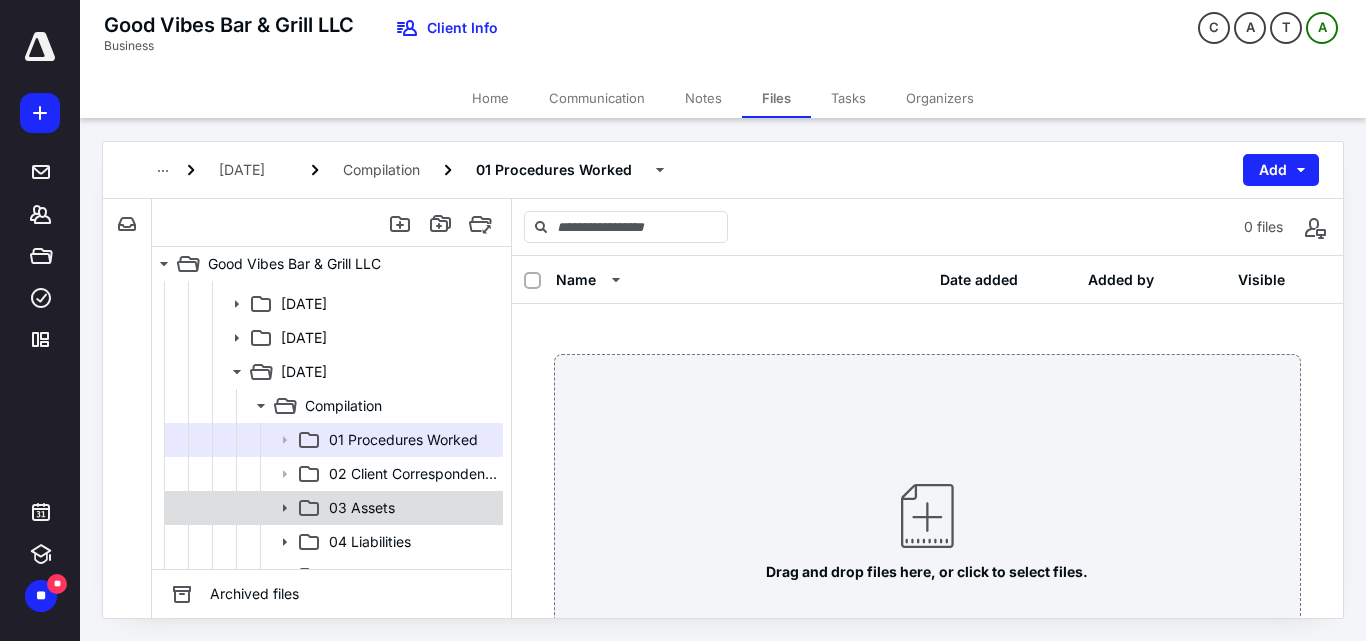 scroll, scrollTop: 400, scrollLeft: 0, axis: vertical 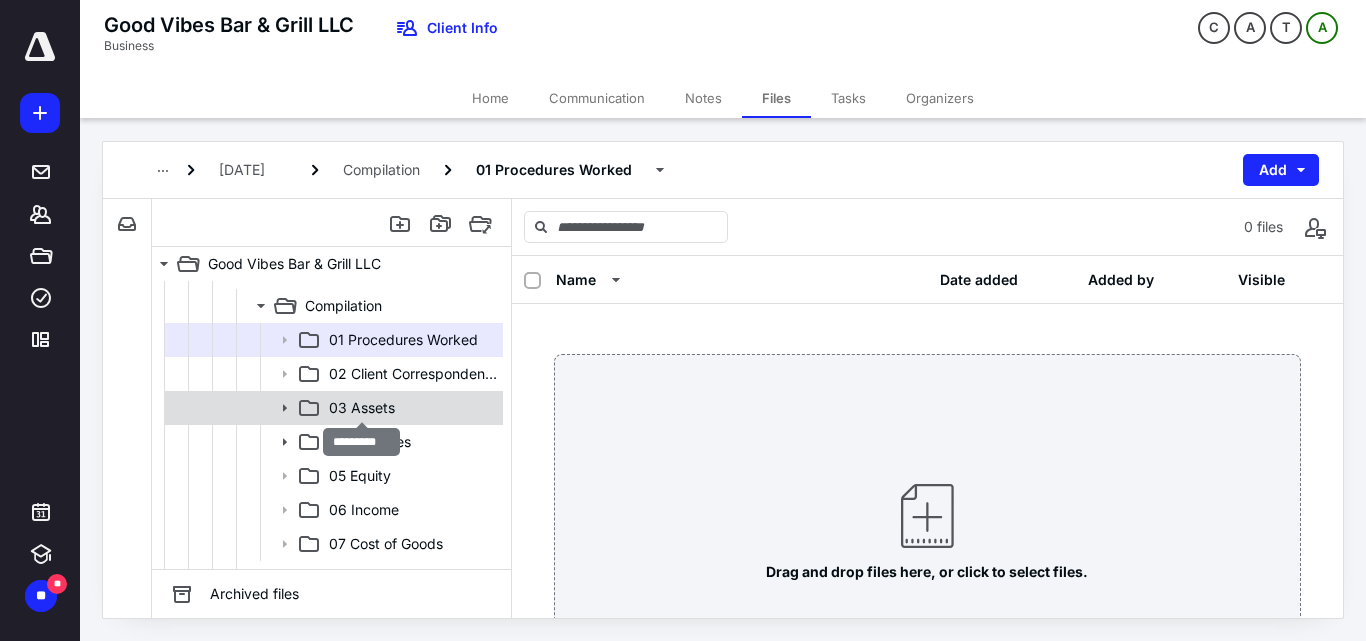 click on "03 Assets" at bounding box center [362, 408] 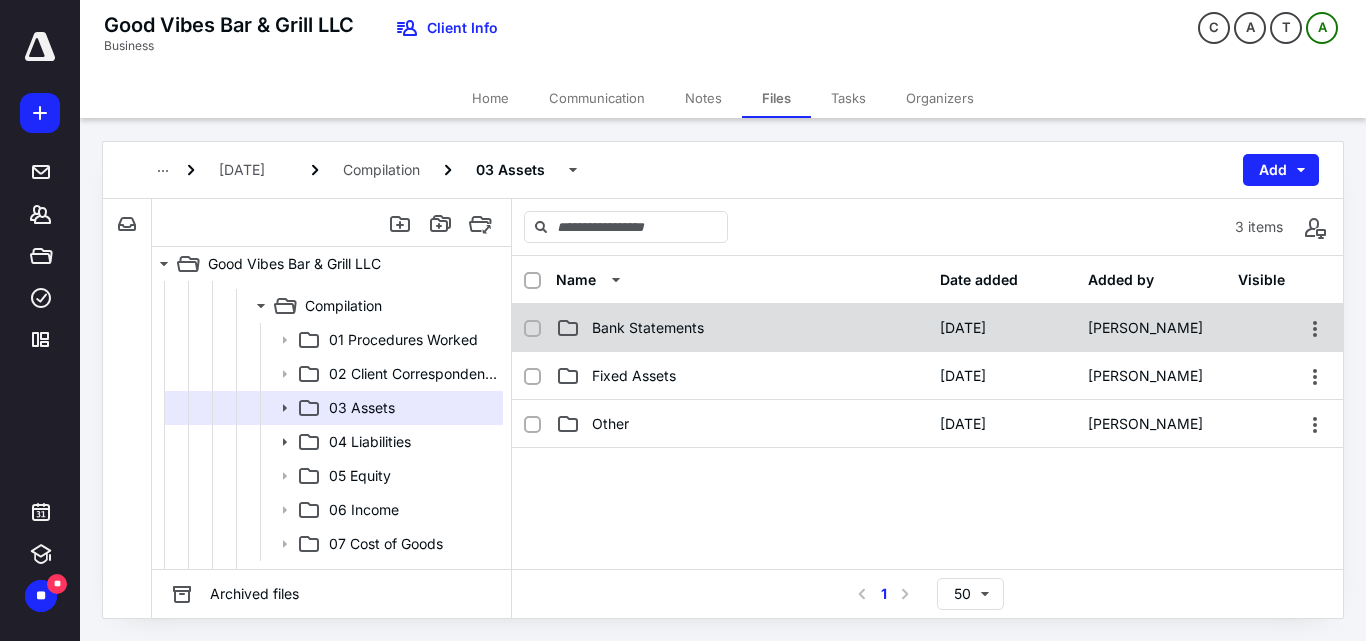 click on "Bank Statements" at bounding box center [742, 328] 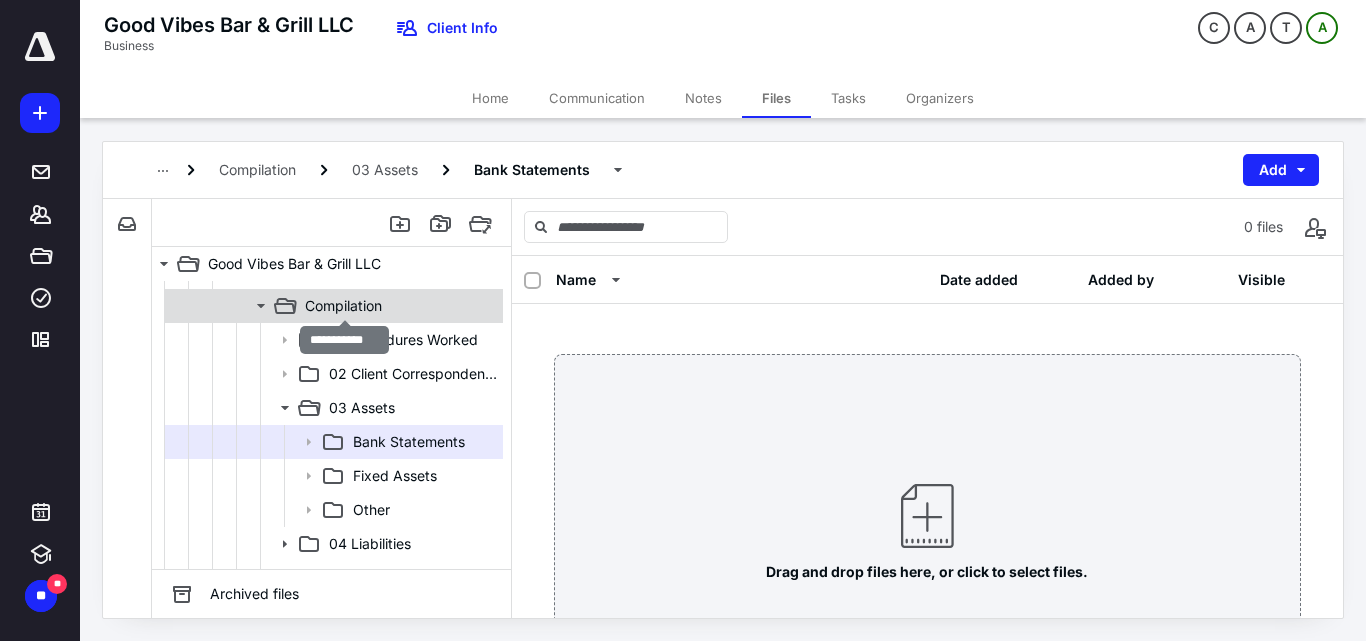 click on "Compilation" at bounding box center [343, 306] 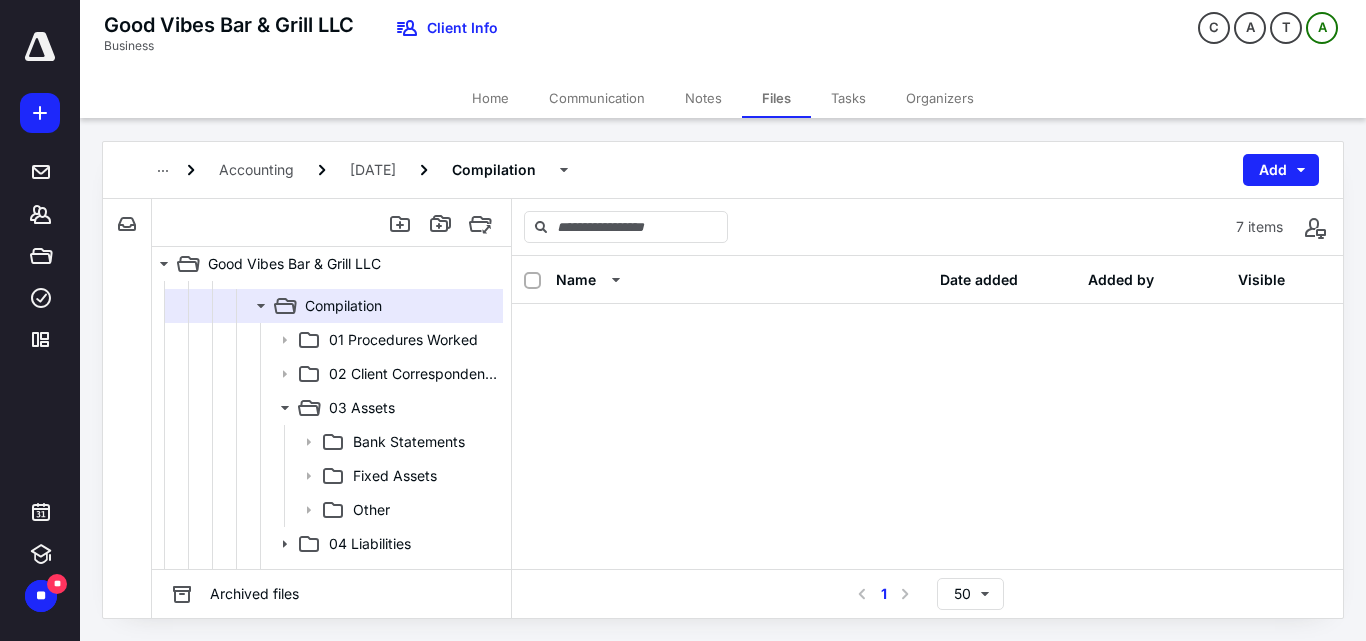 scroll, scrollTop: 0, scrollLeft: 0, axis: both 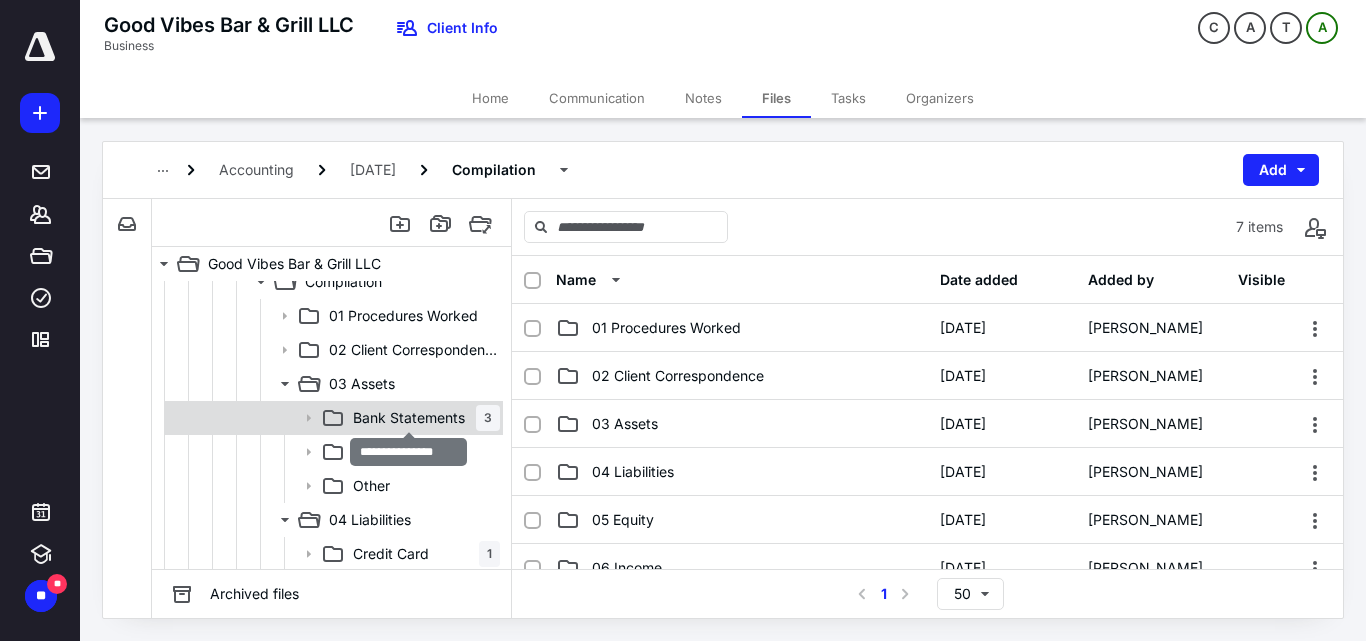 click on "Bank Statements" at bounding box center [409, 418] 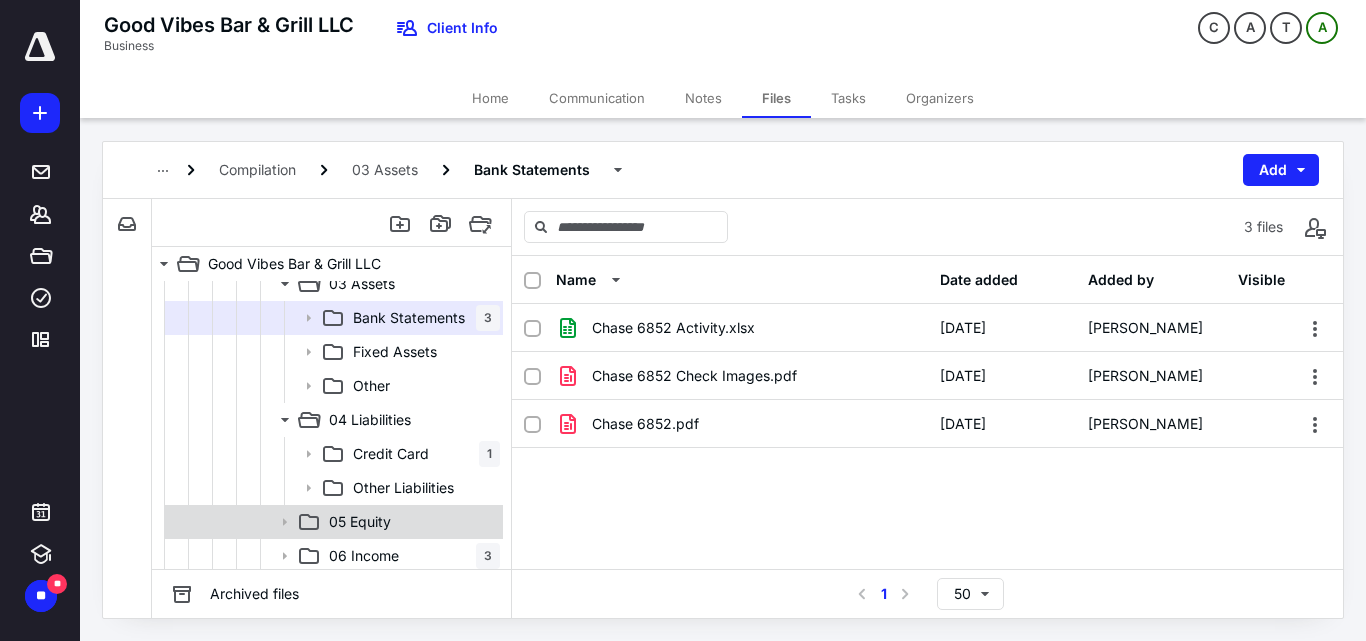 scroll, scrollTop: 1100, scrollLeft: 0, axis: vertical 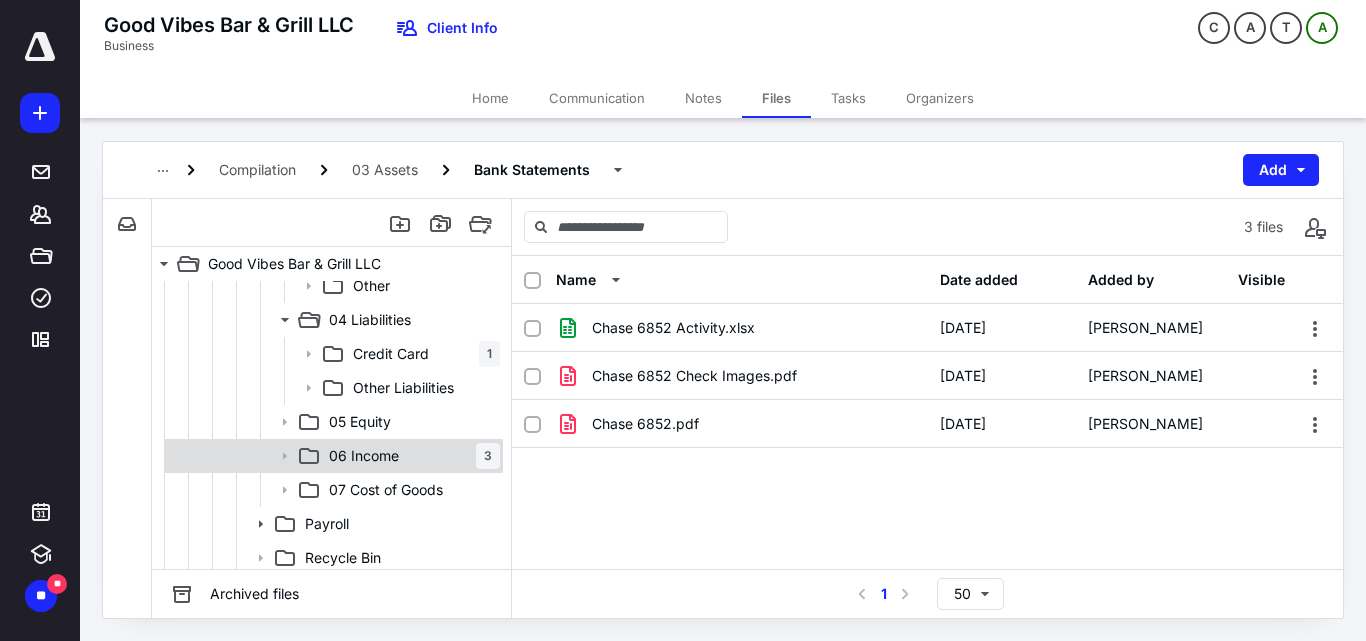 click on "06 Income 3" at bounding box center (410, 456) 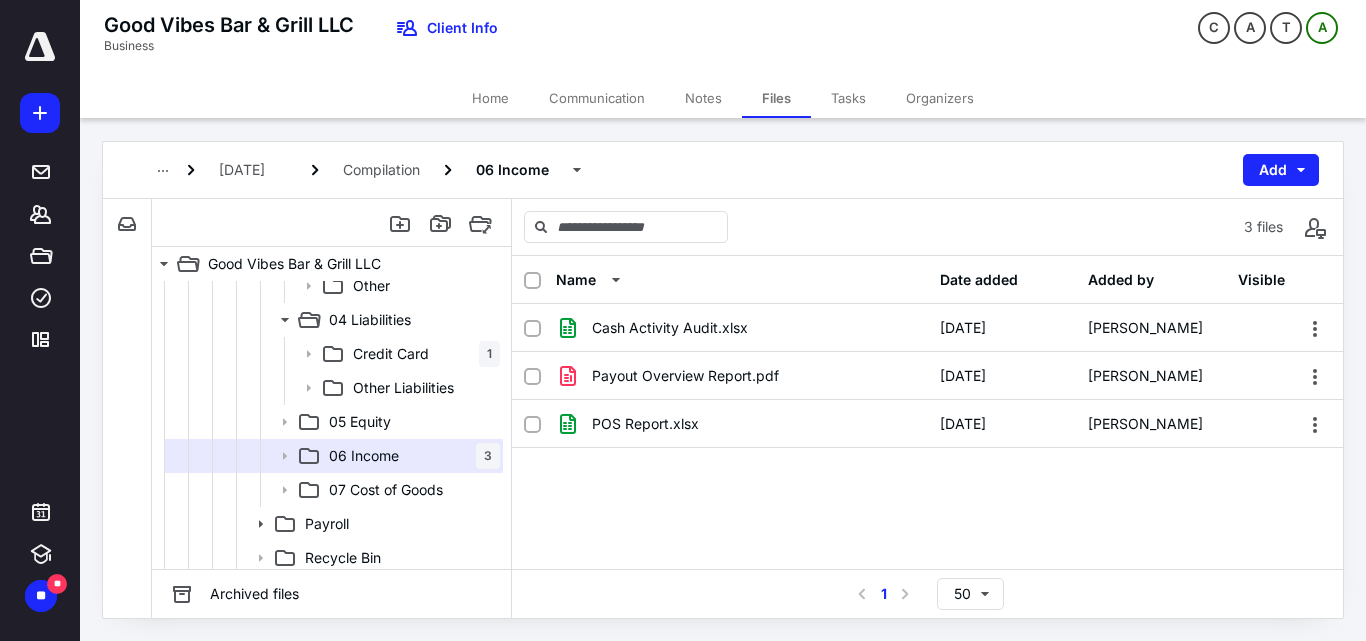 click at bounding box center (532, 281) 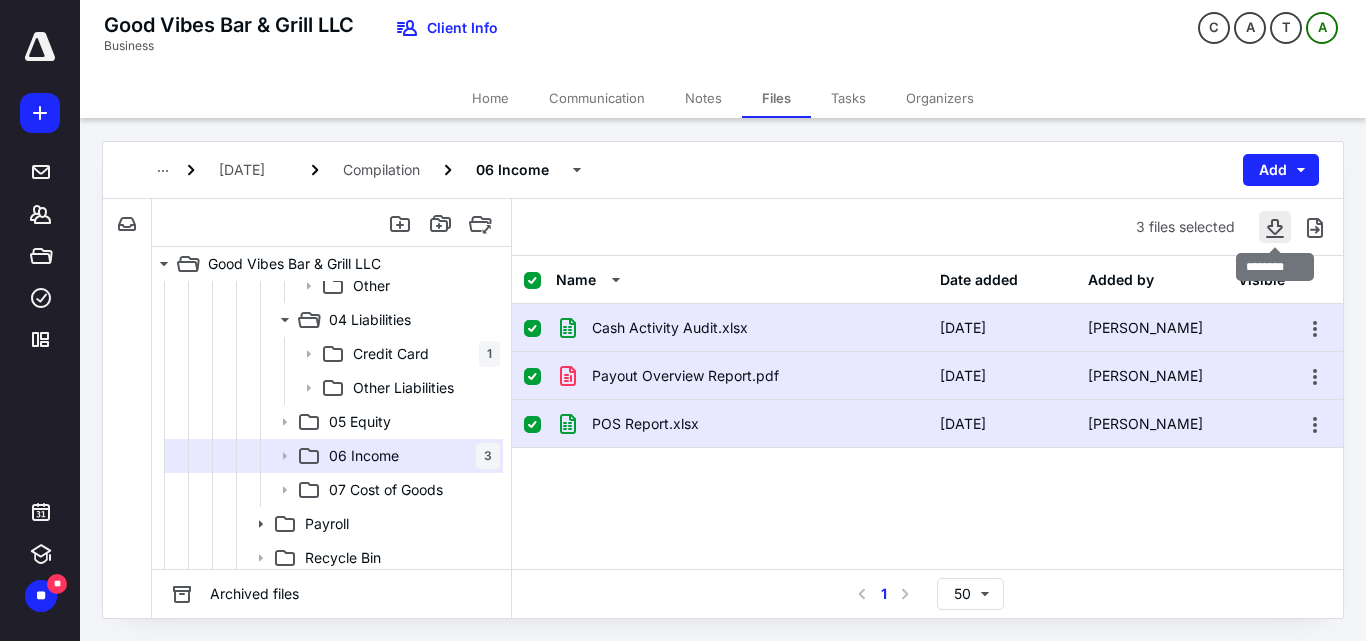 click at bounding box center (1275, 227) 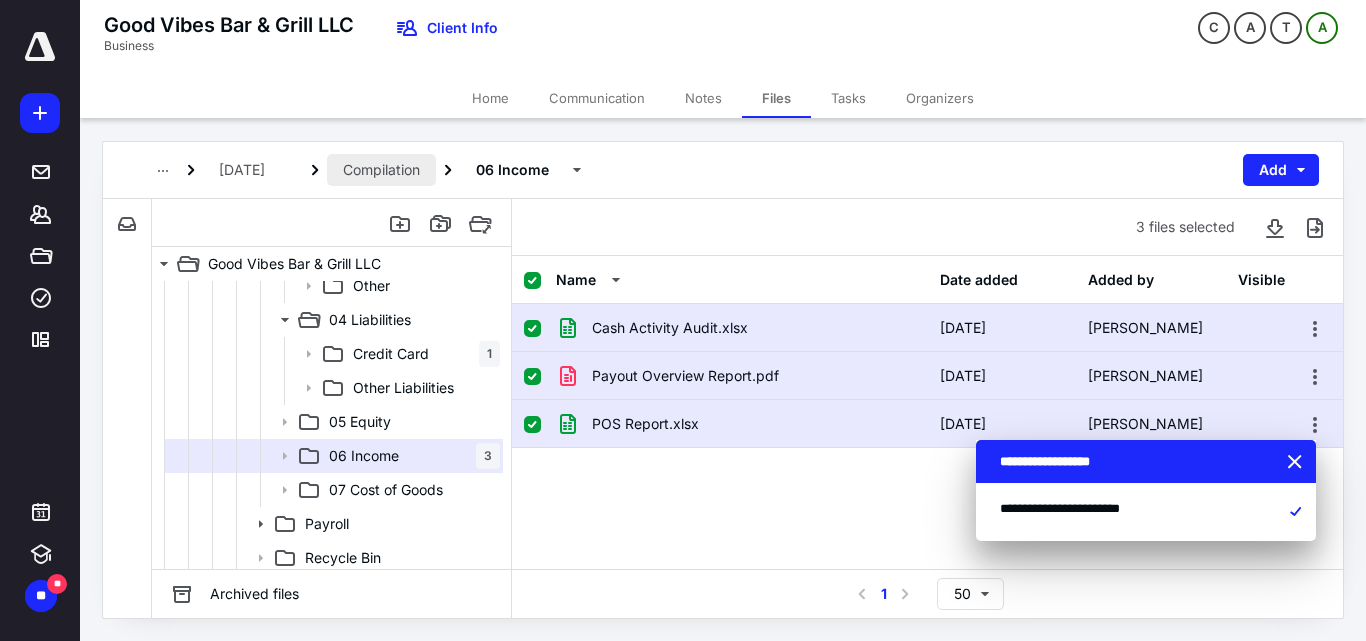 click on "Compilation" at bounding box center [381, 170] 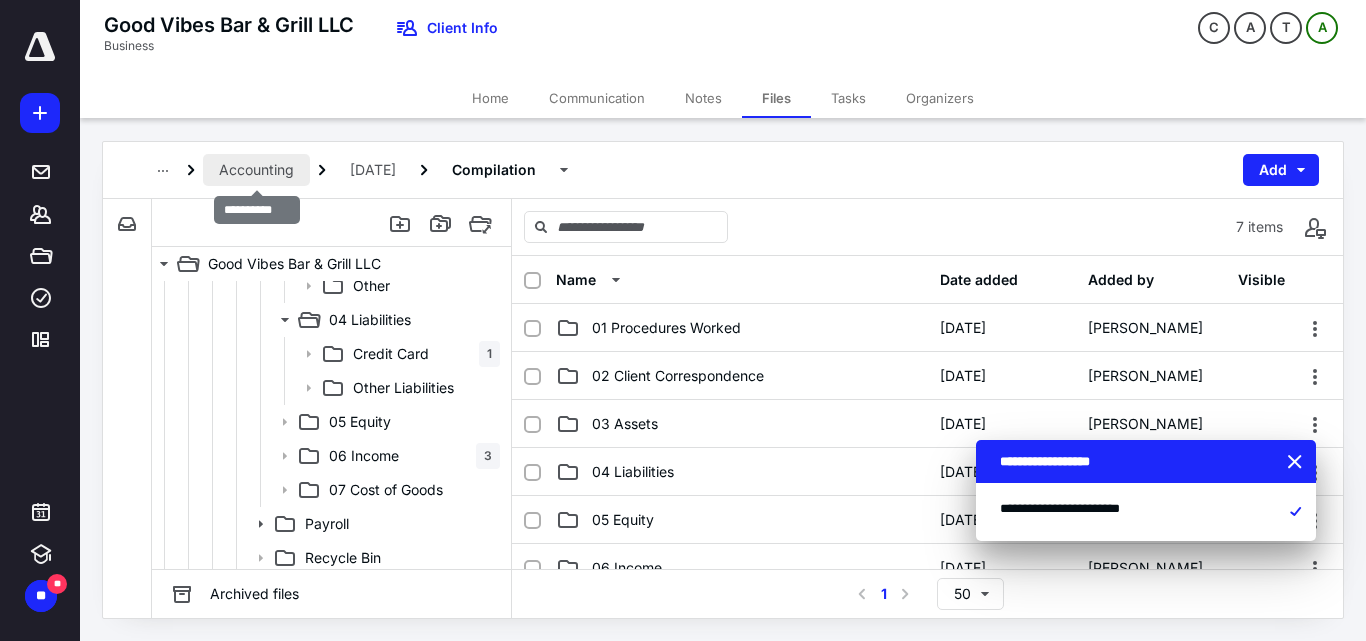 click on "Accounting" at bounding box center [256, 170] 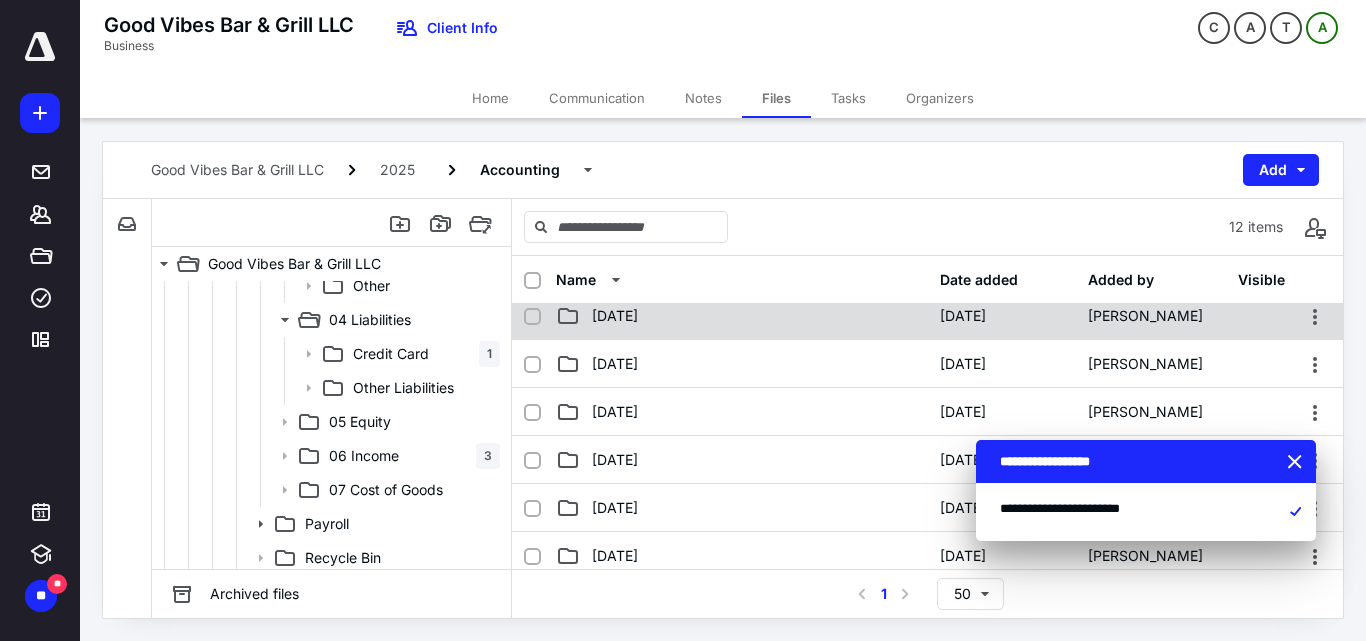 scroll, scrollTop: 200, scrollLeft: 0, axis: vertical 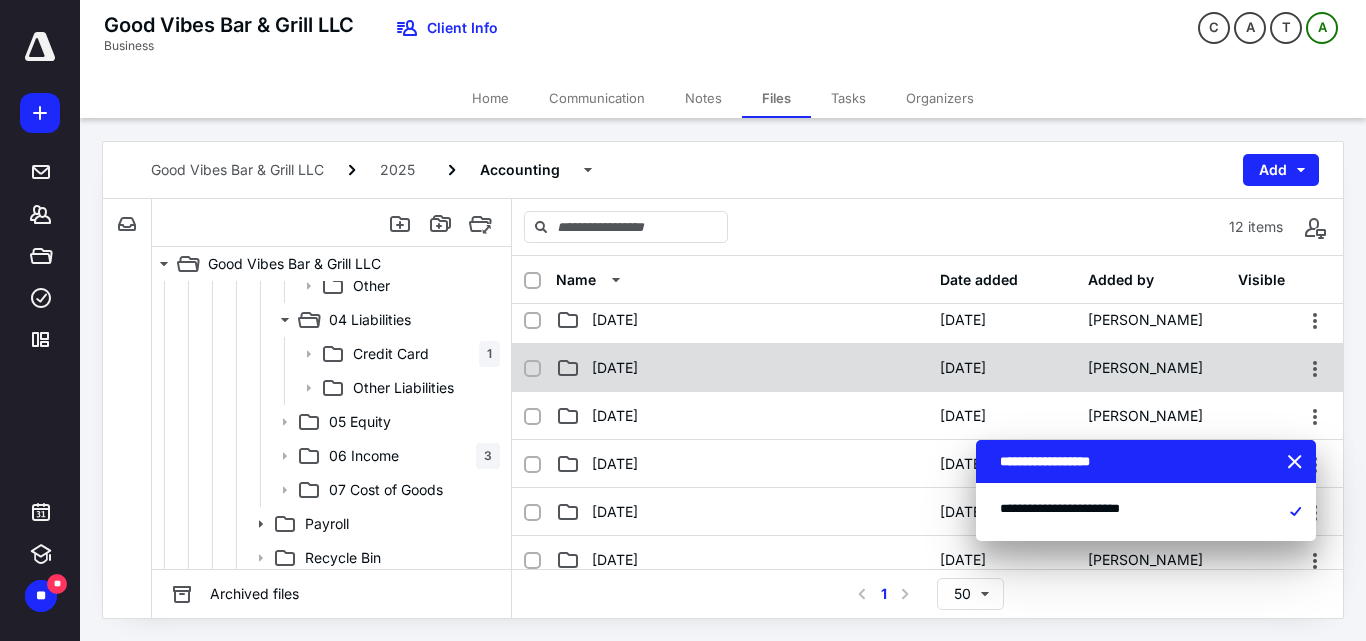 click on "[DATE]" at bounding box center (742, 368) 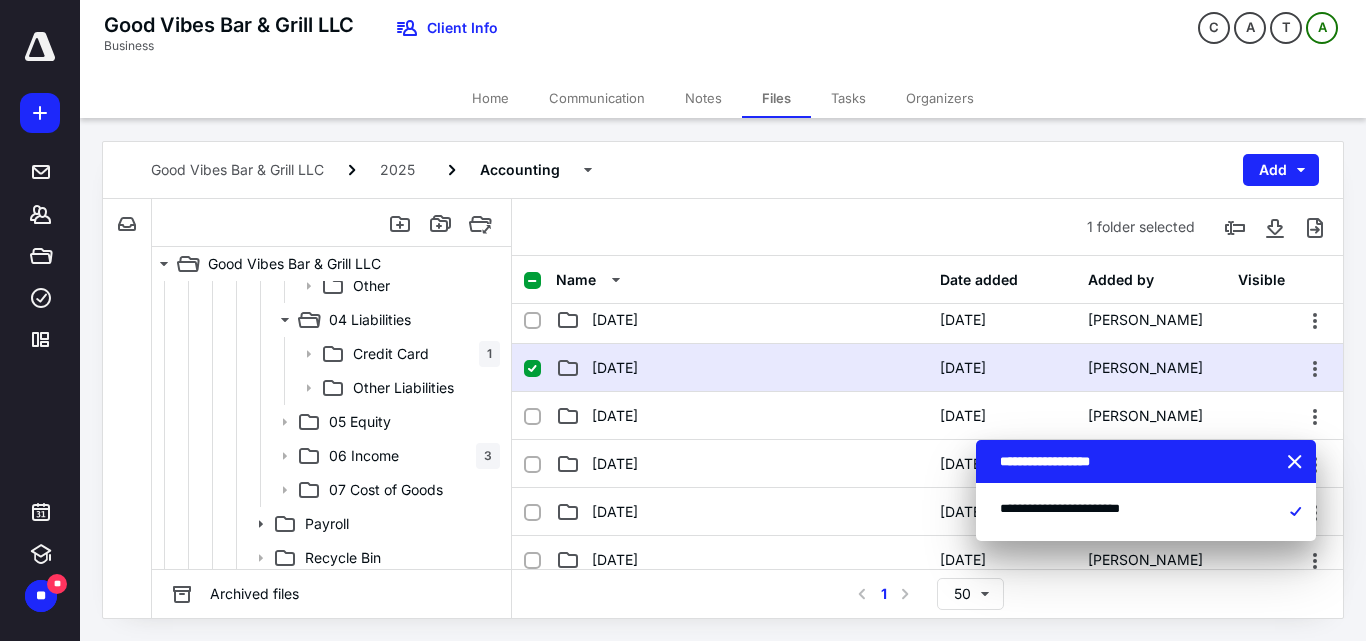 click on "[DATE]" at bounding box center (742, 368) 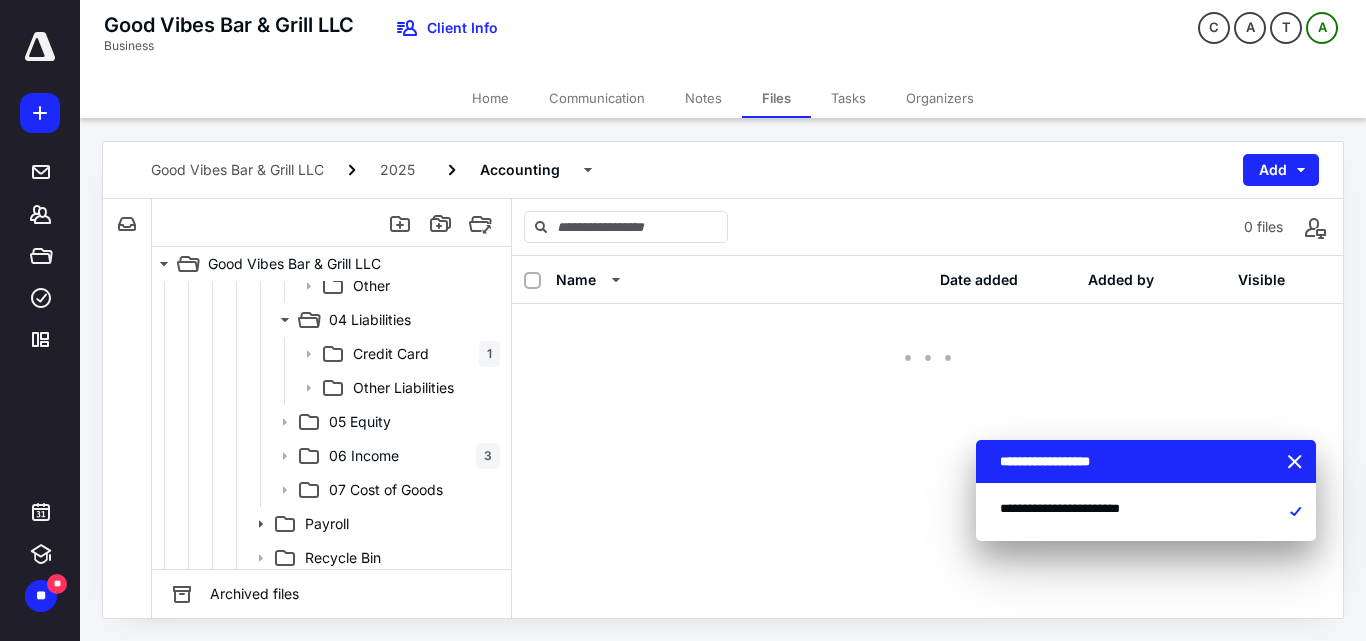 scroll, scrollTop: 0, scrollLeft: 0, axis: both 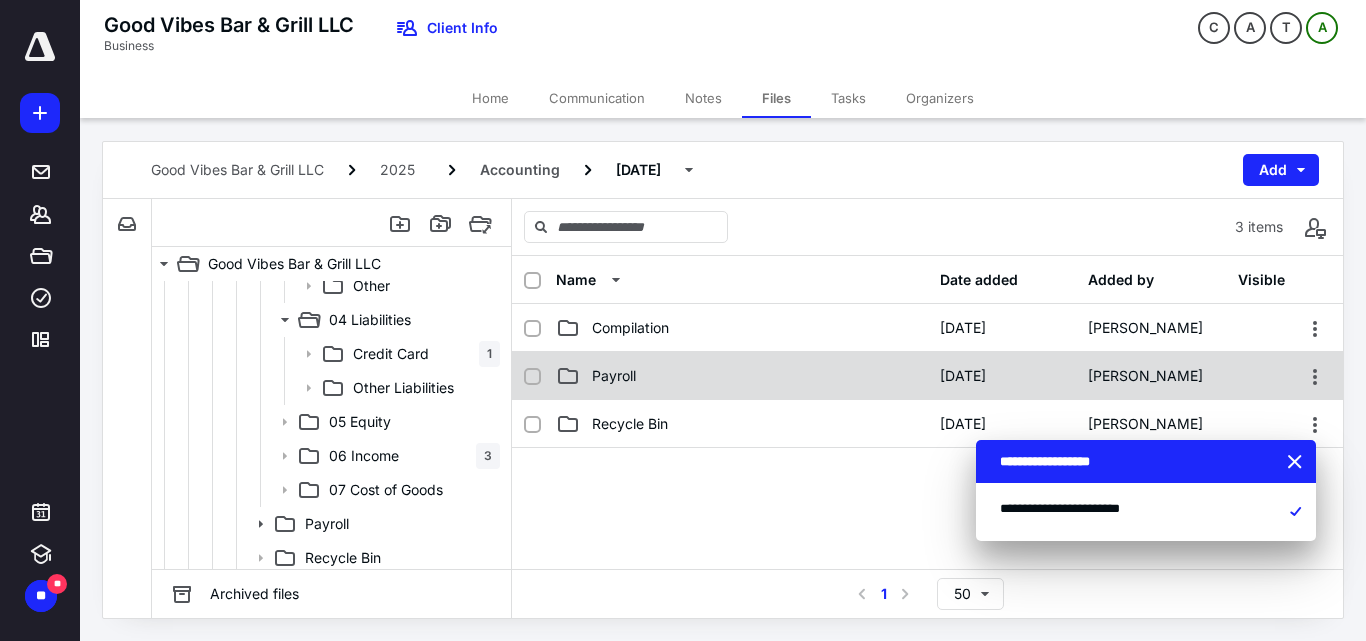 click on "Payroll" at bounding box center [742, 376] 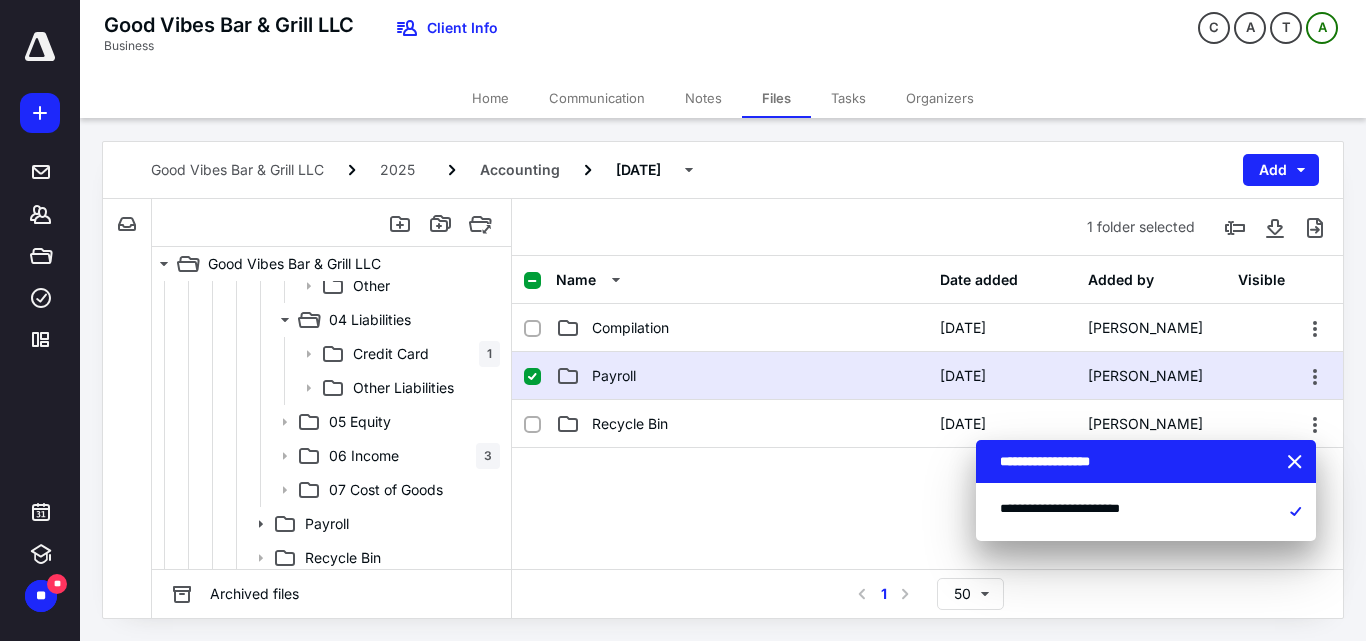 click on "Payroll" at bounding box center [742, 376] 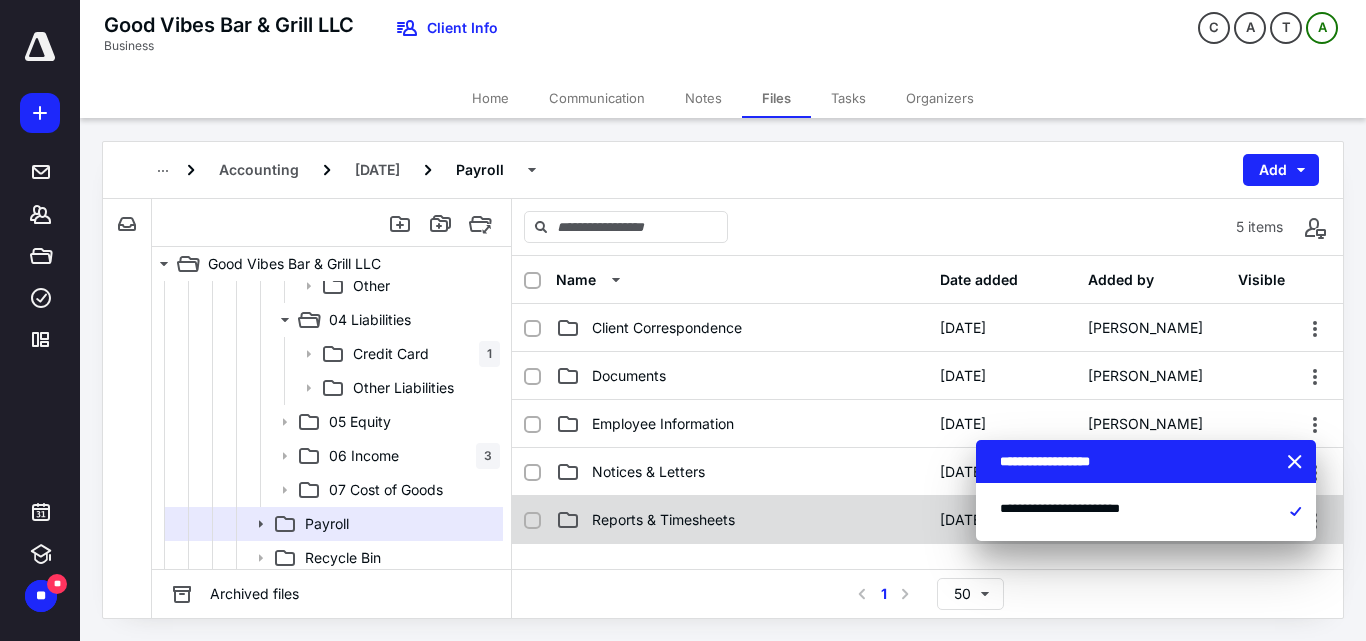 click on "Reports & Timesheets" at bounding box center [663, 520] 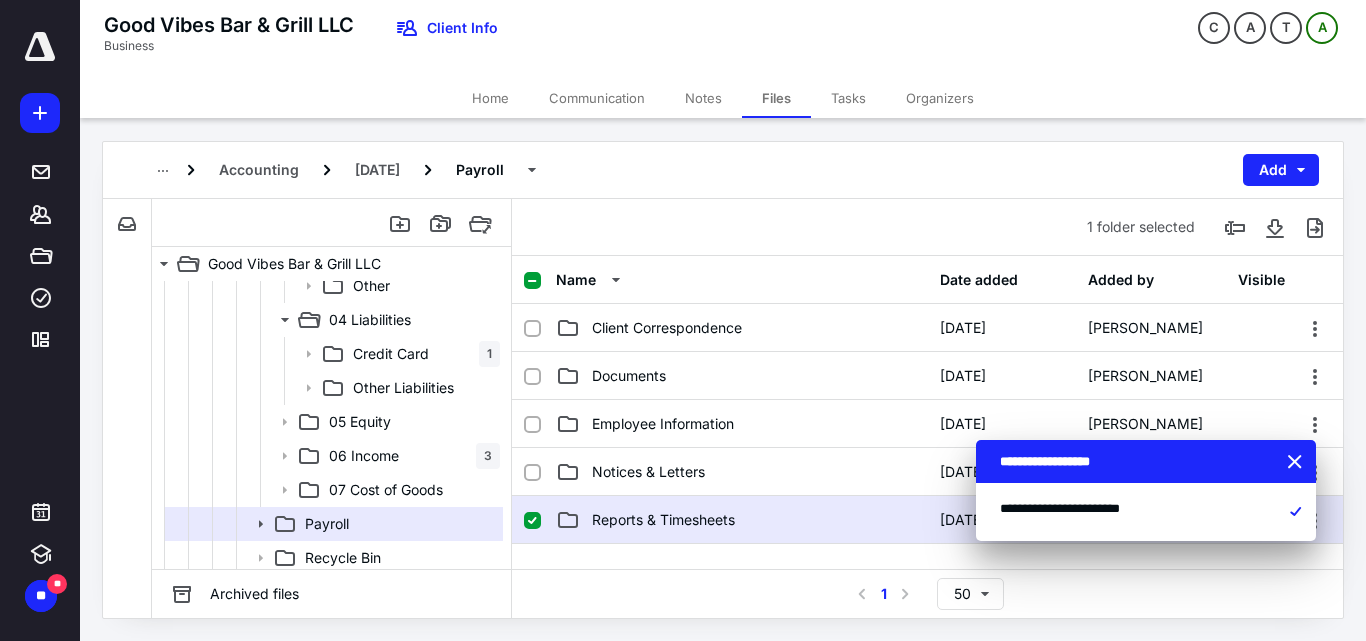 click on "Reports & Timesheets" at bounding box center (663, 520) 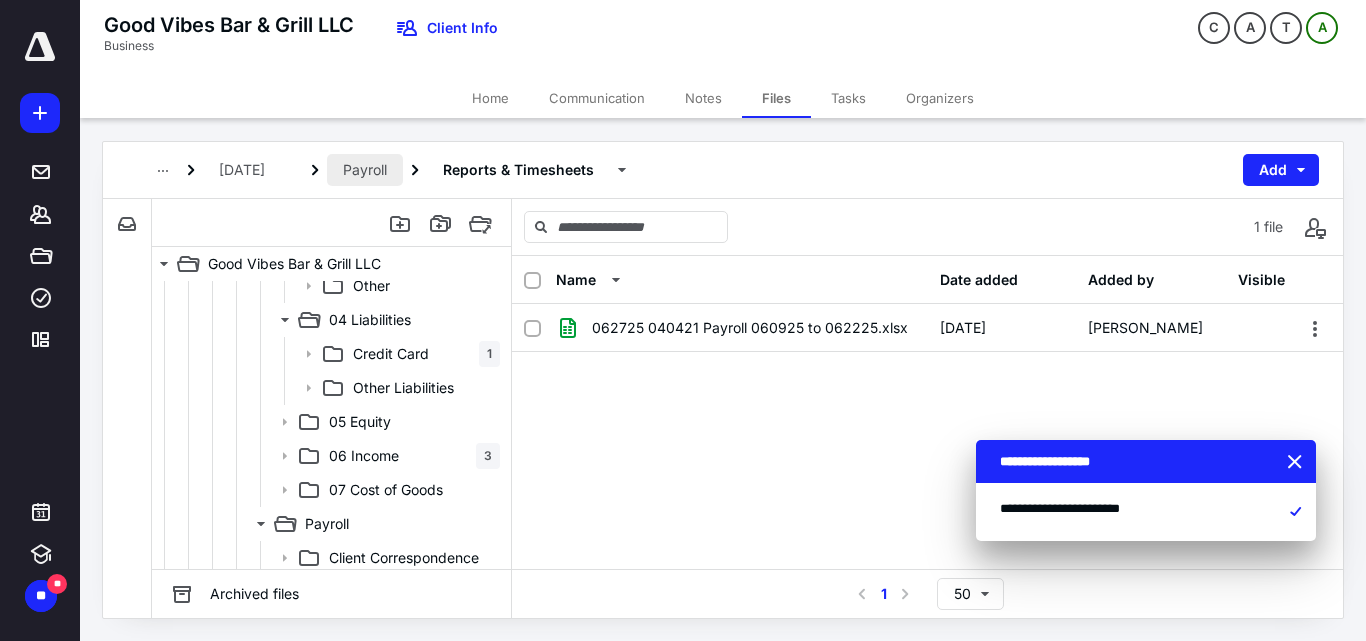 click on "Payroll" at bounding box center (365, 170) 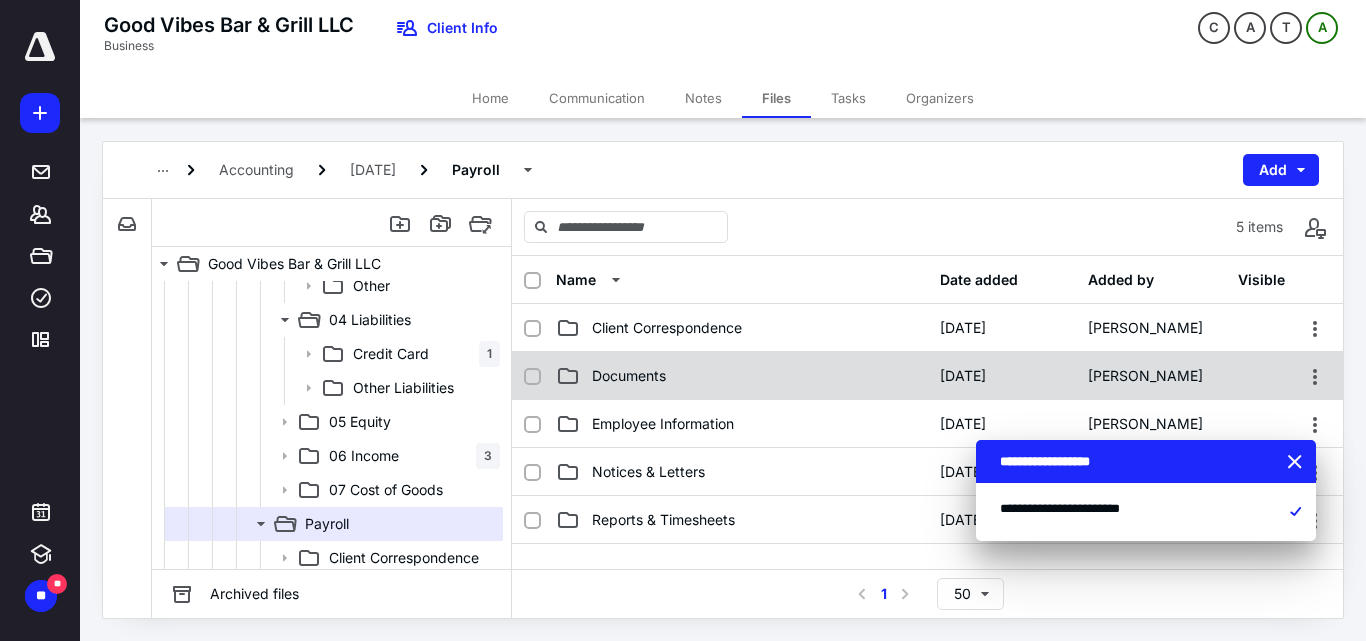 click on "Documents" at bounding box center (742, 376) 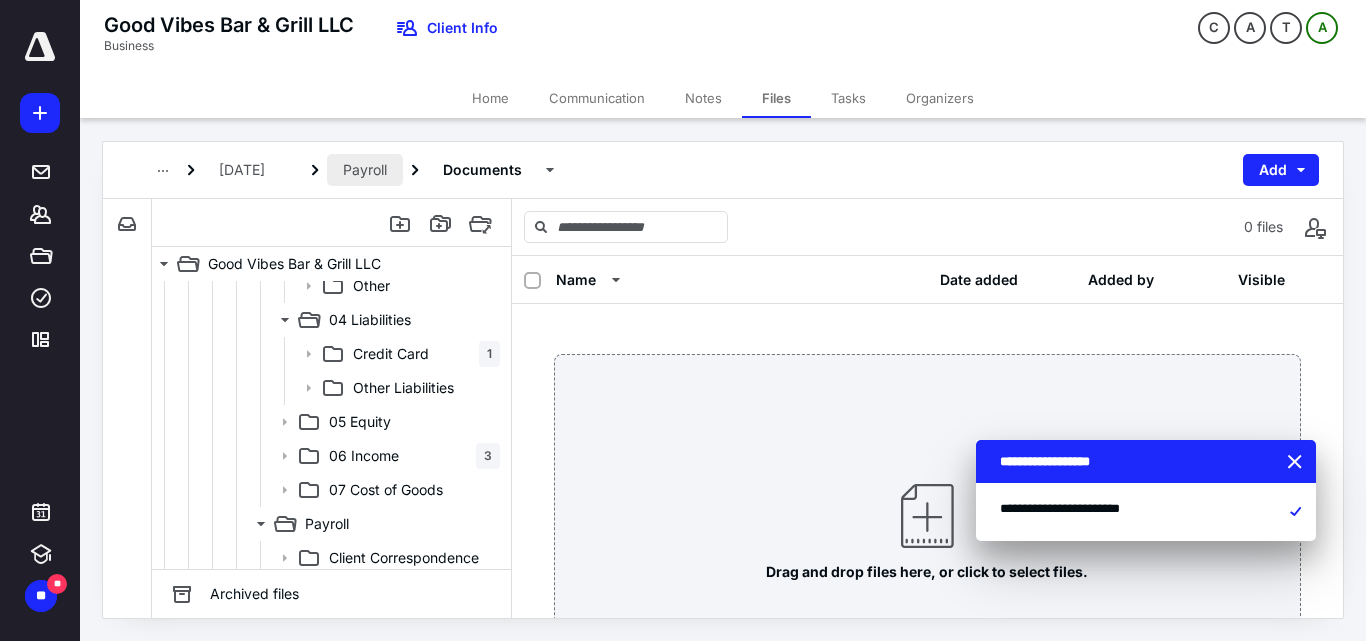 click on "Payroll" at bounding box center (365, 170) 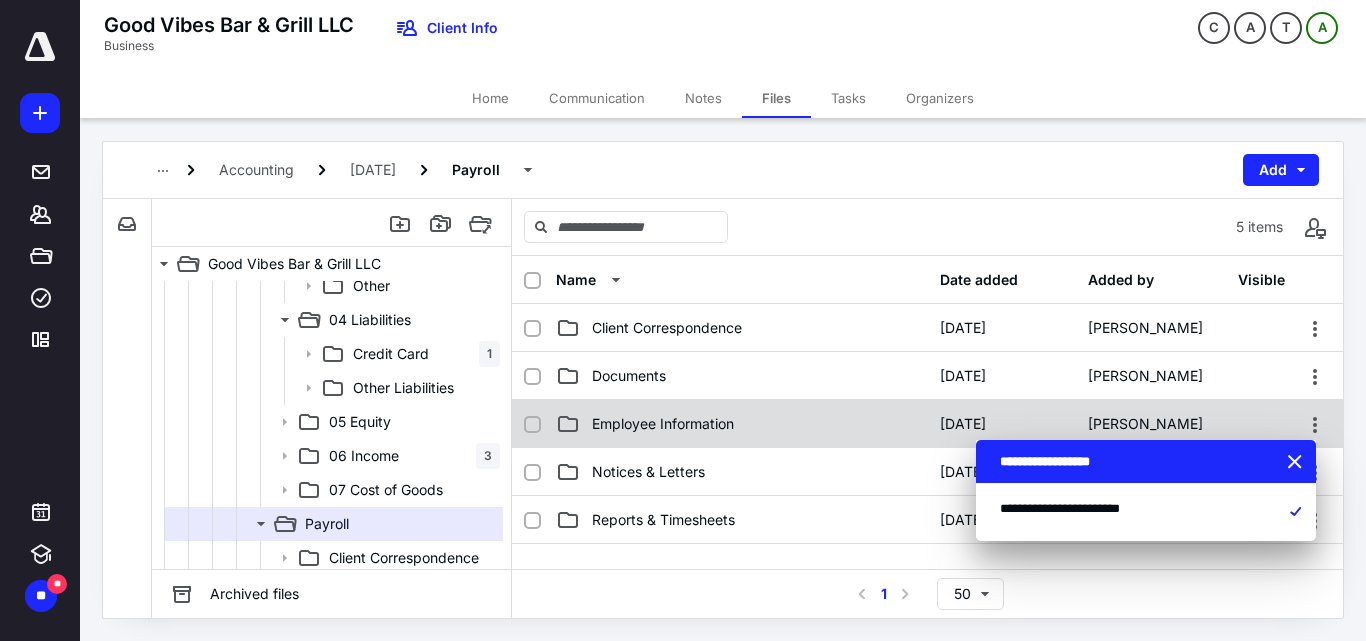 click on "Employee Information" at bounding box center (663, 424) 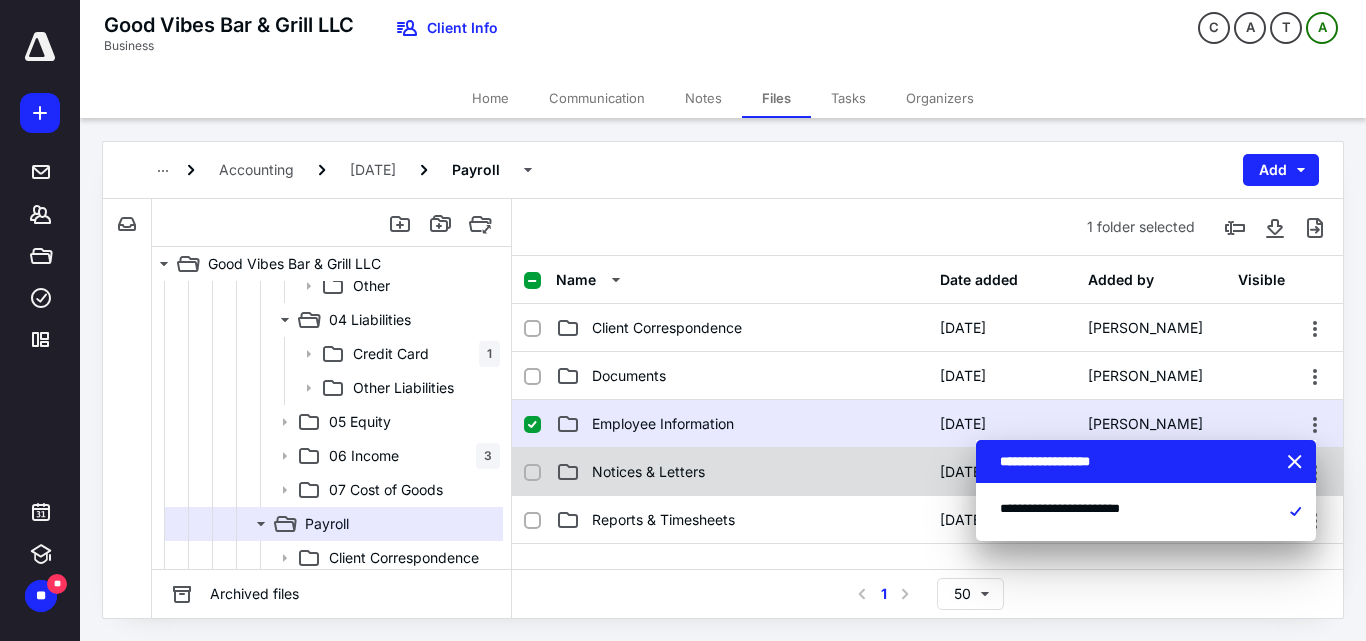 click on "Notices & Letters" at bounding box center [648, 472] 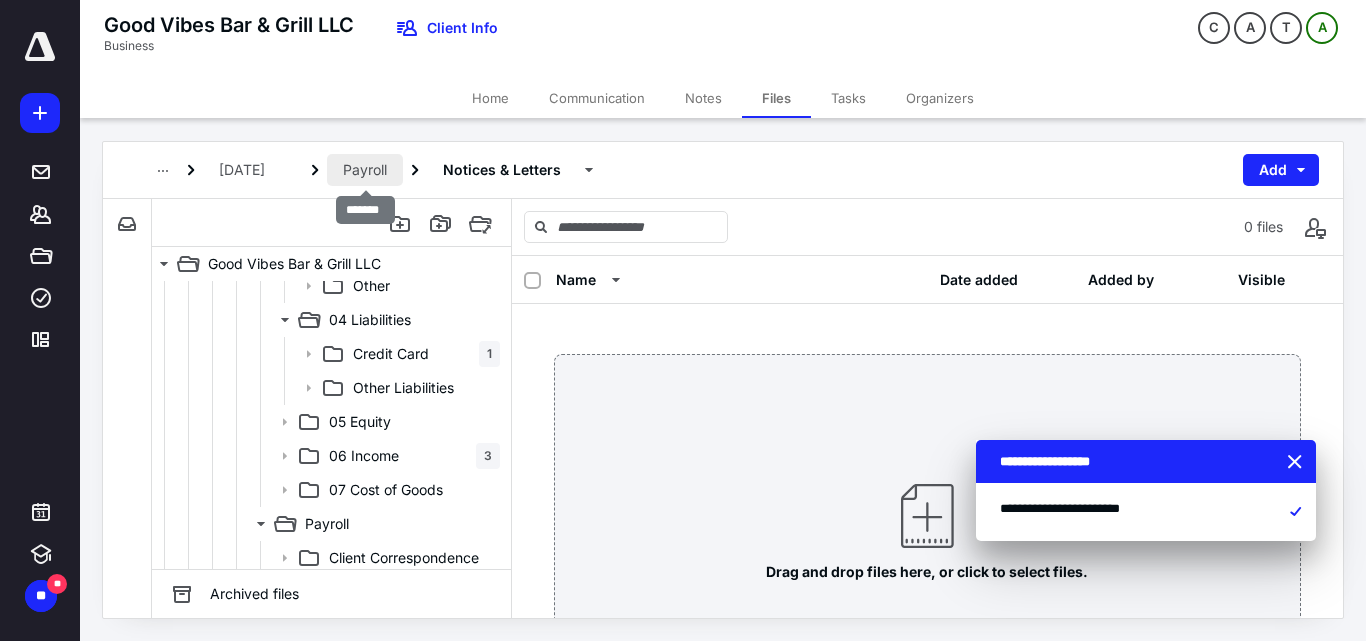 click on "Payroll" at bounding box center [365, 170] 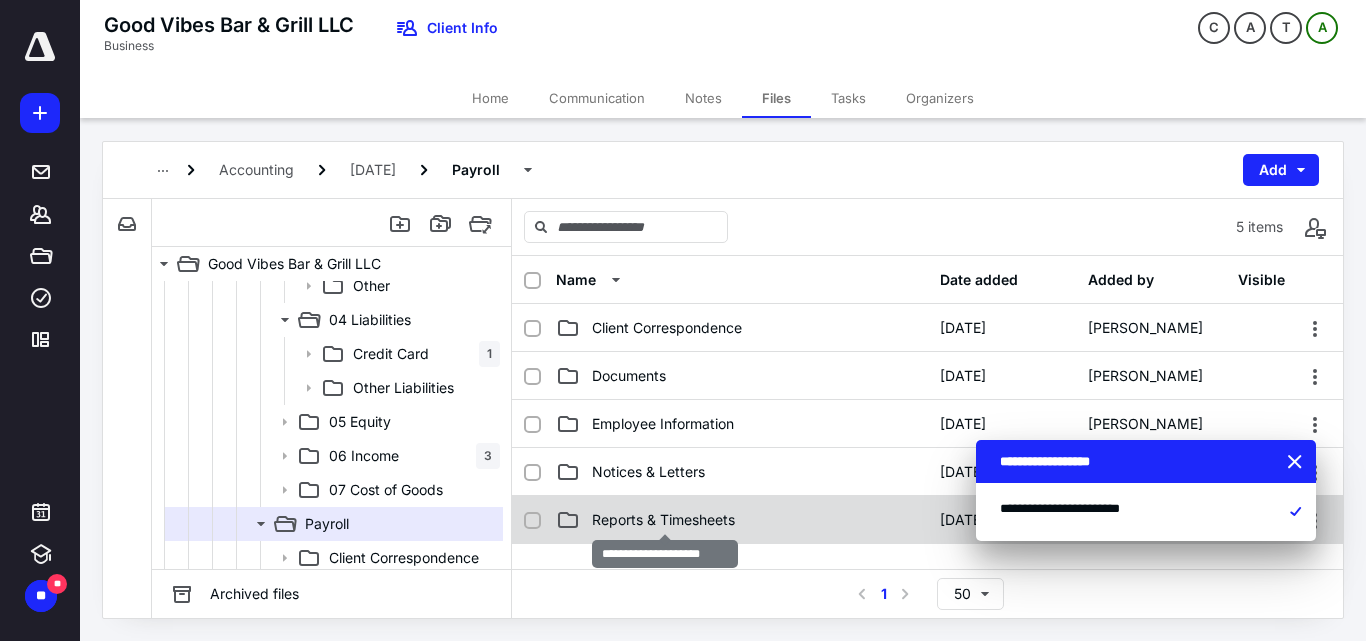 click on "Reports & Timesheets" at bounding box center (663, 520) 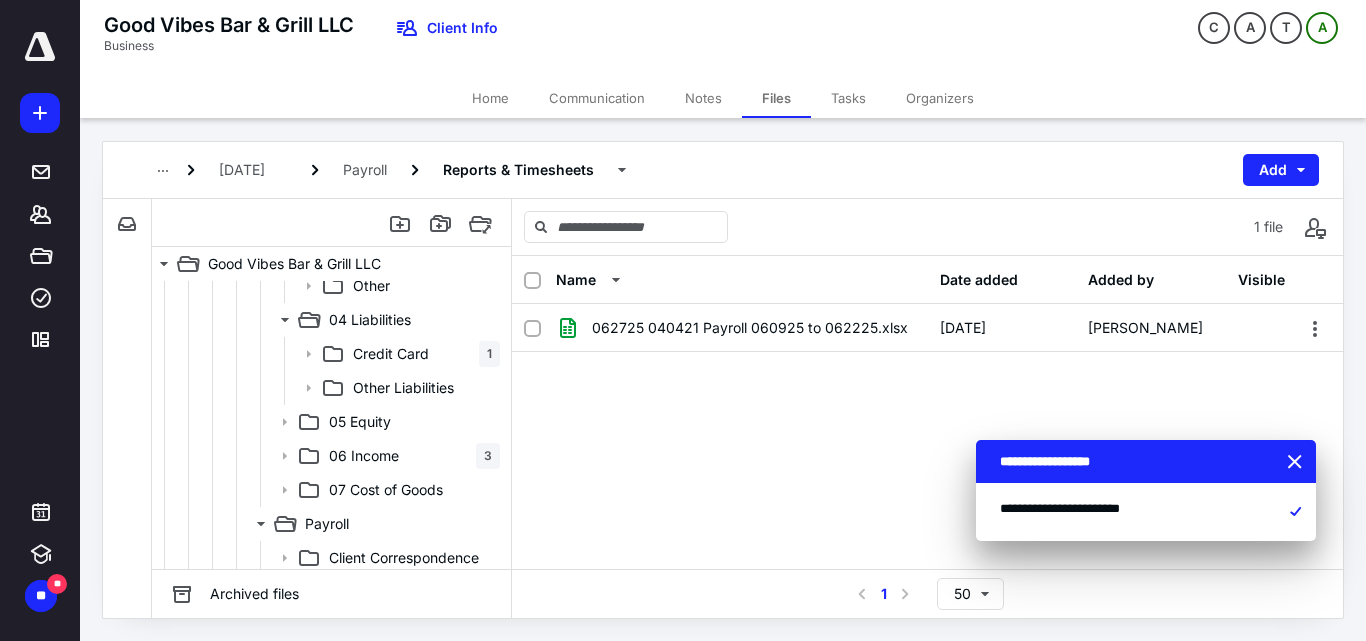 scroll, scrollTop: 800, scrollLeft: 0, axis: vertical 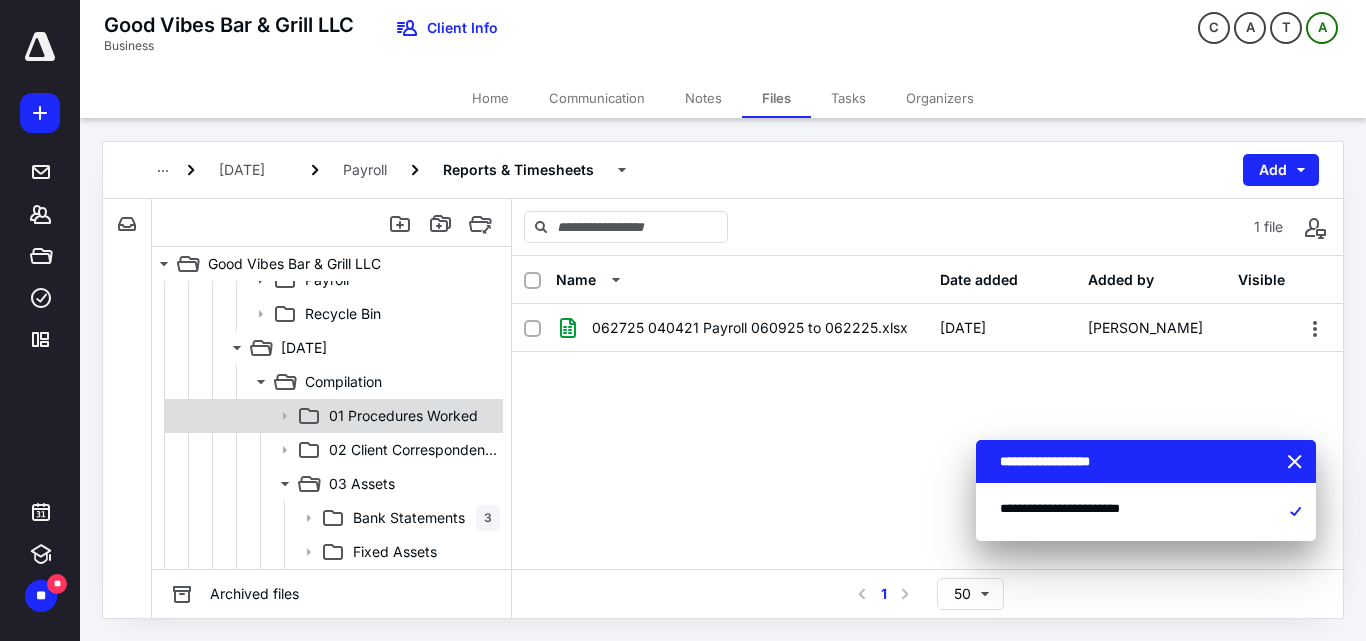 click on "01 Procedures Worked" at bounding box center (403, 416) 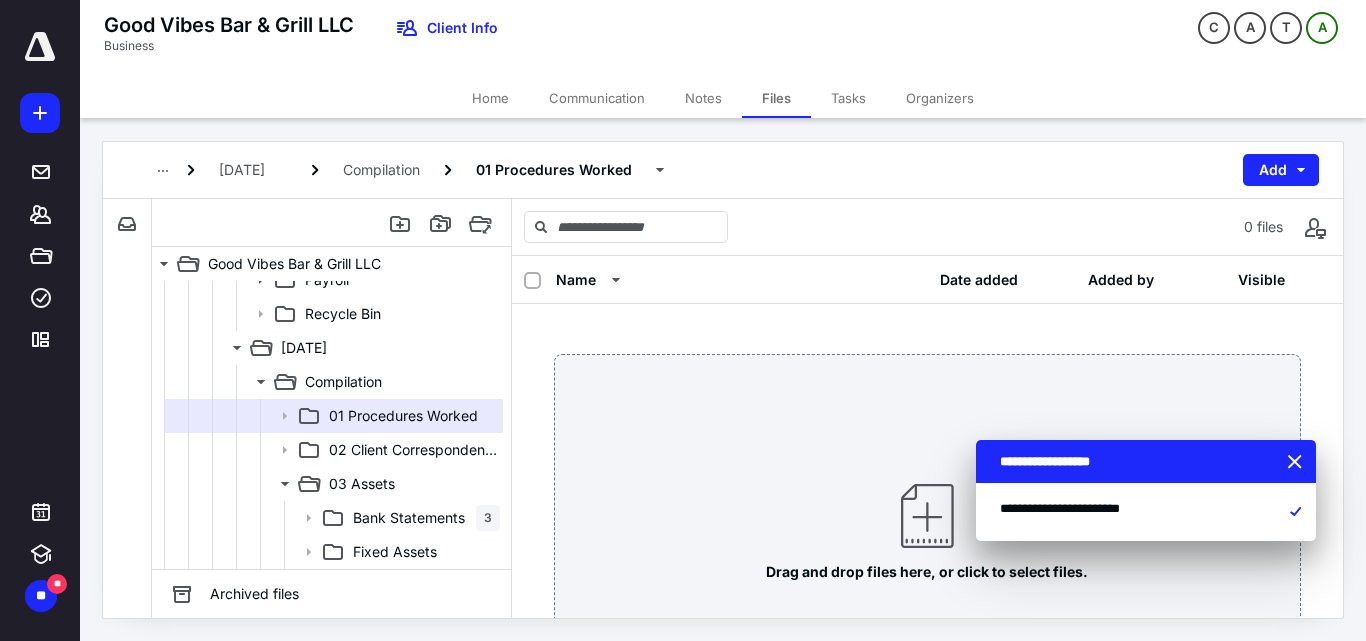 scroll, scrollTop: 900, scrollLeft: 0, axis: vertical 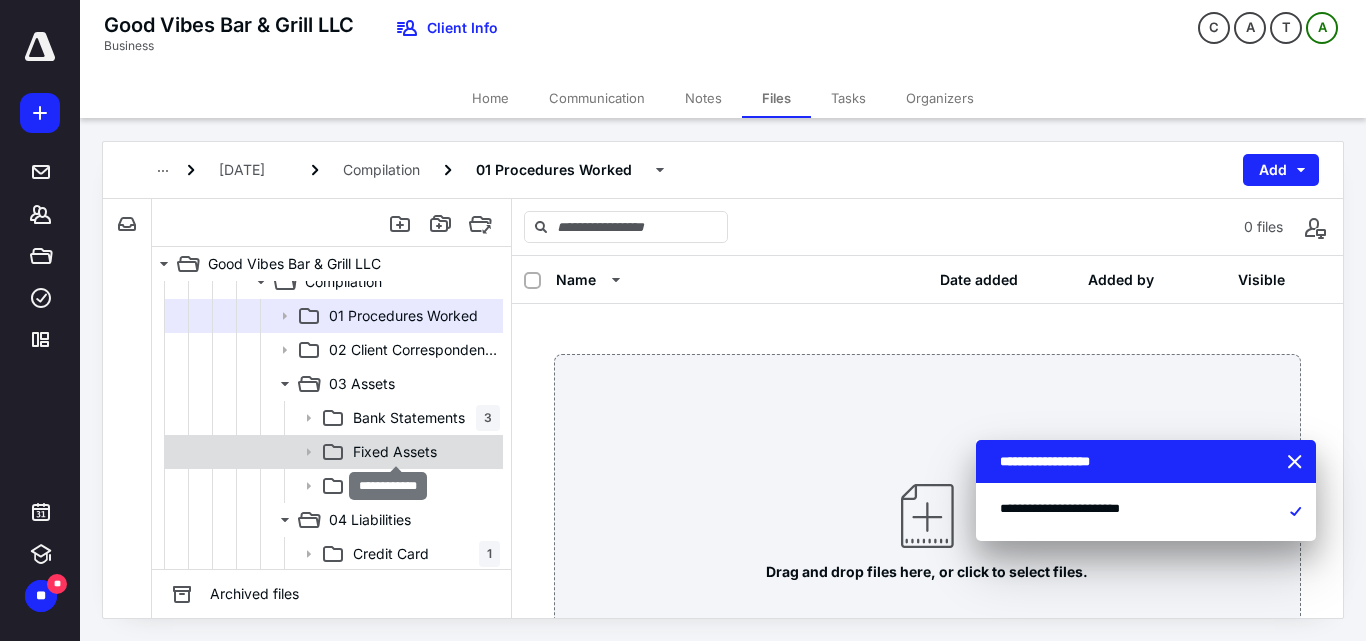 click on "Fixed Assets" at bounding box center [395, 452] 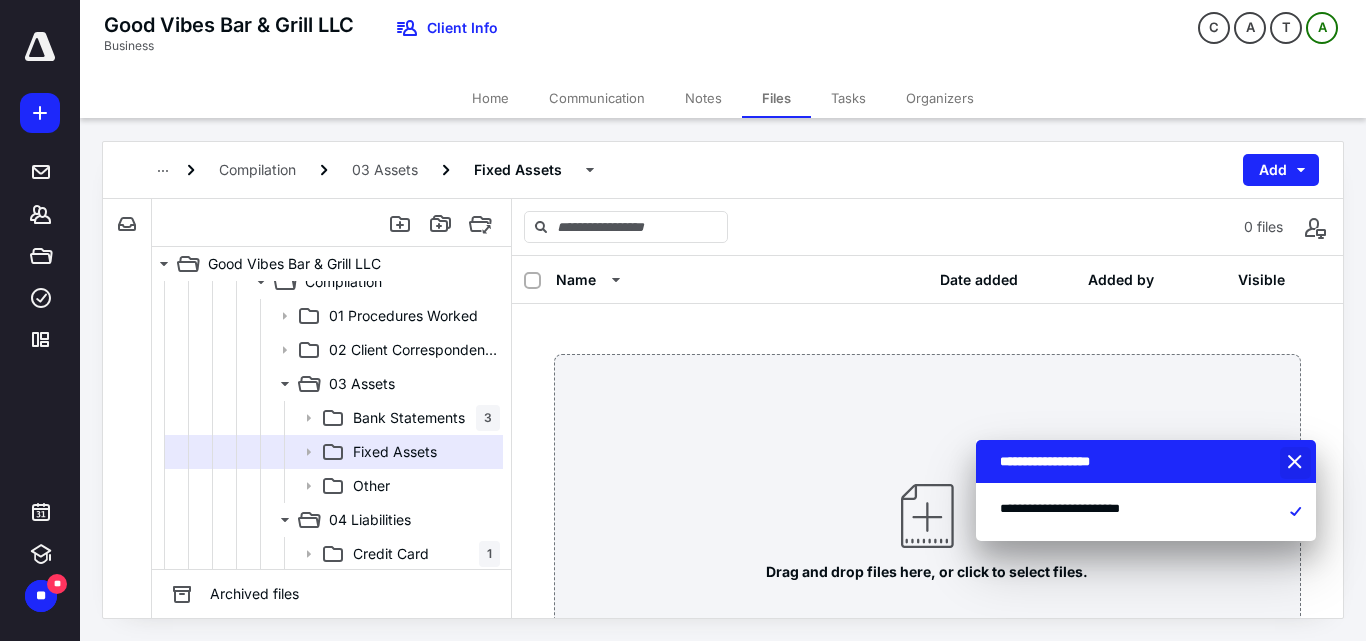 click at bounding box center (1297, 463) 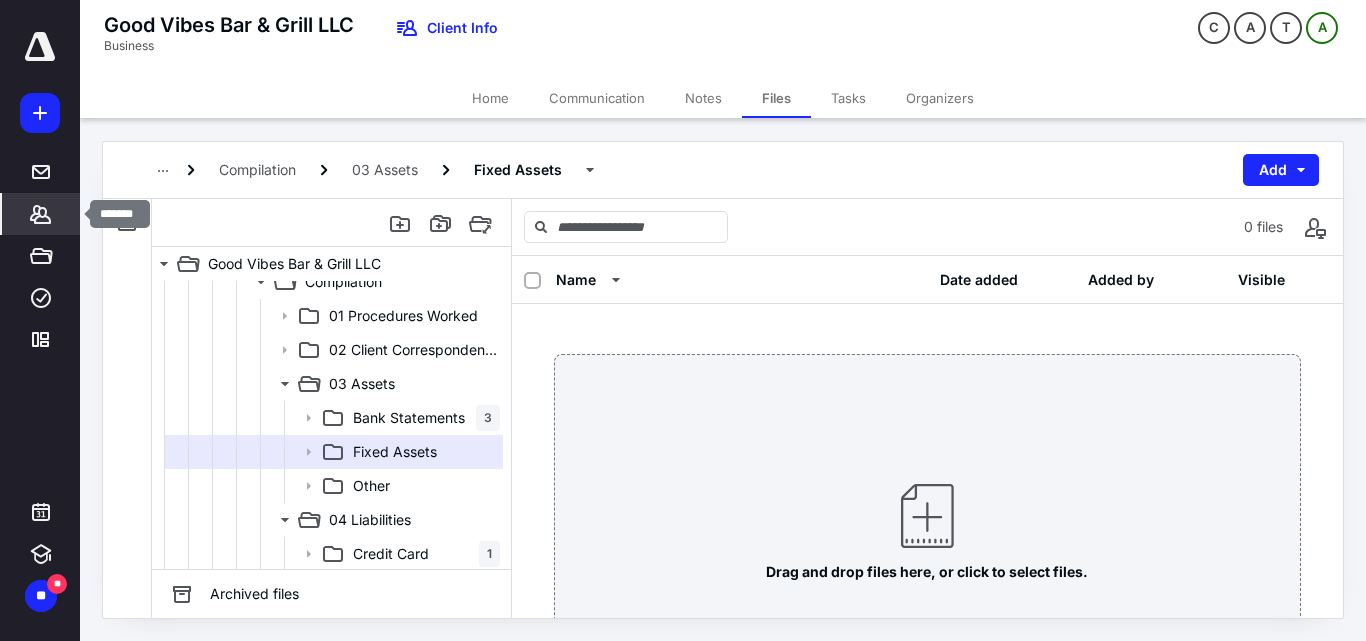 click 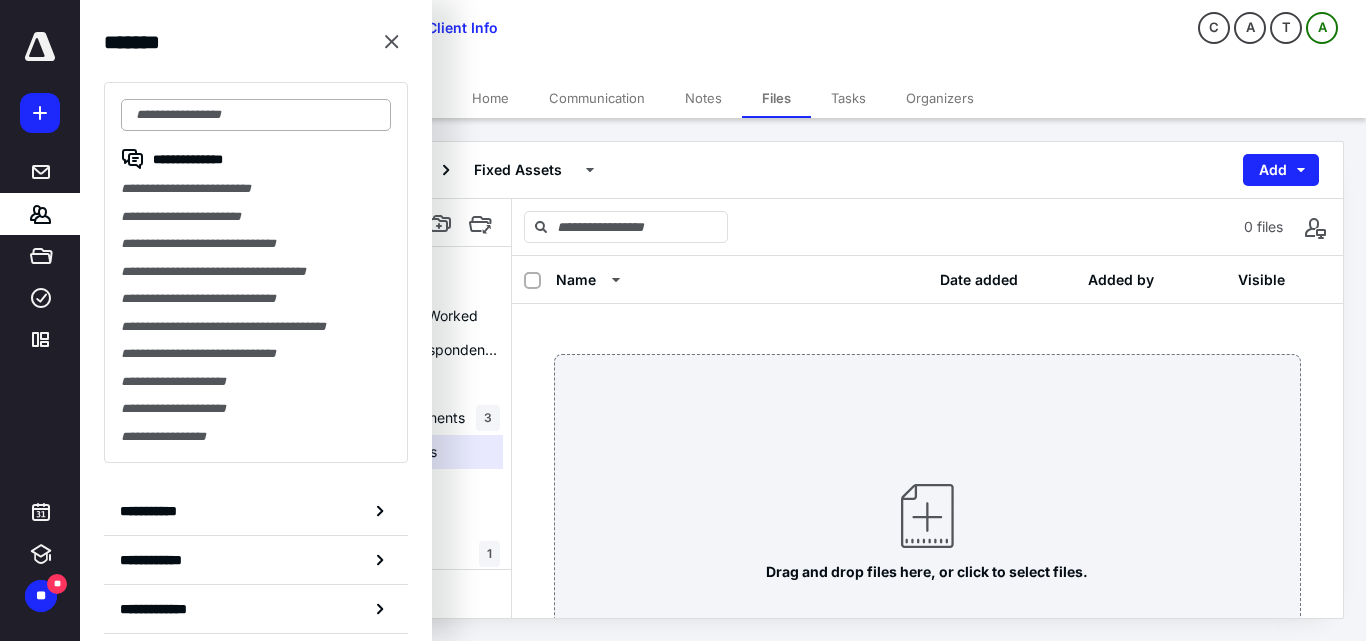 click at bounding box center (256, 115) 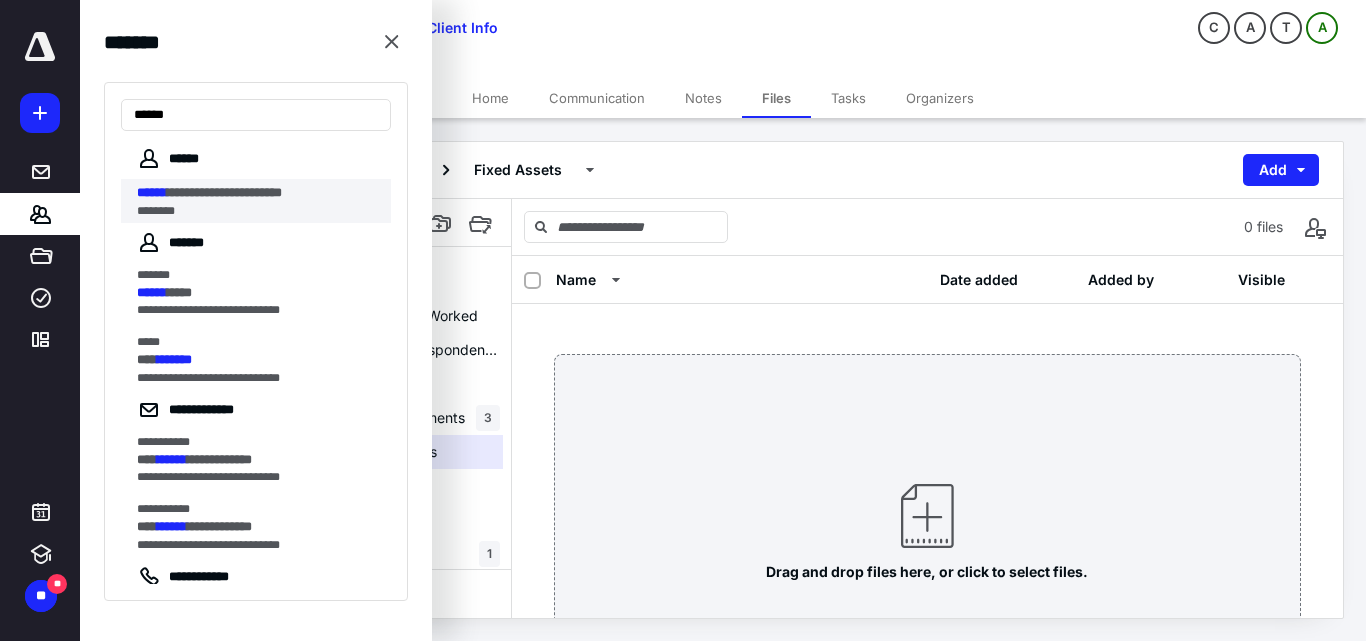 type on "******" 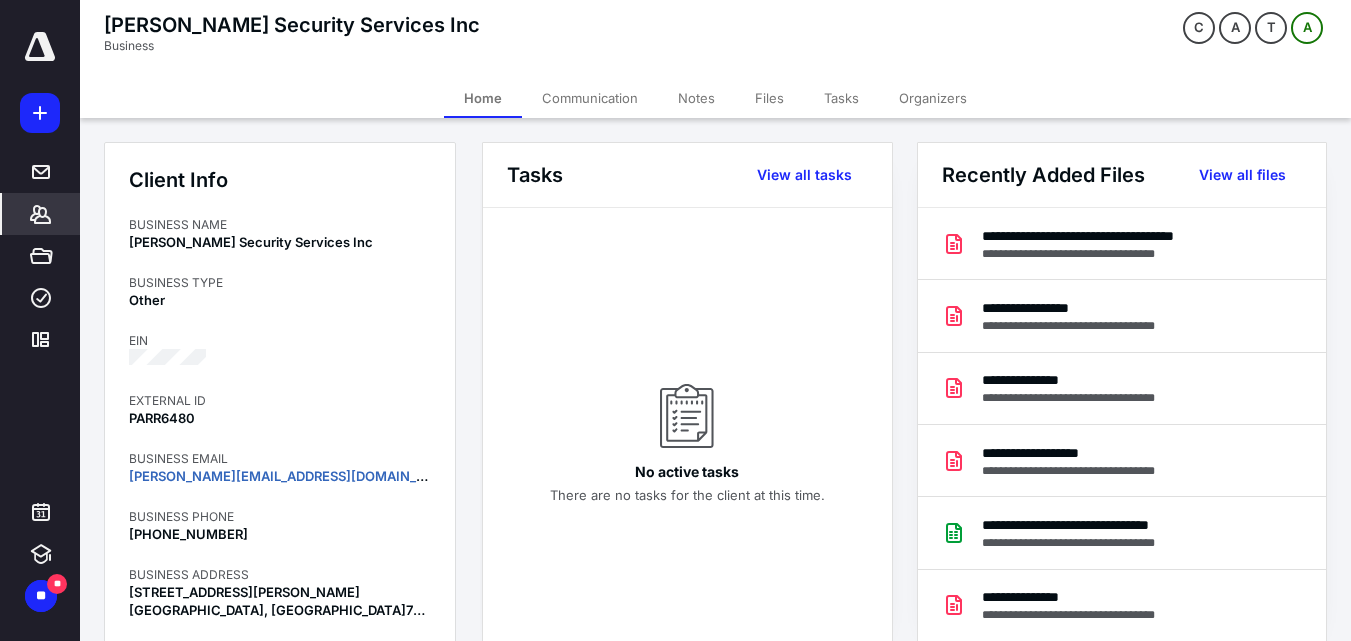 click on "Files" at bounding box center [769, 98] 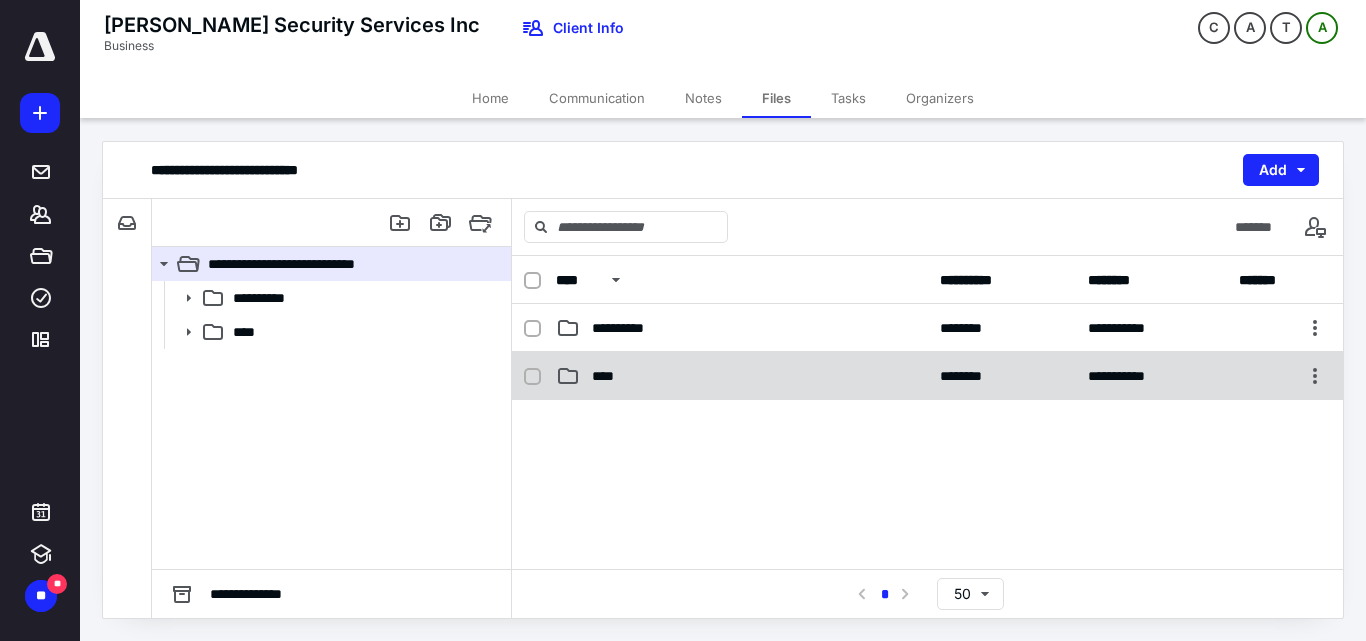 click on "****" at bounding box center (742, 376) 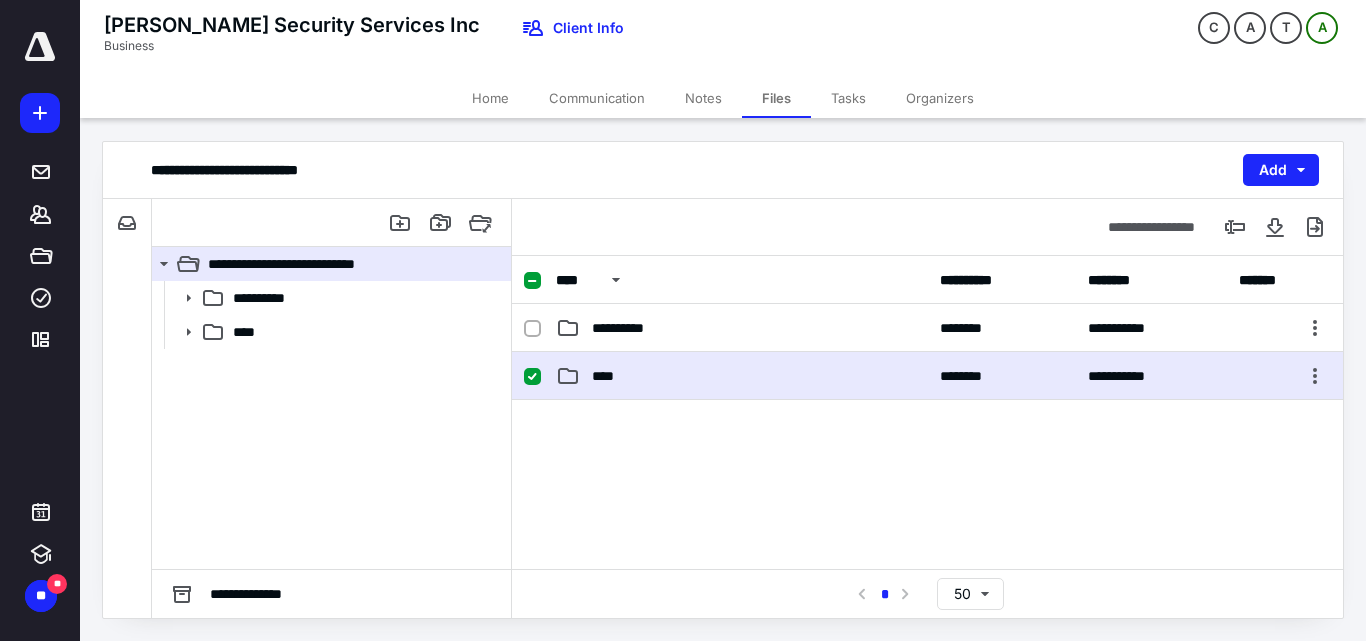 click on "****" at bounding box center (742, 376) 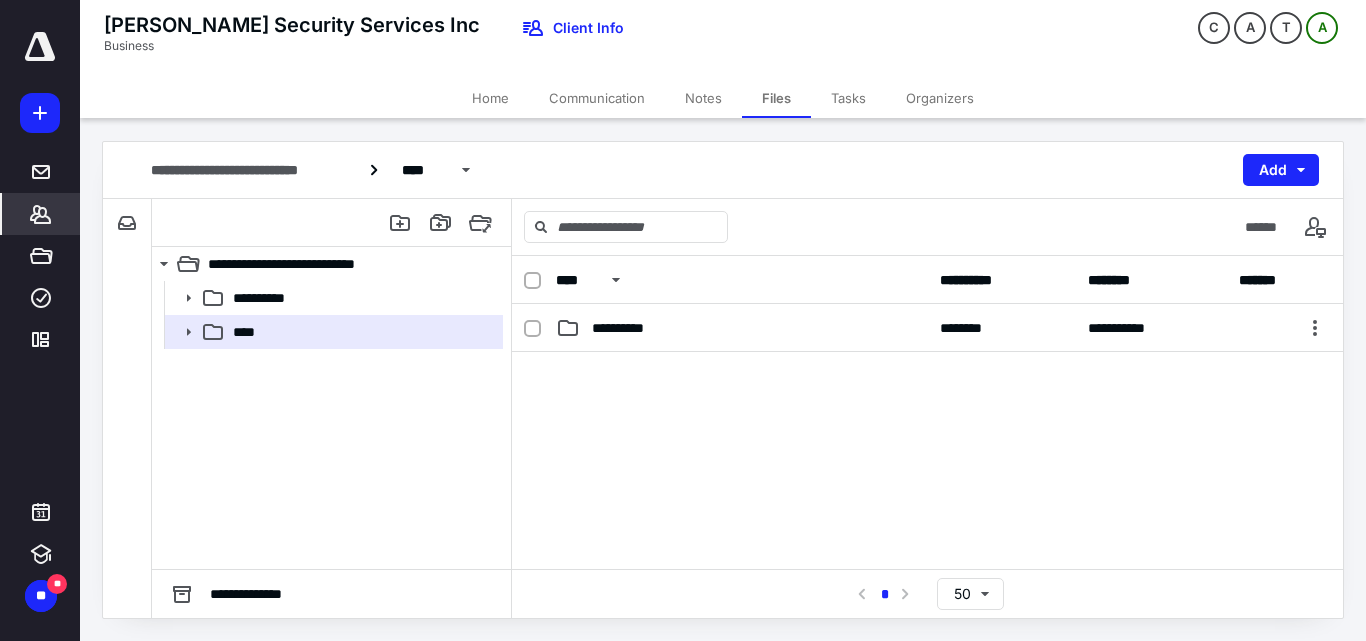 click 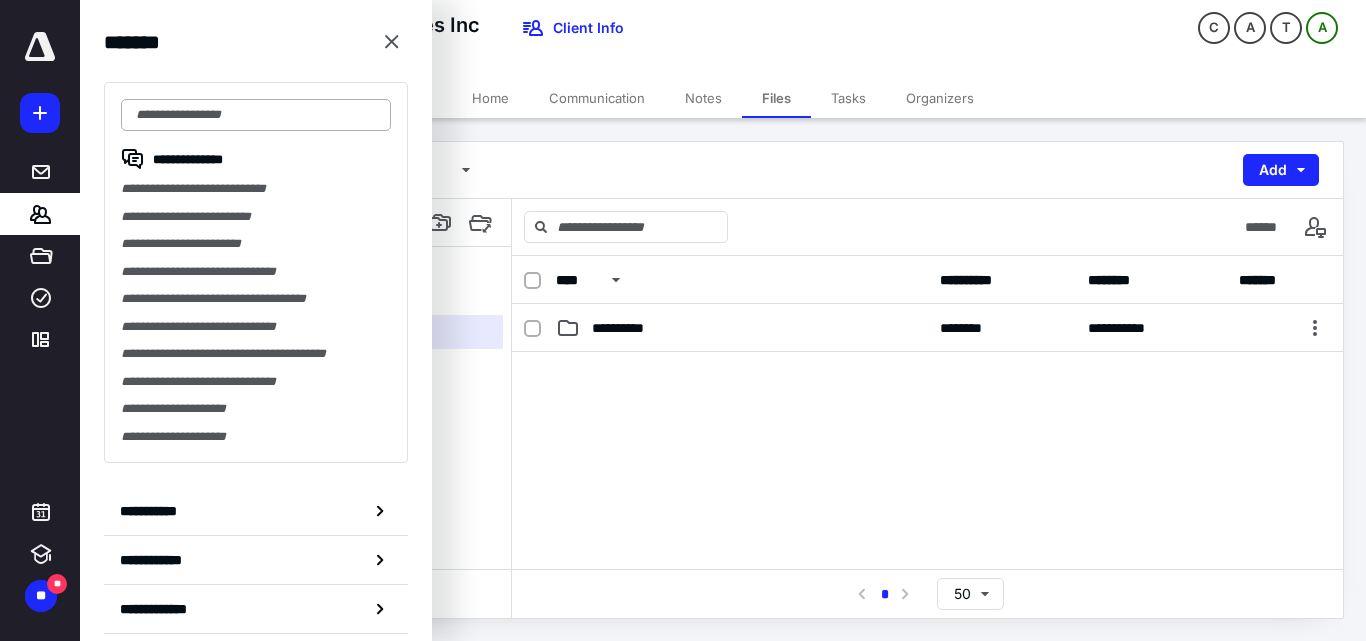 click at bounding box center (256, 115) 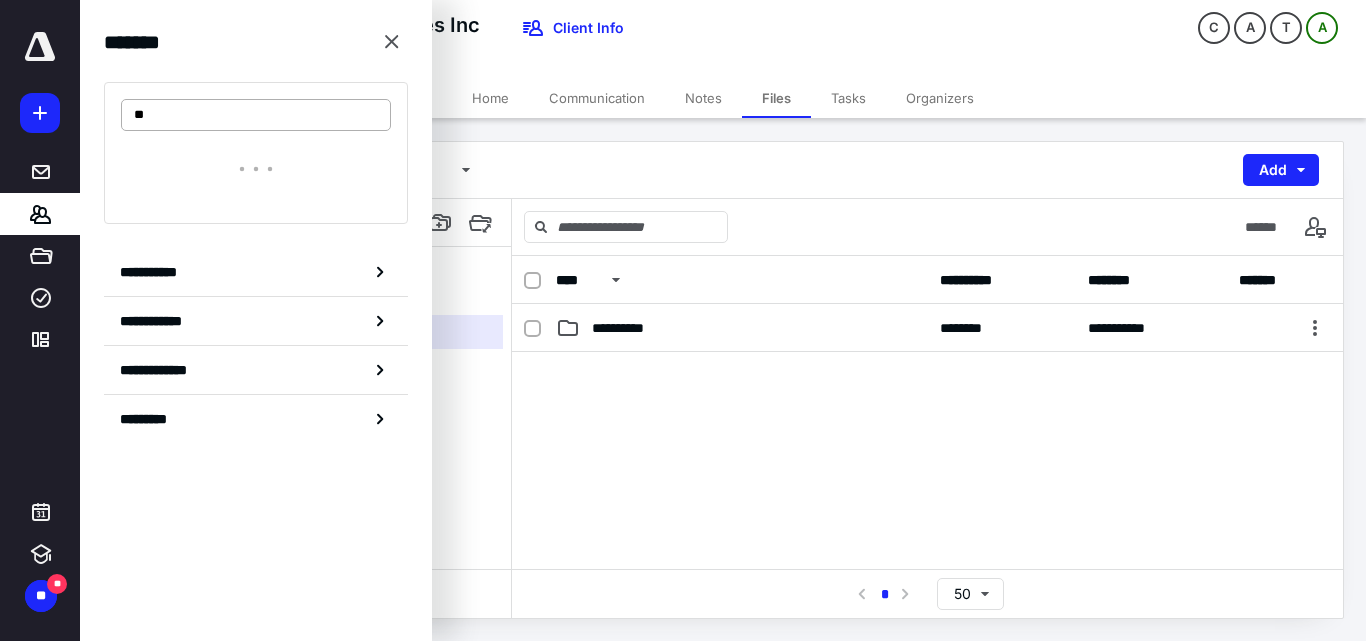 type on "*" 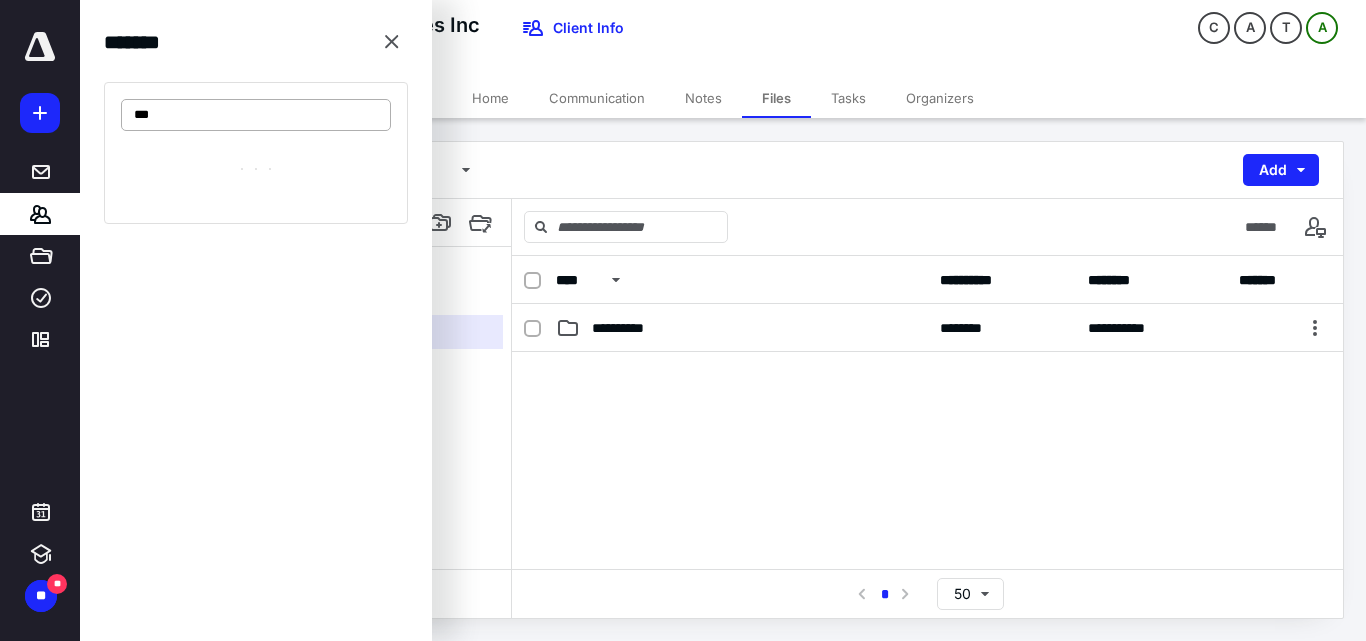 type on "****" 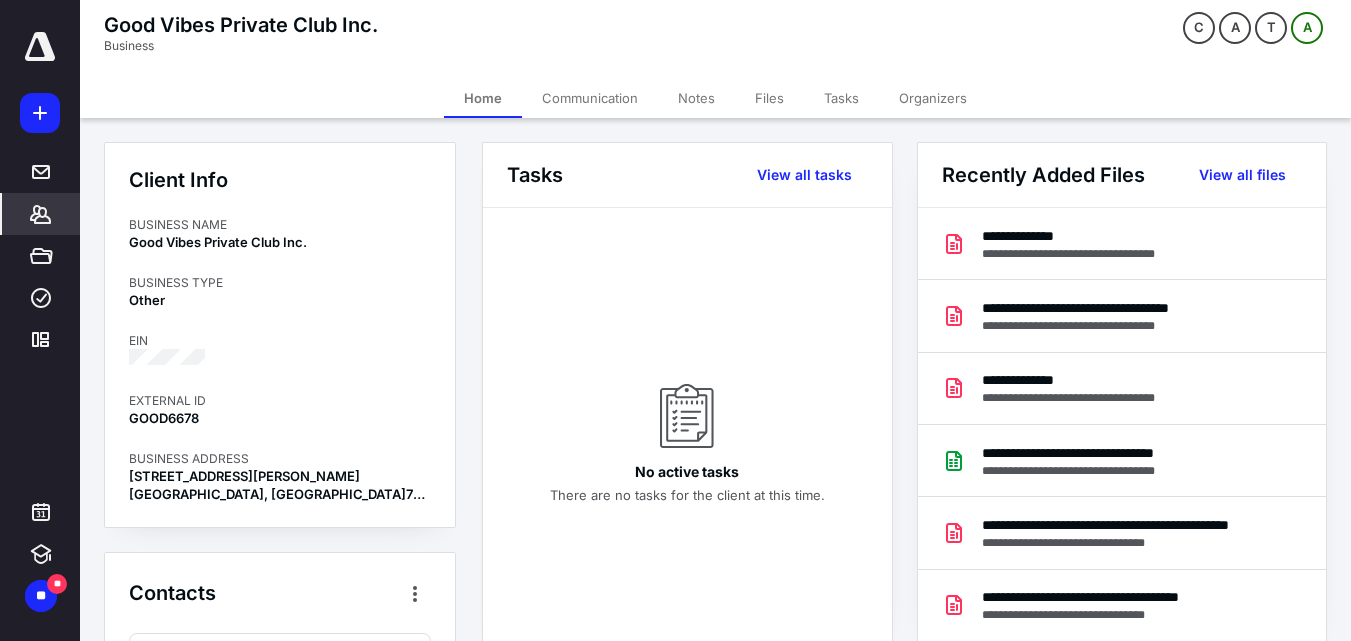 click on "Files" at bounding box center [769, 98] 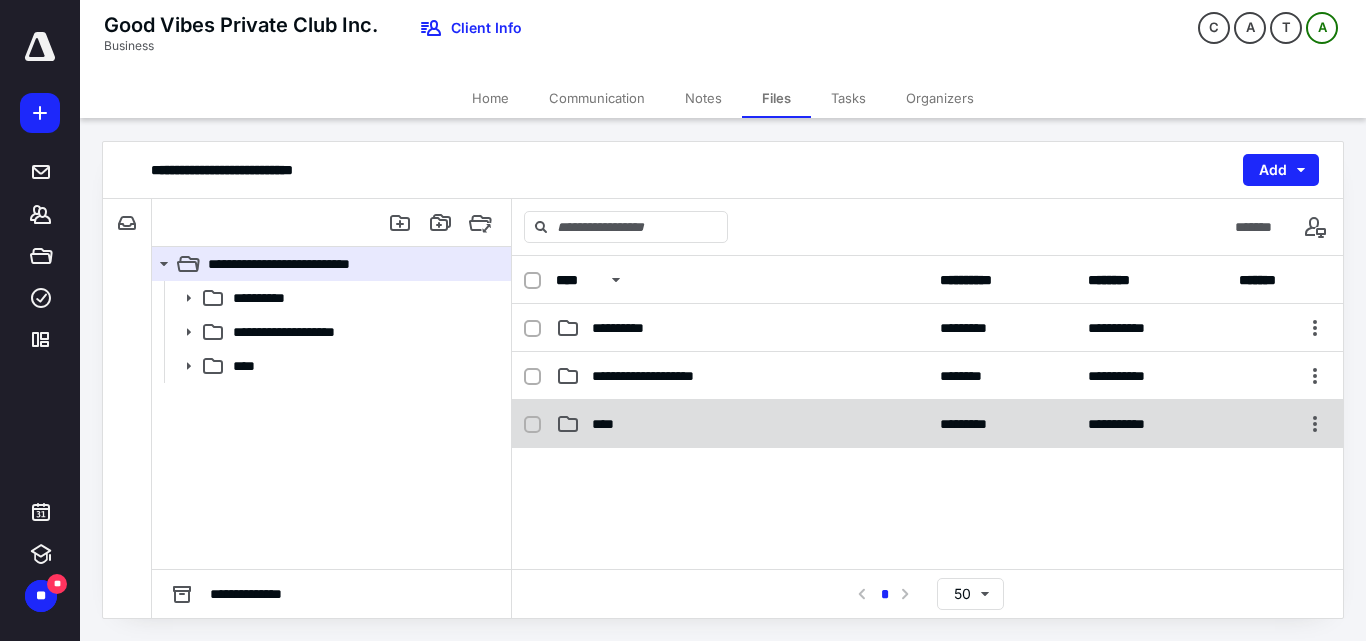click on "****" at bounding box center (742, 424) 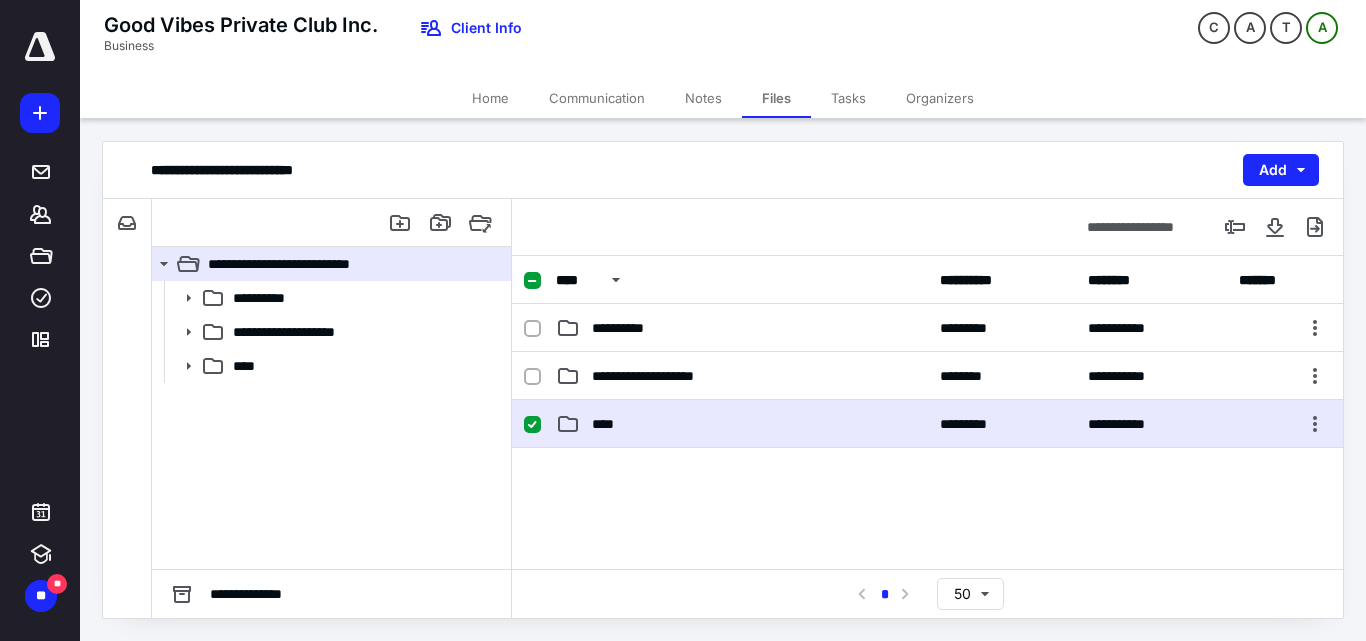 click on "****" at bounding box center [742, 424] 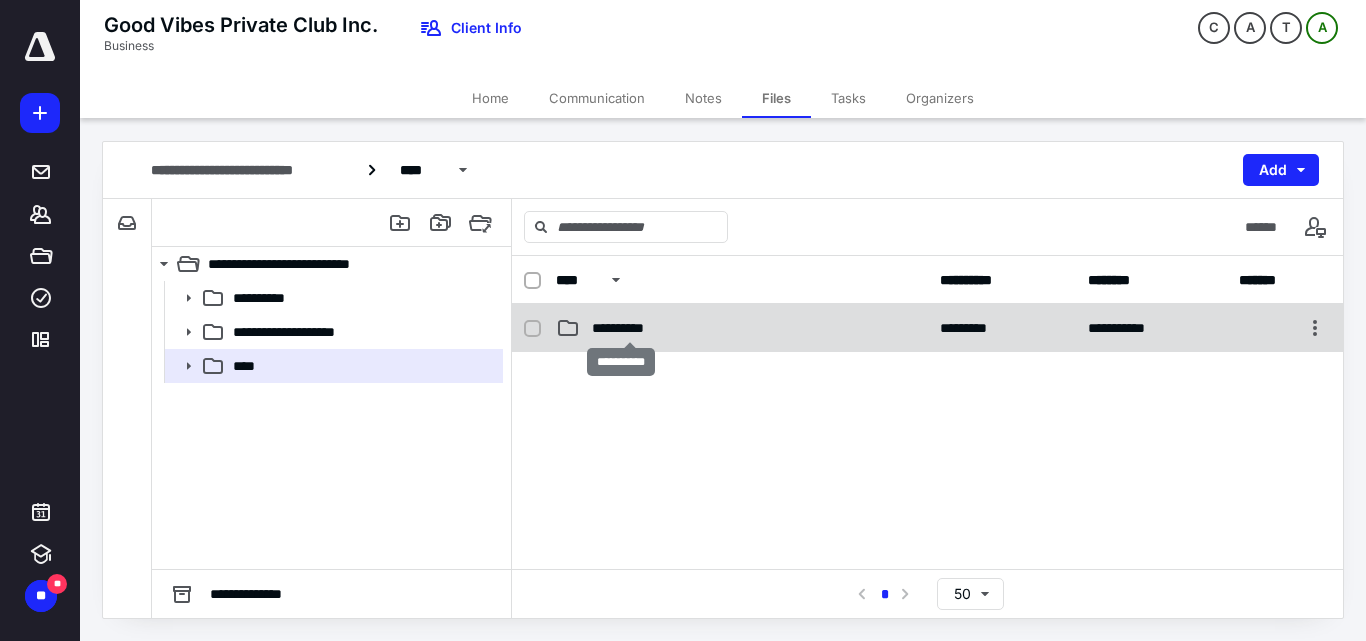 click on "**********" at bounding box center [629, 328] 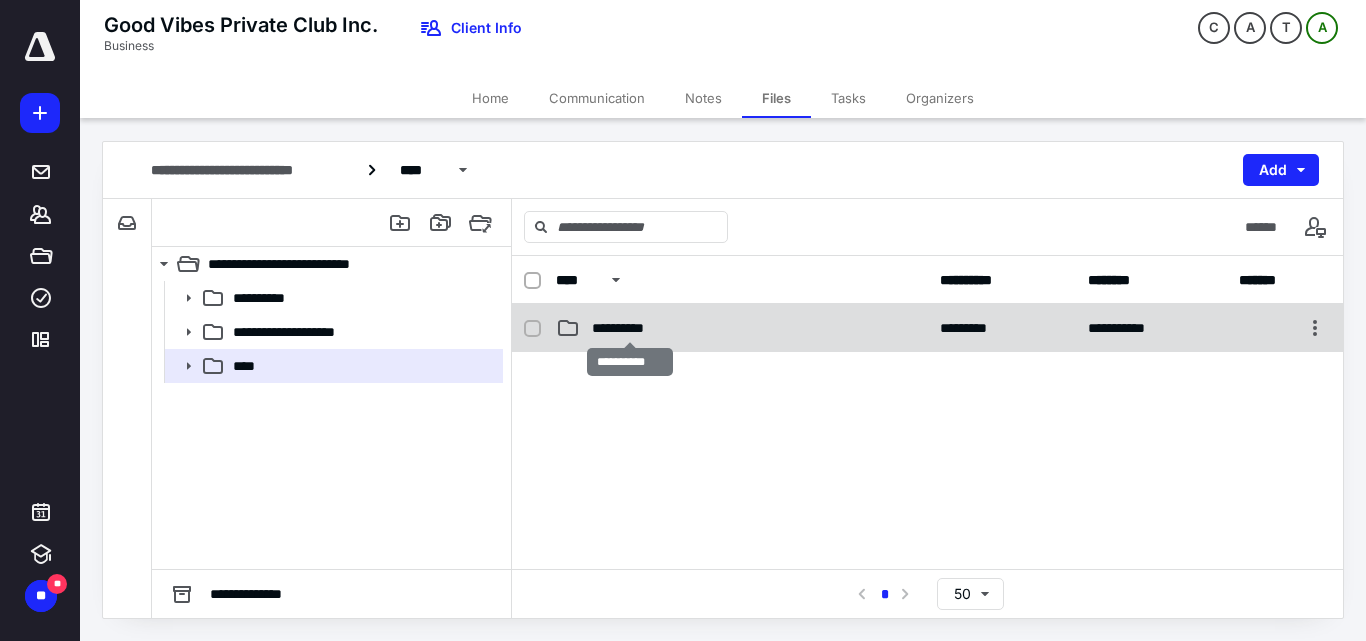 click on "**********" at bounding box center (629, 328) 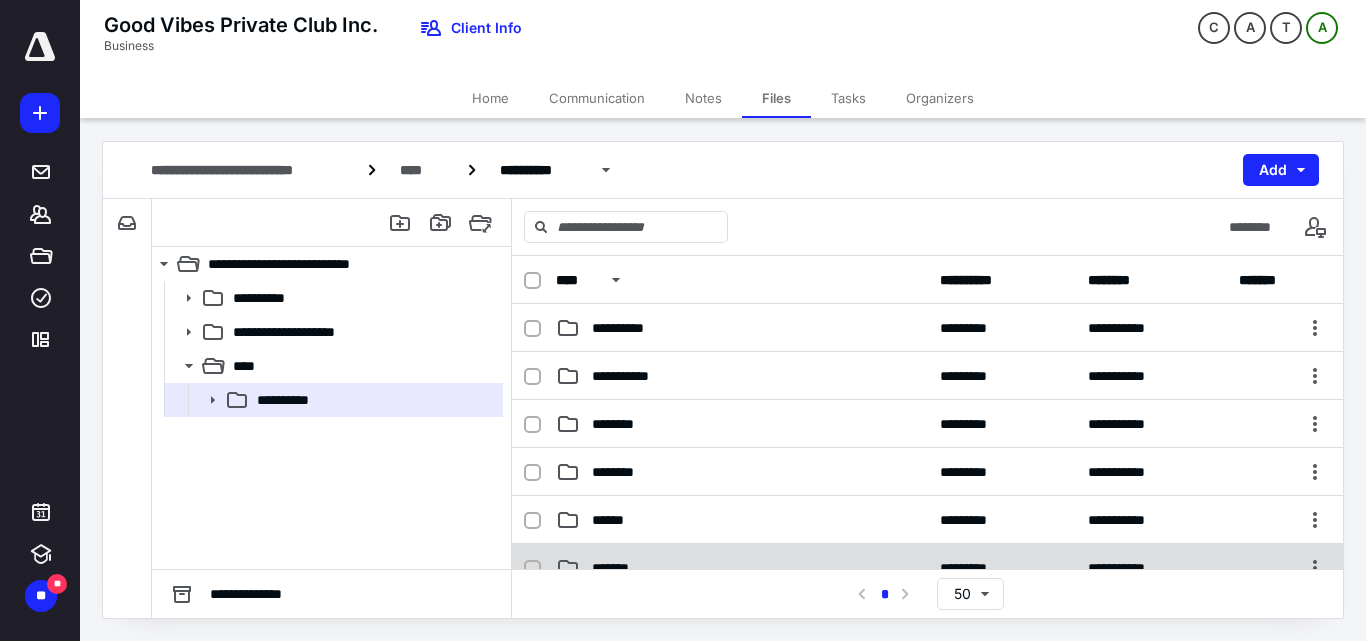 scroll, scrollTop: 100, scrollLeft: 0, axis: vertical 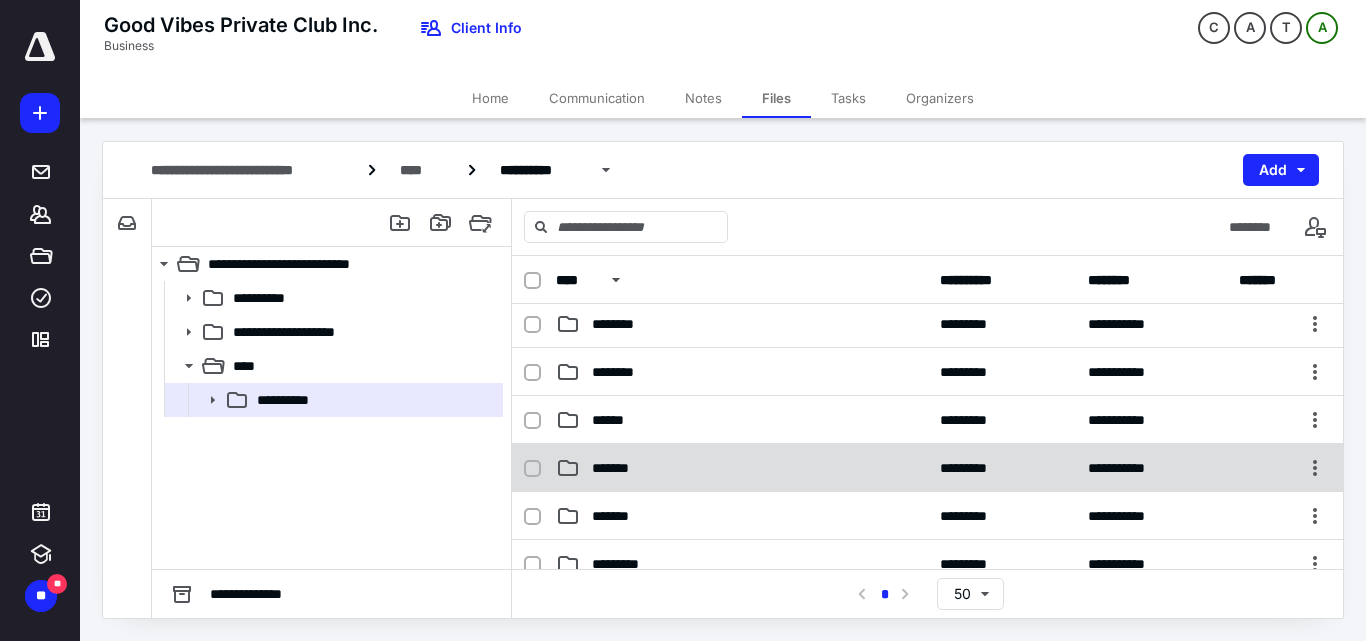 click on "*******" at bounding box center [742, 468] 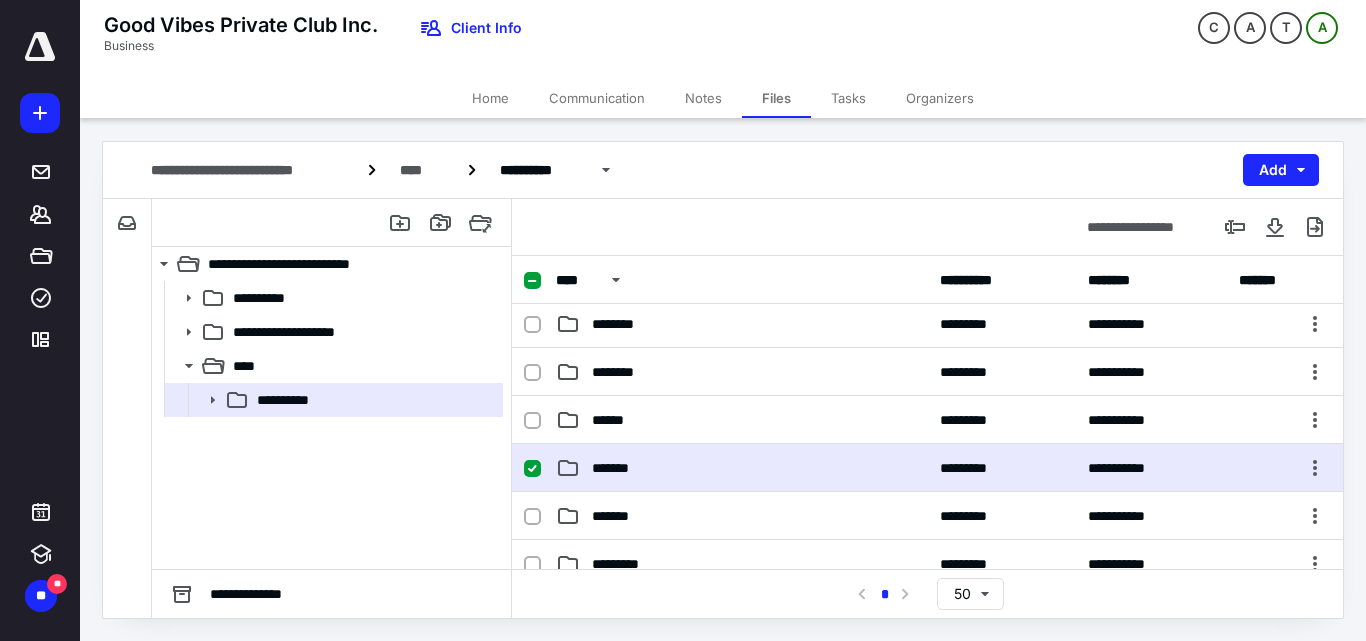 click on "*******" at bounding box center [742, 468] 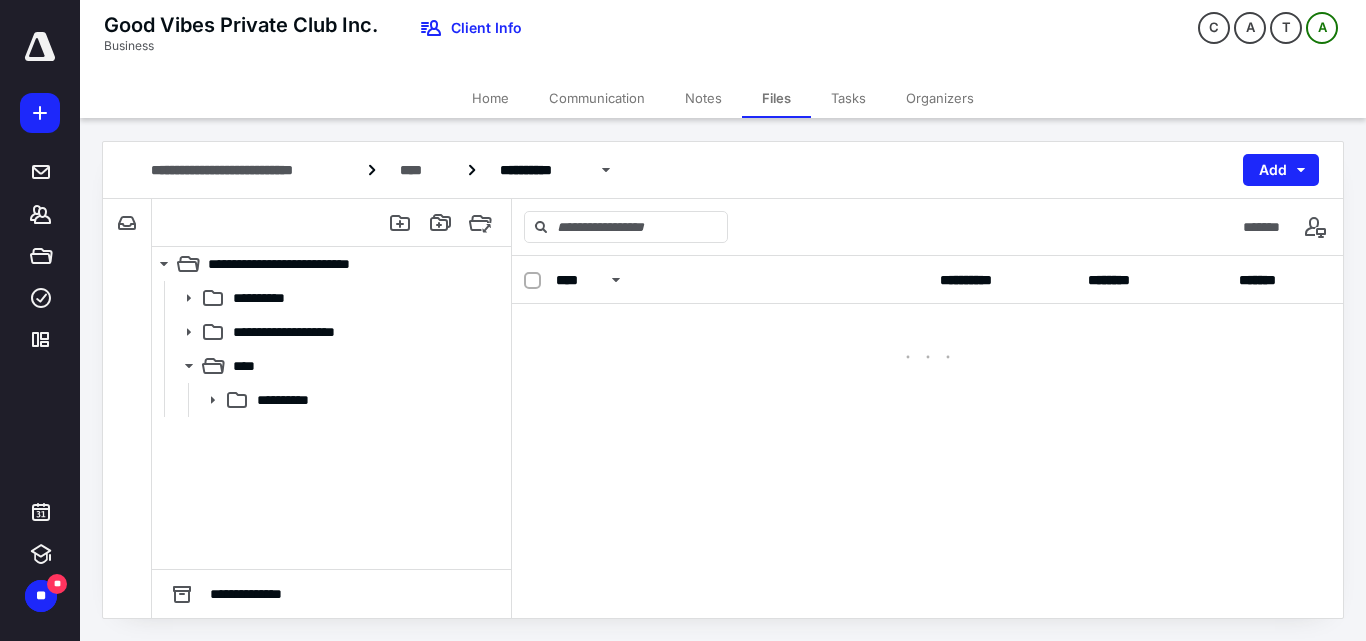 scroll, scrollTop: 0, scrollLeft: 0, axis: both 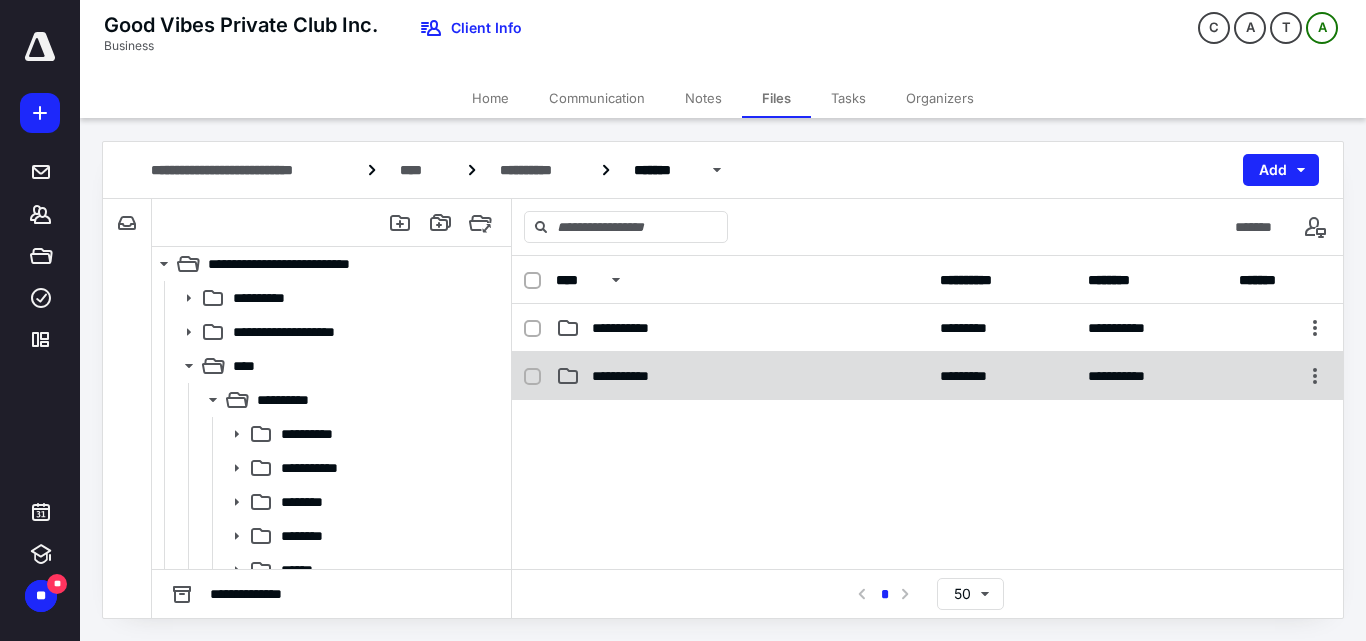 click on "**********" at bounding box center [742, 376] 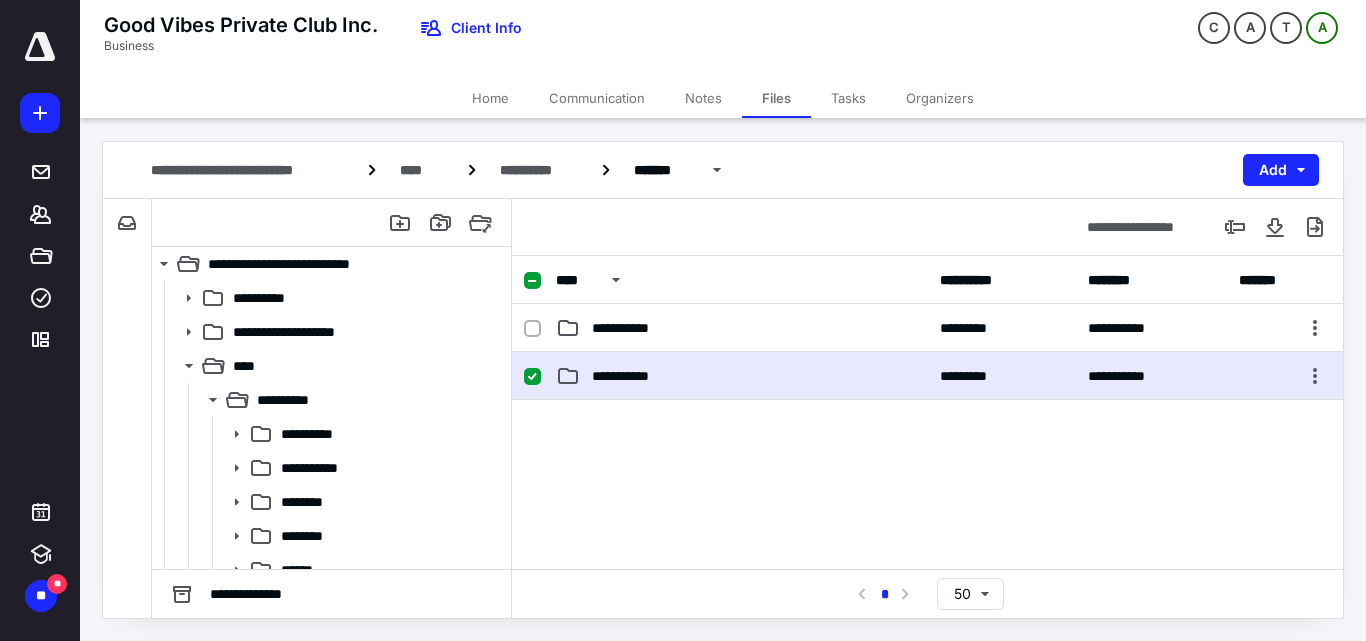 click on "**********" at bounding box center (742, 376) 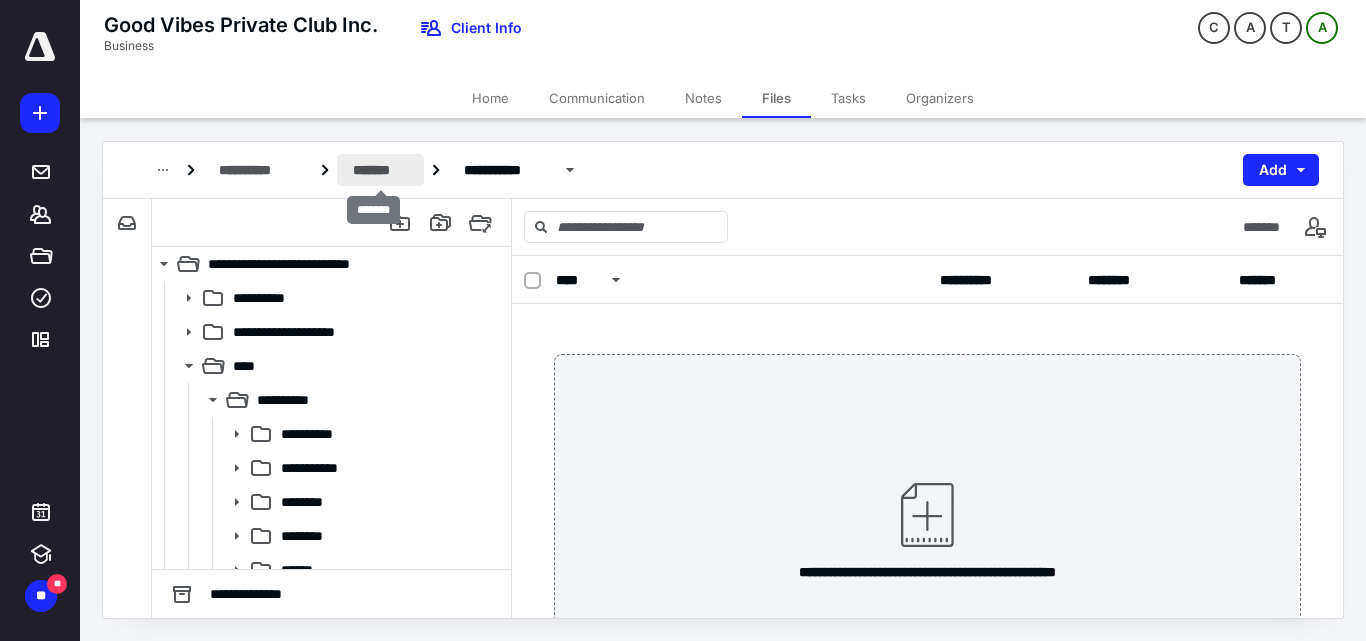 click on "*******" at bounding box center [380, 170] 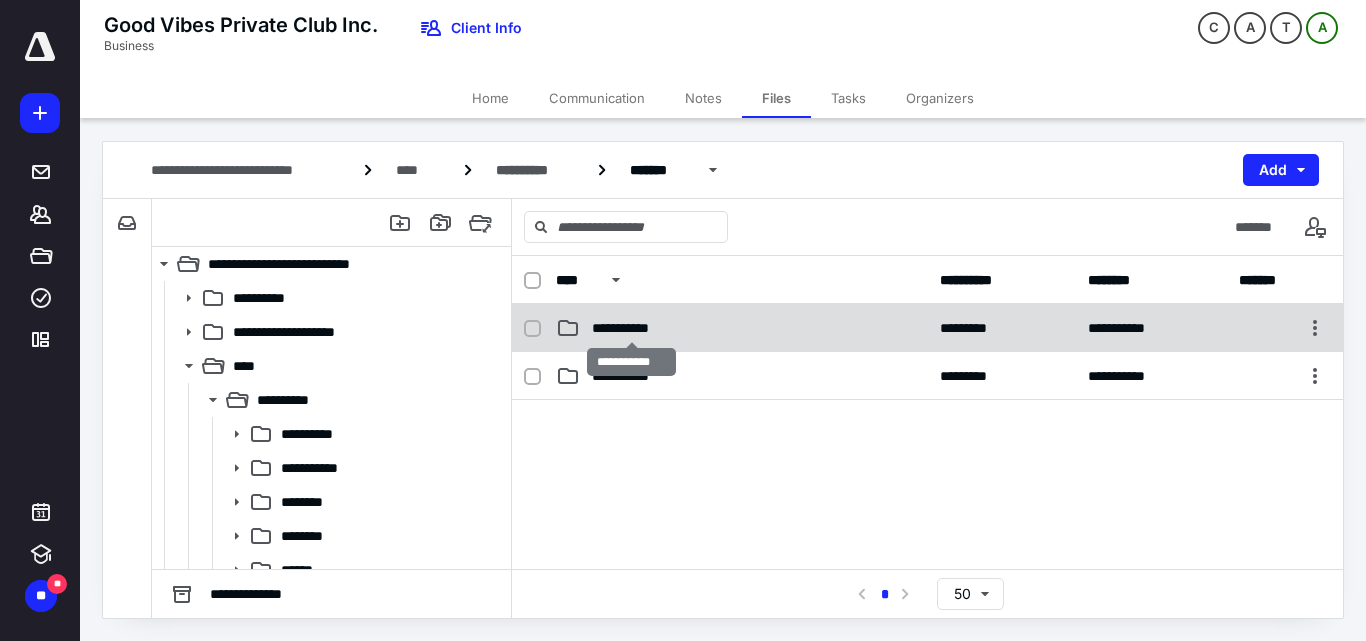 click on "**********" at bounding box center (631, 328) 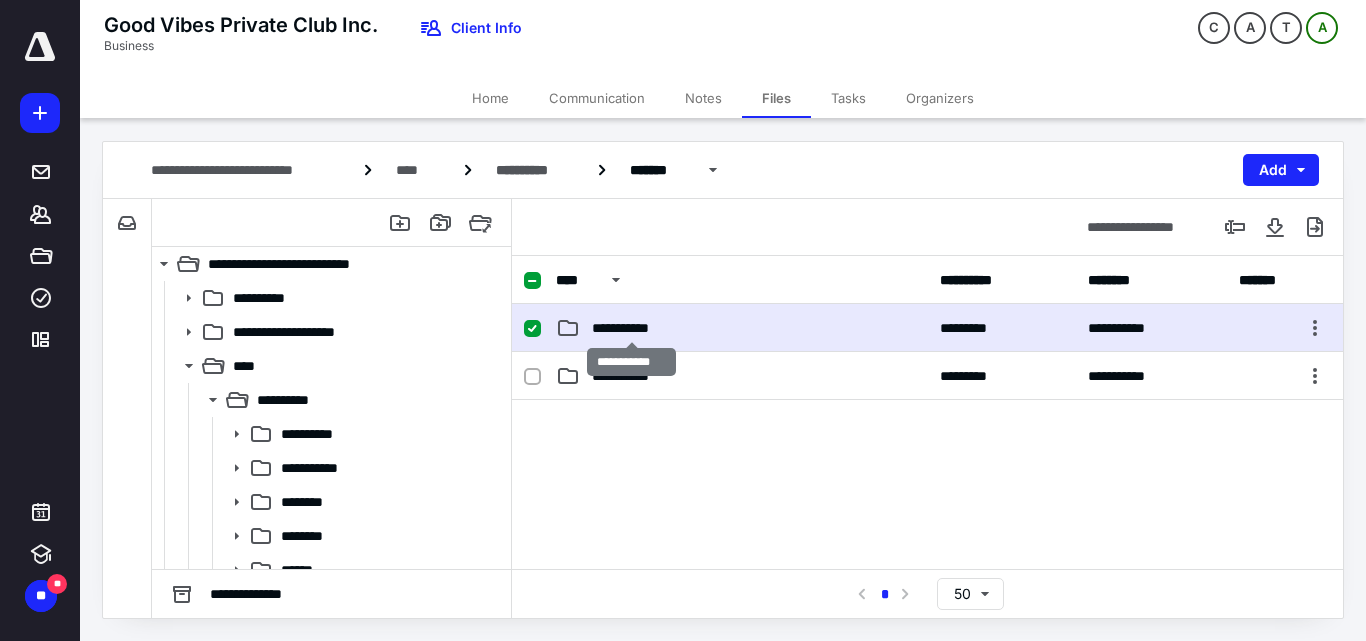 click on "**********" at bounding box center (631, 328) 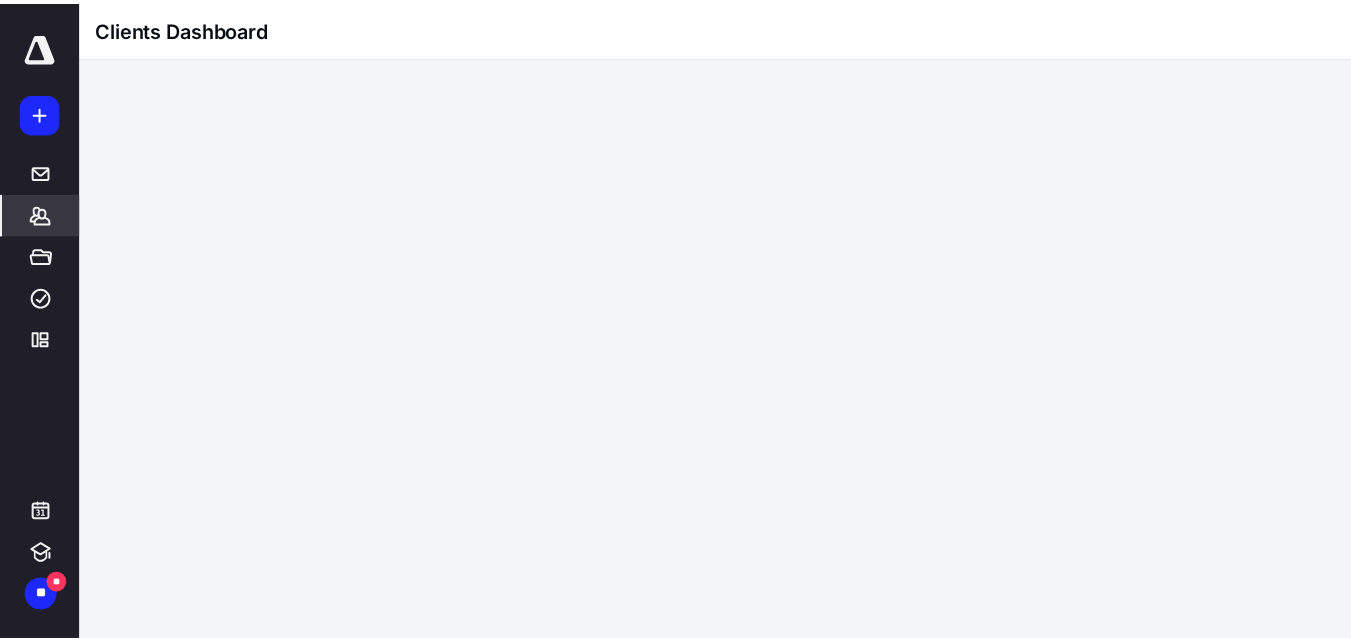 scroll, scrollTop: 0, scrollLeft: 0, axis: both 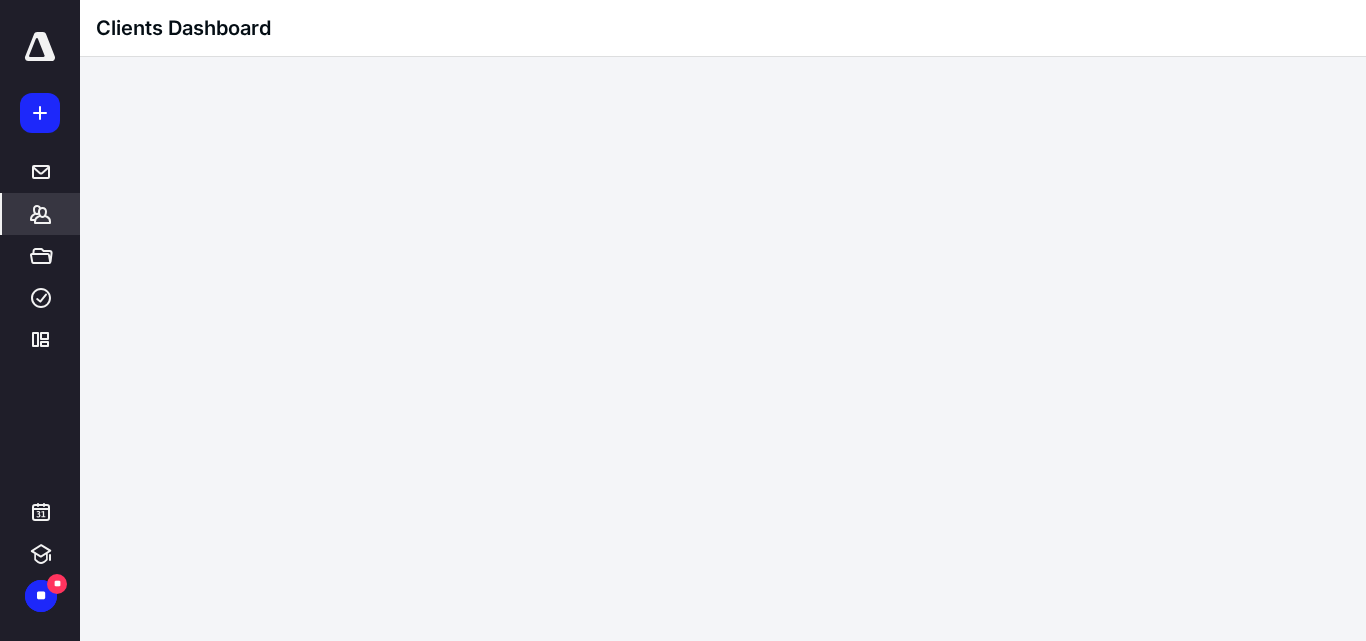 click 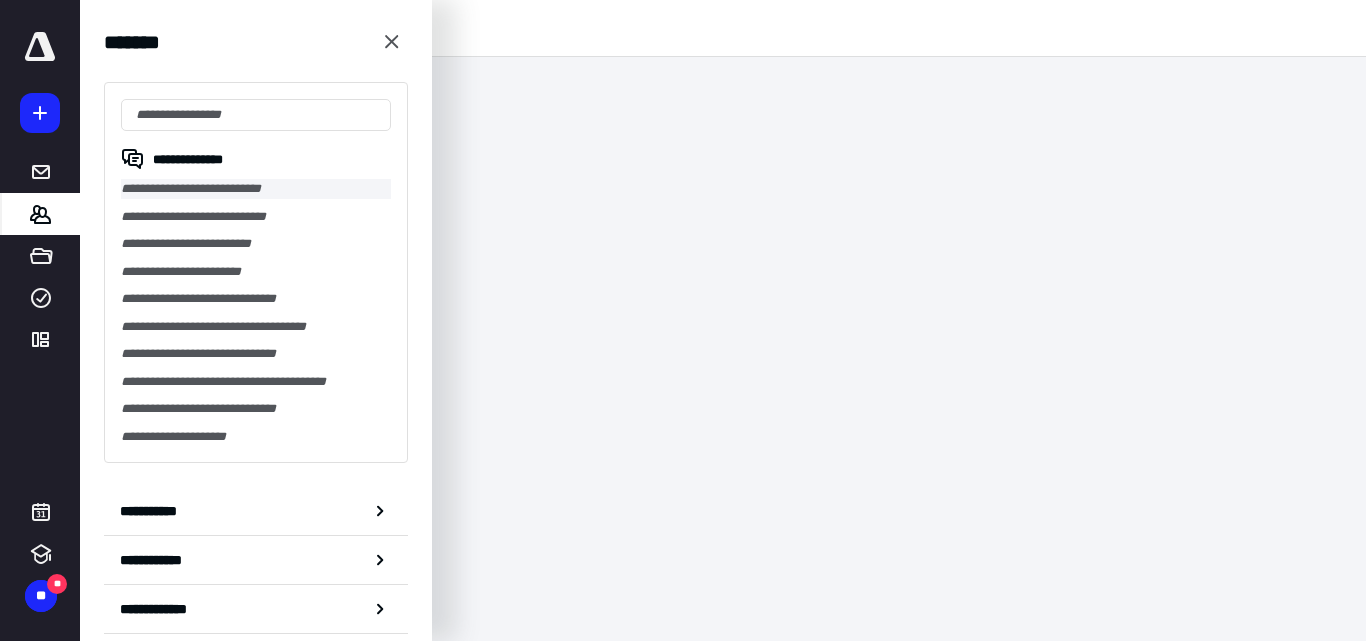 click on "**********" at bounding box center [256, 189] 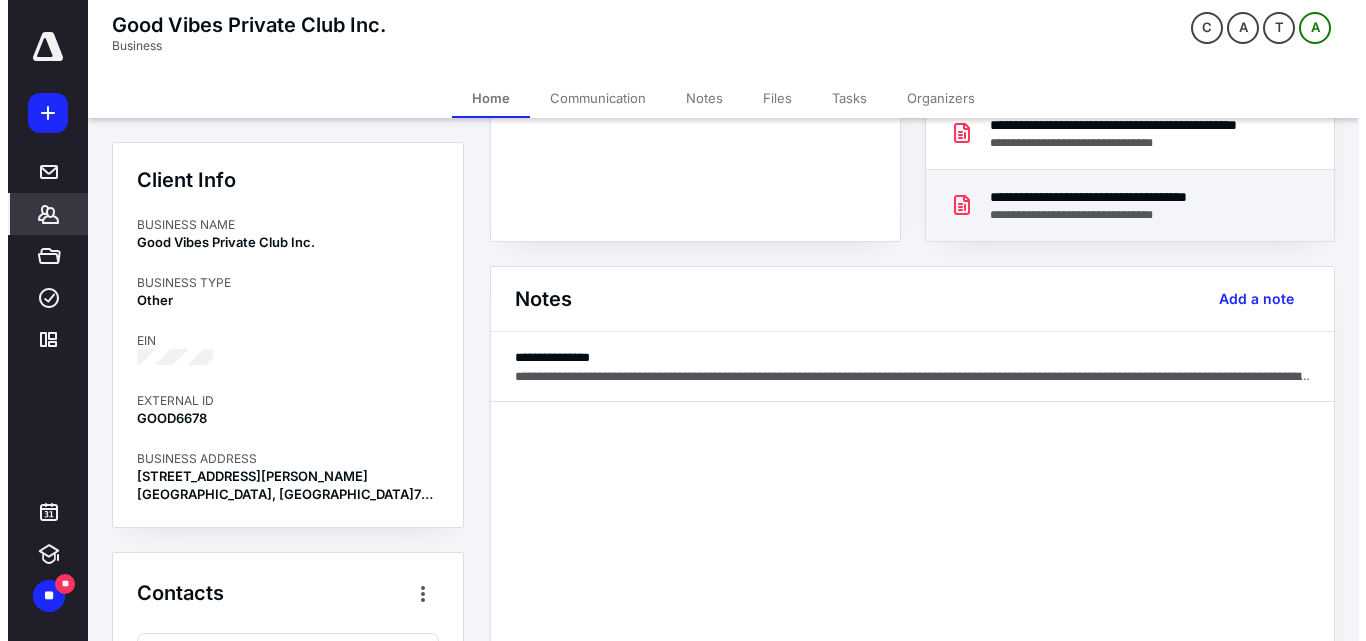 scroll, scrollTop: 0, scrollLeft: 0, axis: both 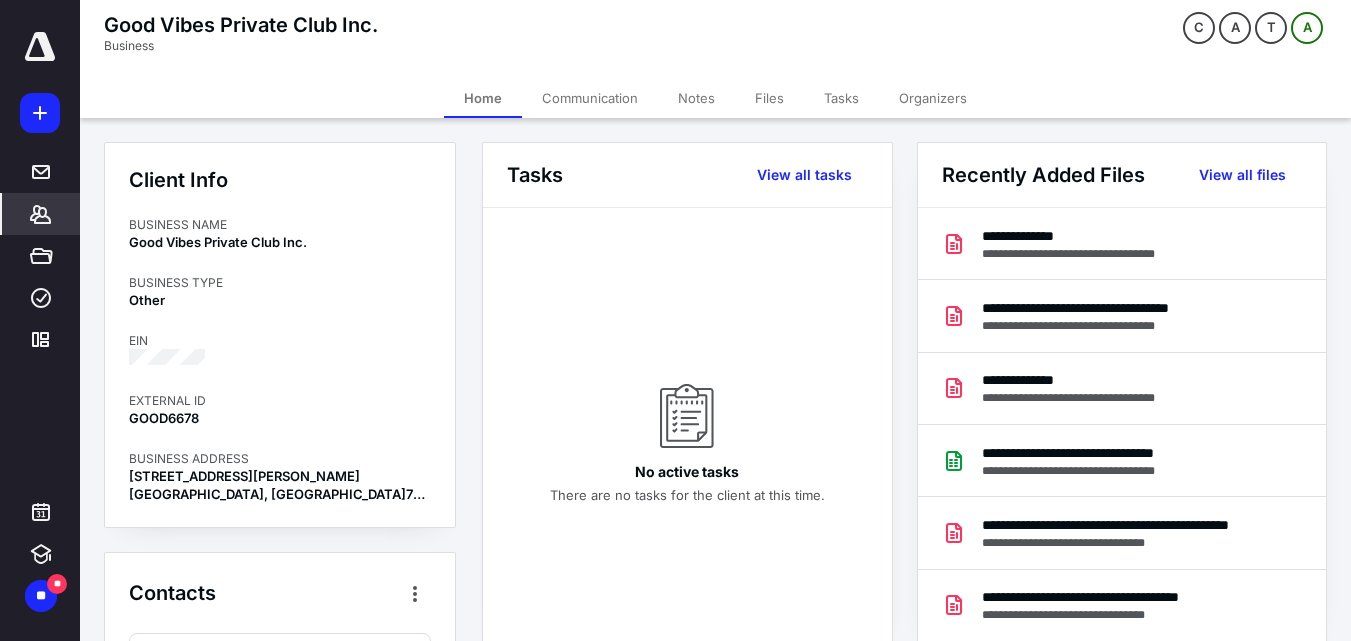 click on "Files" at bounding box center (769, 98) 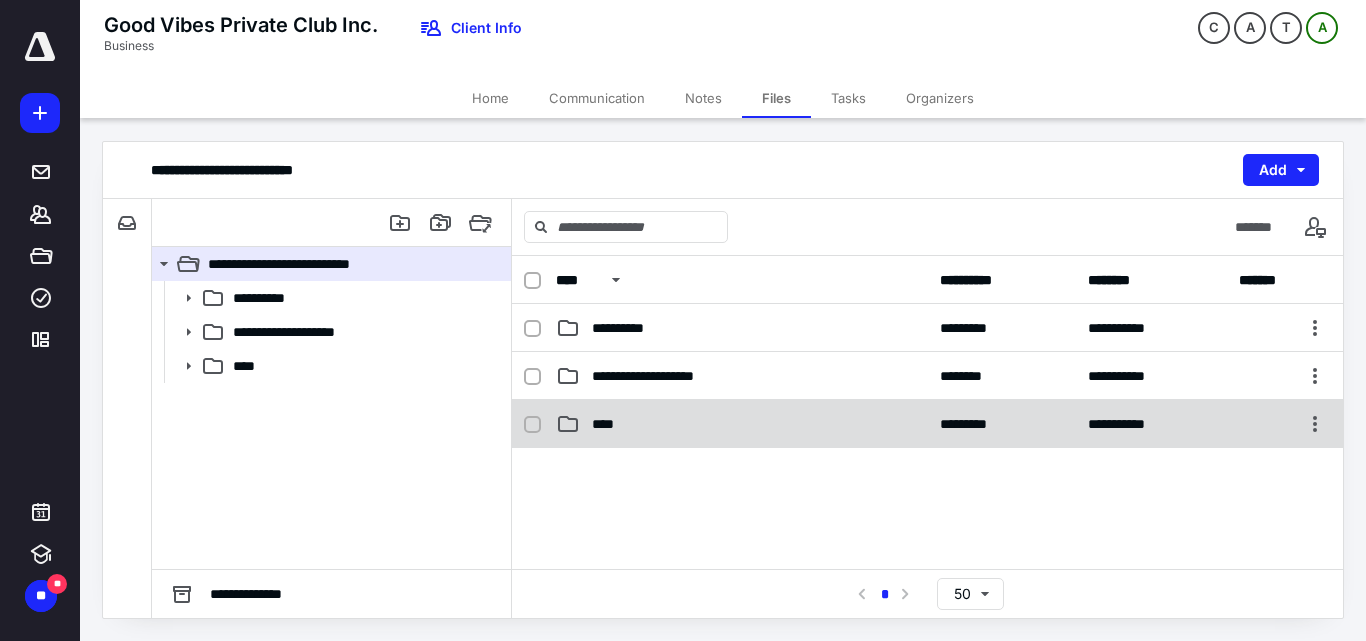 click on "**********" at bounding box center (927, 424) 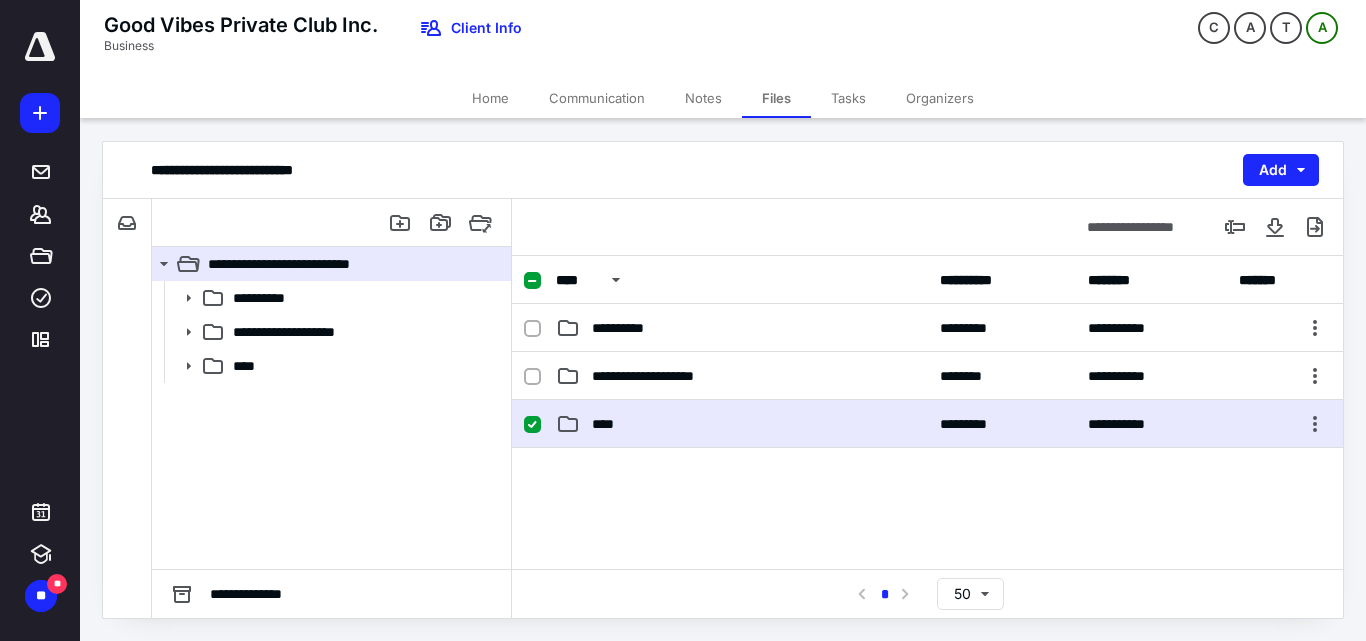 click on "**********" at bounding box center [927, 424] 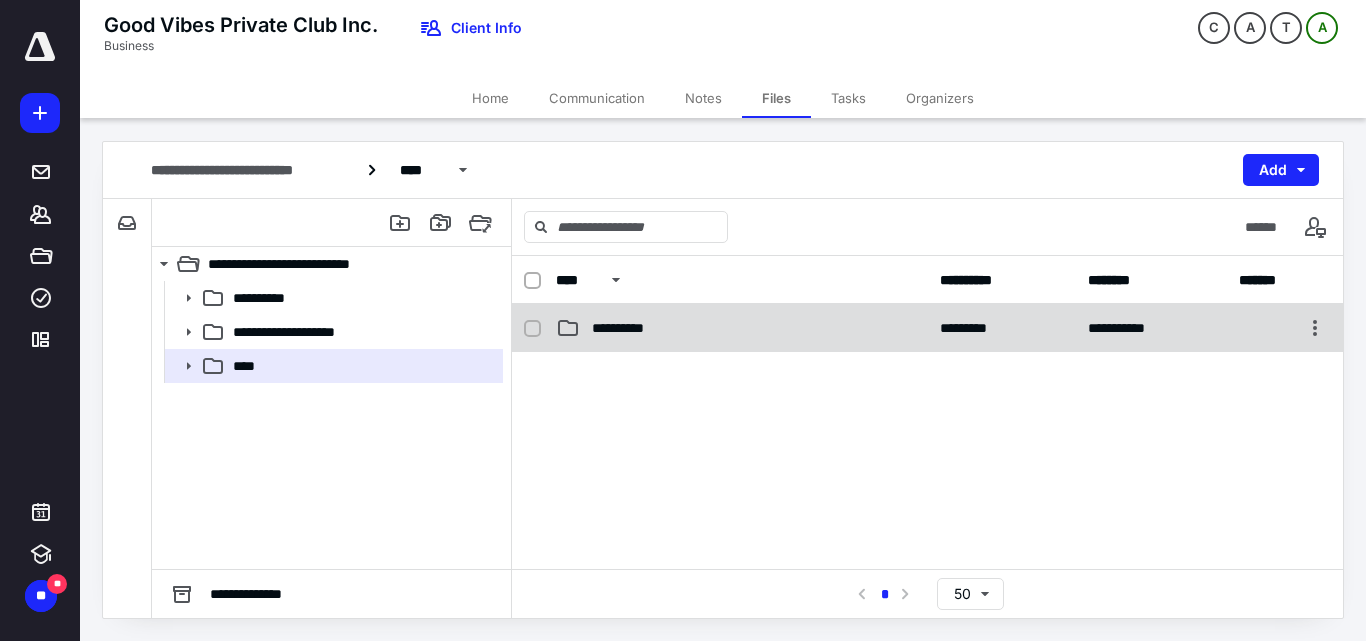 click on "**********" at bounding box center (927, 328) 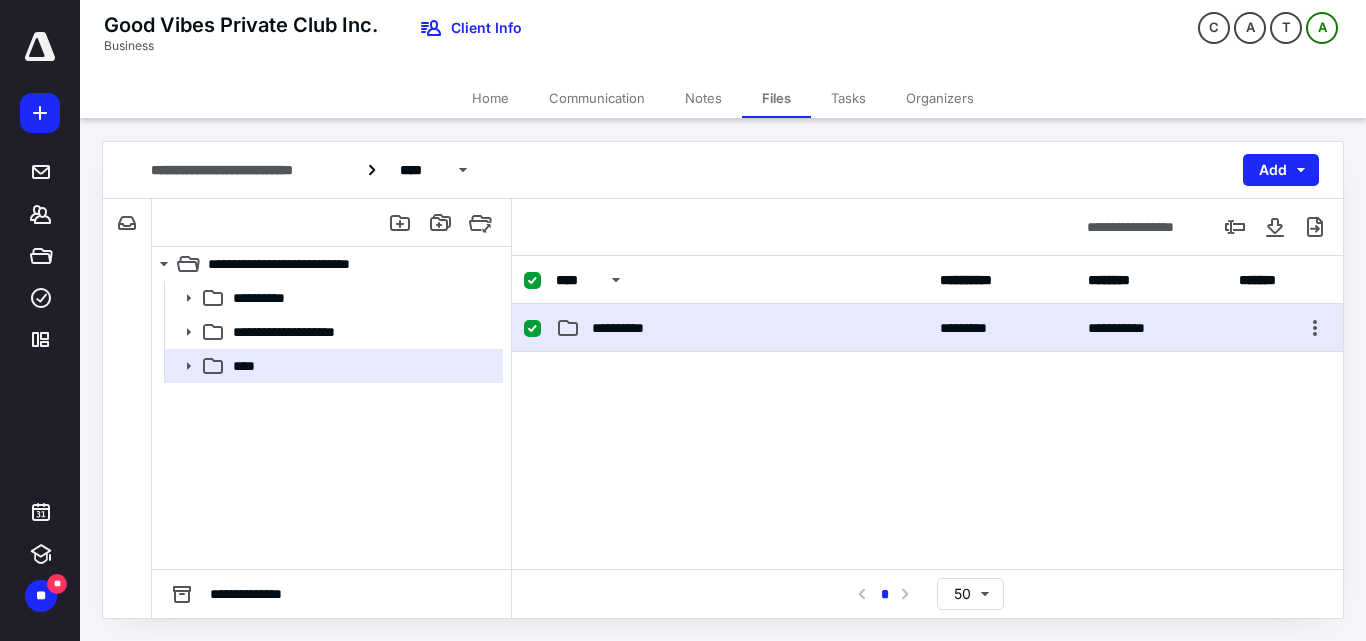 click on "**********" at bounding box center (927, 328) 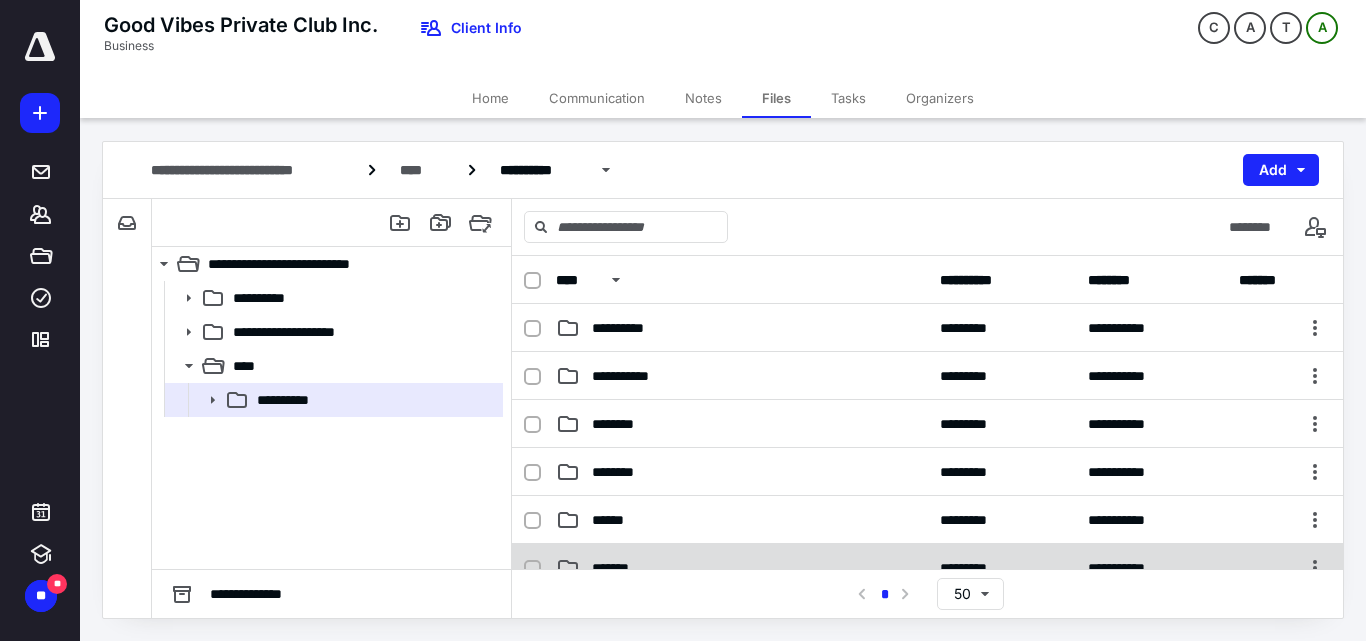 scroll, scrollTop: 100, scrollLeft: 0, axis: vertical 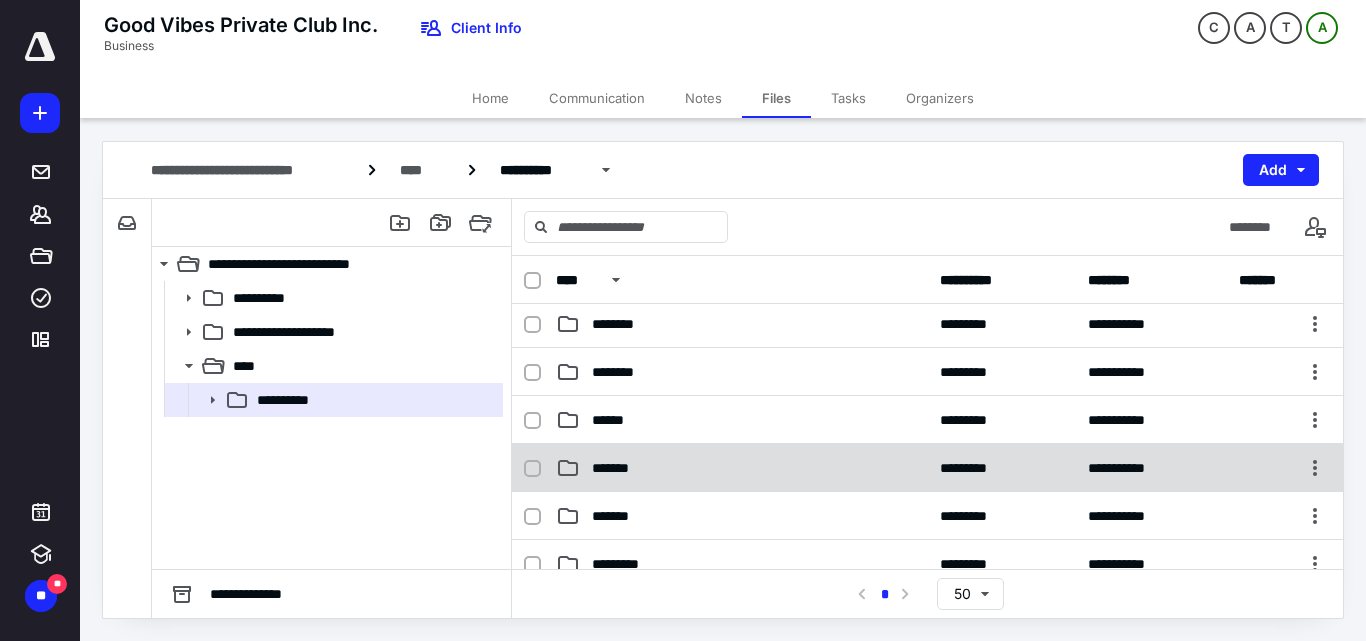 click on "*******" at bounding box center (619, 468) 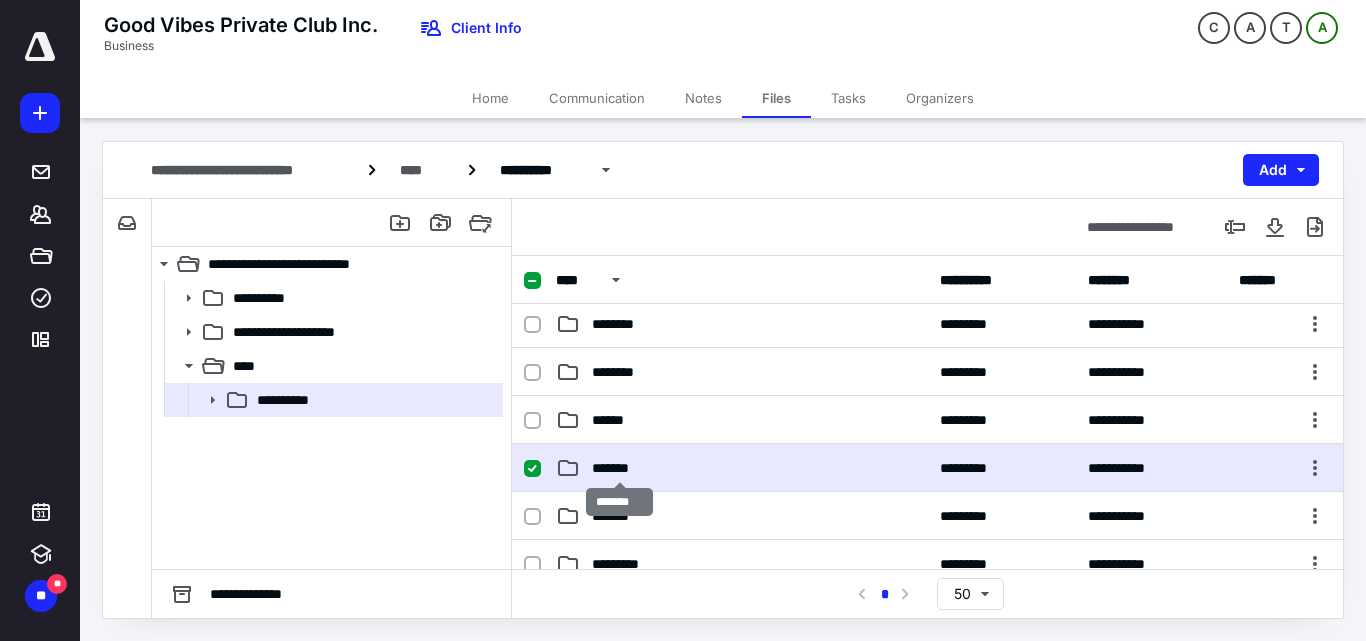 click on "*******" at bounding box center (619, 468) 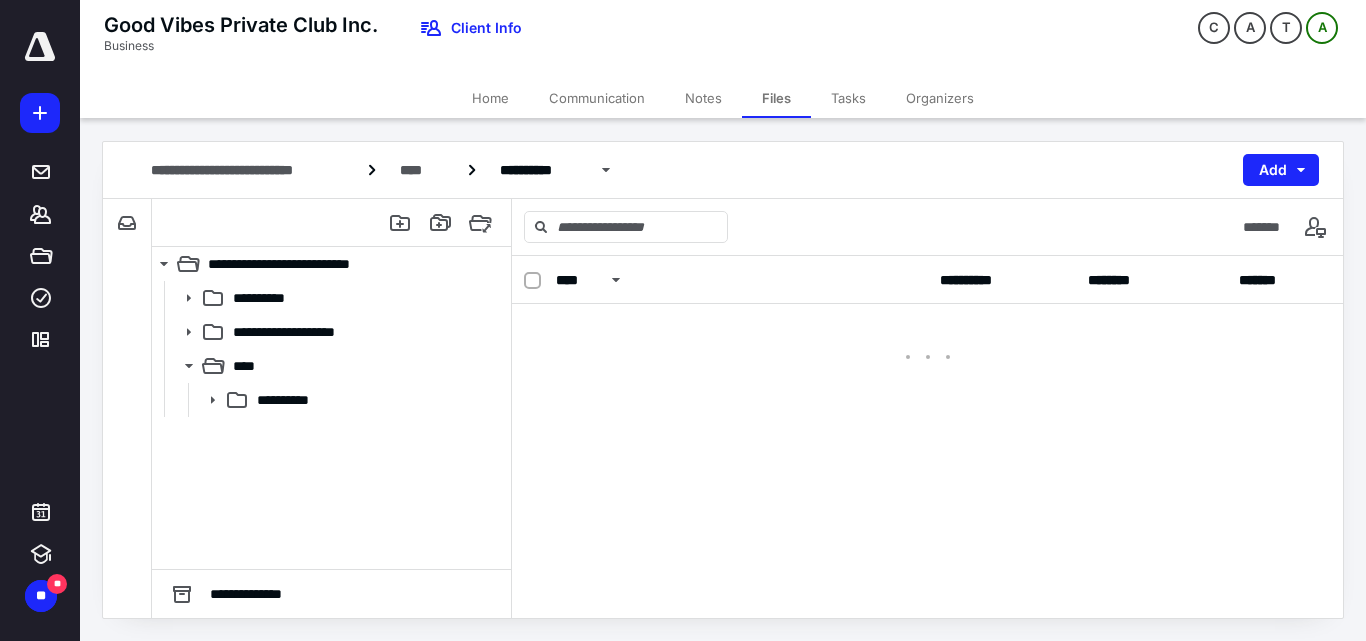 scroll, scrollTop: 0, scrollLeft: 0, axis: both 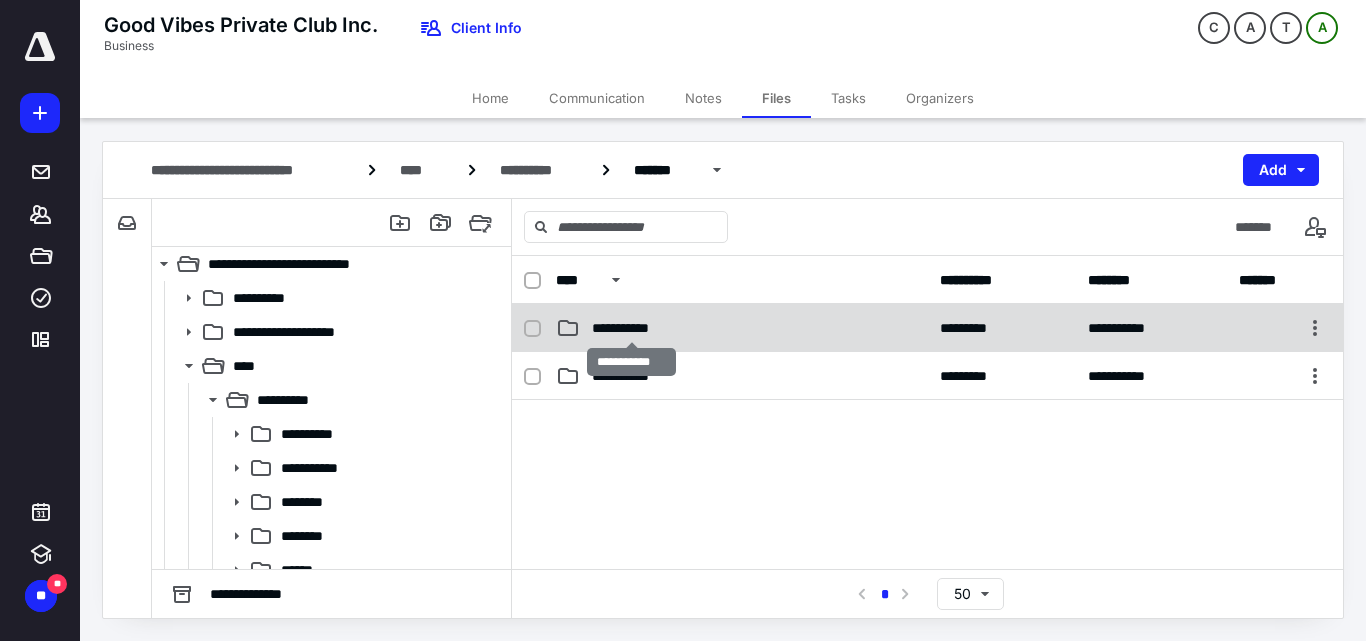 click on "**********" at bounding box center (631, 328) 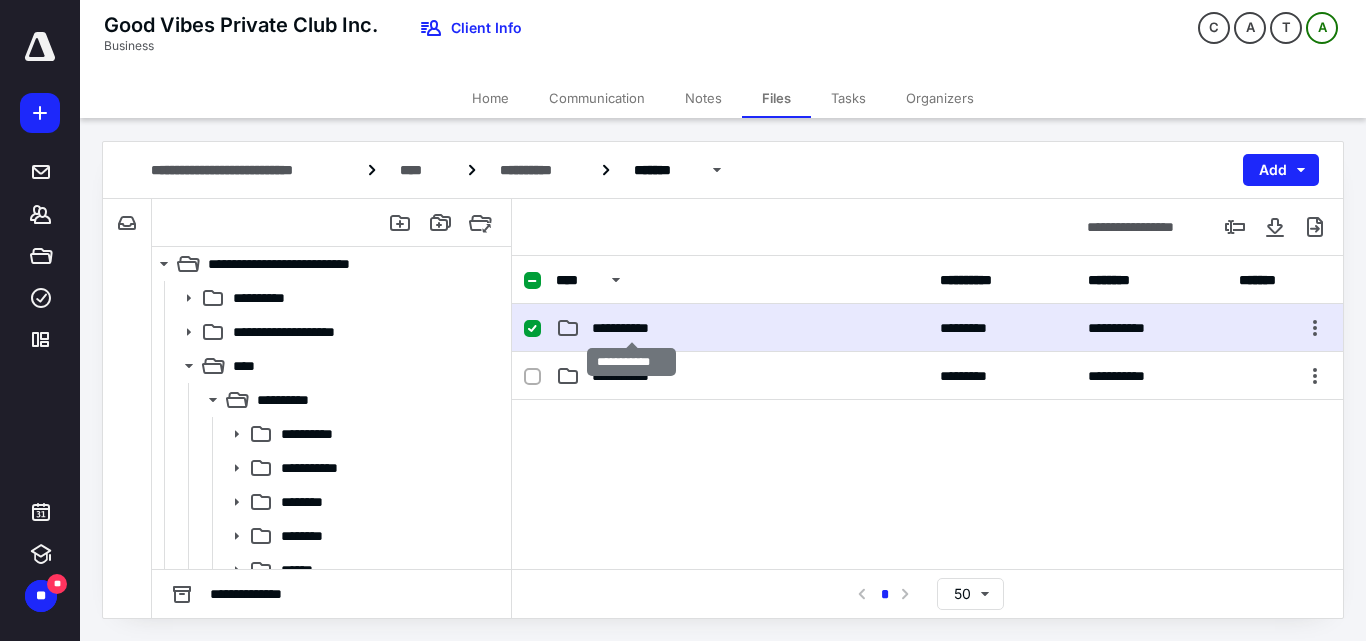 click on "**********" at bounding box center (631, 328) 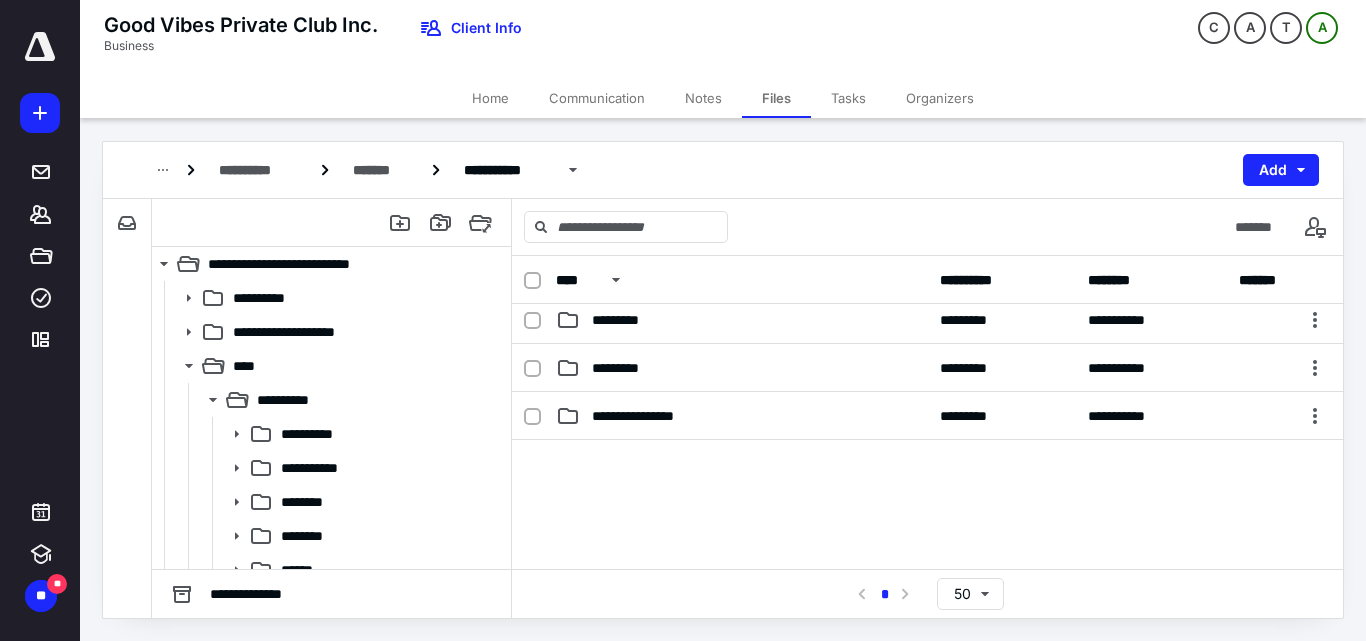 scroll, scrollTop: 100, scrollLeft: 0, axis: vertical 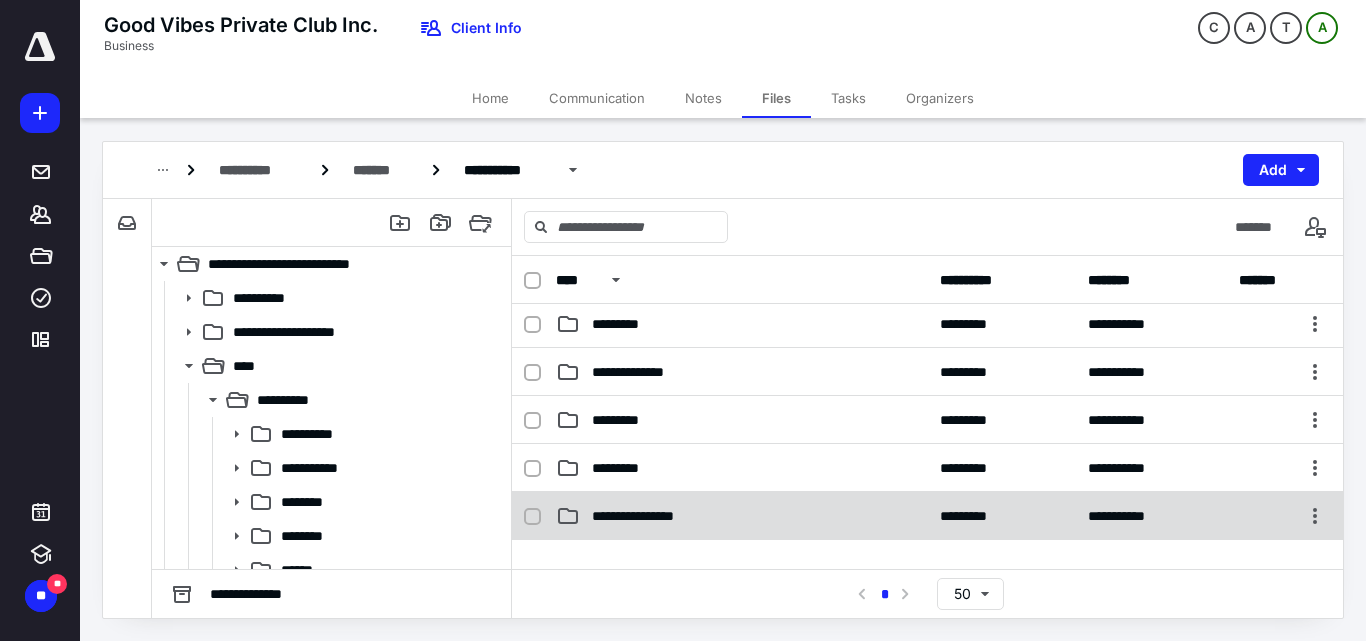 click on "**********" at bounding box center [927, 516] 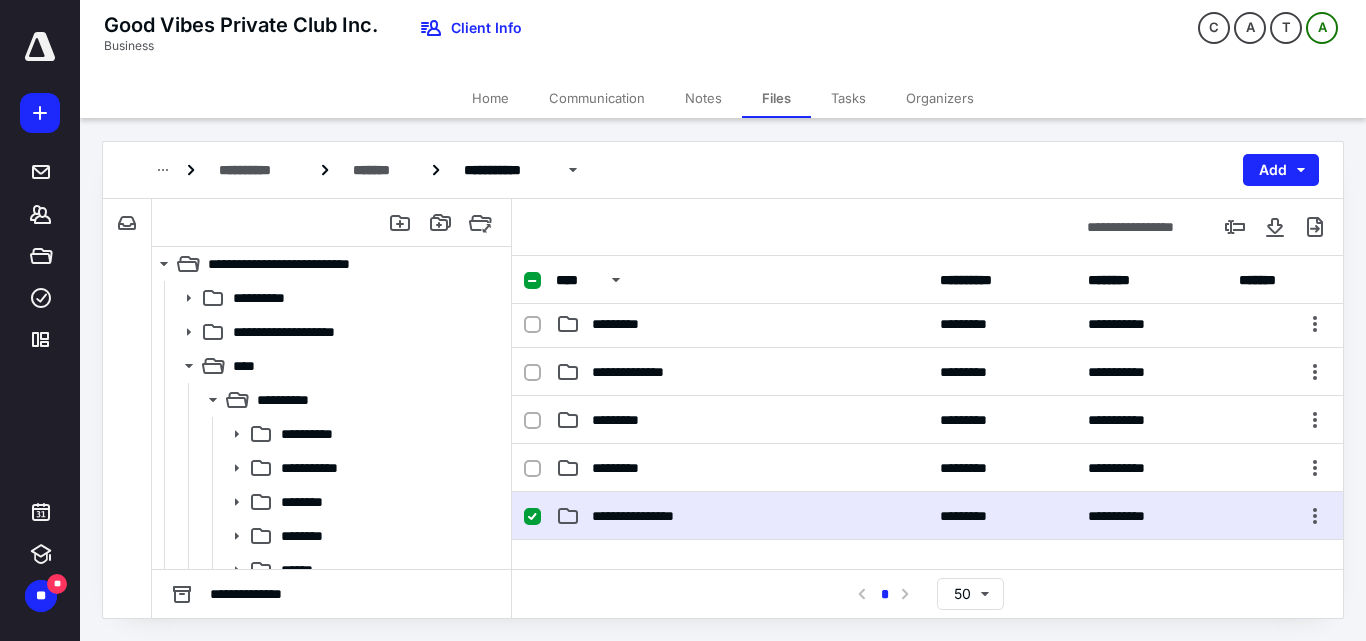 click on "**********" at bounding box center [927, 516] 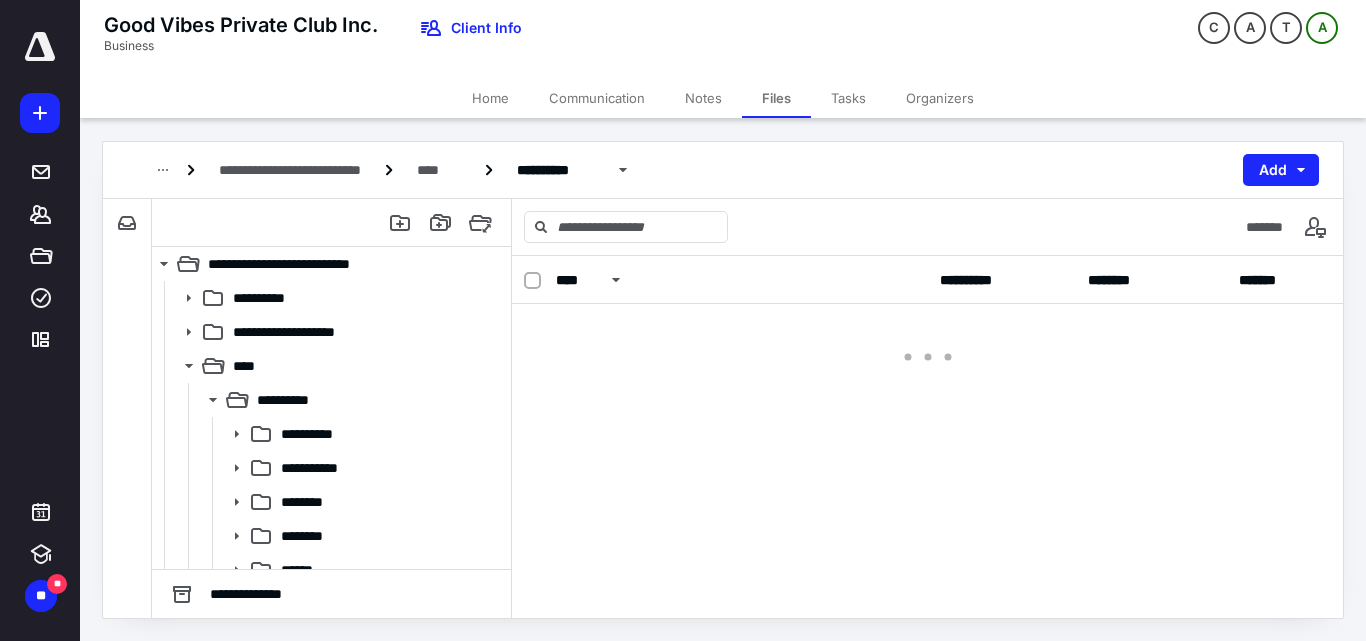 scroll, scrollTop: 0, scrollLeft: 0, axis: both 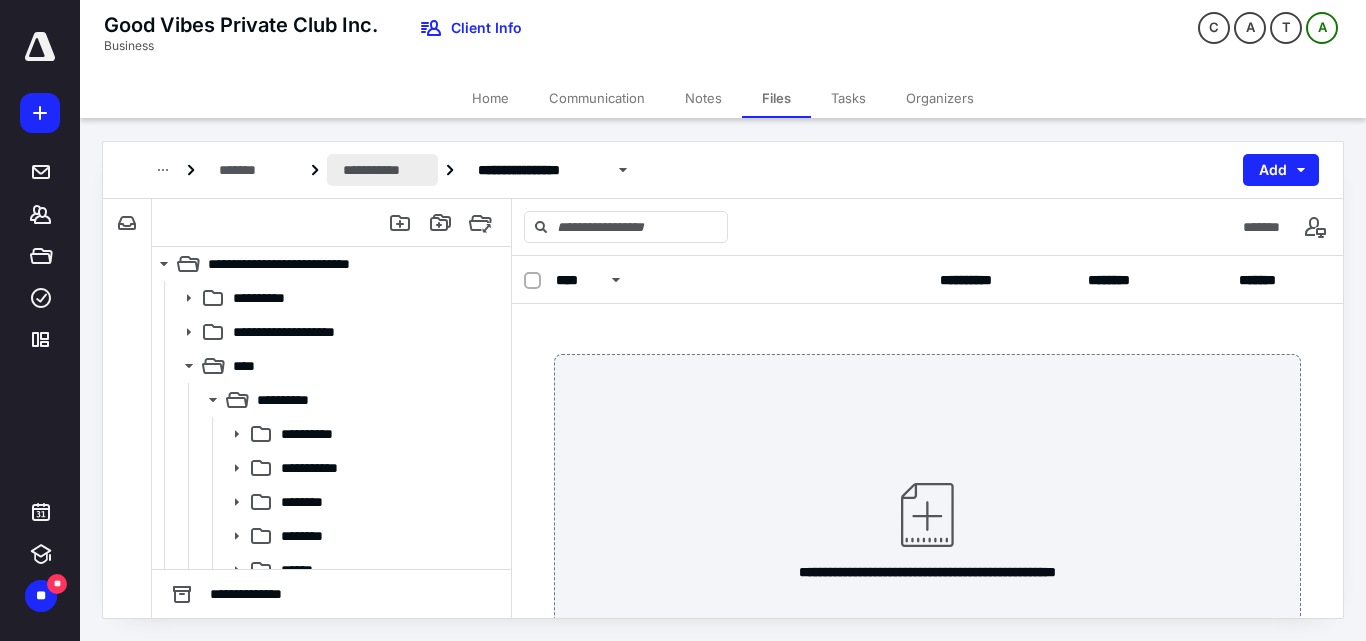 click on "**********" at bounding box center (382, 170) 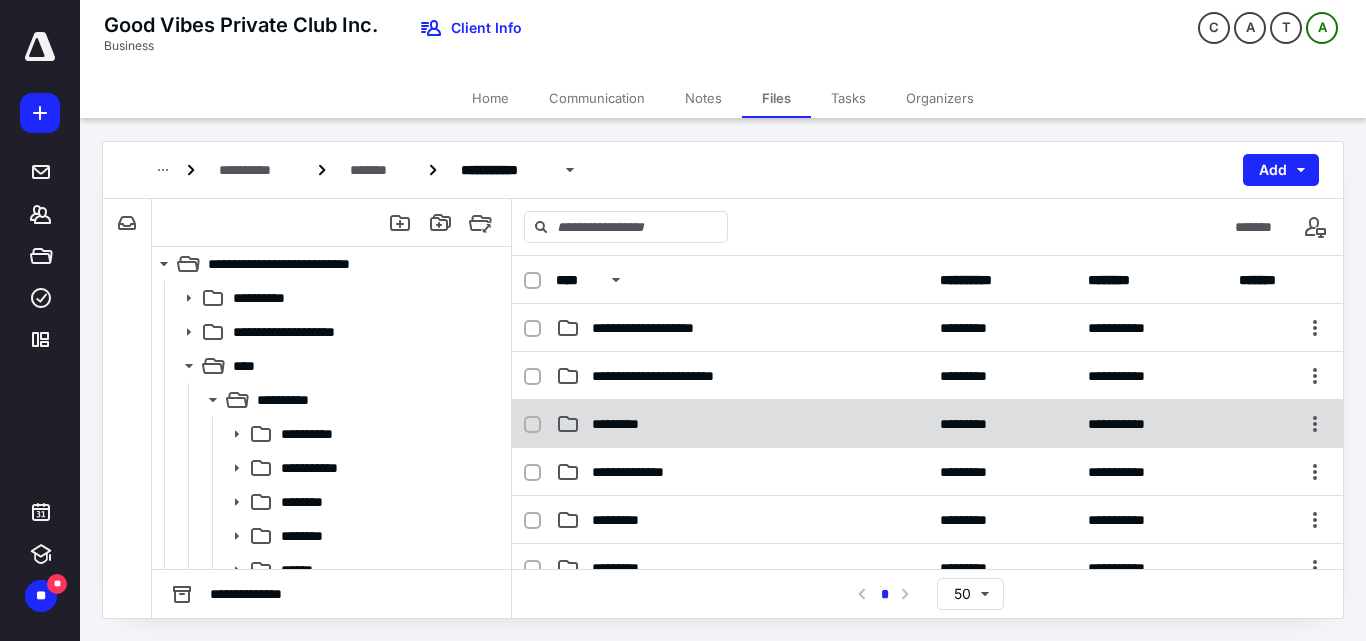 click on "**********" at bounding box center [927, 424] 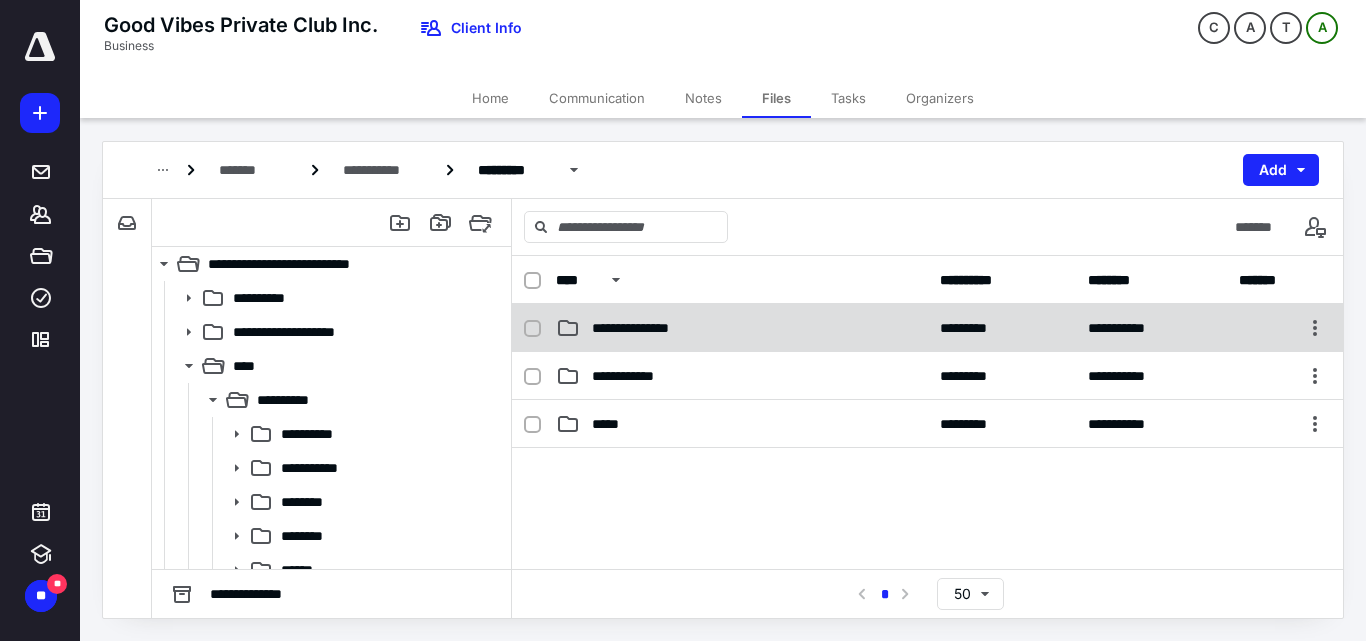 click on "**********" at bounding box center [927, 328] 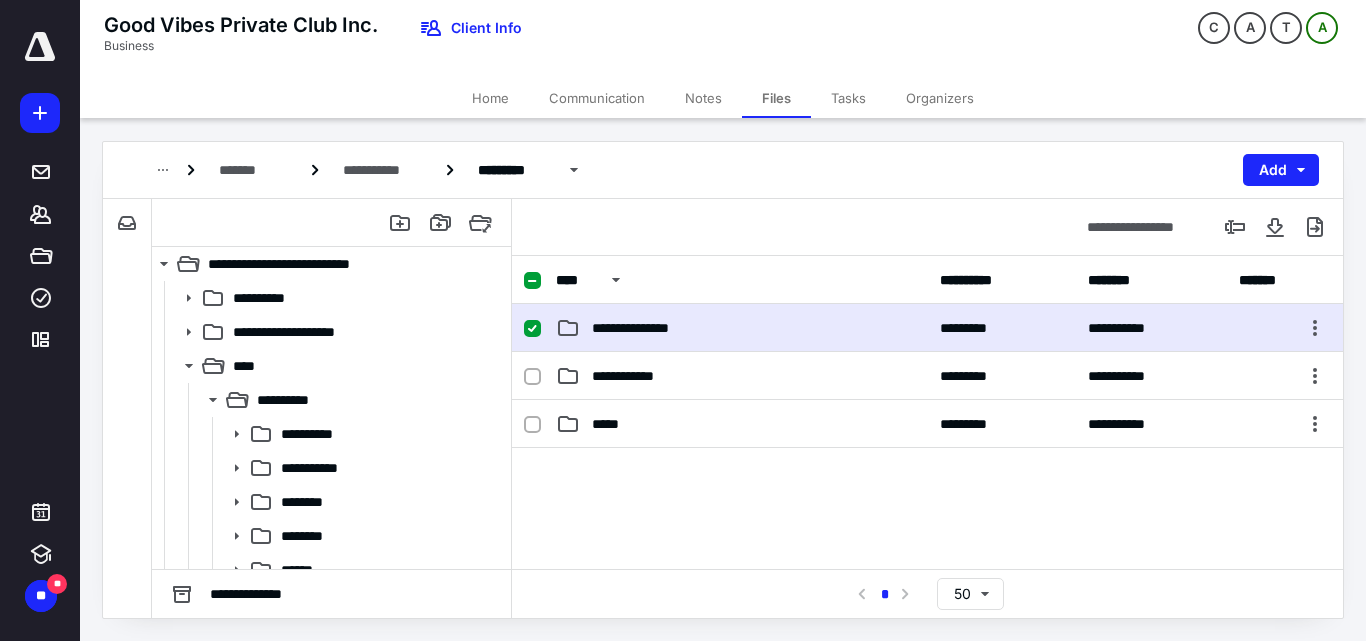 click on "**********" at bounding box center (927, 328) 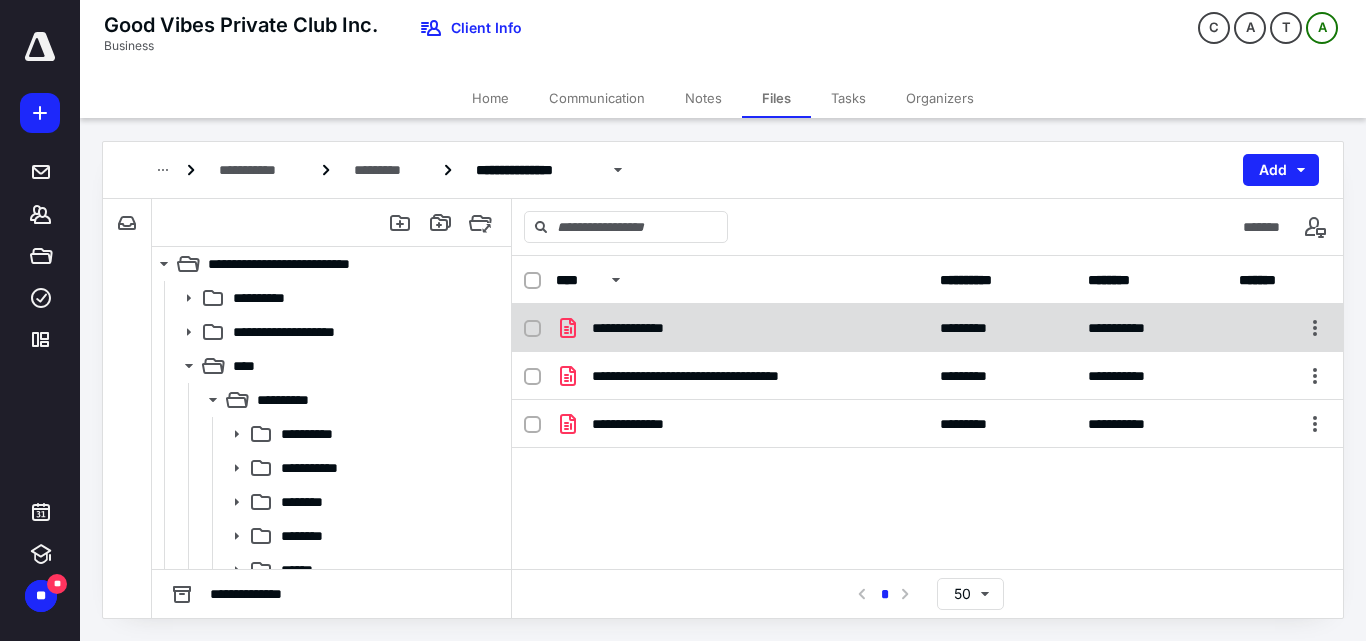 click on "**********" at bounding box center [742, 328] 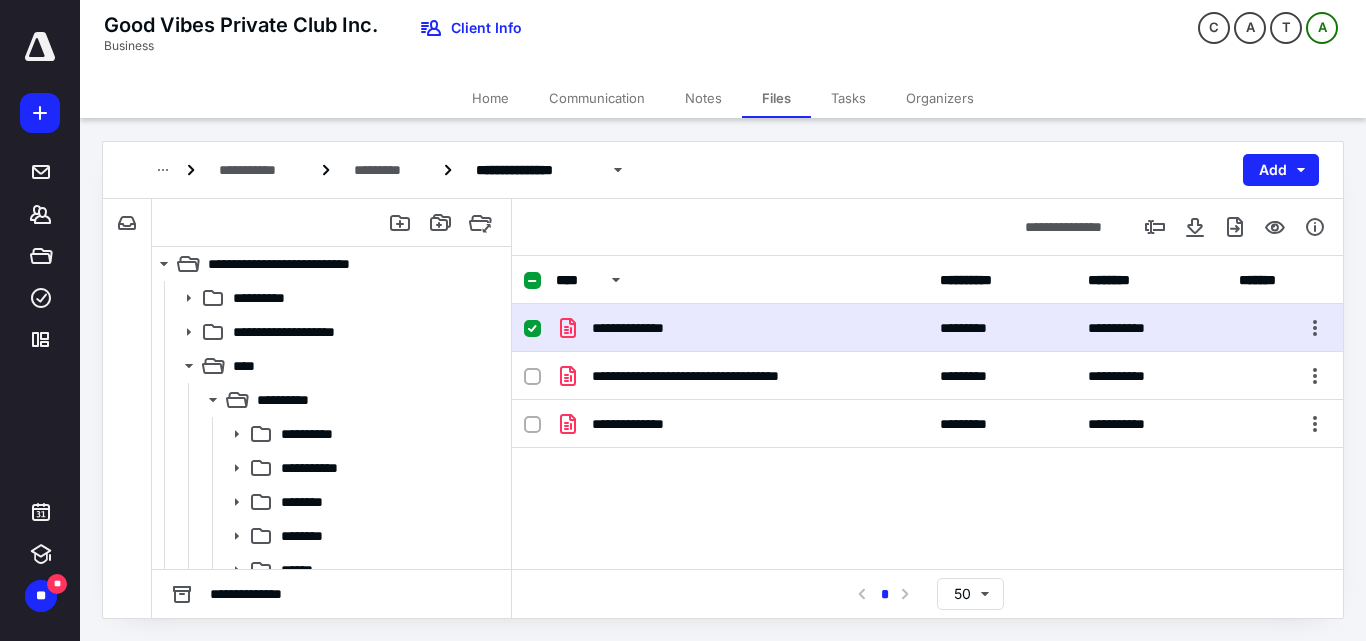 click on "**********" at bounding box center [742, 328] 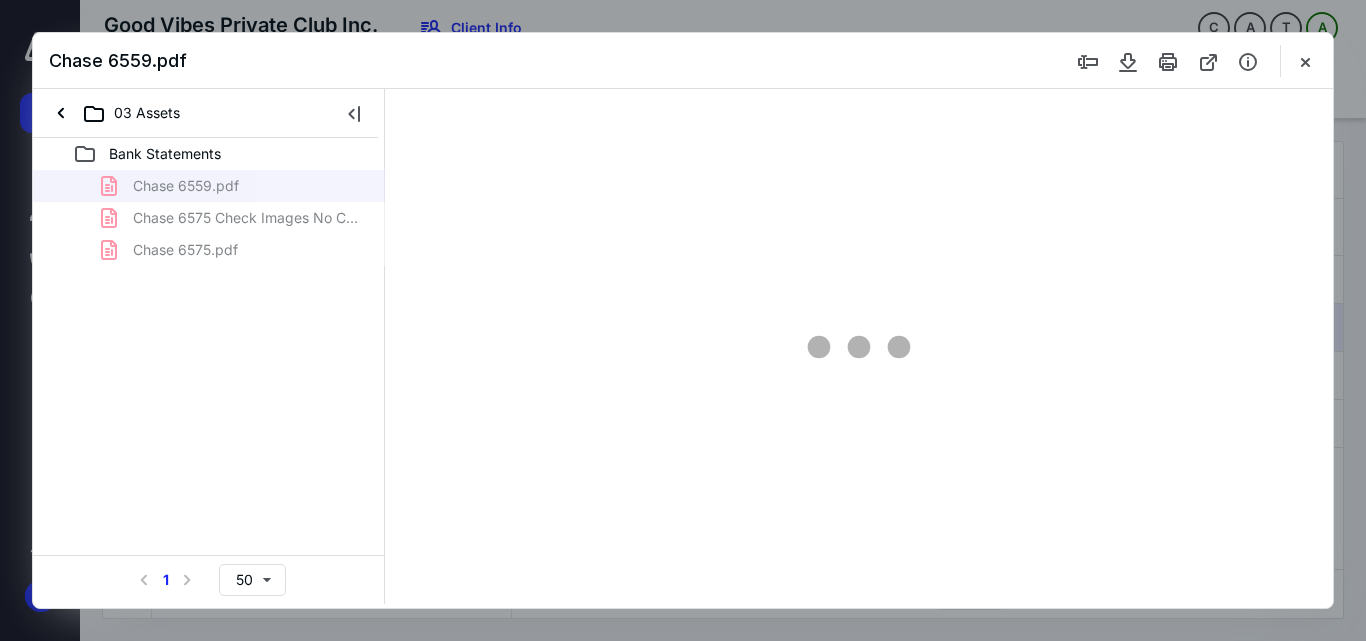 scroll, scrollTop: 0, scrollLeft: 0, axis: both 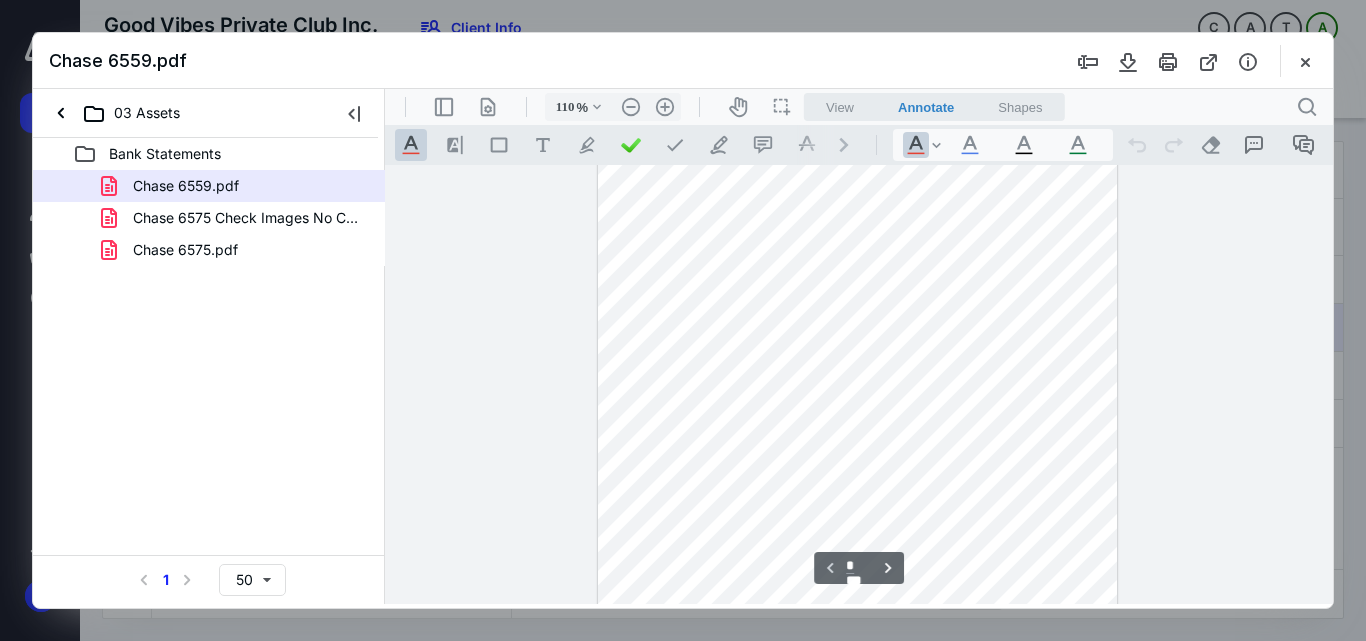 type on "135" 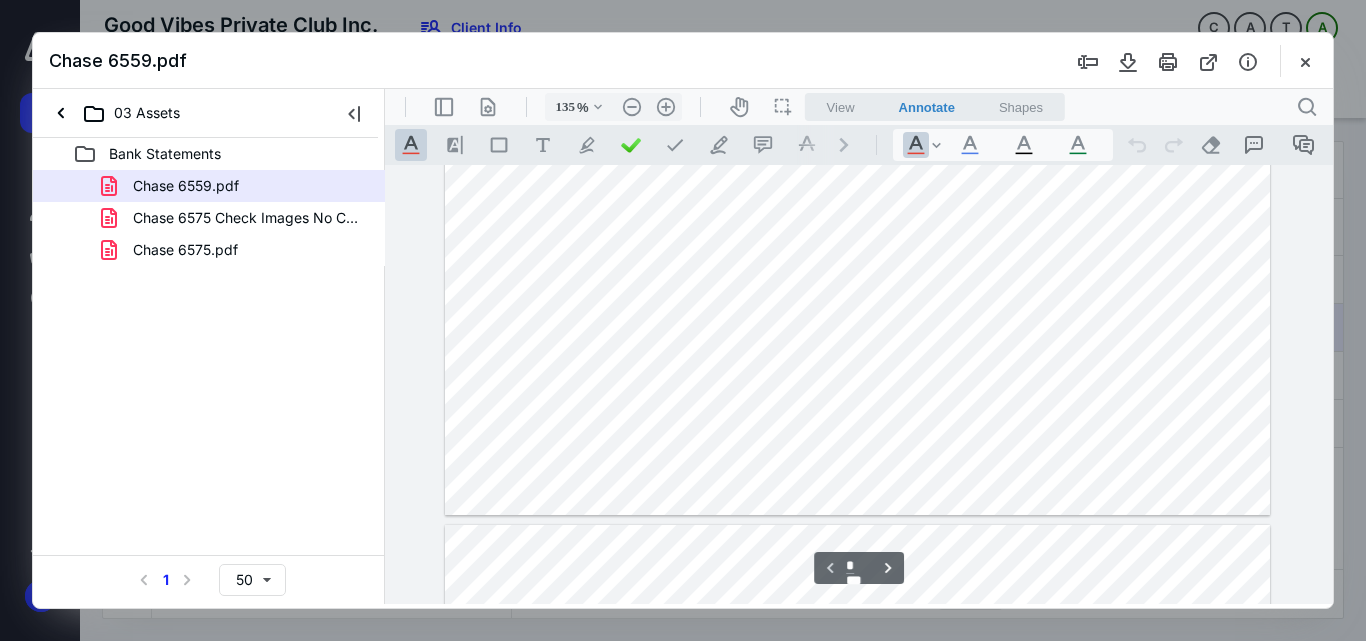 scroll, scrollTop: 823, scrollLeft: 0, axis: vertical 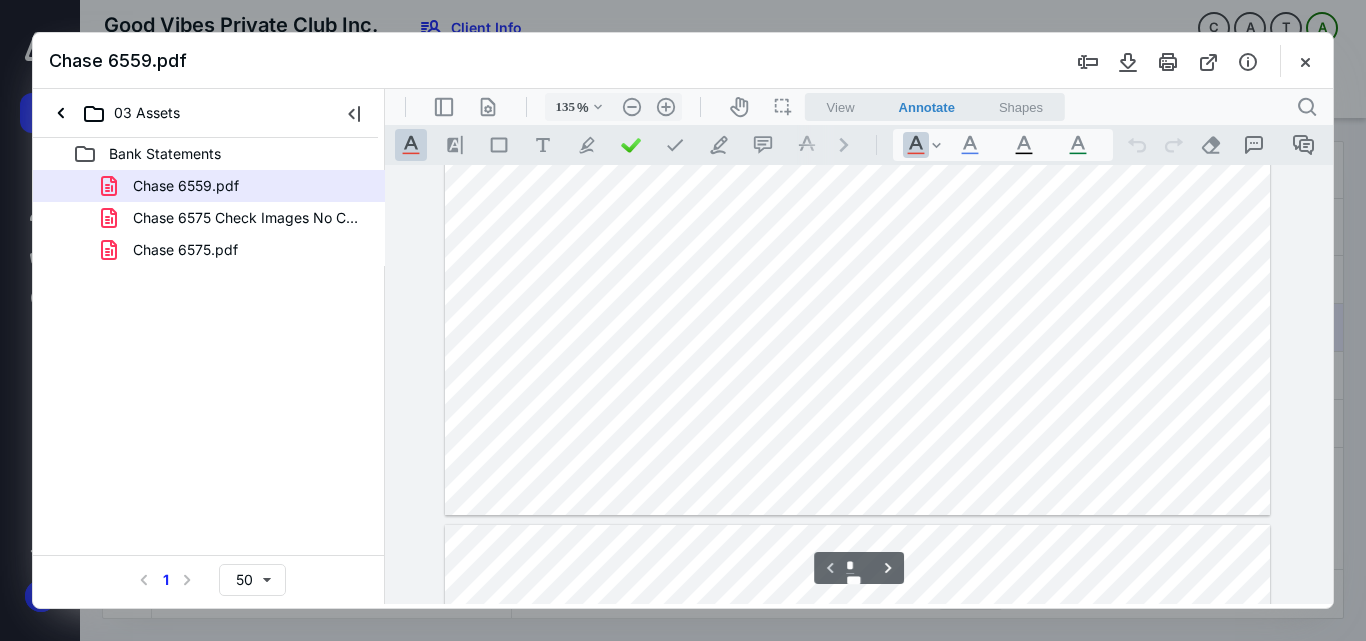type on "*" 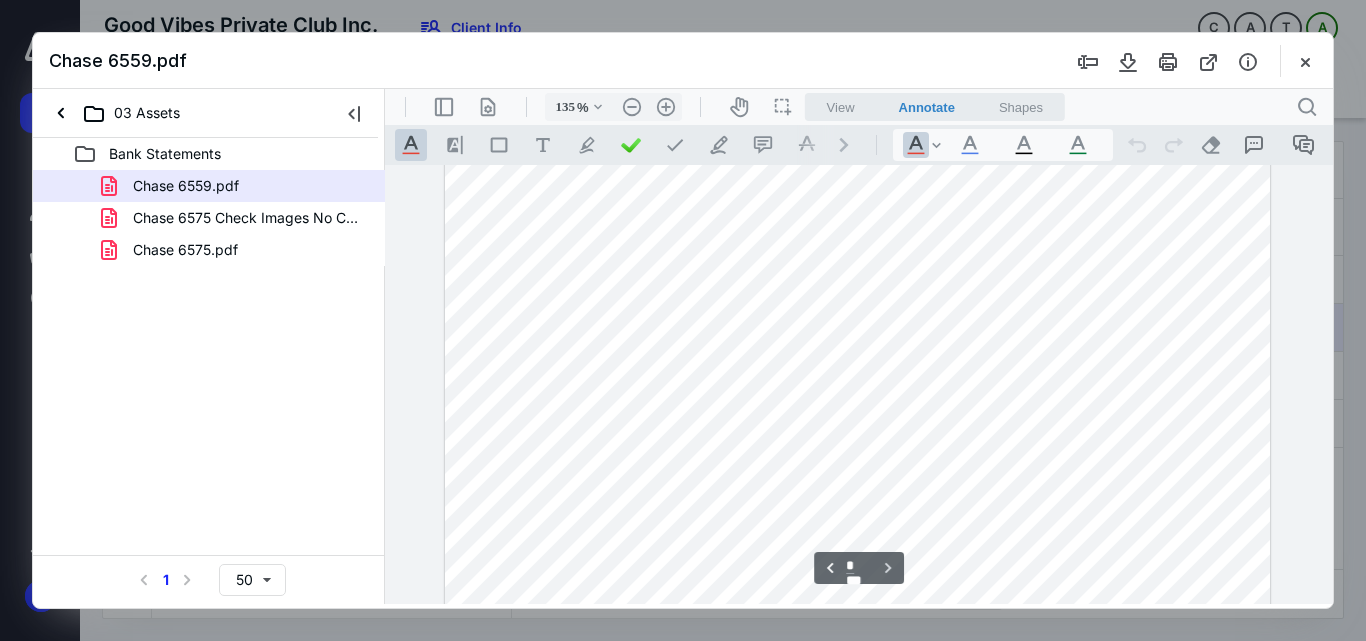 scroll, scrollTop: 1223, scrollLeft: 0, axis: vertical 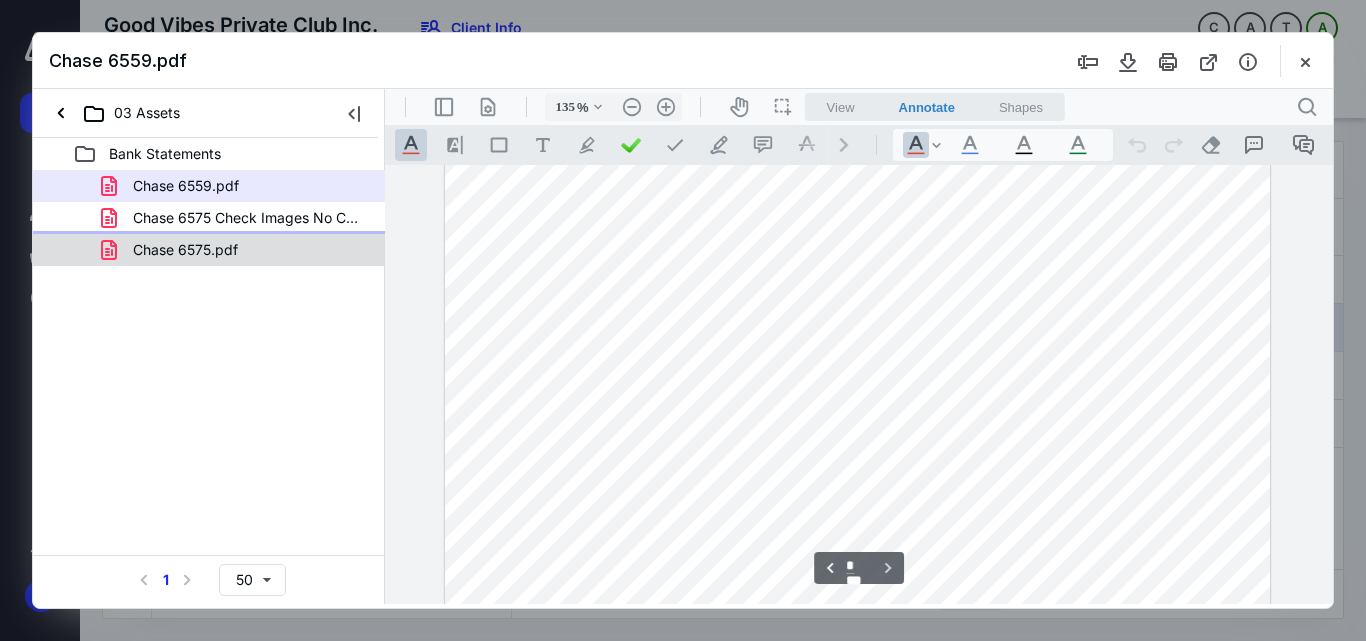 click on "Chase 6575.pdf" at bounding box center [185, 250] 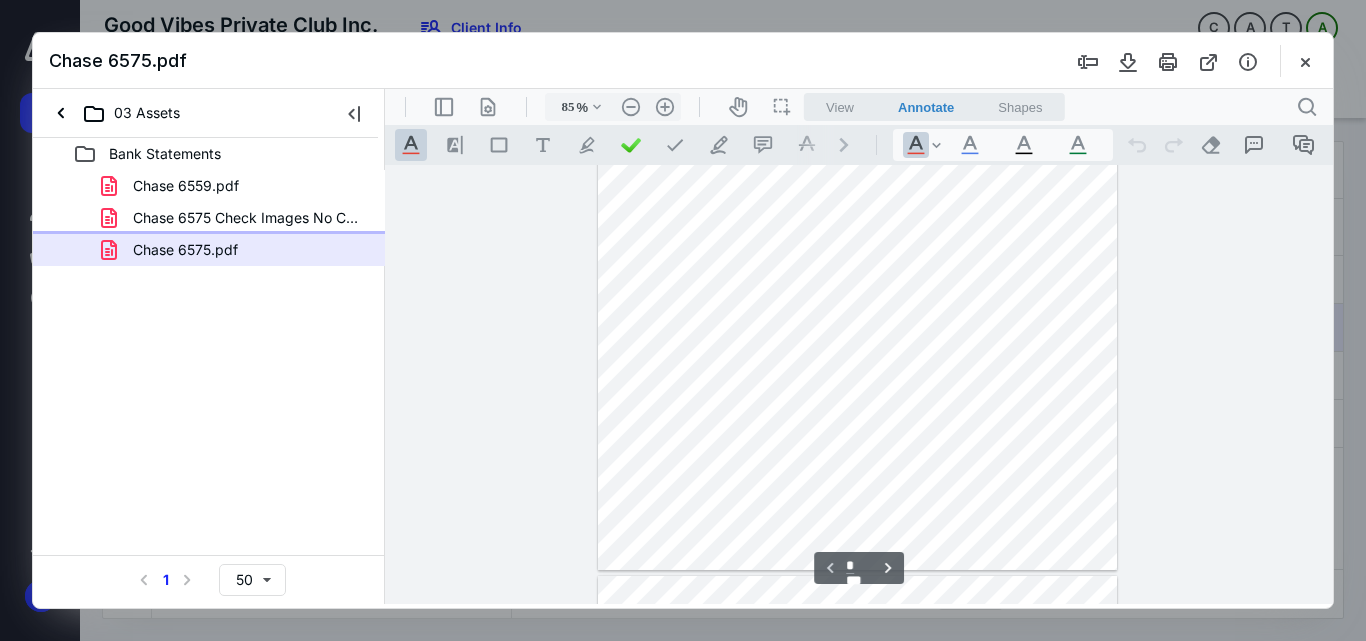 scroll, scrollTop: 0, scrollLeft: 0, axis: both 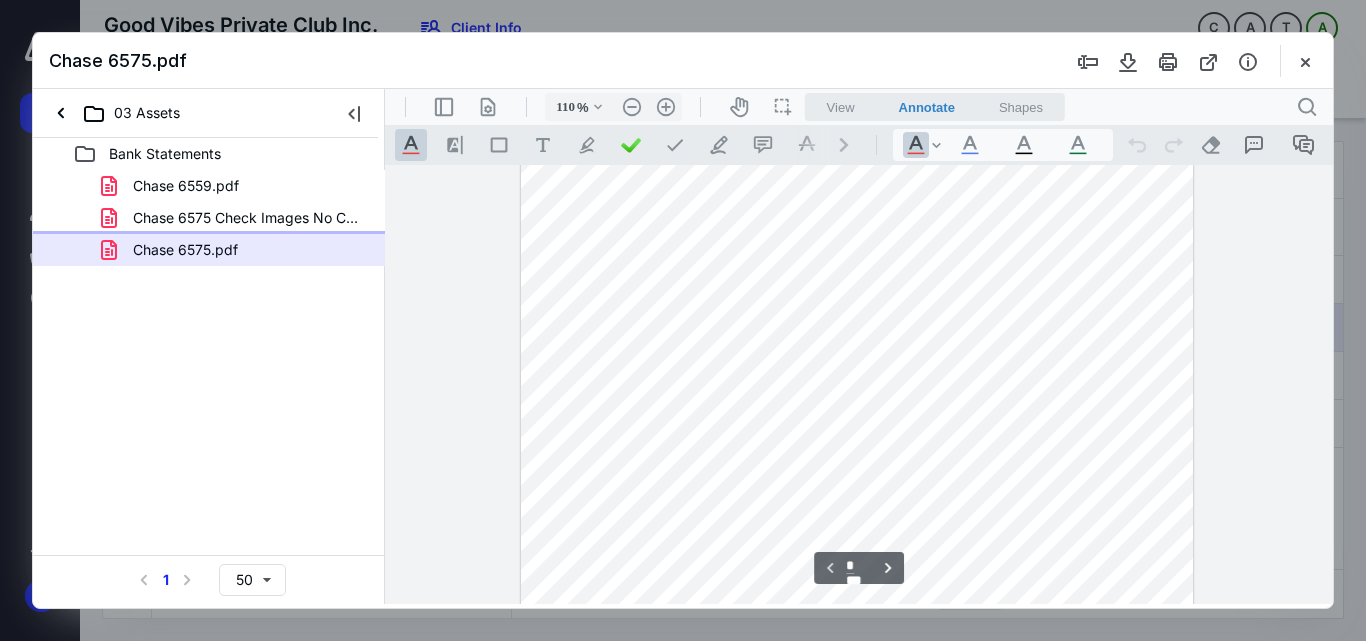type on "135" 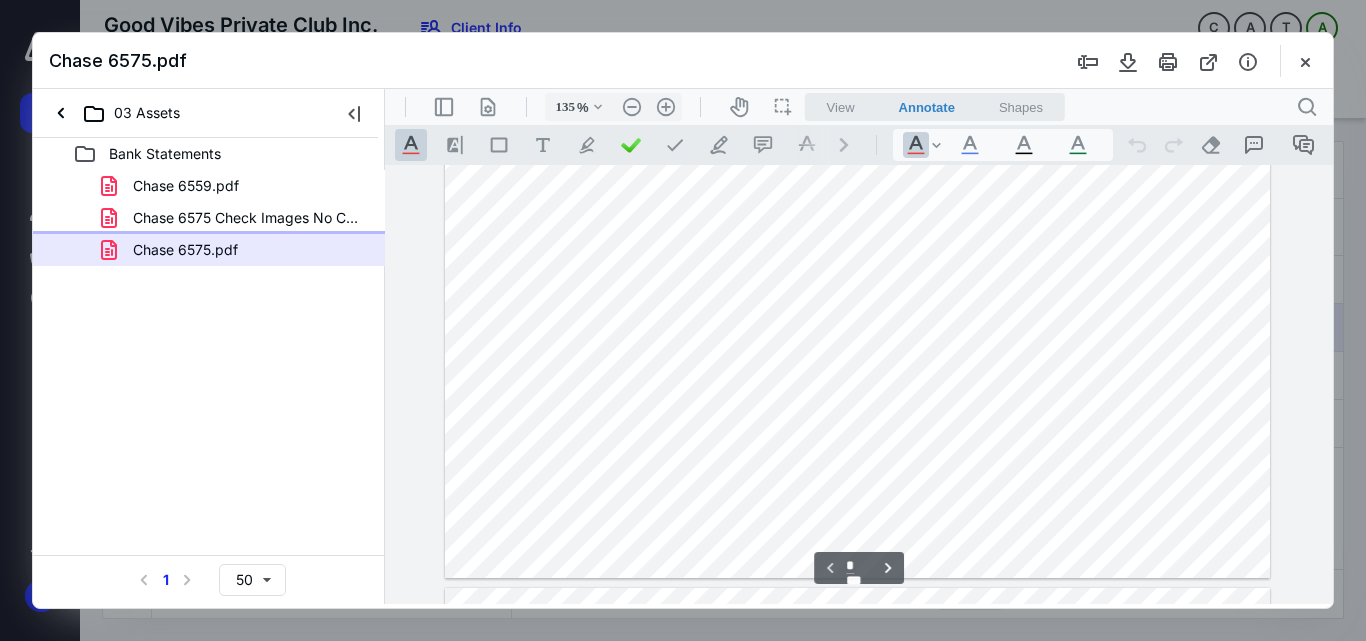 scroll, scrollTop: 760, scrollLeft: 0, axis: vertical 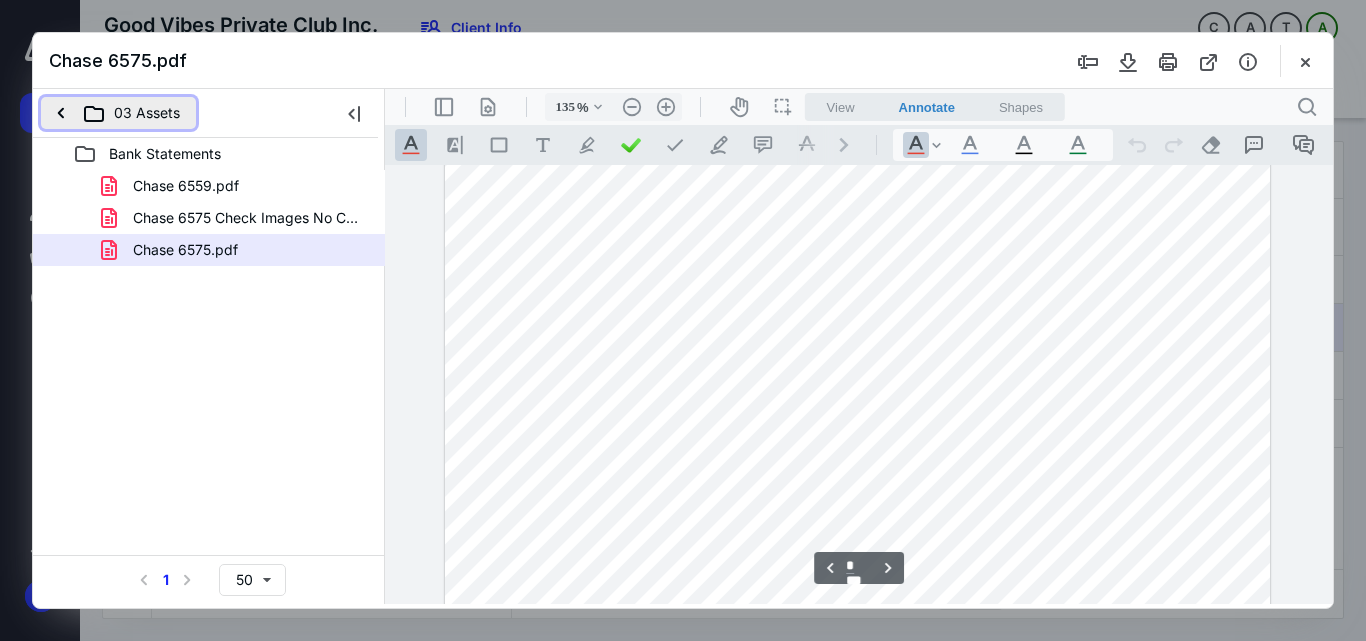 drag, startPoint x: 61, startPoint y: 114, endPoint x: 74, endPoint y: 122, distance: 15.264338 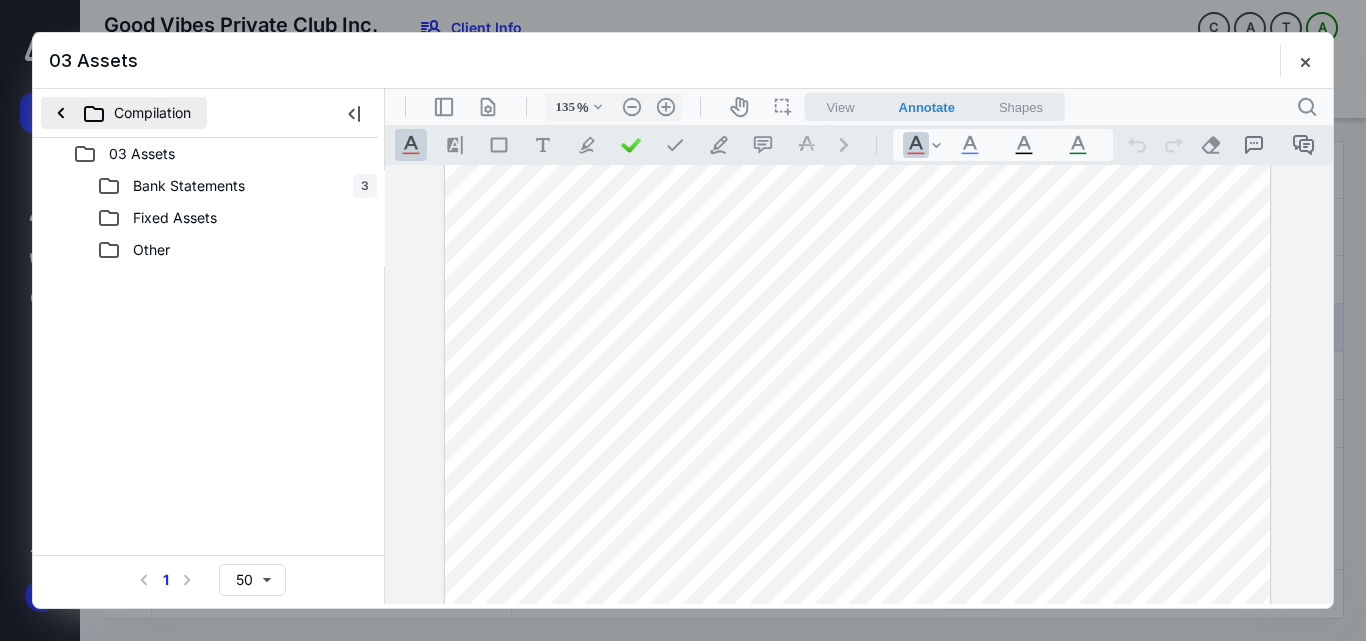 click on "Compilation" at bounding box center (124, 113) 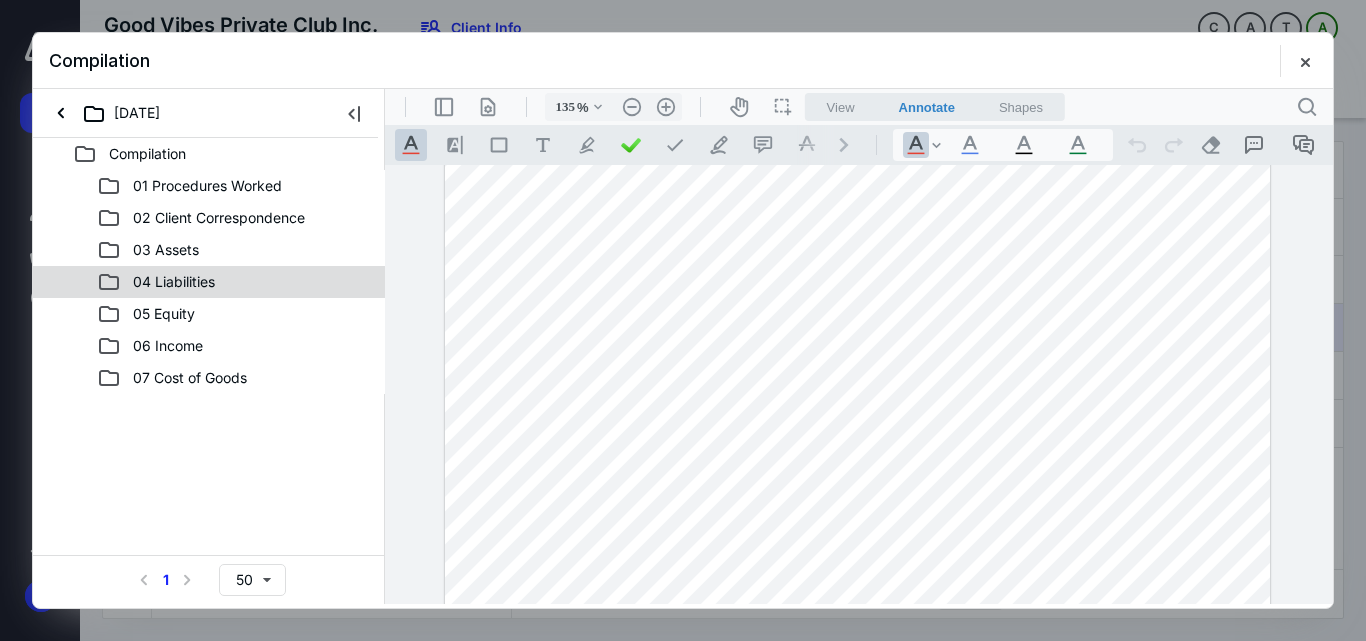 drag, startPoint x: 212, startPoint y: 281, endPoint x: 251, endPoint y: 269, distance: 40.804413 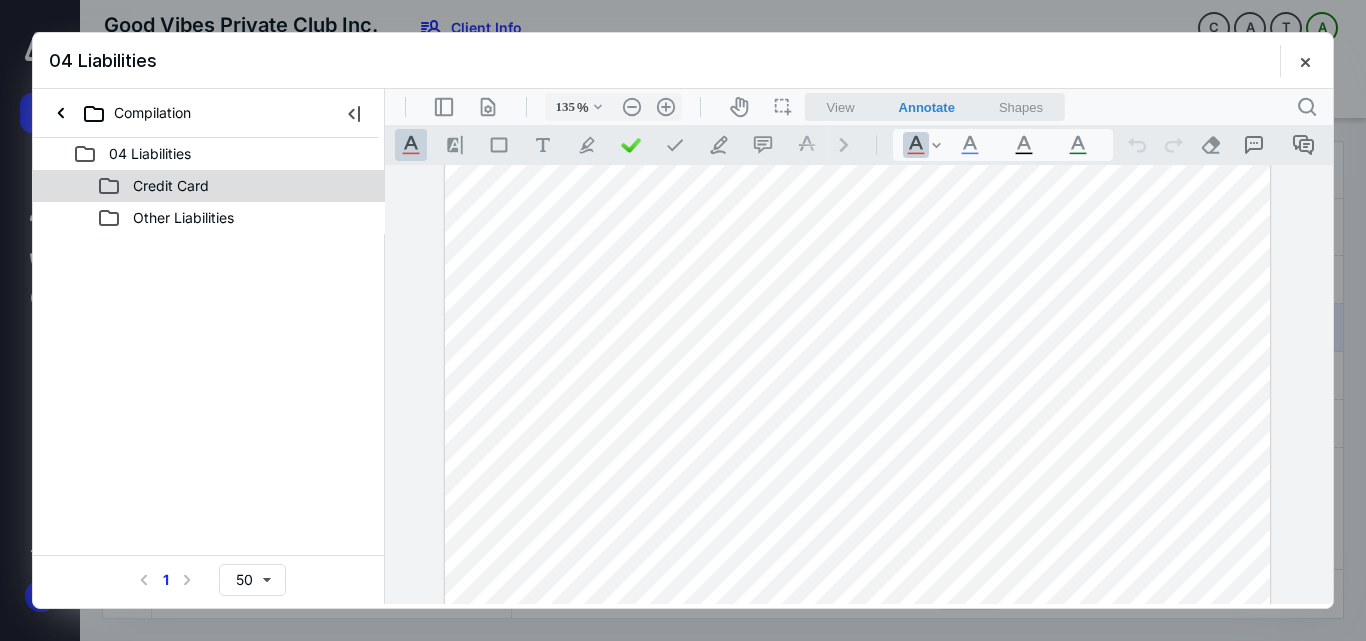 click on "Credit Card" at bounding box center (237, 186) 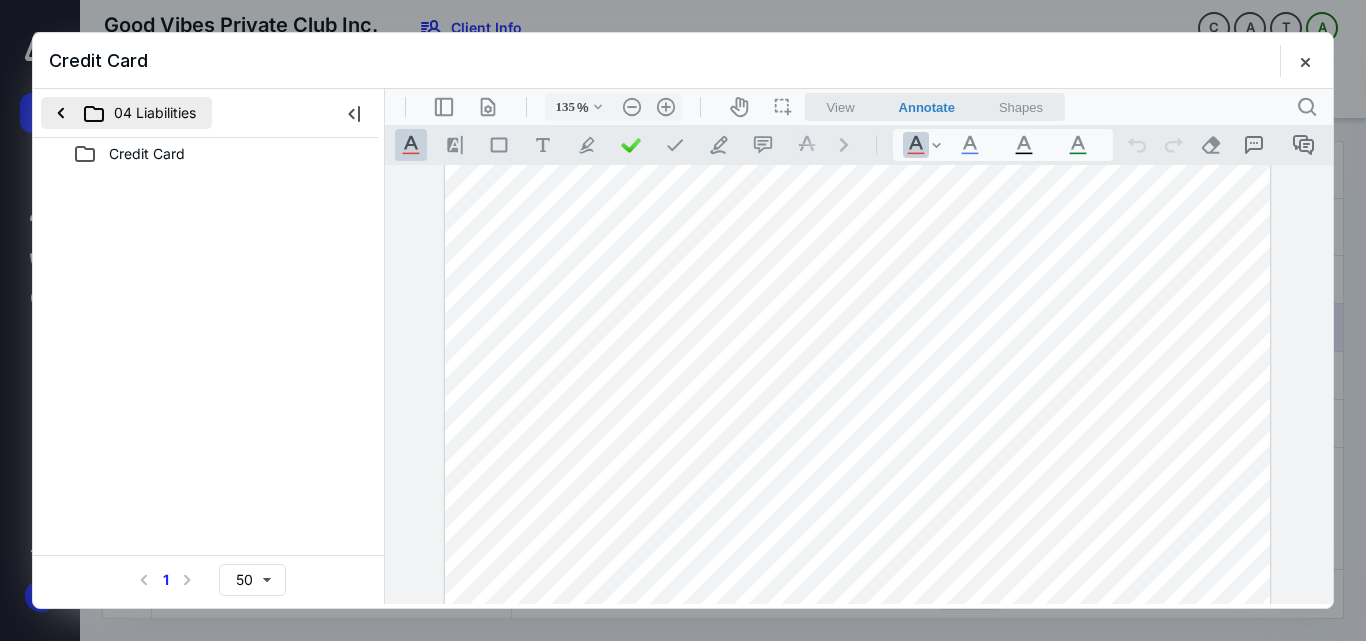 click on "04 Liabilities" at bounding box center (126, 113) 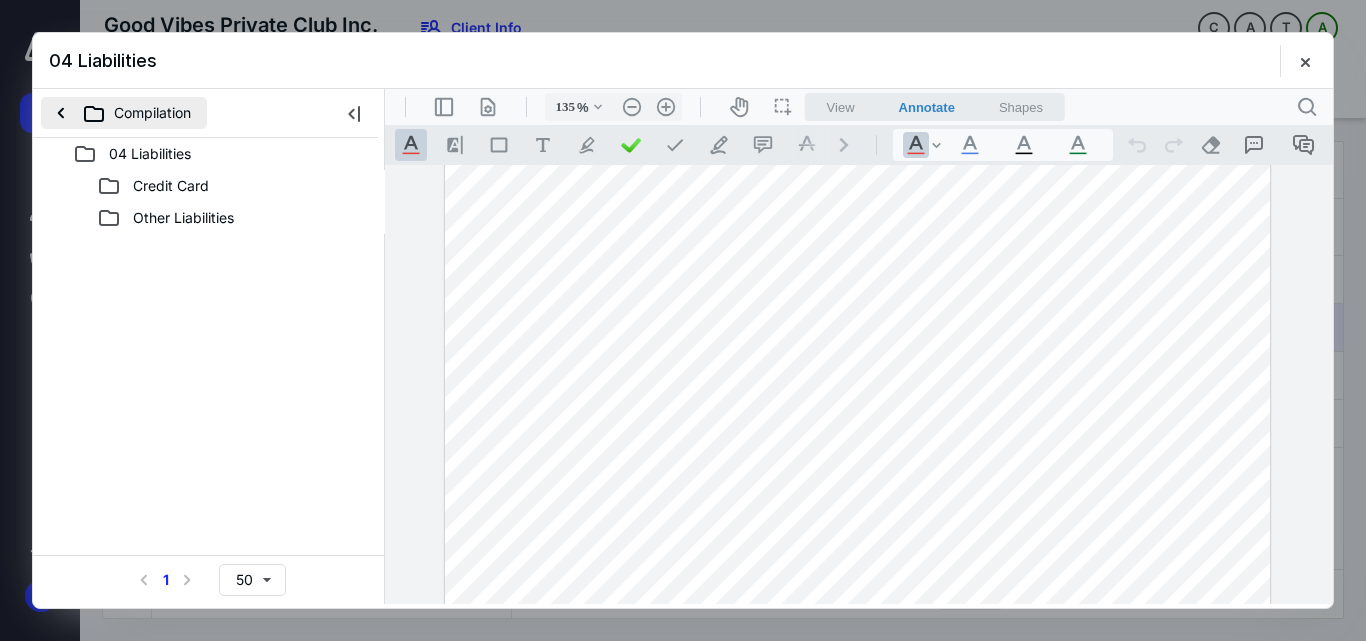 click on "Compilation" at bounding box center [124, 113] 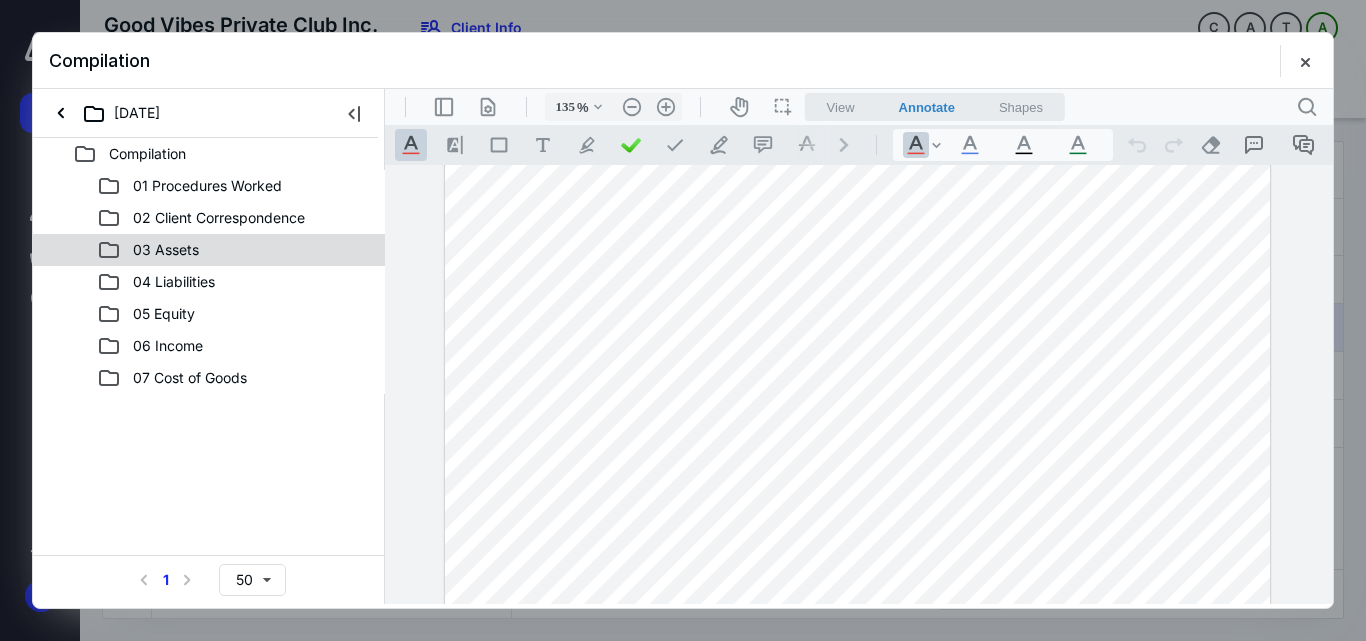 click on "03 Assets" at bounding box center [237, 250] 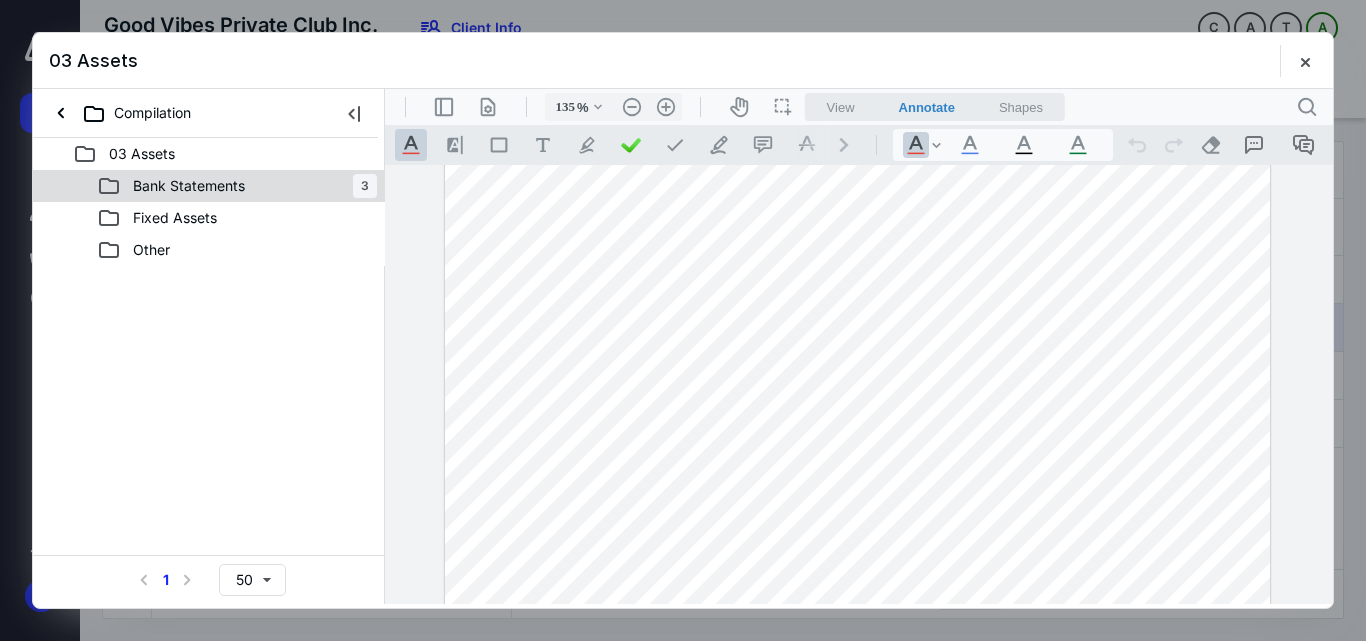 click on "Bank Statements" at bounding box center (189, 186) 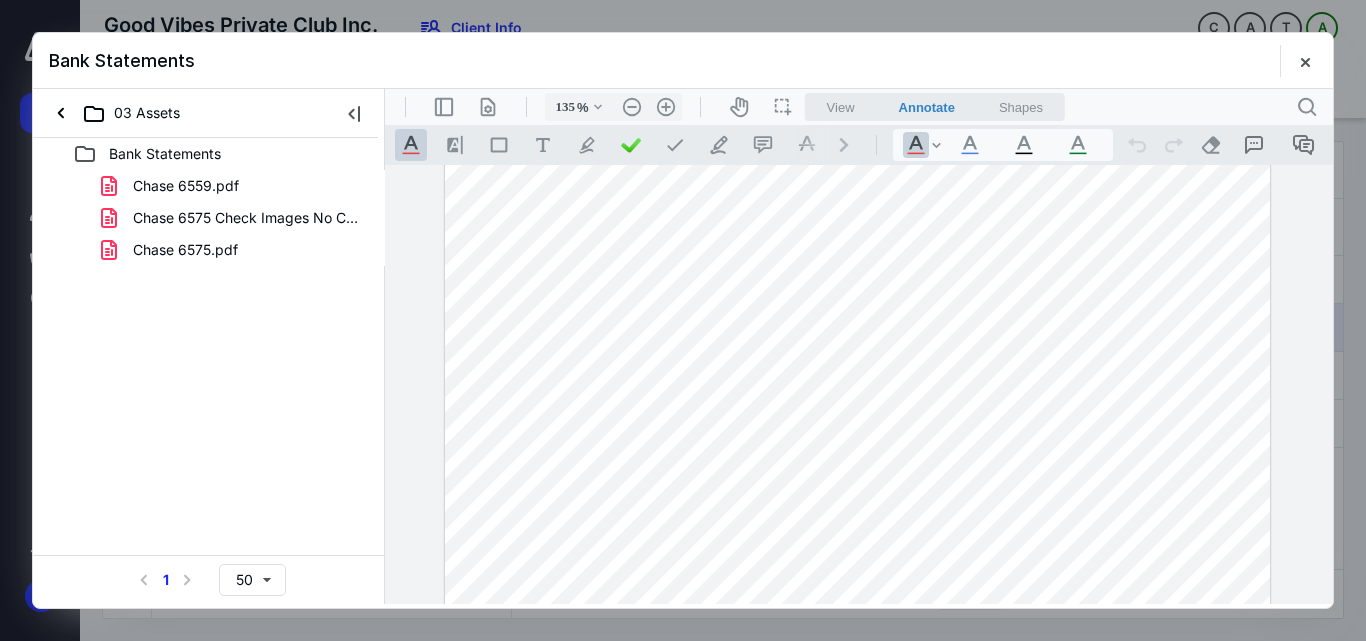 scroll, scrollTop: 600, scrollLeft: 0, axis: vertical 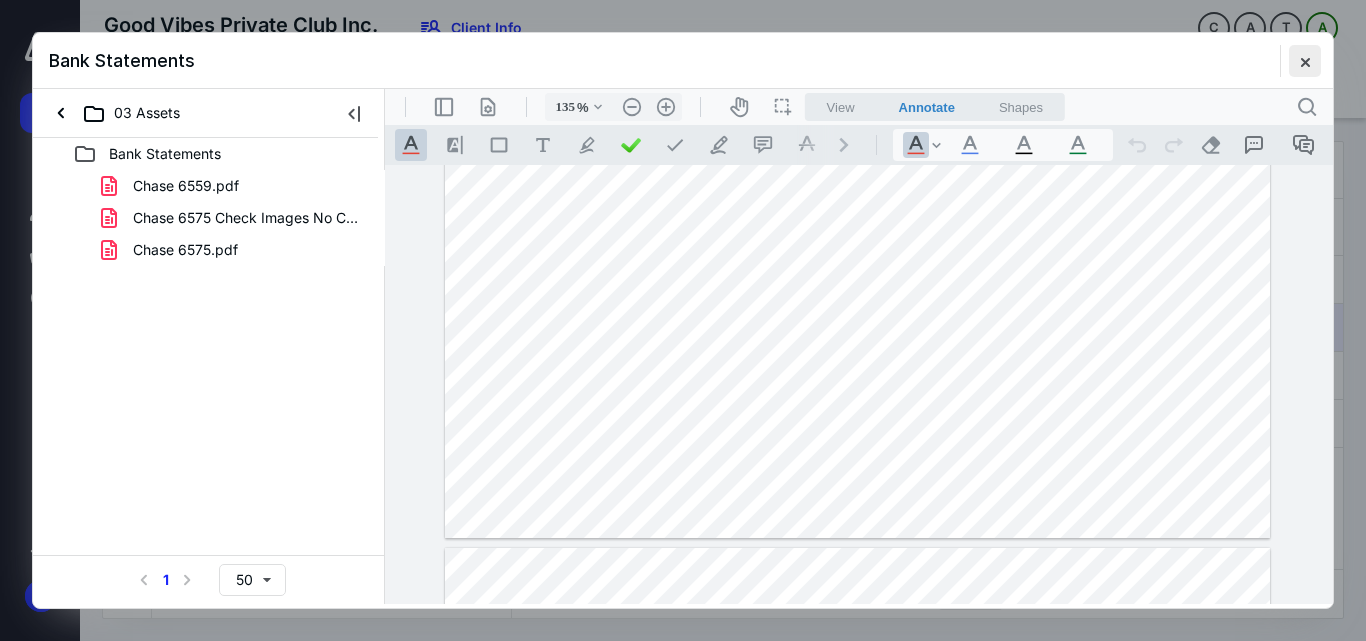 click at bounding box center [1305, 61] 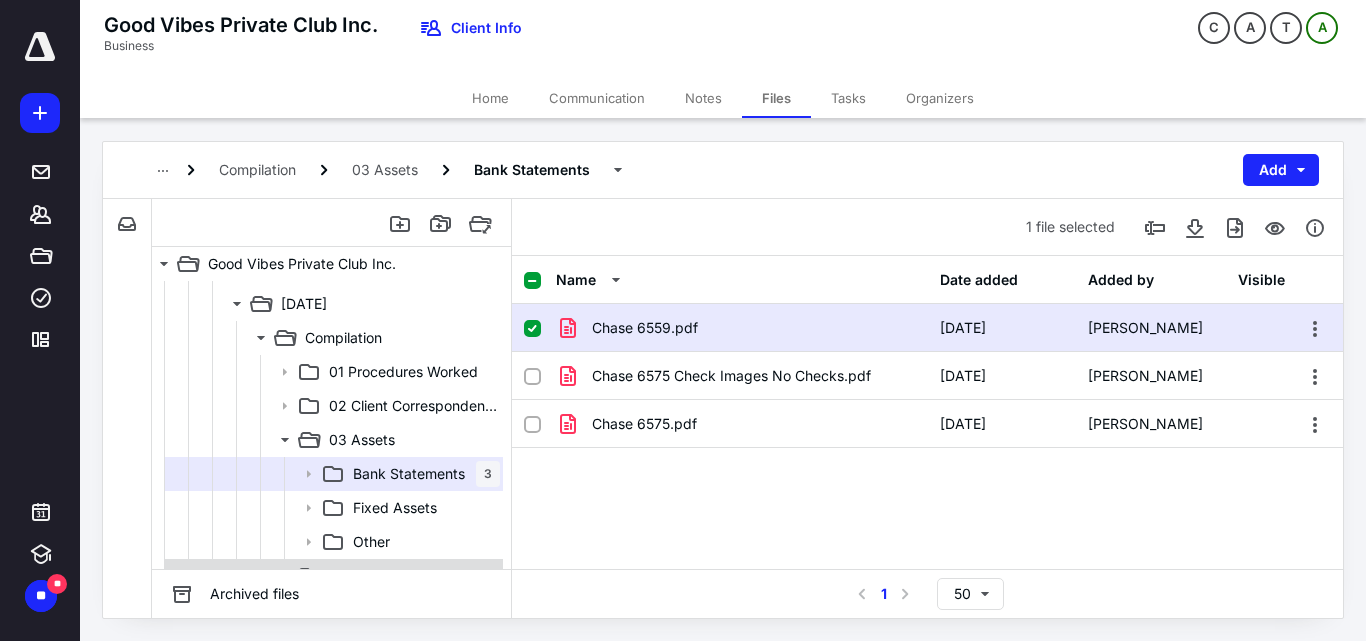 scroll, scrollTop: 400, scrollLeft: 0, axis: vertical 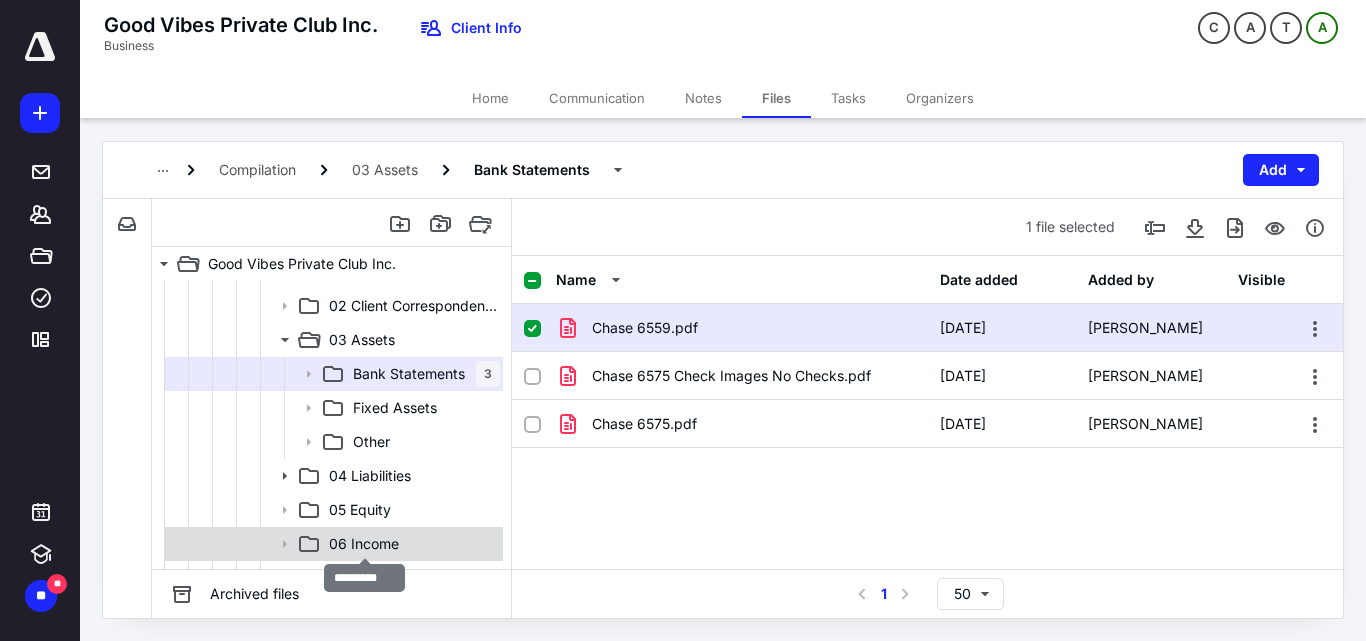 click on "06 Income" at bounding box center (364, 544) 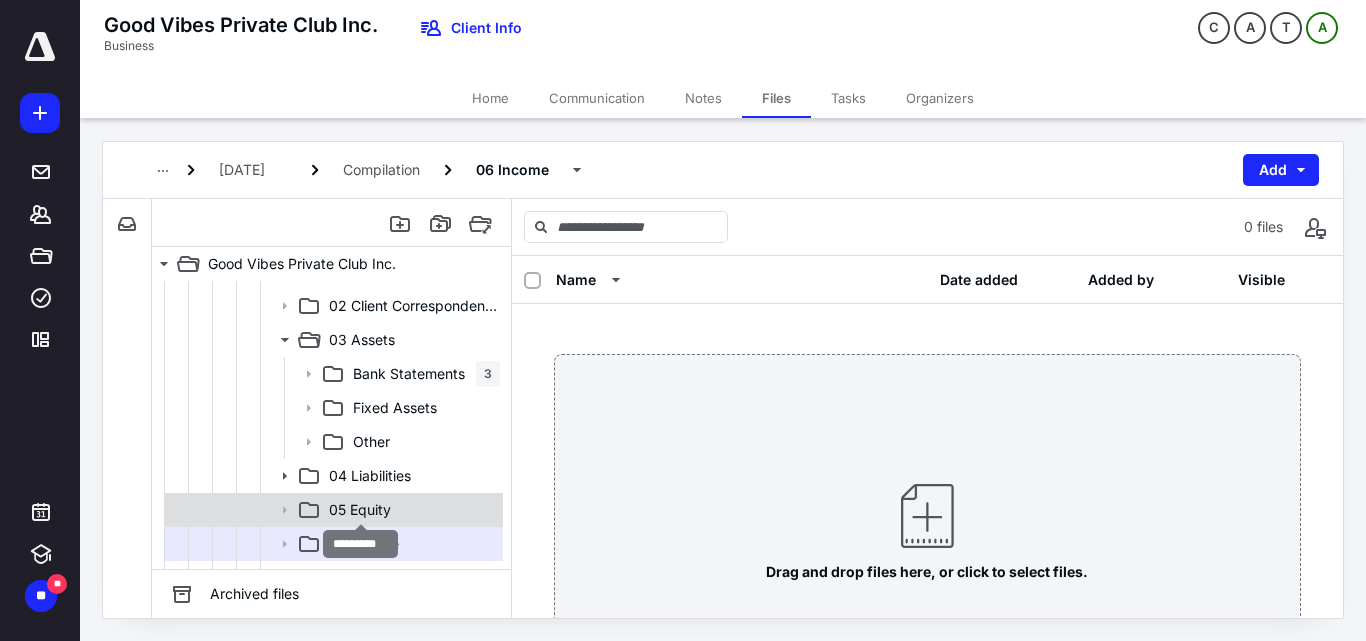 click on "05 Equity" at bounding box center (360, 510) 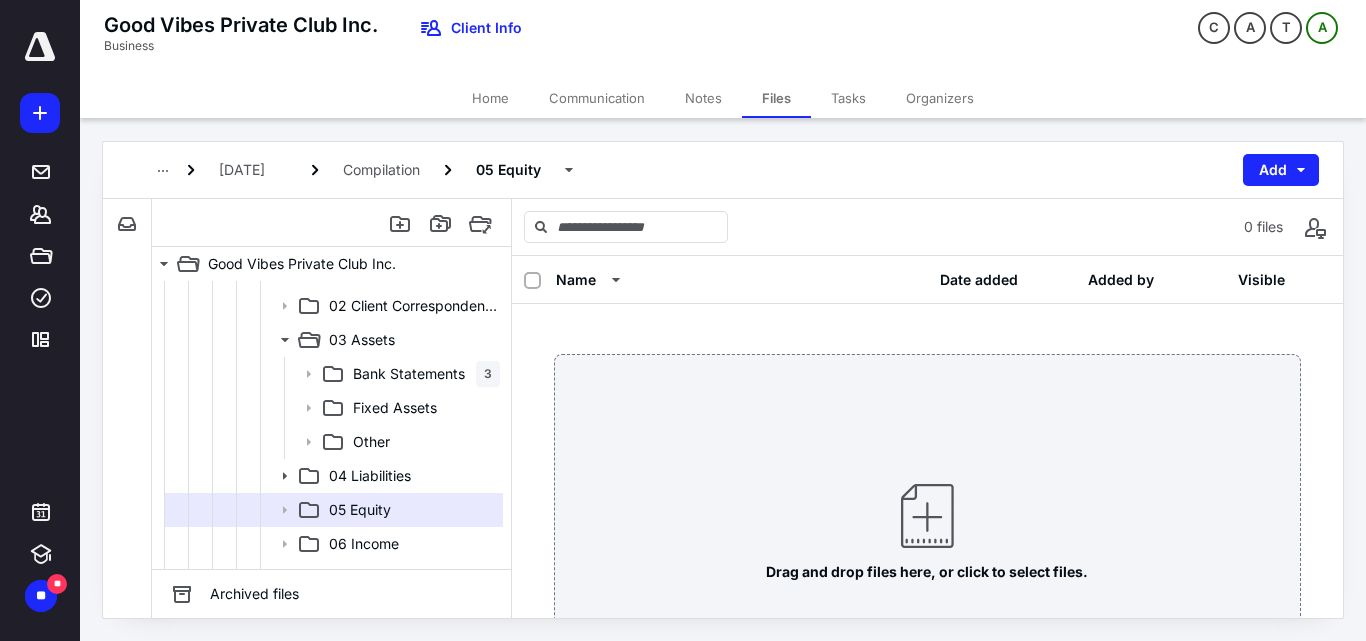 scroll, scrollTop: 500, scrollLeft: 0, axis: vertical 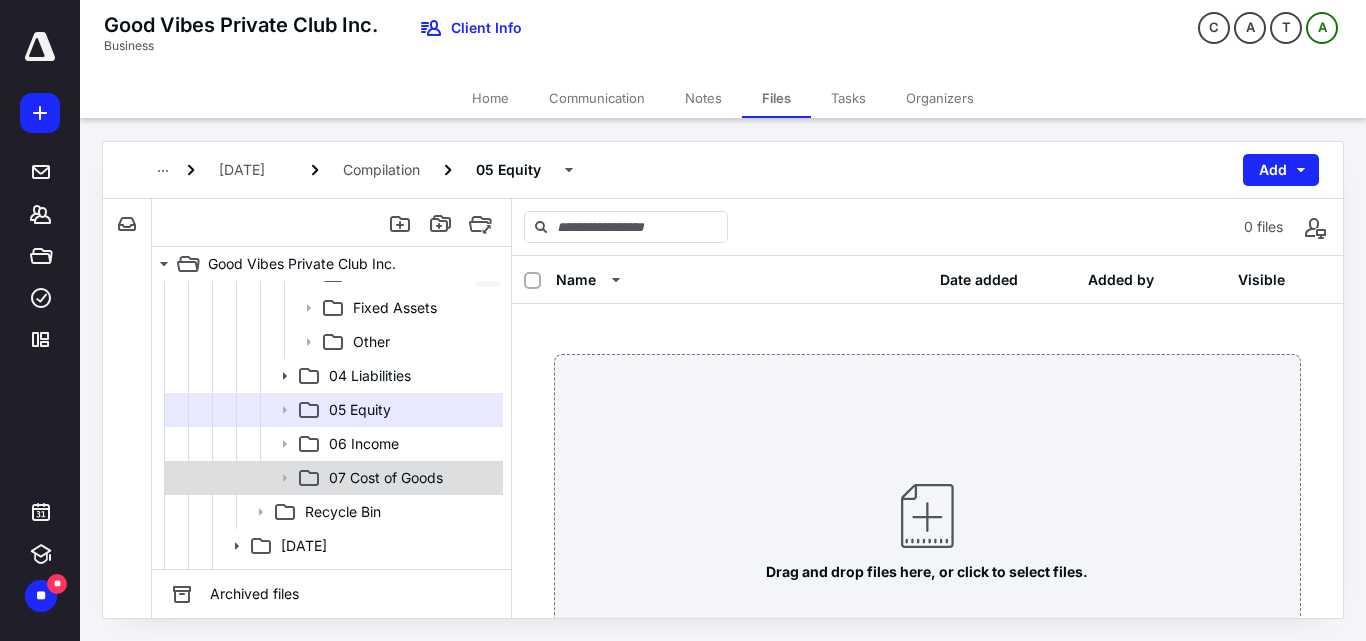 click on "07 Cost of Goods" at bounding box center [386, 478] 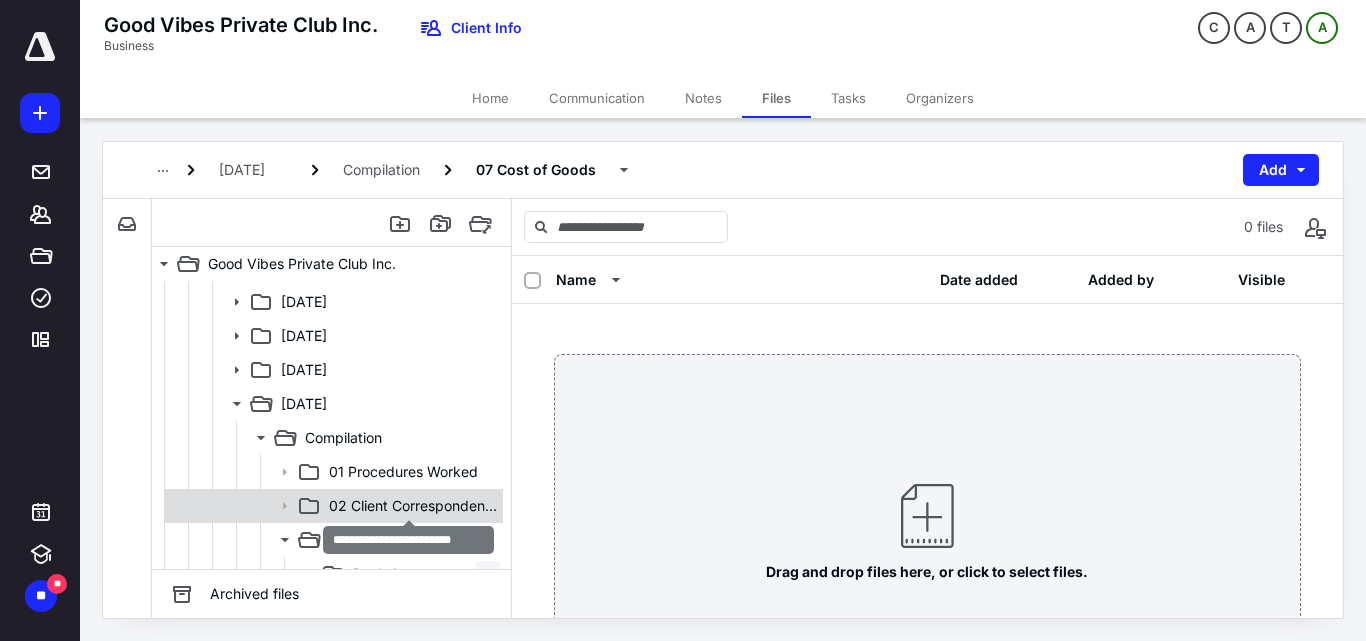 scroll, scrollTop: 300, scrollLeft: 0, axis: vertical 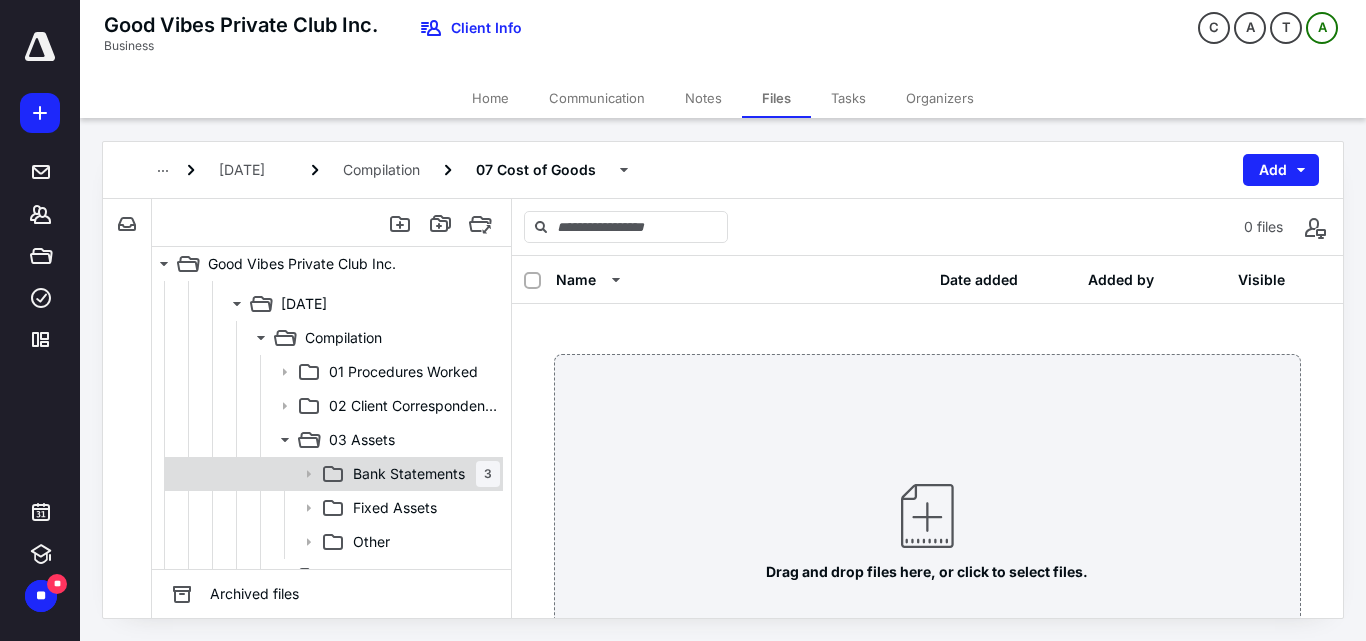click on "Bank Statements" at bounding box center (409, 474) 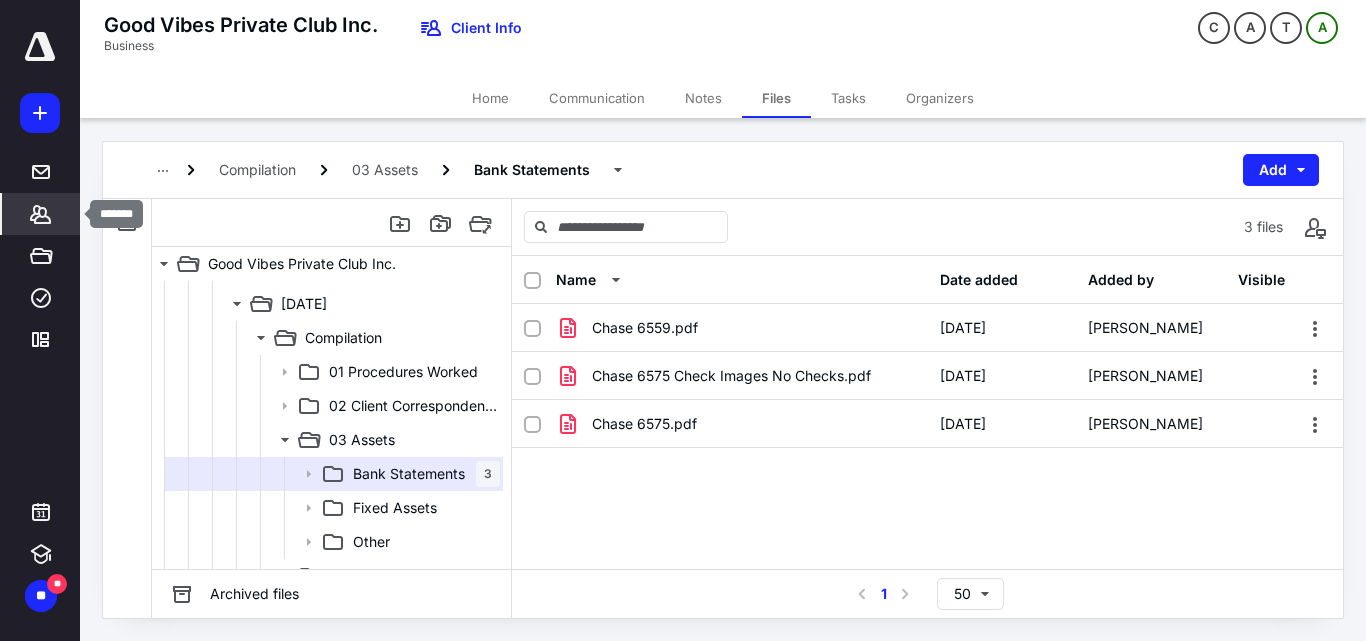 click 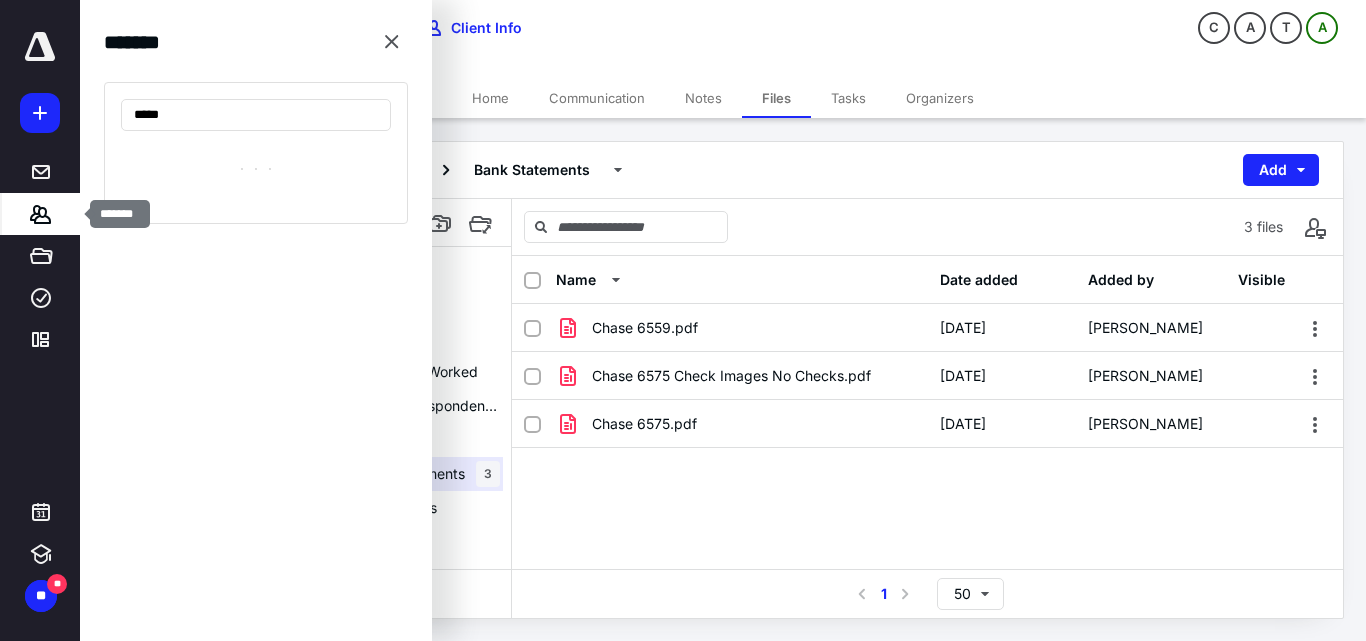type on "******" 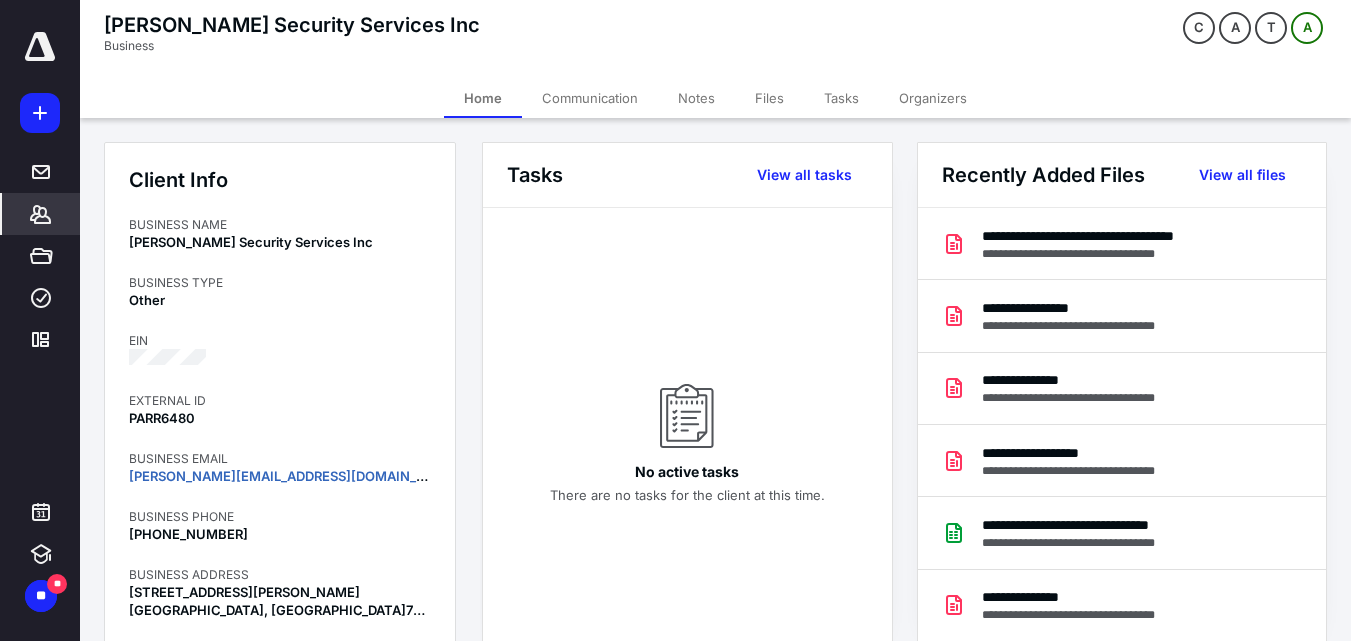 click on "Files" at bounding box center [769, 98] 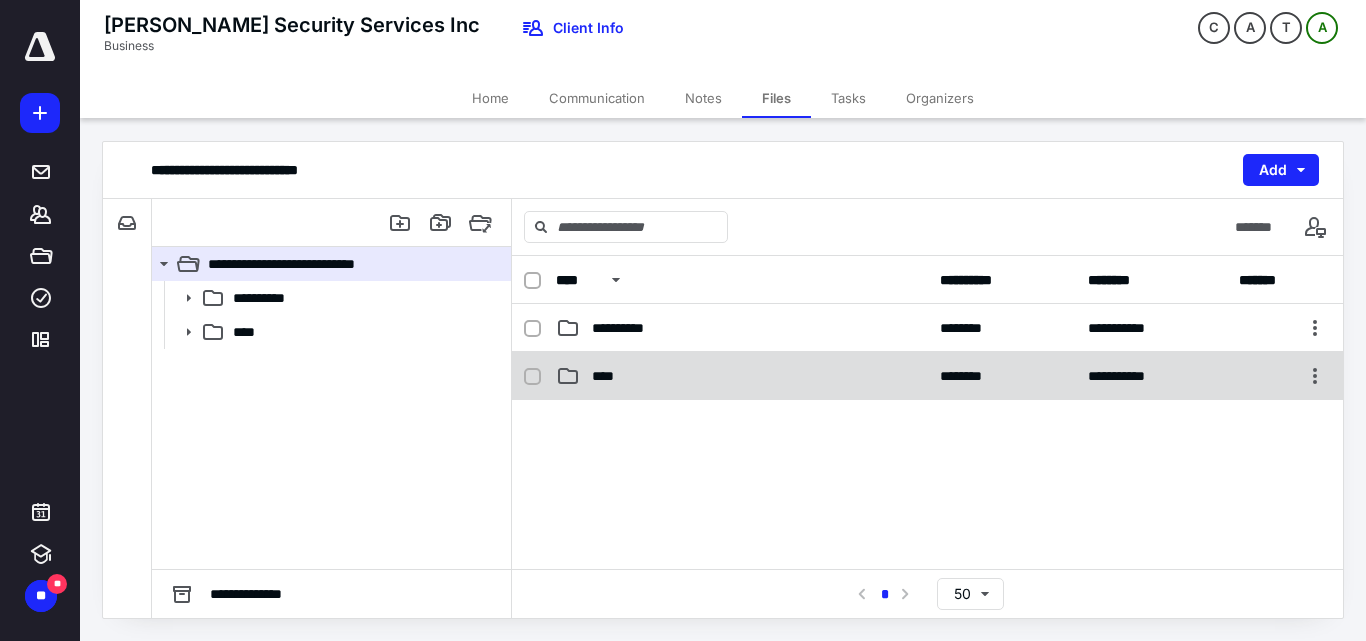 click on "**********" at bounding box center [927, 376] 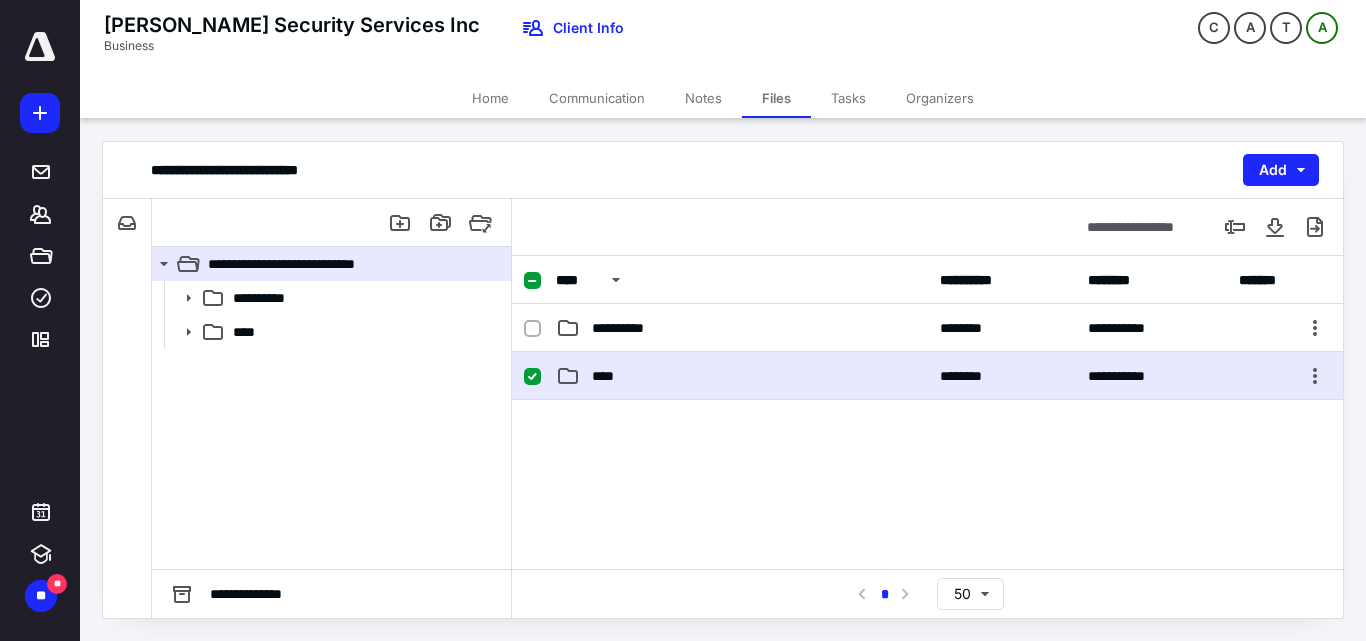 click on "**********" at bounding box center (927, 376) 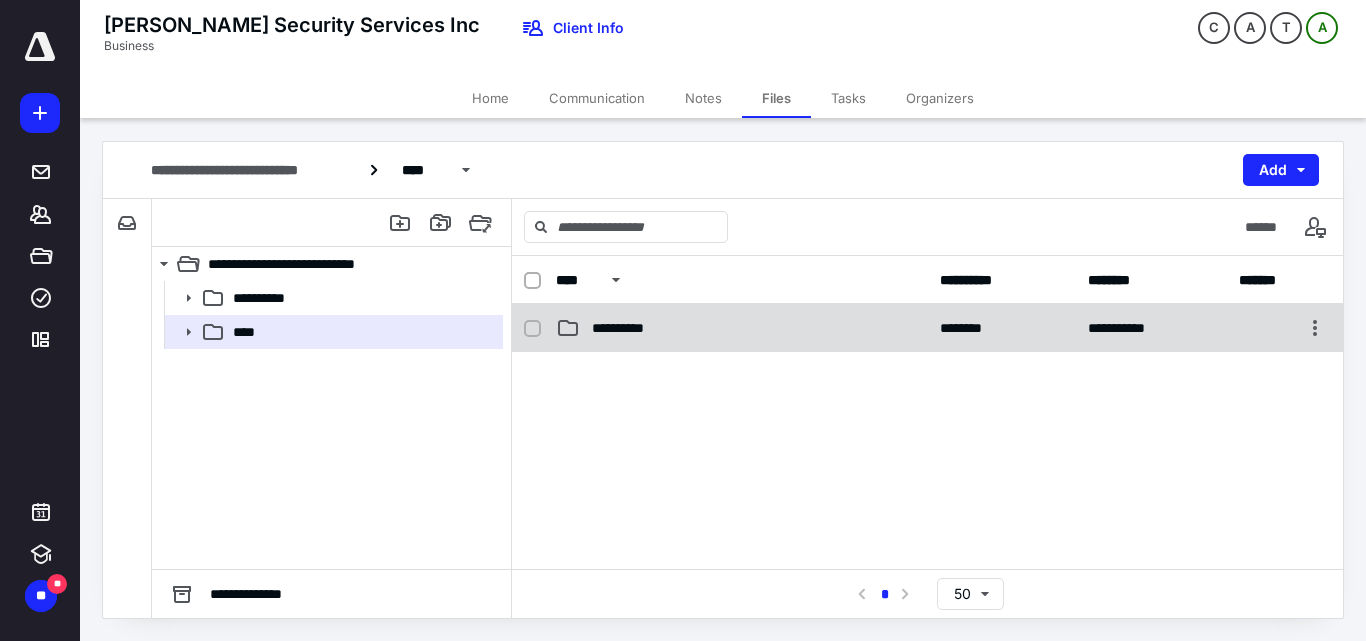 click on "**********" at bounding box center [629, 328] 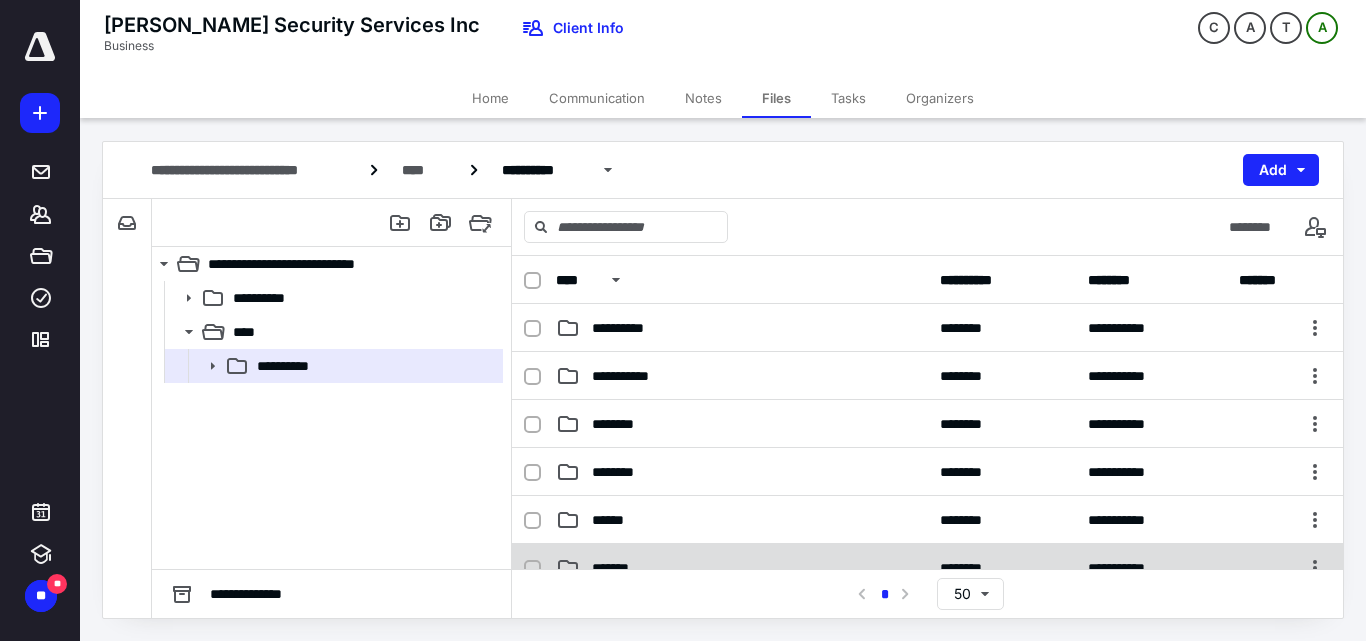 scroll, scrollTop: 100, scrollLeft: 0, axis: vertical 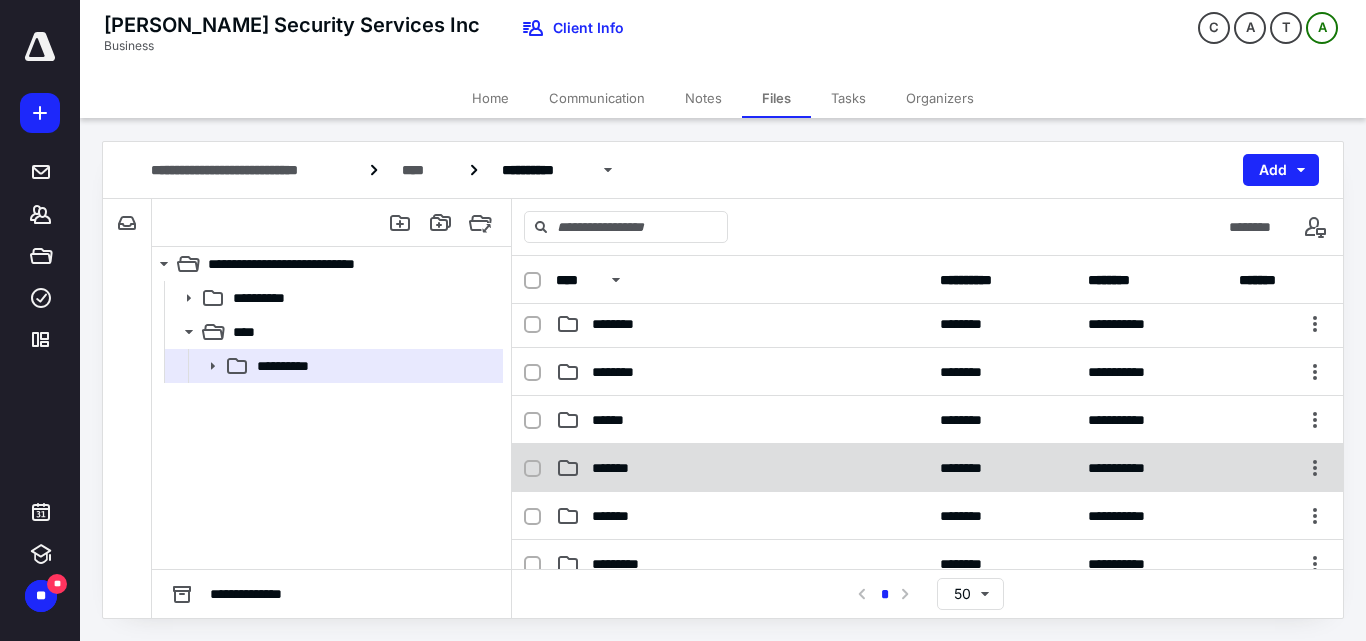 click on "*******" at bounding box center (742, 468) 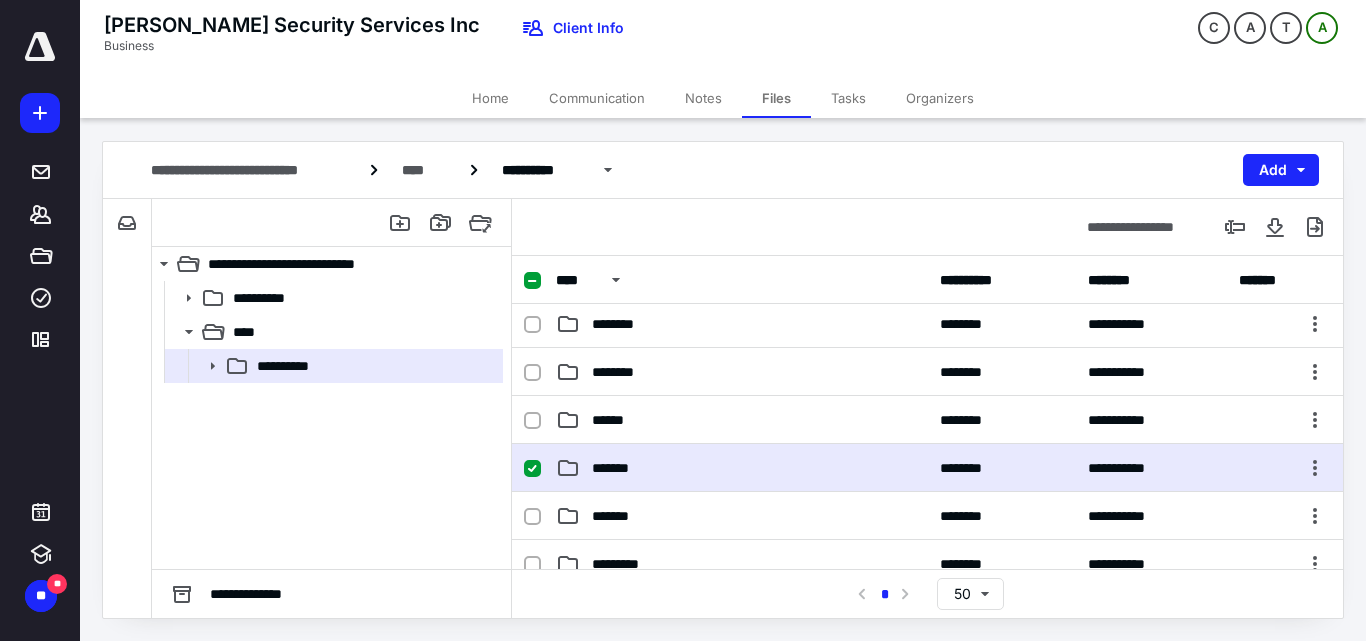 drag, startPoint x: 665, startPoint y: 475, endPoint x: 681, endPoint y: 479, distance: 16.492422 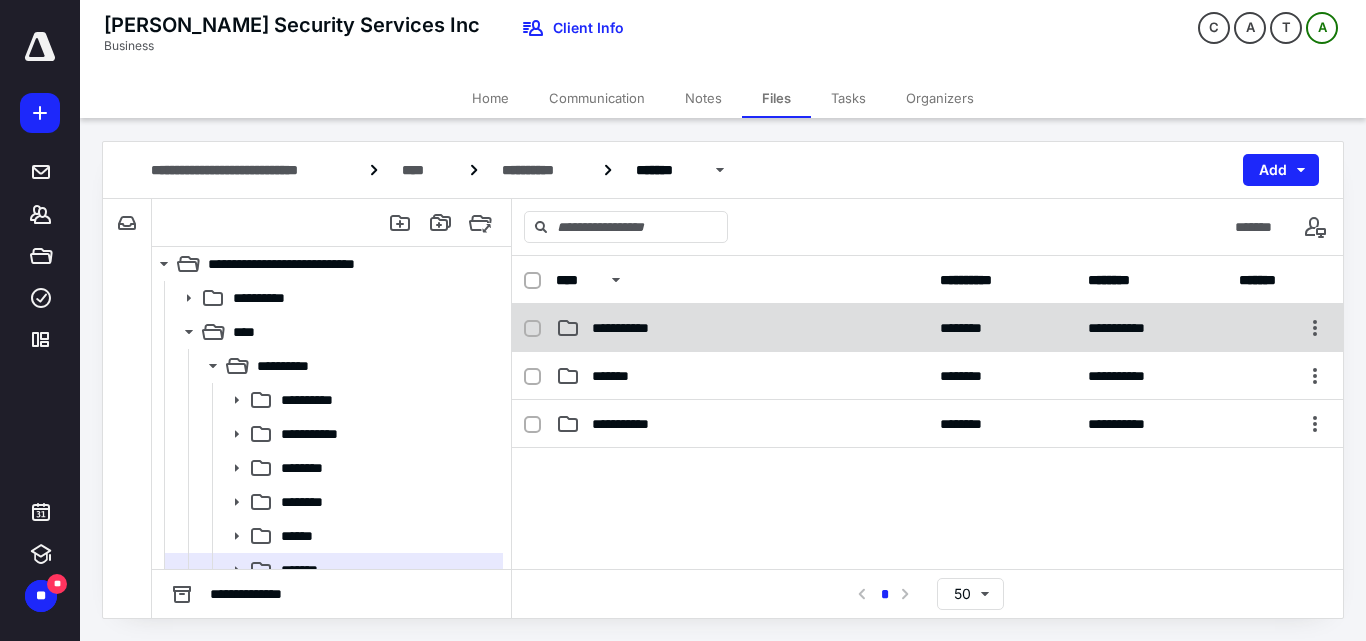 click on "**********" at bounding box center [742, 328] 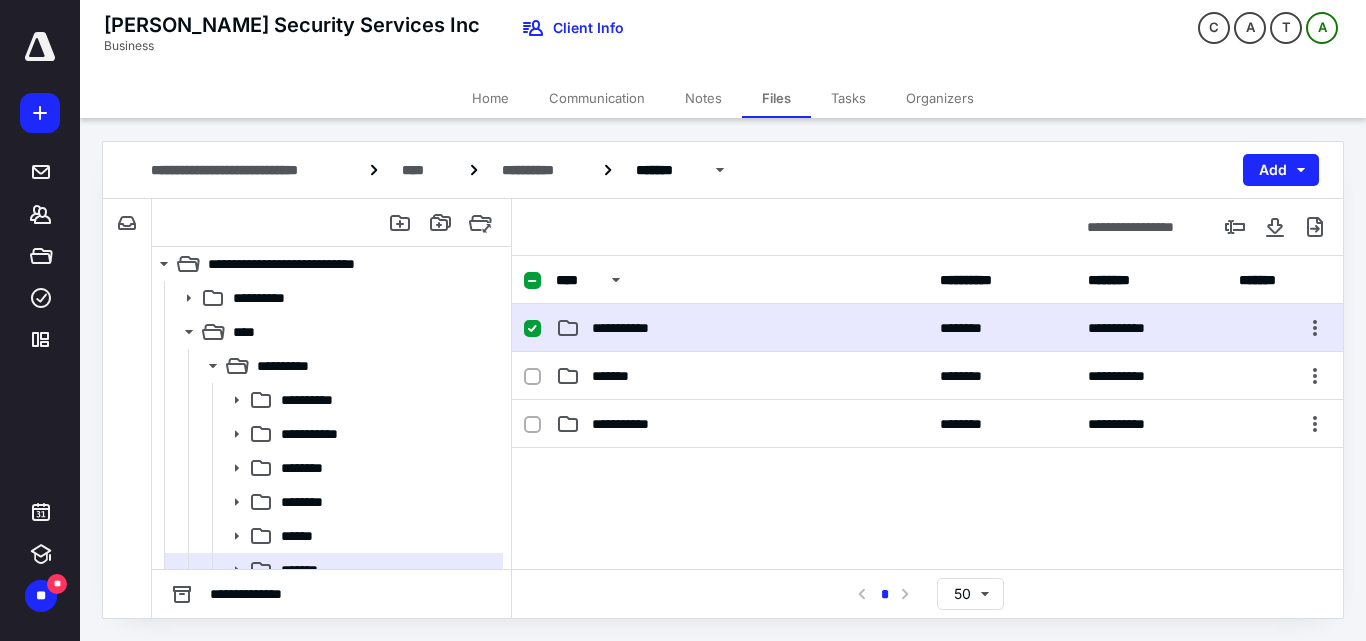 click on "**********" at bounding box center (742, 328) 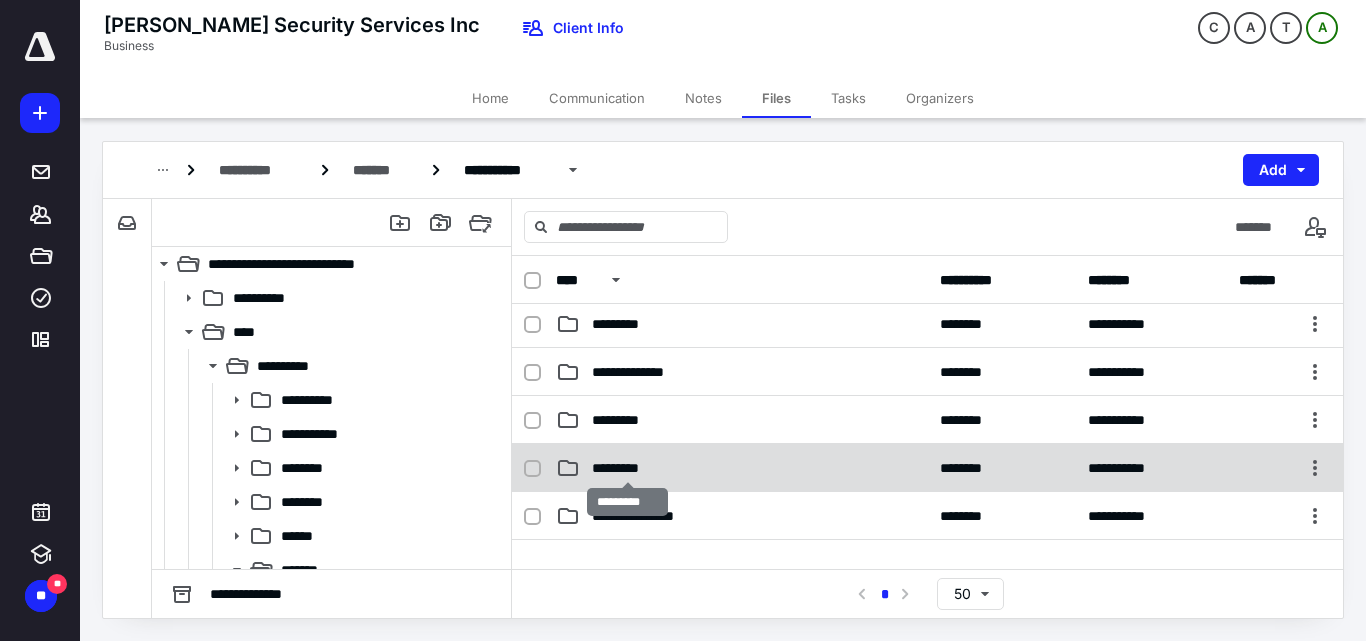 scroll, scrollTop: 0, scrollLeft: 0, axis: both 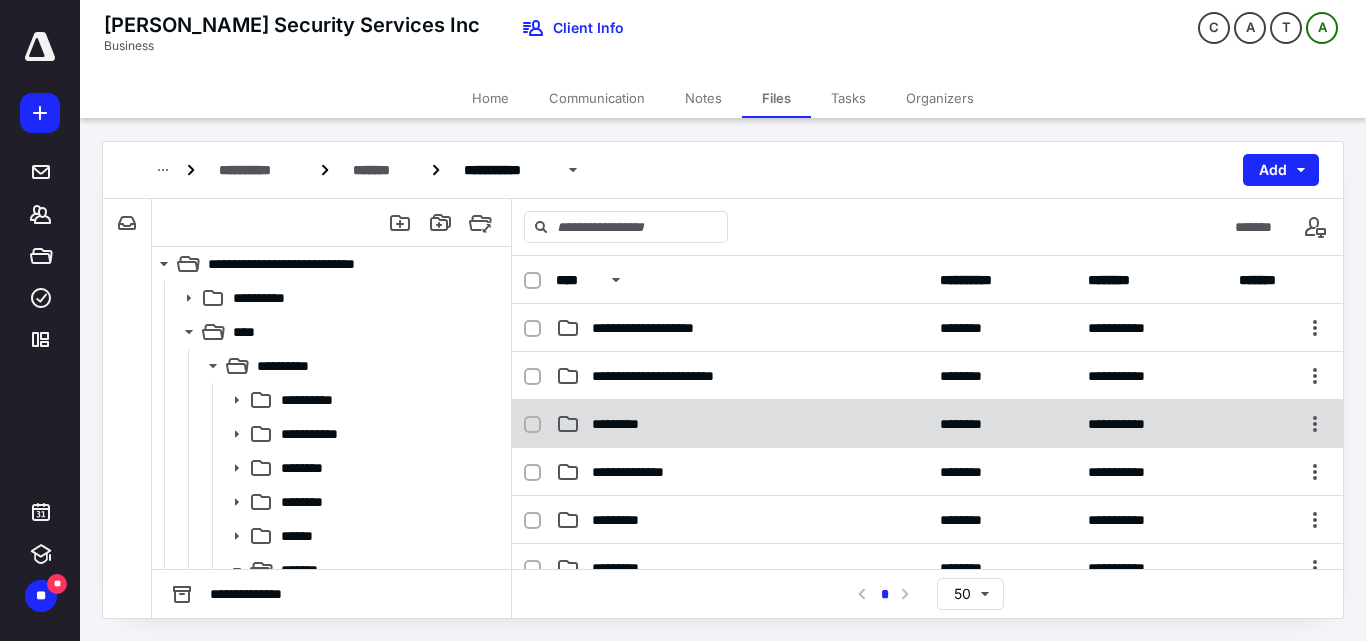 click on "*********" at bounding box center (742, 424) 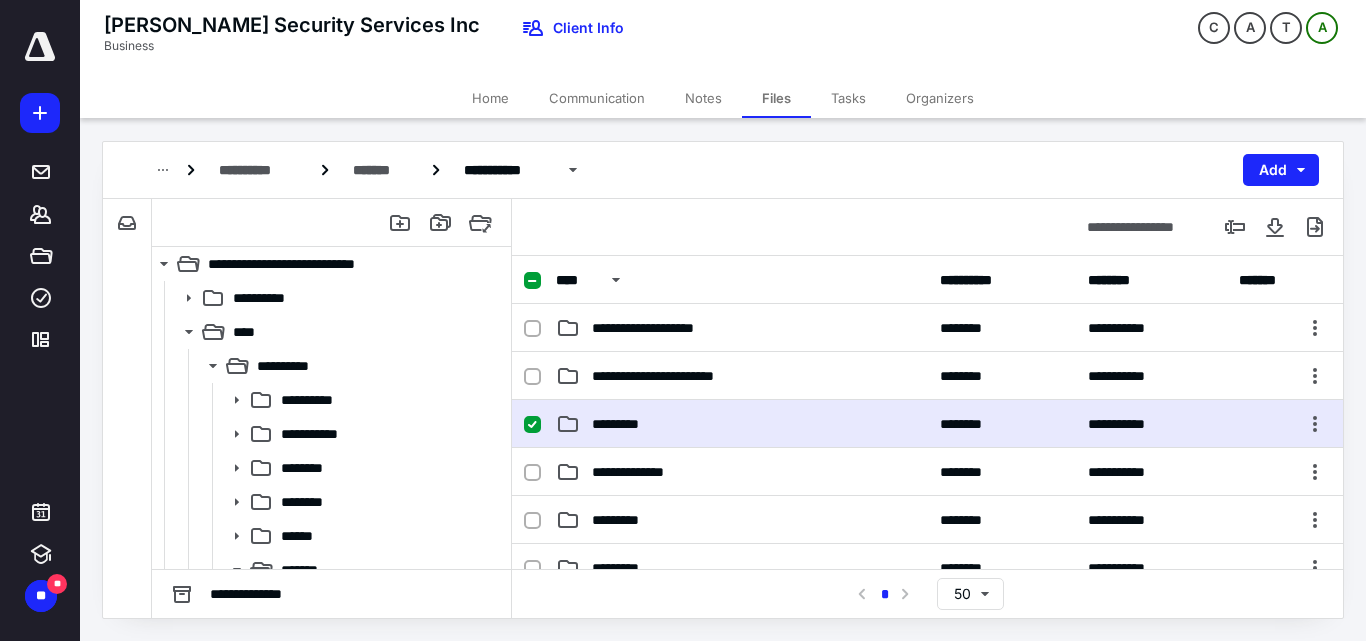 click on "*********" at bounding box center [742, 424] 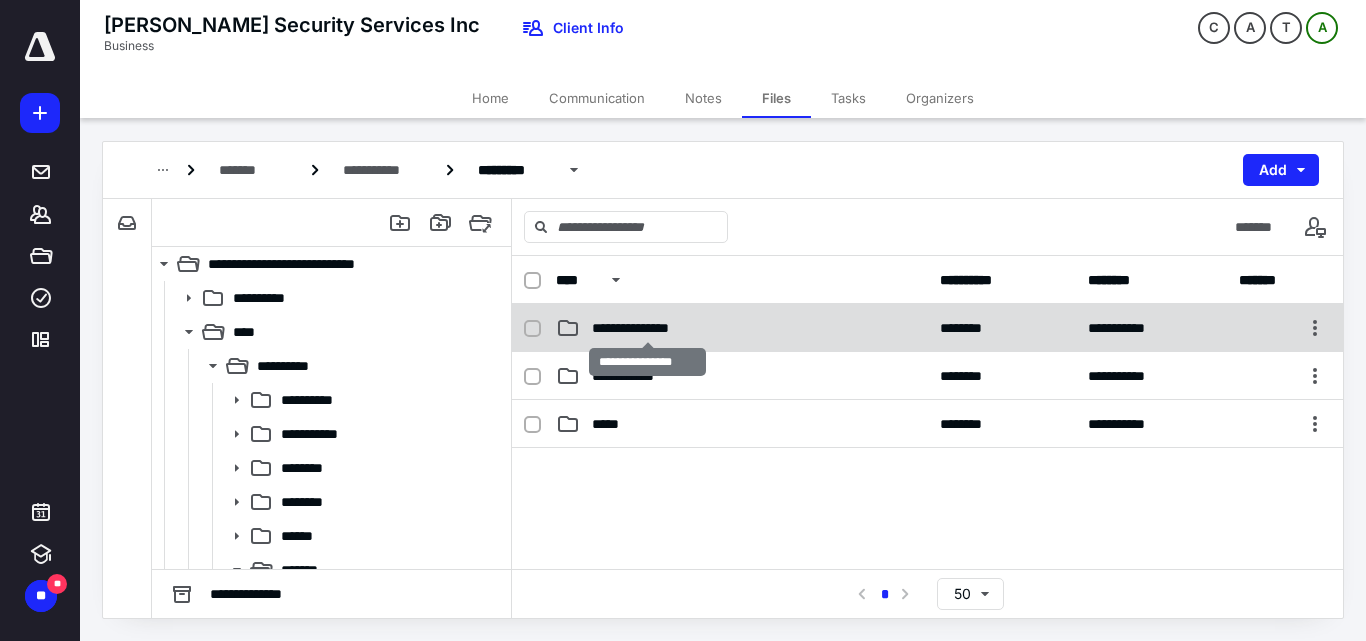 click on "**********" at bounding box center [648, 328] 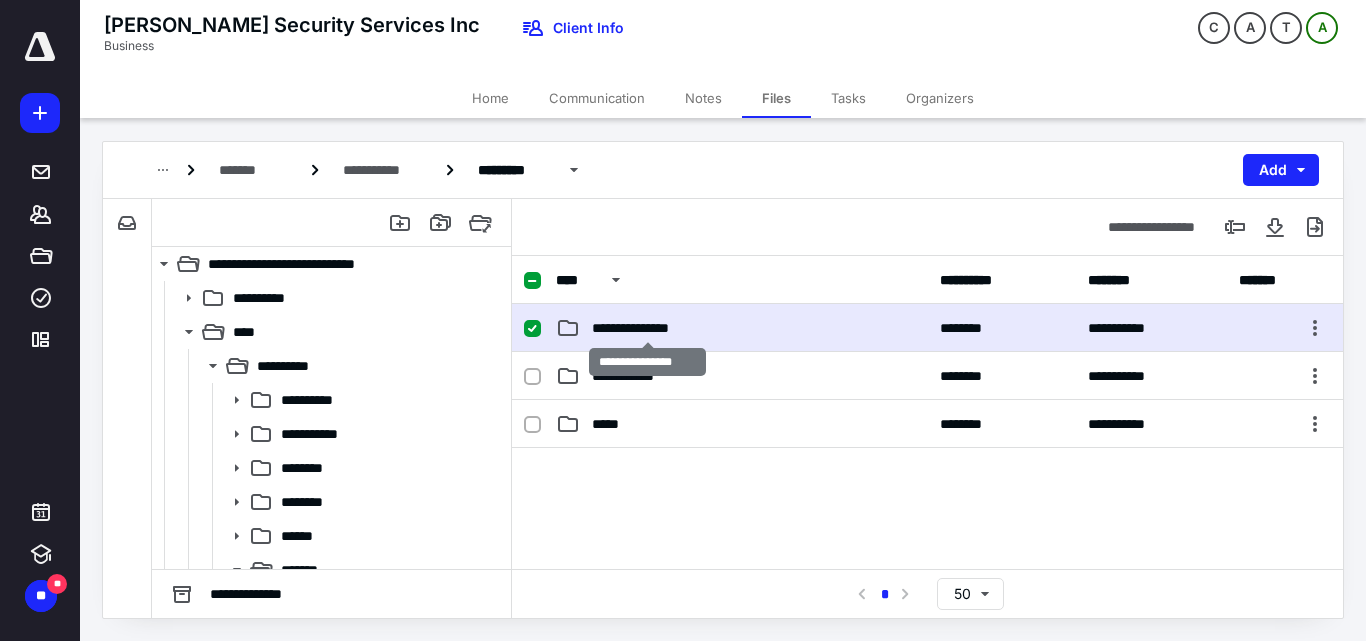 click on "**********" at bounding box center (648, 328) 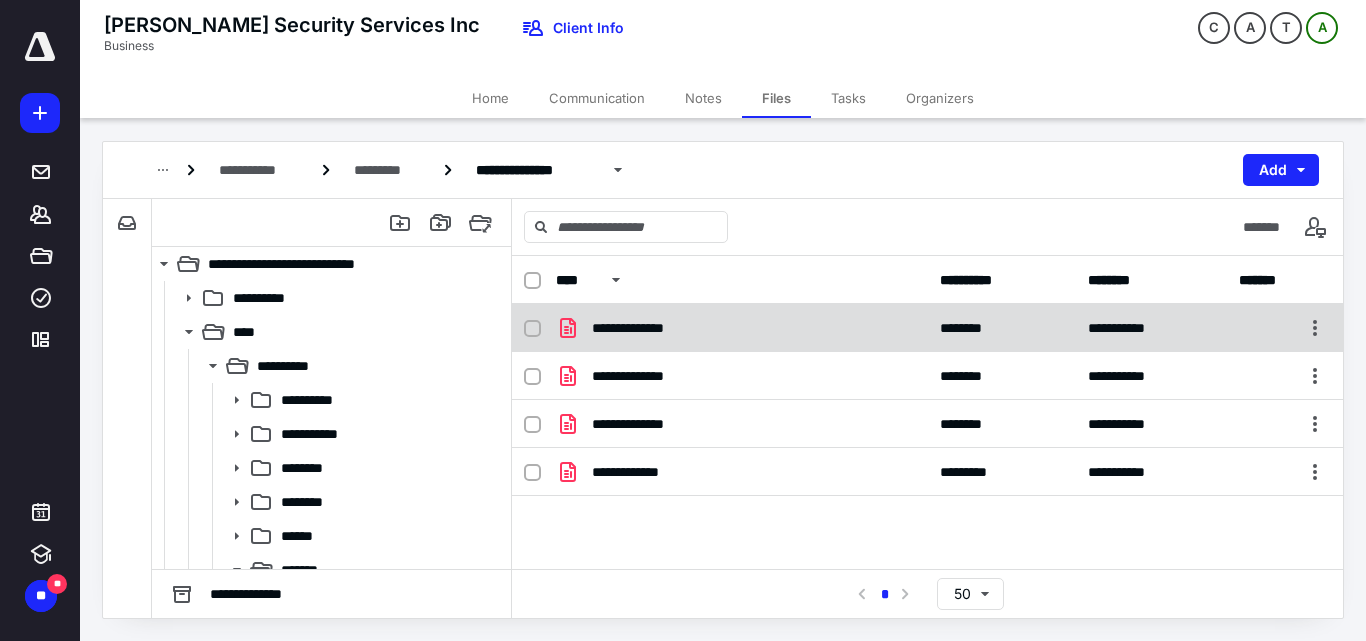 click on "**********" at bounding box center (742, 328) 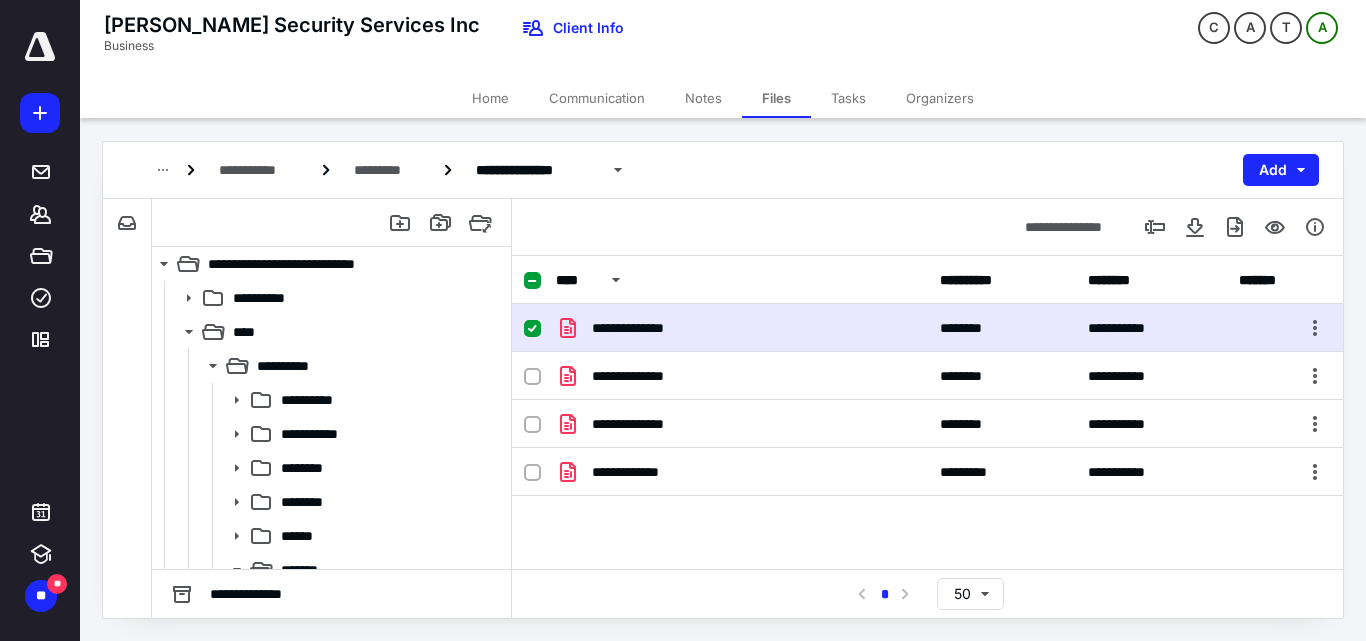 click on "**********" at bounding box center (742, 328) 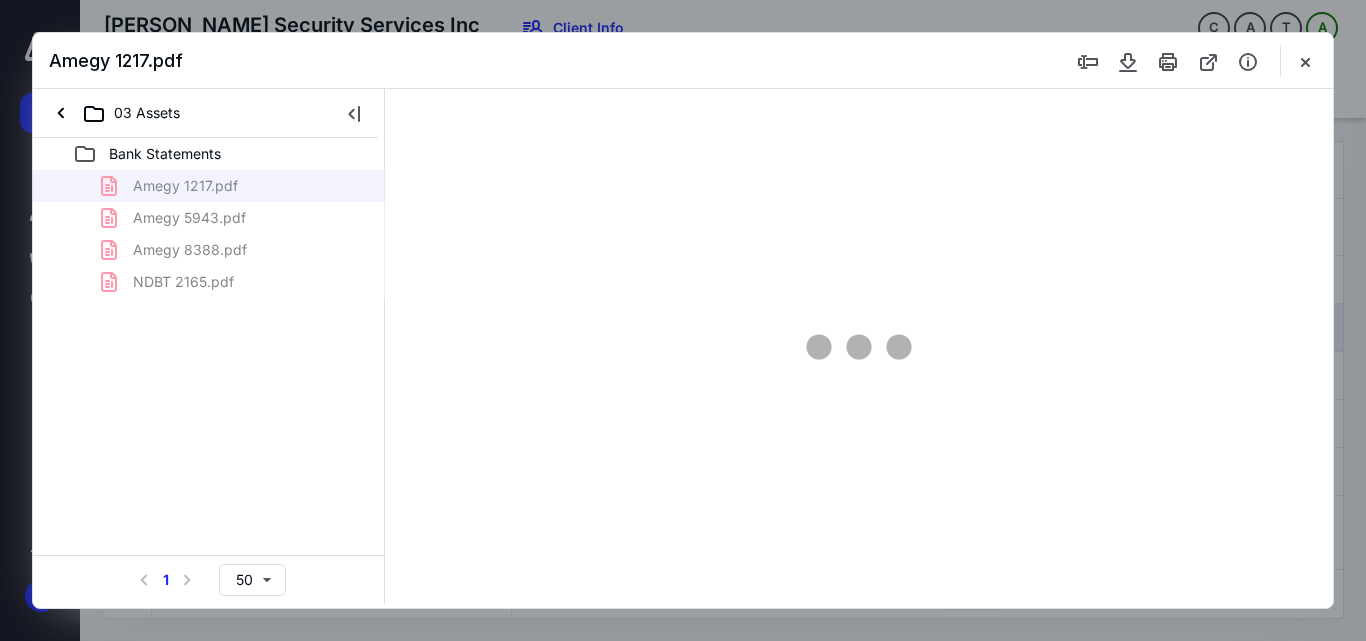 scroll, scrollTop: 0, scrollLeft: 0, axis: both 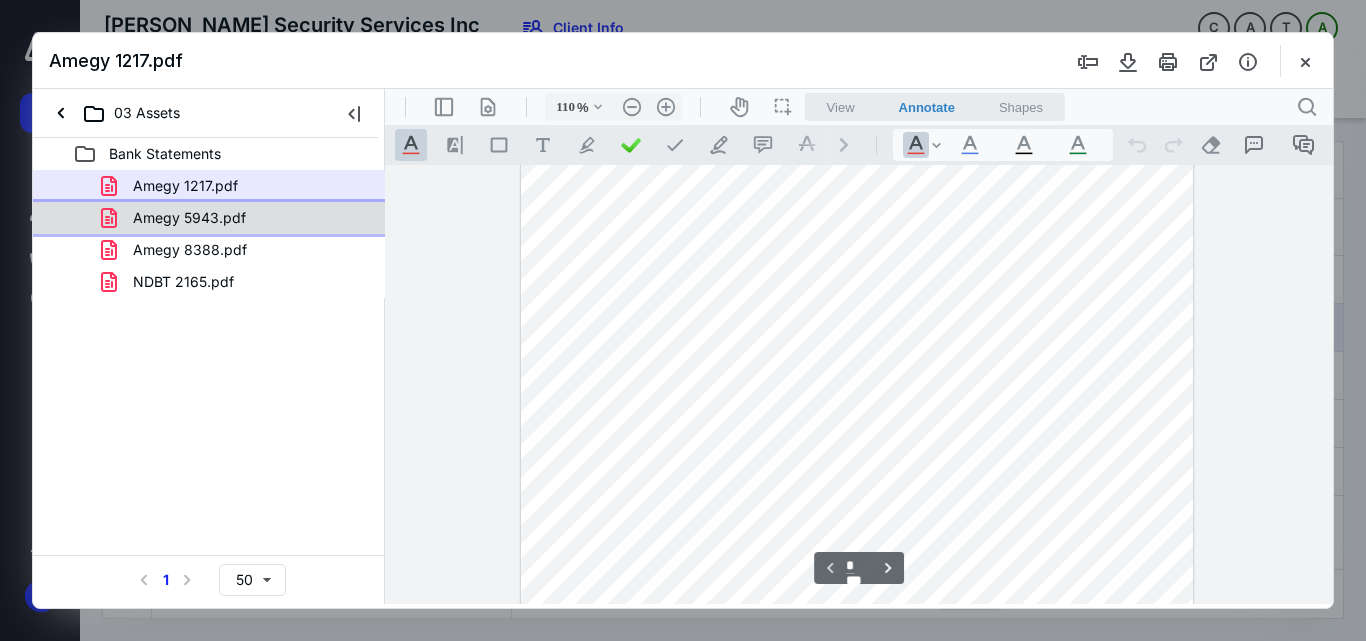 click on "Amegy 5943.pdf" at bounding box center (189, 218) 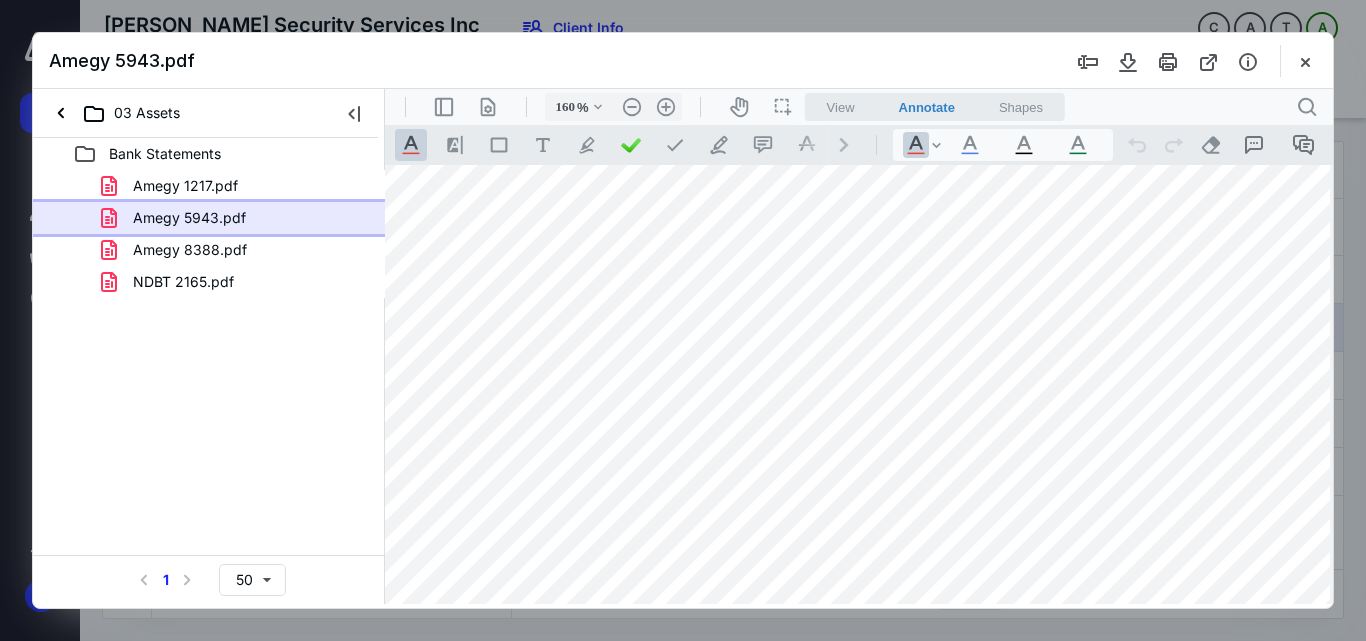 scroll, scrollTop: 320, scrollLeft: 26, axis: both 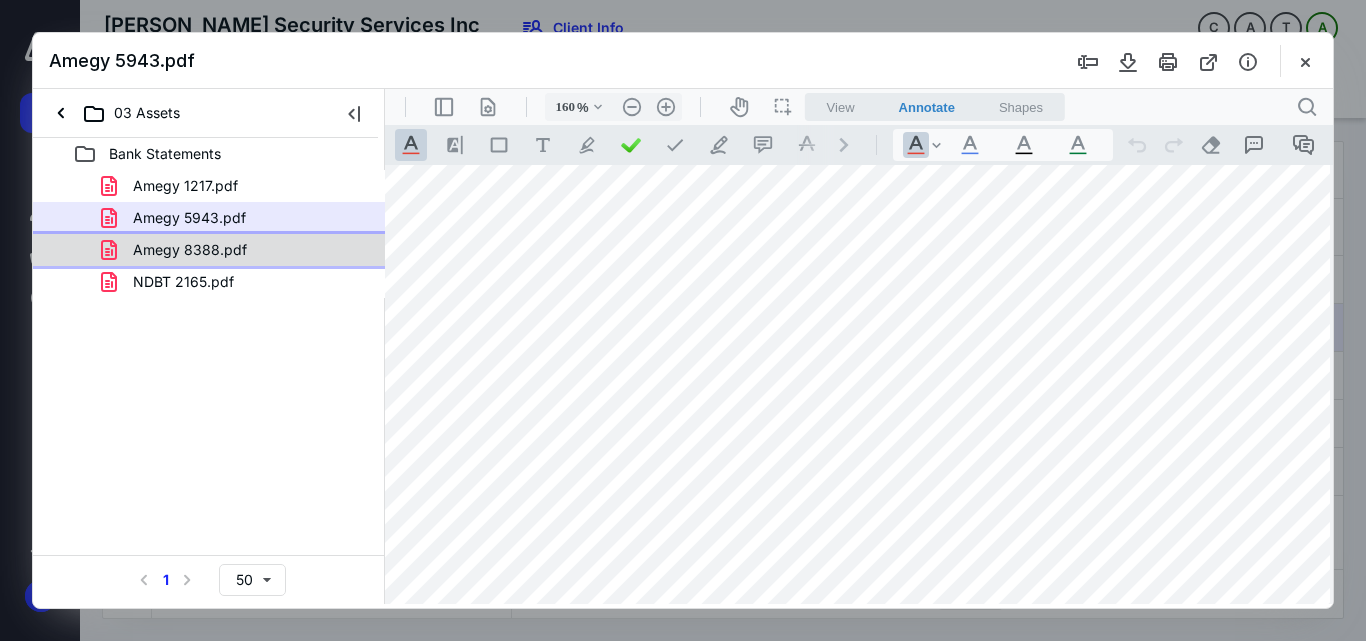 click on "Amegy 8388.pdf" at bounding box center [178, 250] 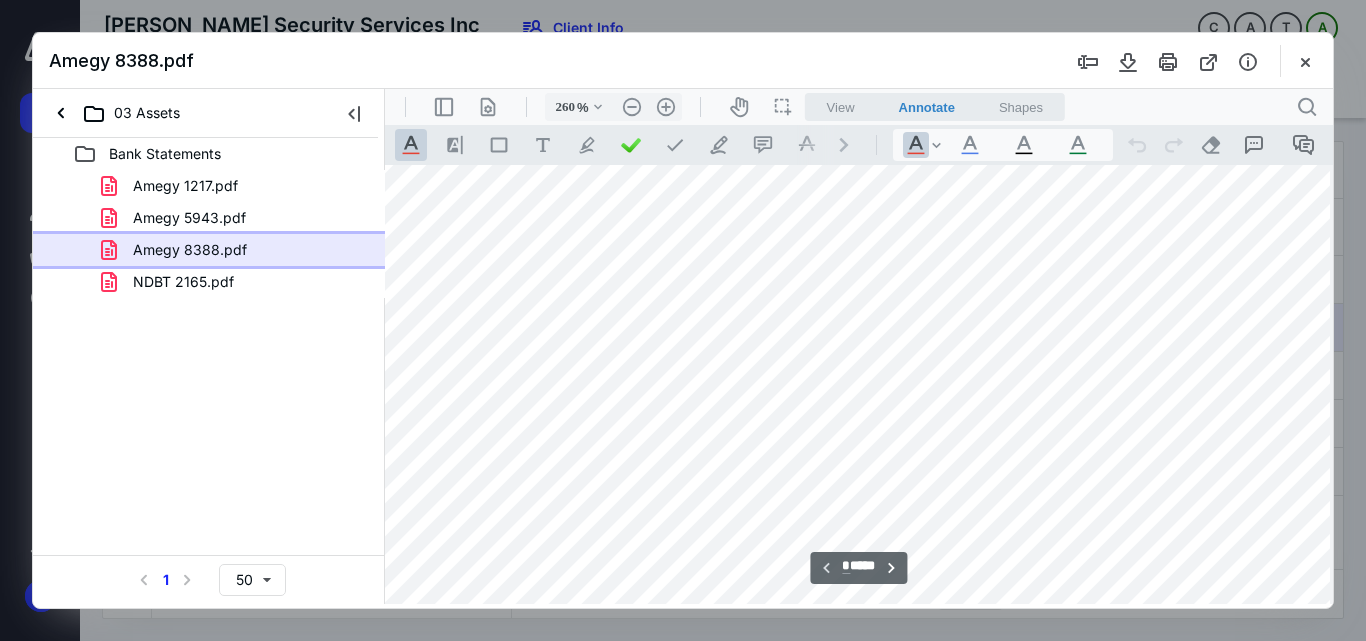 scroll, scrollTop: 533, scrollLeft: 332, axis: both 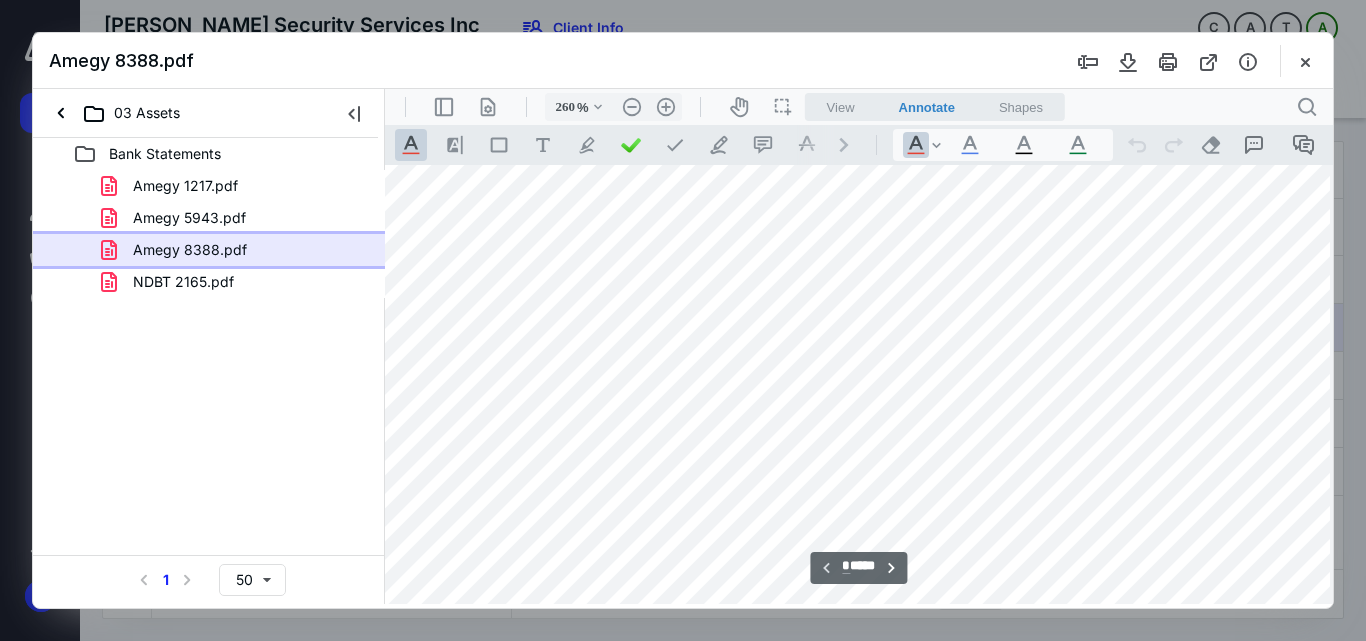type on "160" 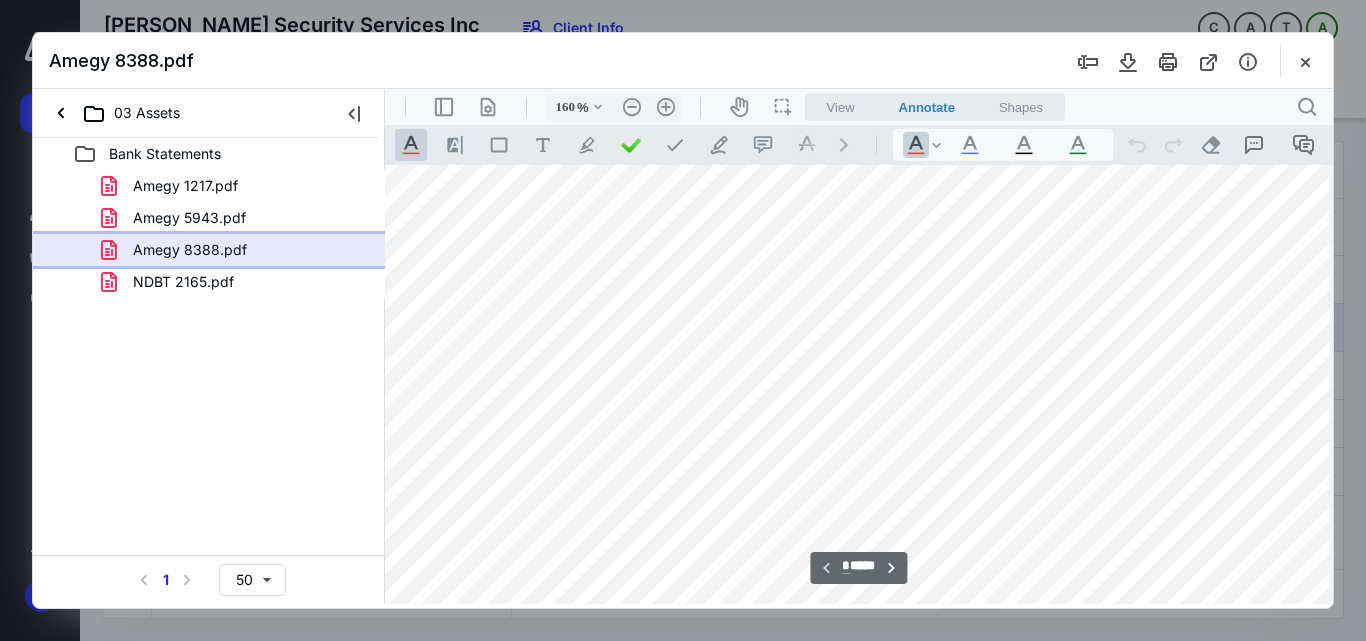 scroll, scrollTop: 262, scrollLeft: 26, axis: both 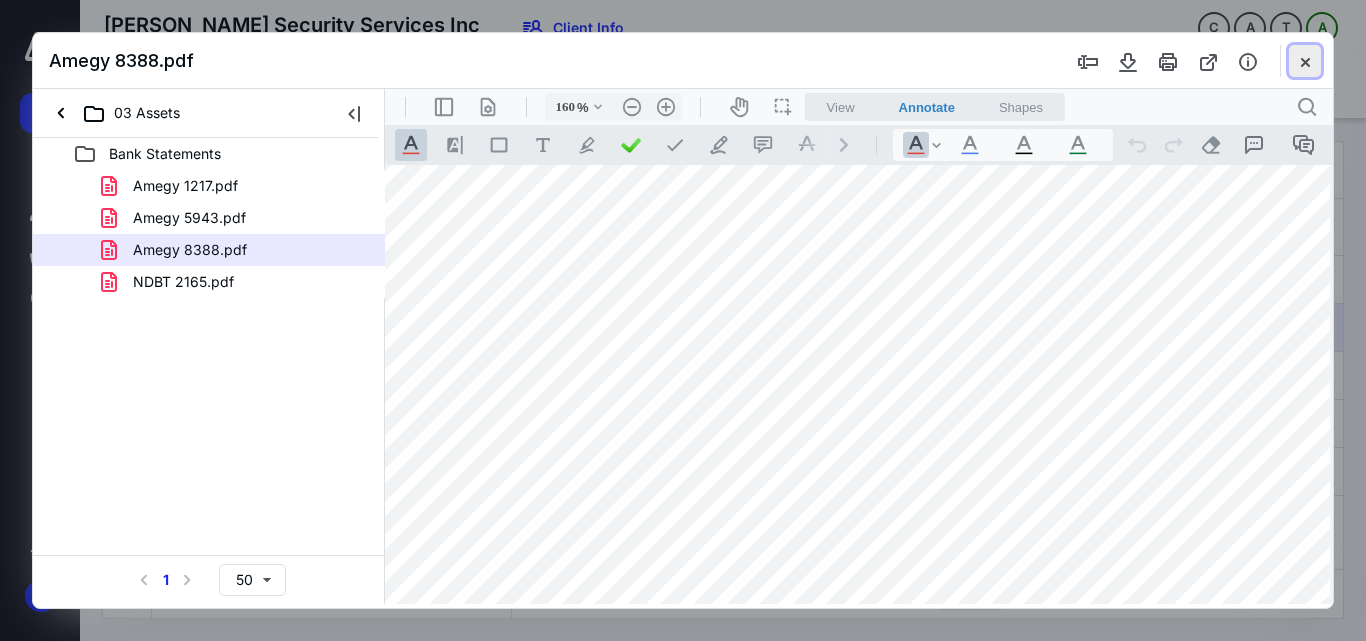 click at bounding box center (1305, 61) 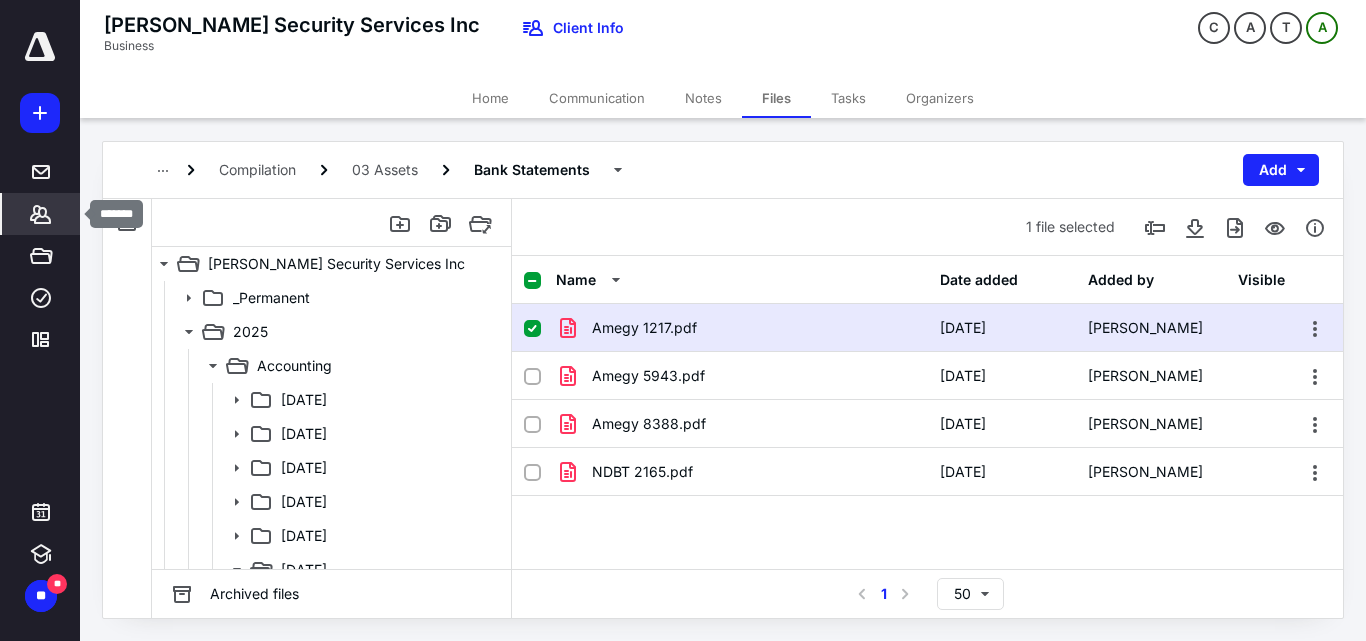 click 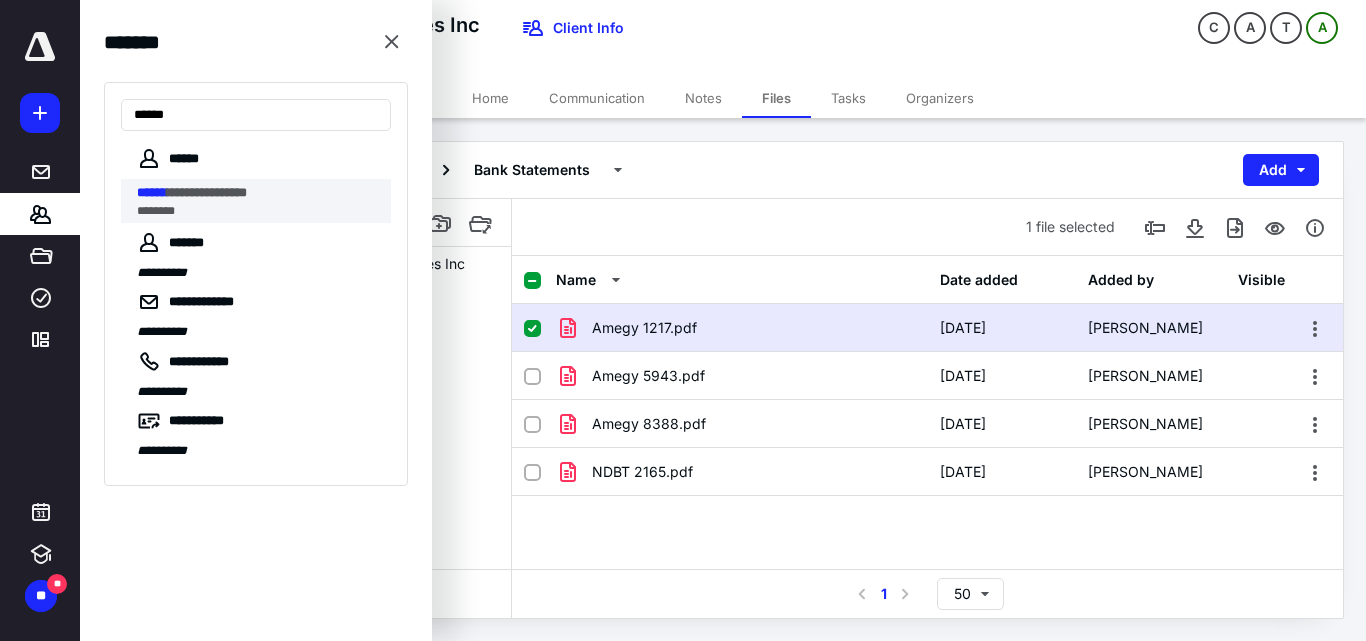 type on "******" 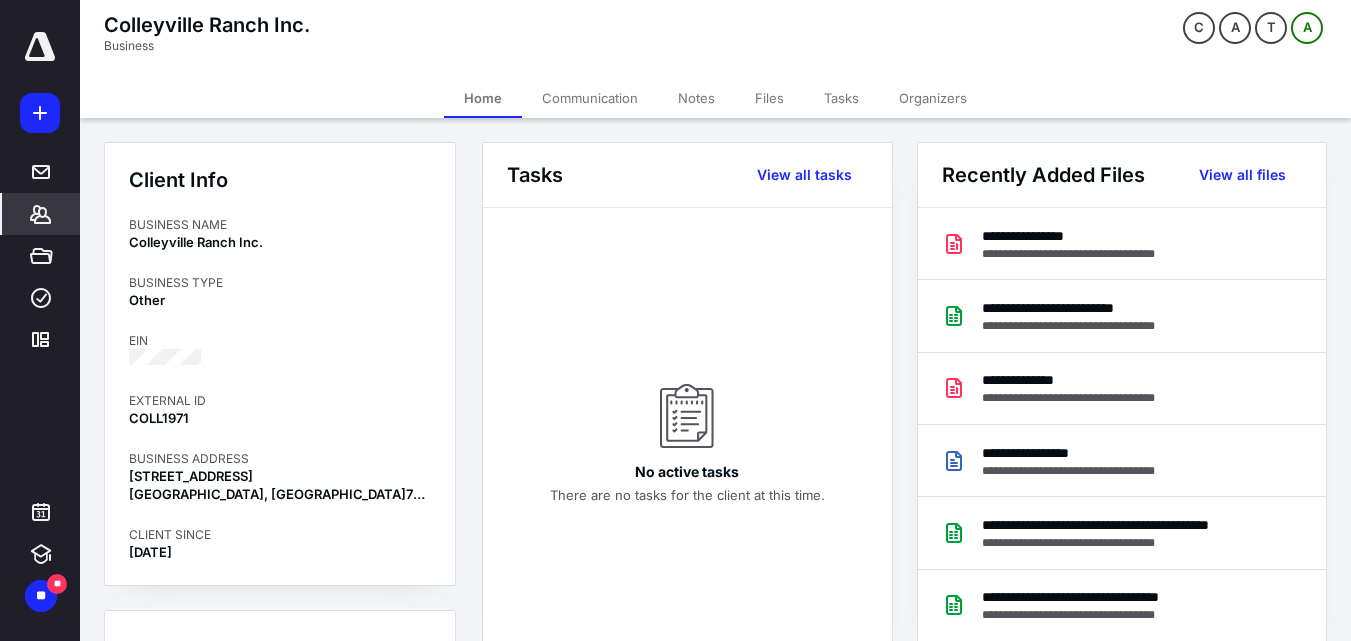 click on "Files" at bounding box center [769, 98] 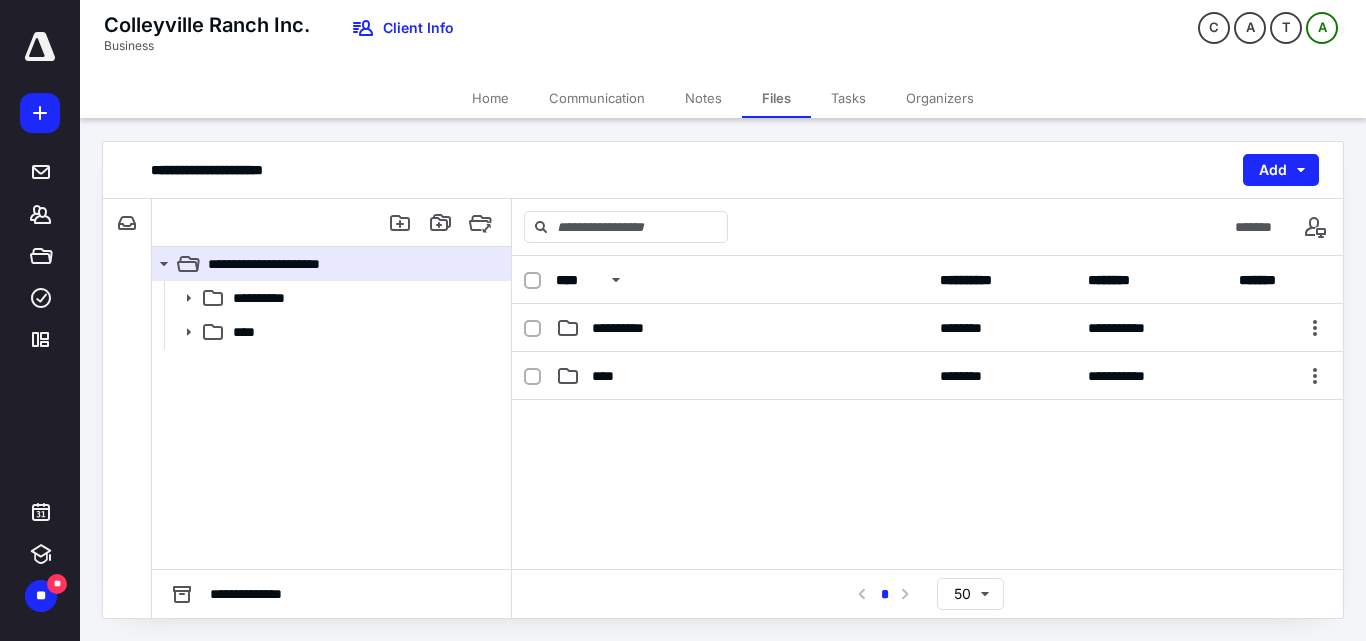 click on "Home" at bounding box center (490, 98) 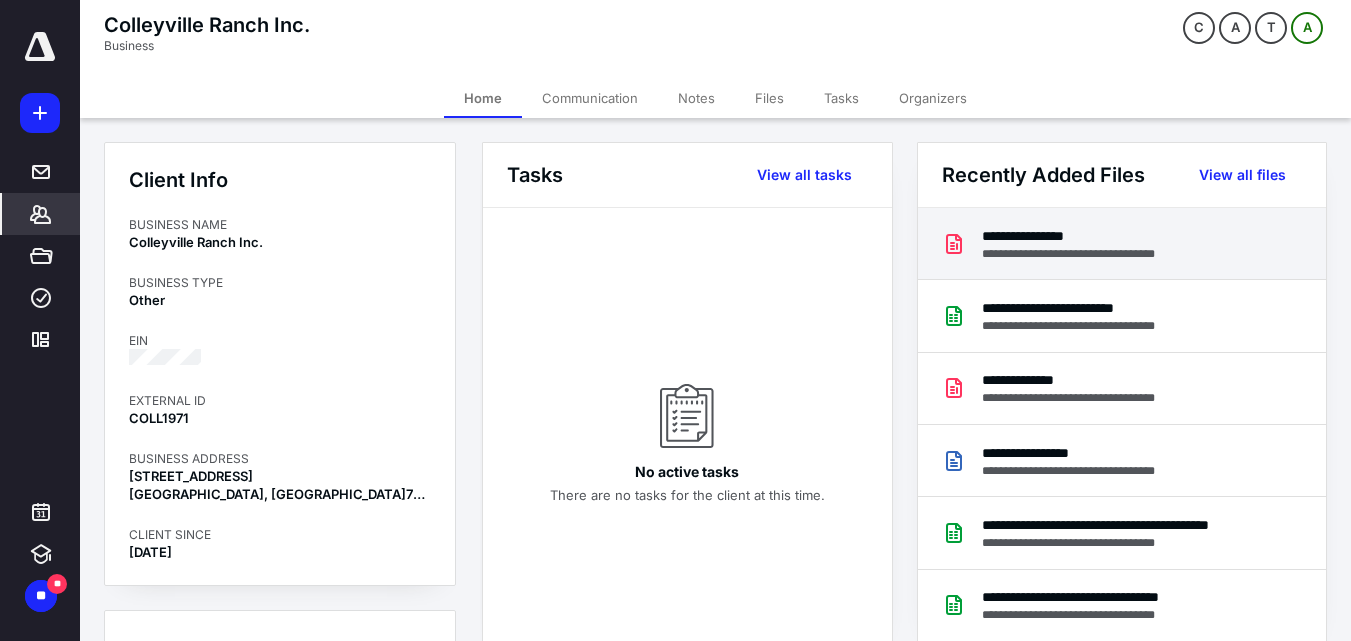 click on "**********" at bounding box center [1086, 236] 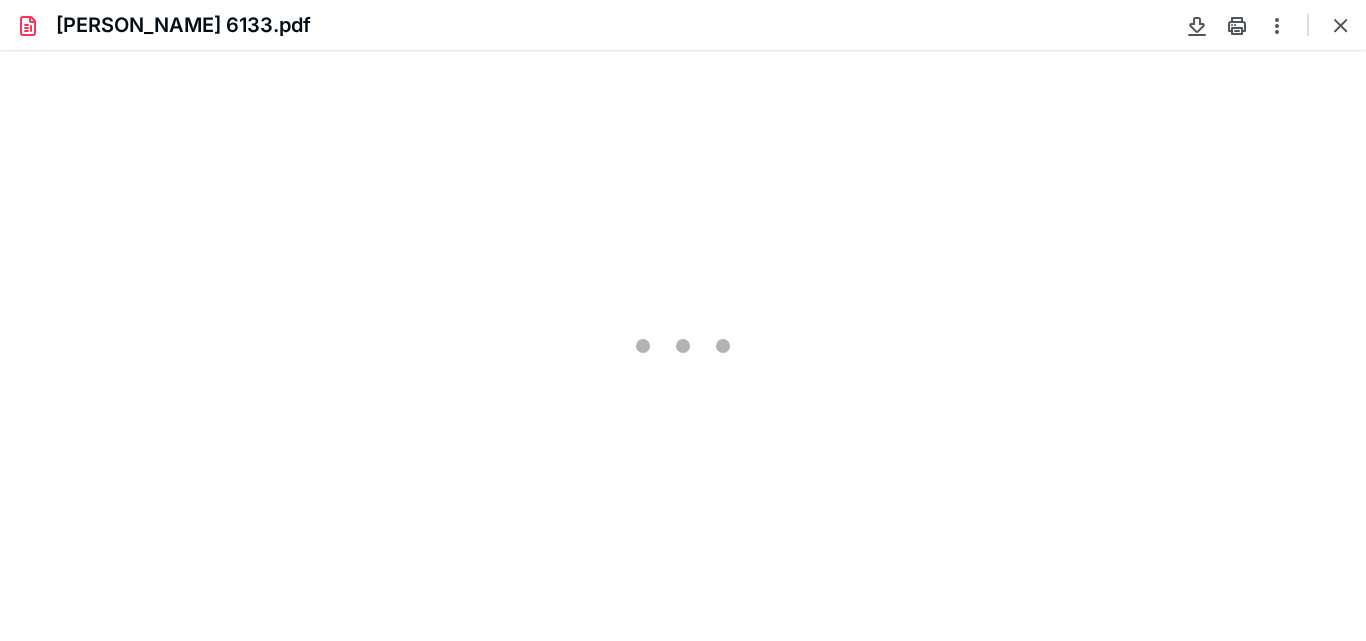 scroll, scrollTop: 0, scrollLeft: 0, axis: both 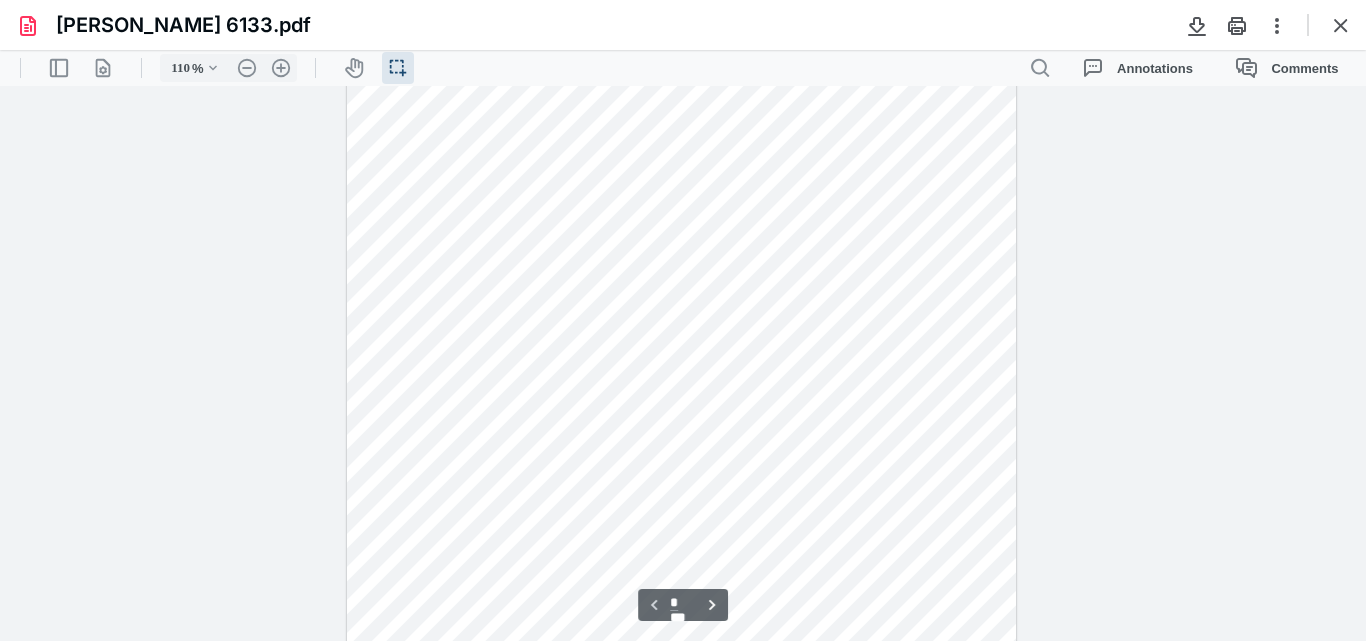 type on "135" 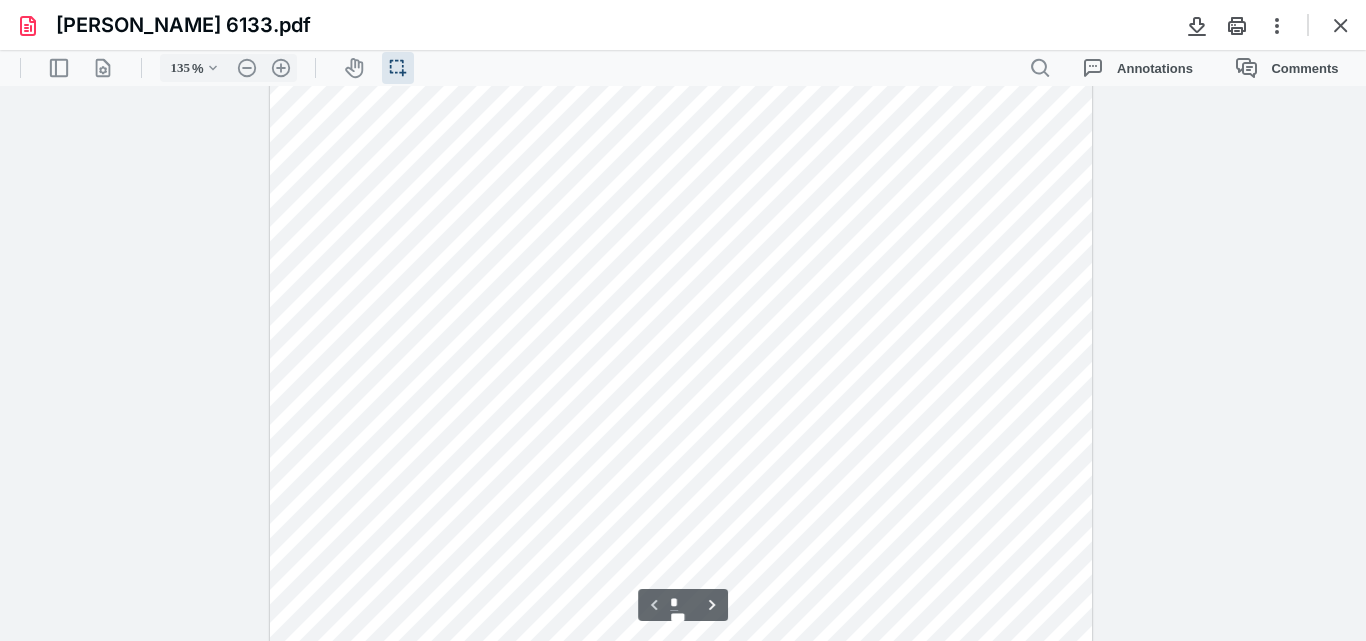 scroll, scrollTop: 412, scrollLeft: 0, axis: vertical 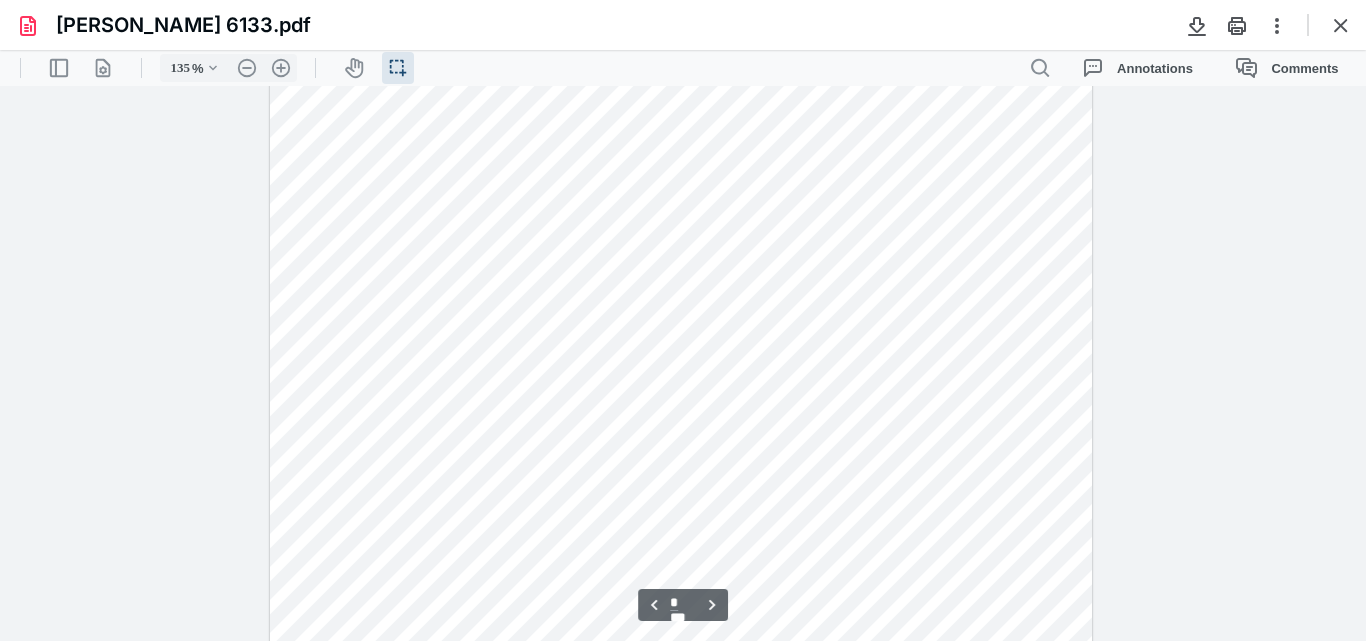 type on "*" 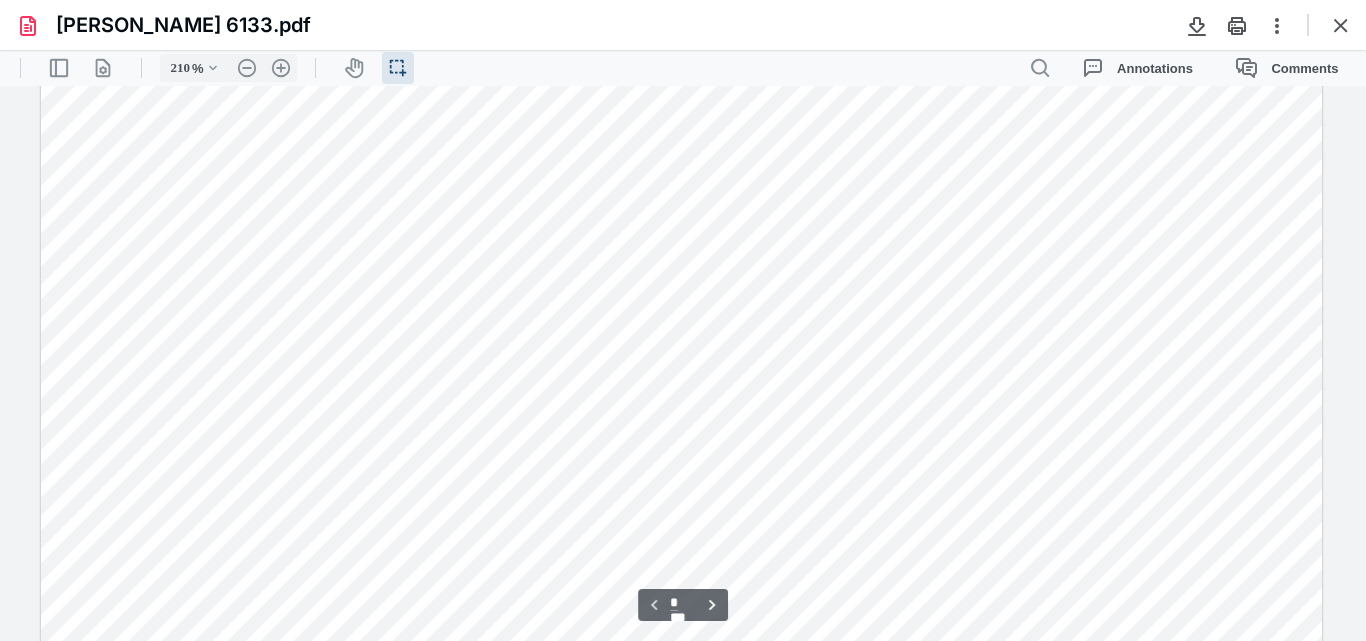 scroll, scrollTop: 621, scrollLeft: 0, axis: vertical 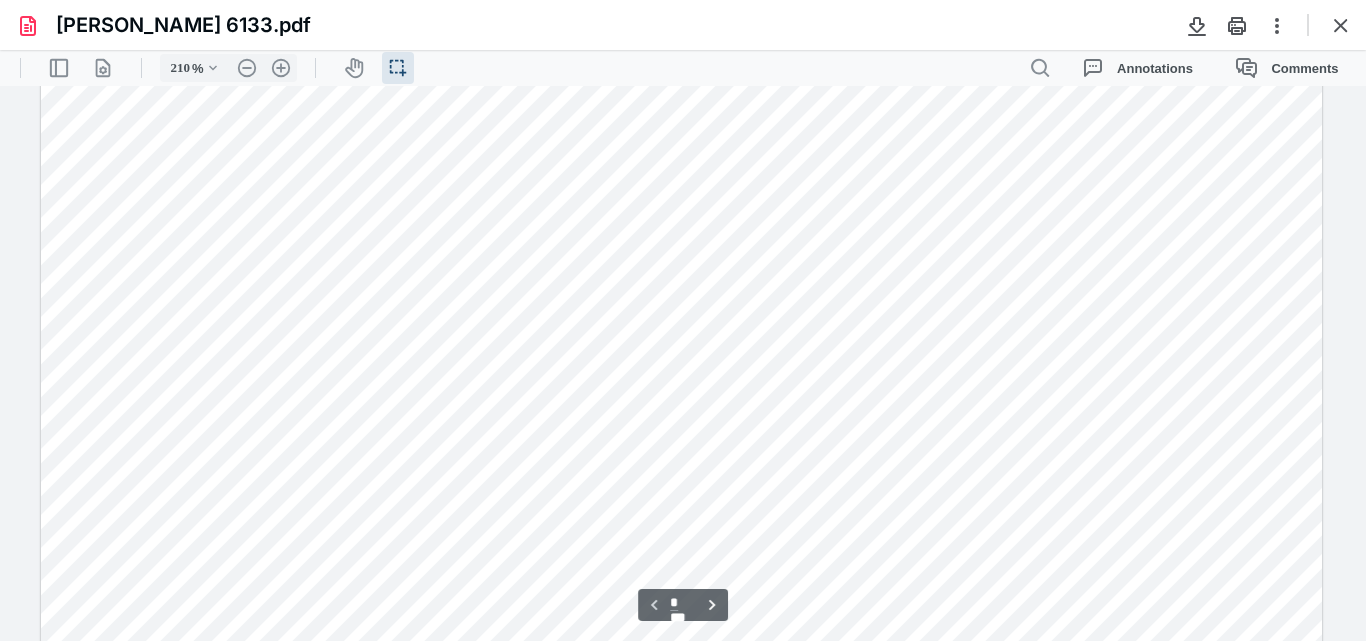 type on "160" 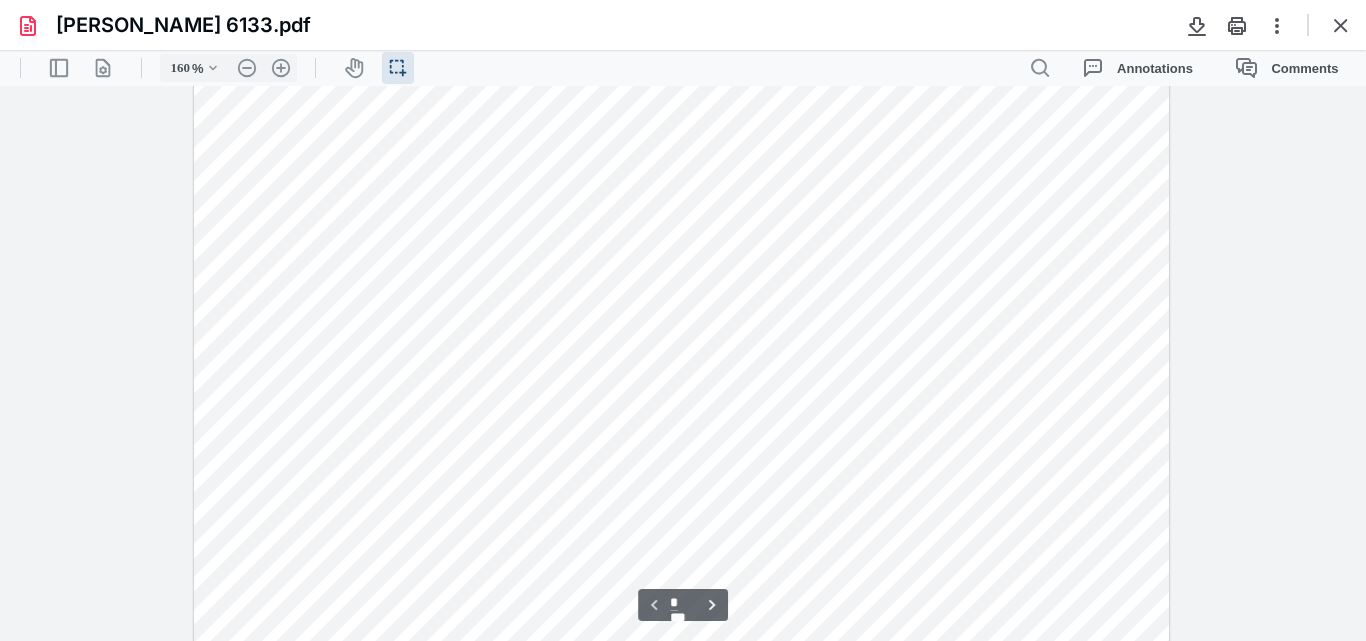 scroll, scrollTop: 292, scrollLeft: 0, axis: vertical 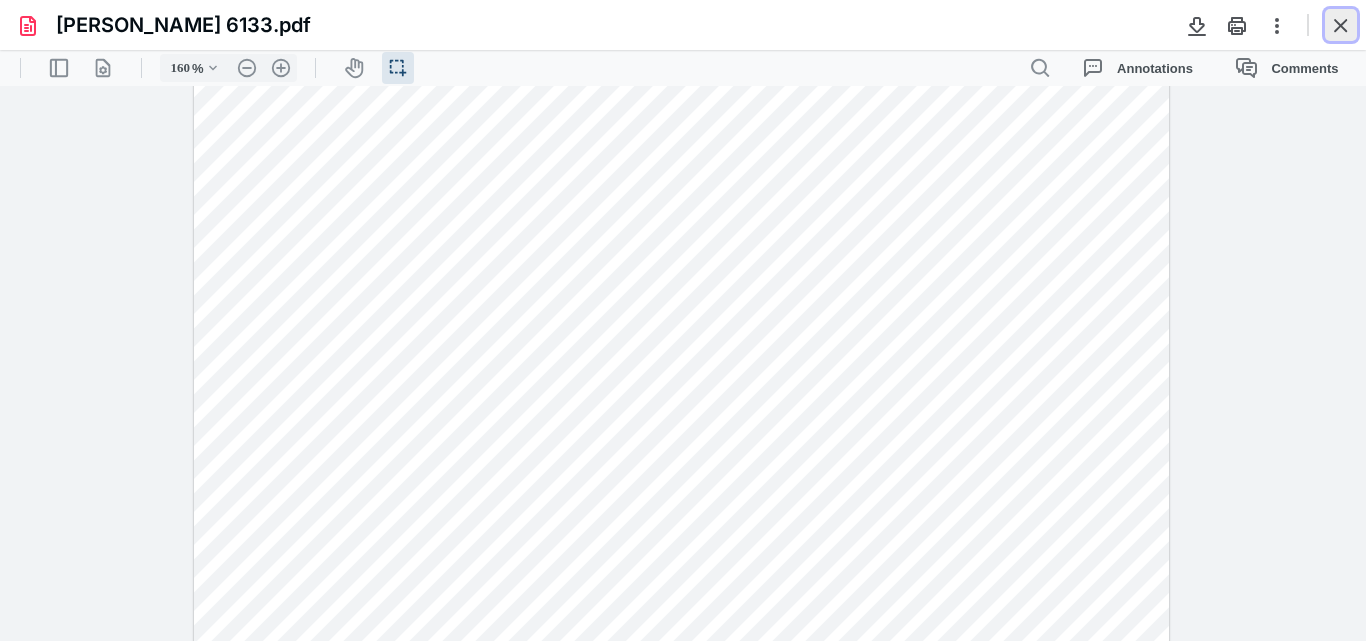click at bounding box center (1341, 25) 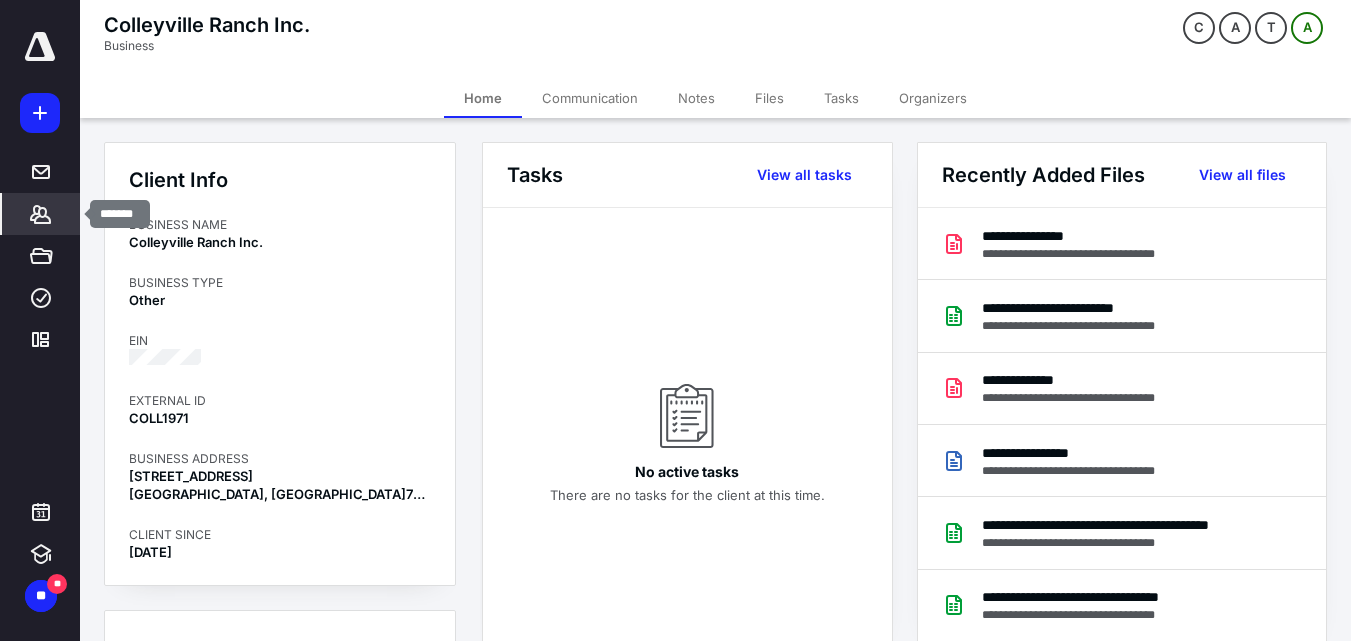 click on "*******" at bounding box center [41, 214] 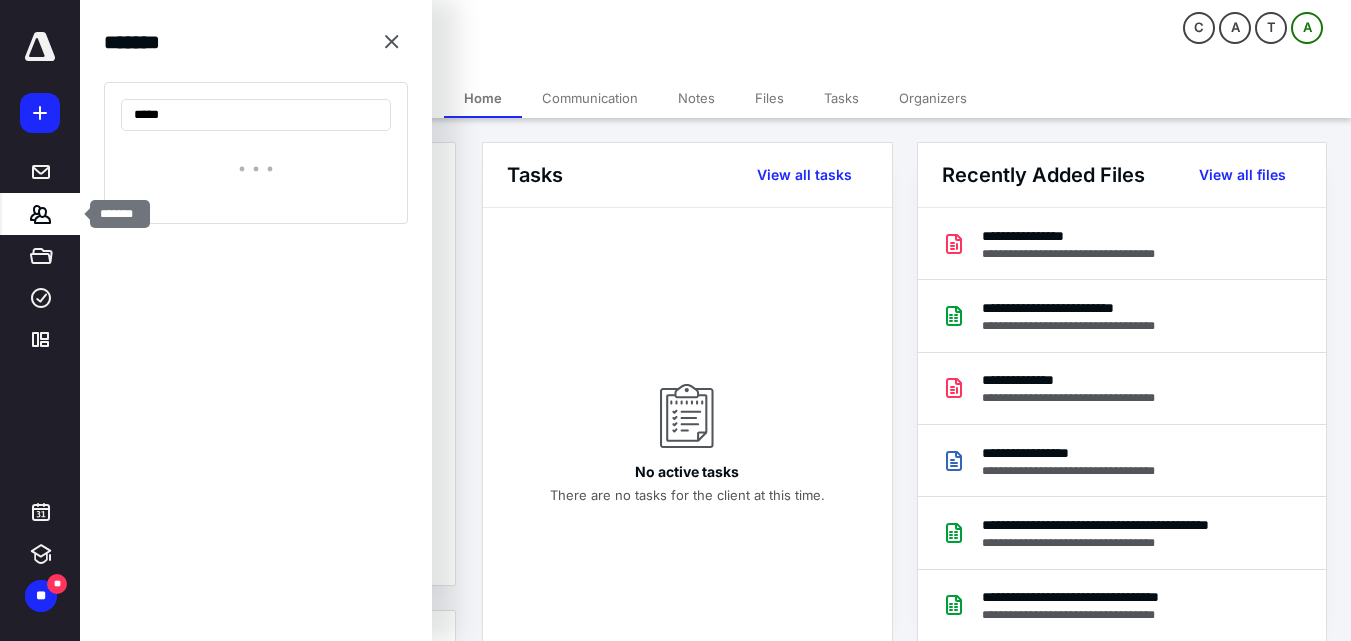 type on "******" 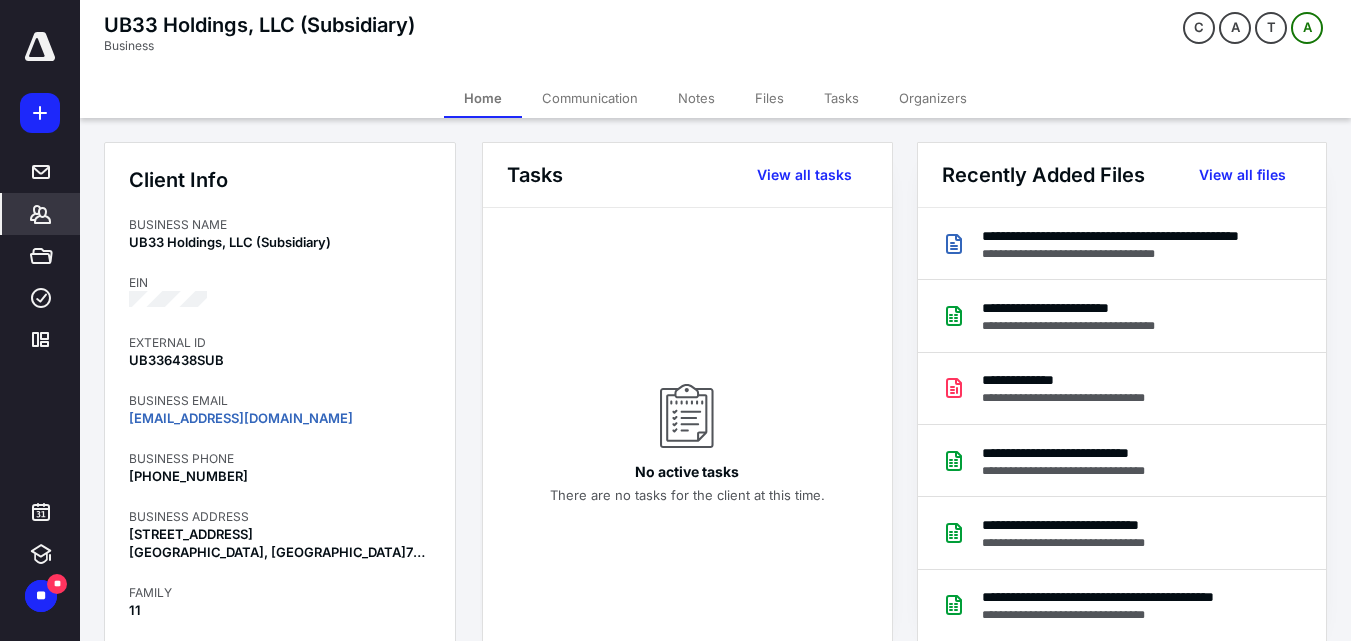 click on "Files" at bounding box center (769, 98) 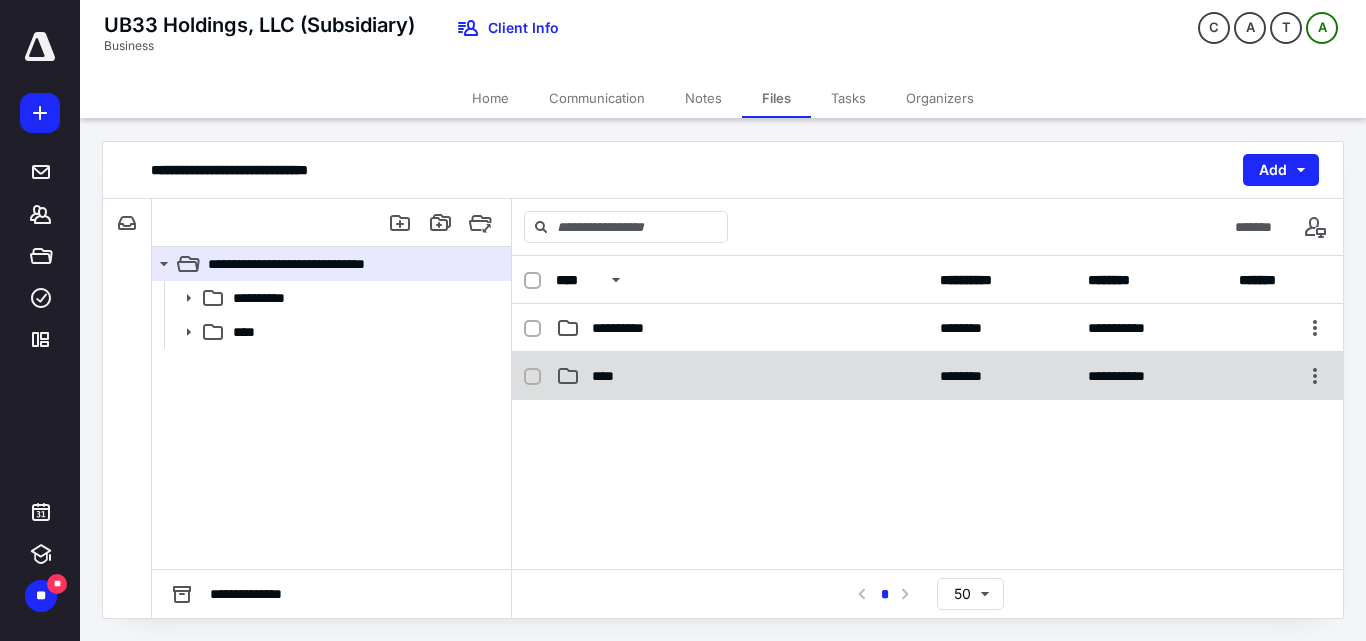 click on "****" at bounding box center (609, 376) 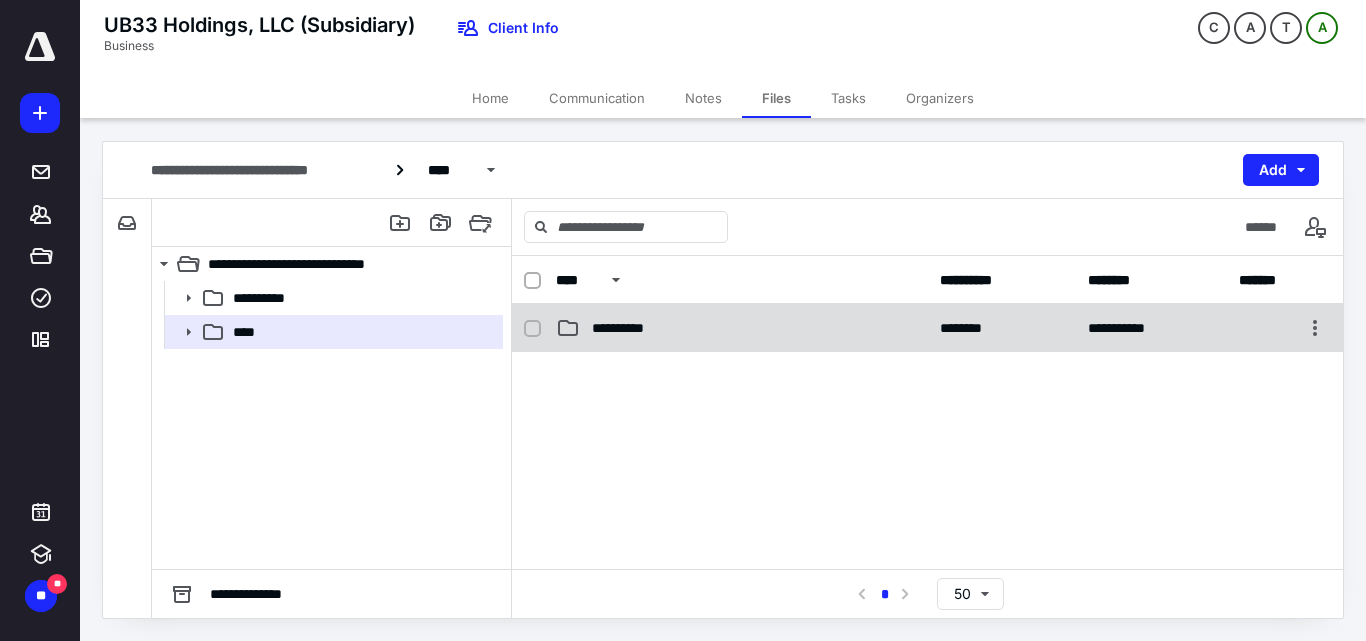 click on "**********" at bounding box center [742, 328] 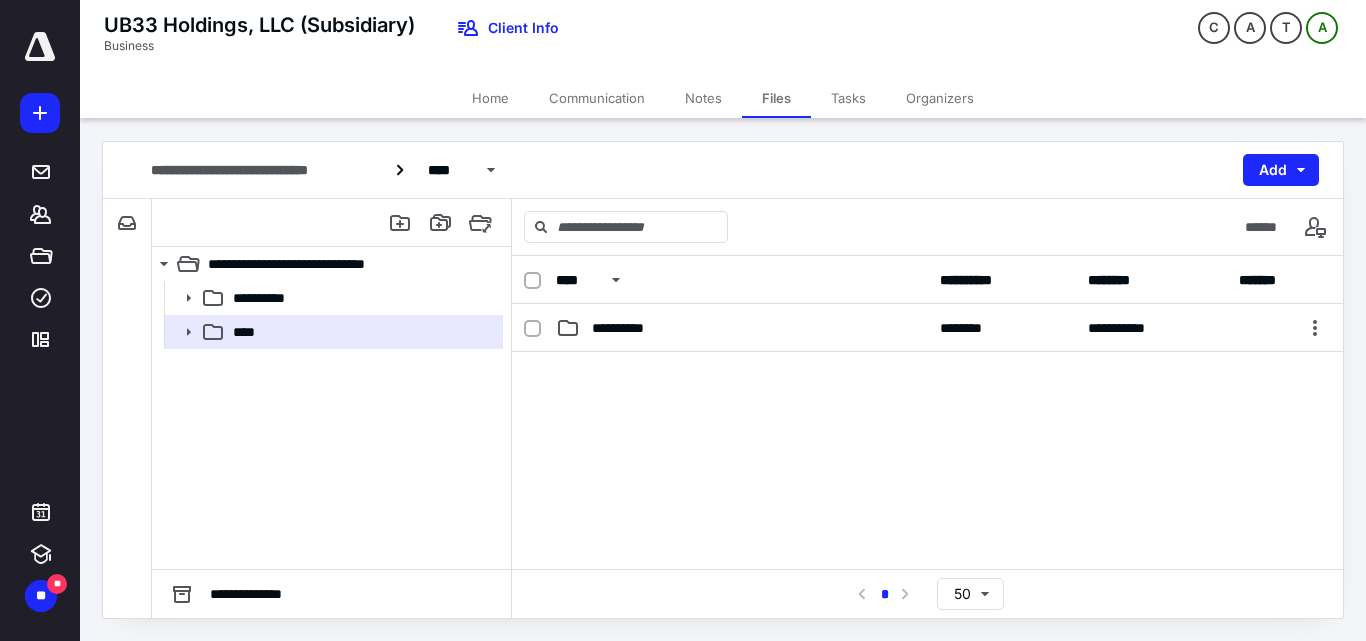 drag, startPoint x: 698, startPoint y: 338, endPoint x: 720, endPoint y: 342, distance: 22.36068 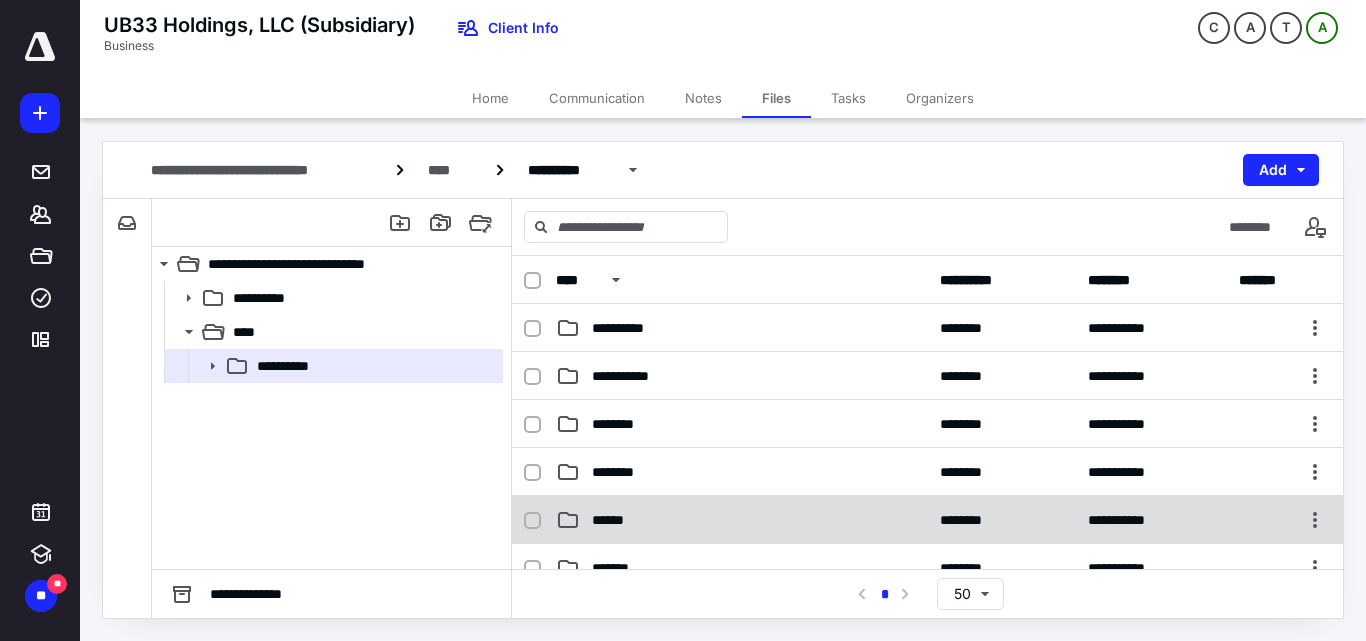 click on "******" at bounding box center (742, 520) 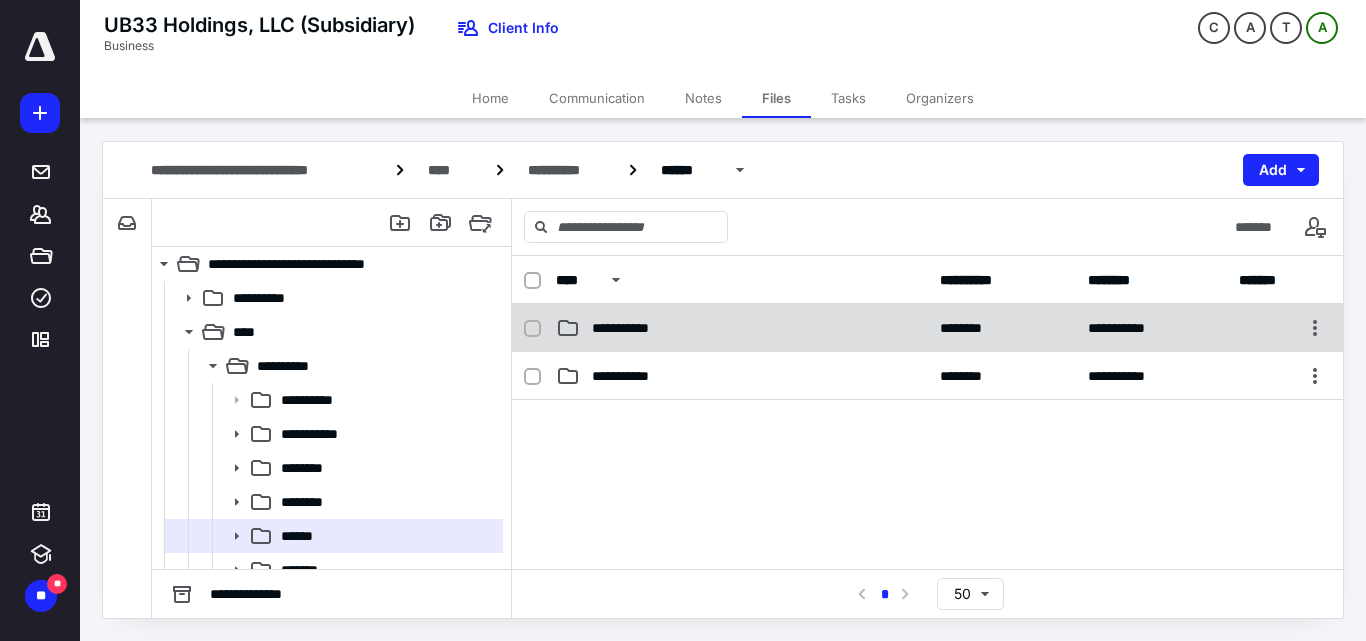 click on "**********" at bounding box center (631, 328) 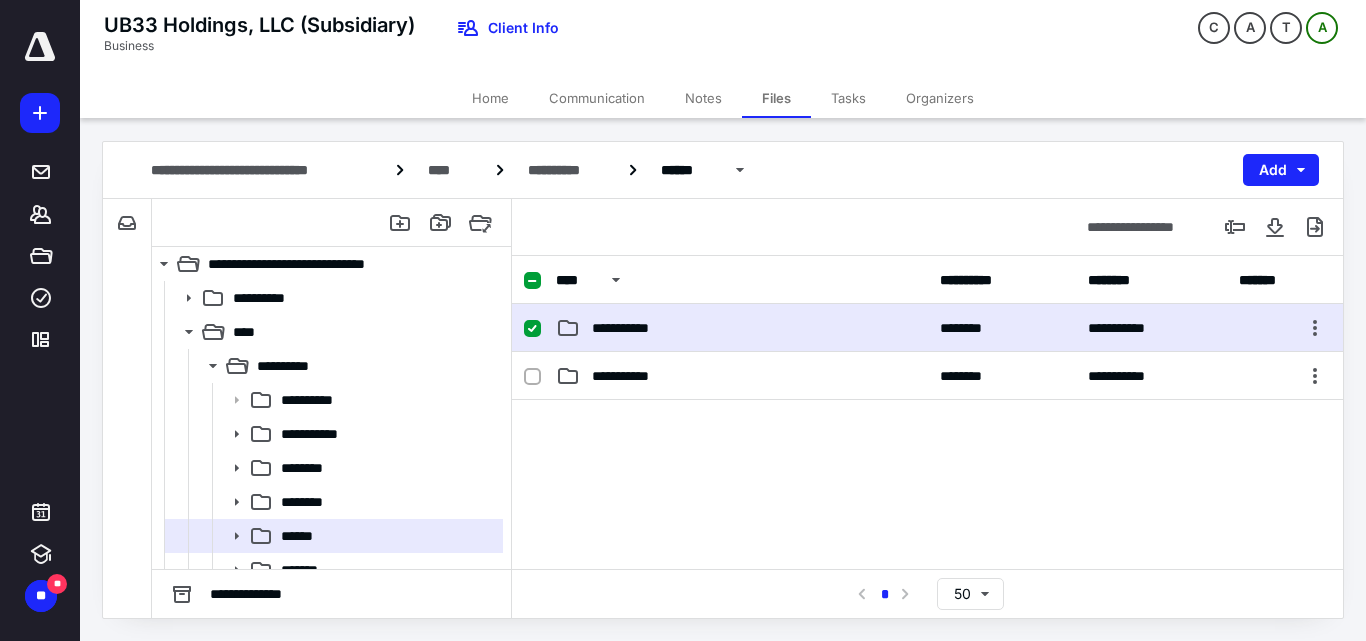 drag, startPoint x: 667, startPoint y: 319, endPoint x: 740, endPoint y: 414, distance: 119.80818 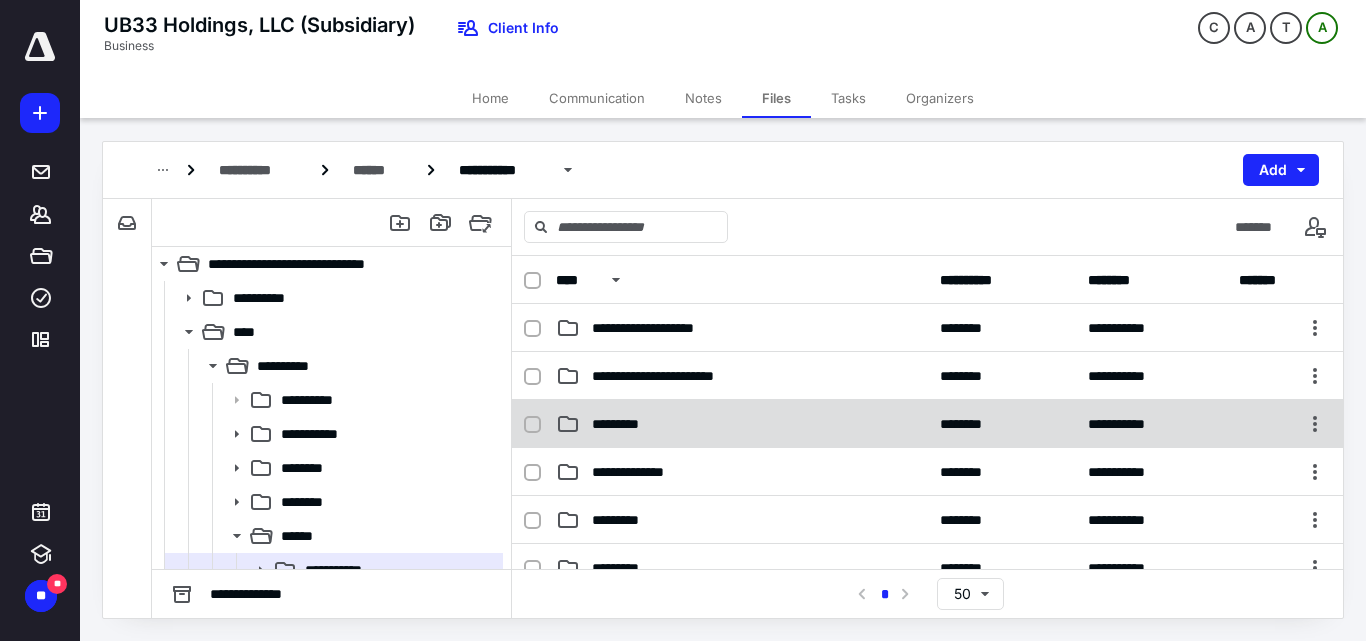 click on "*********" at bounding box center [742, 424] 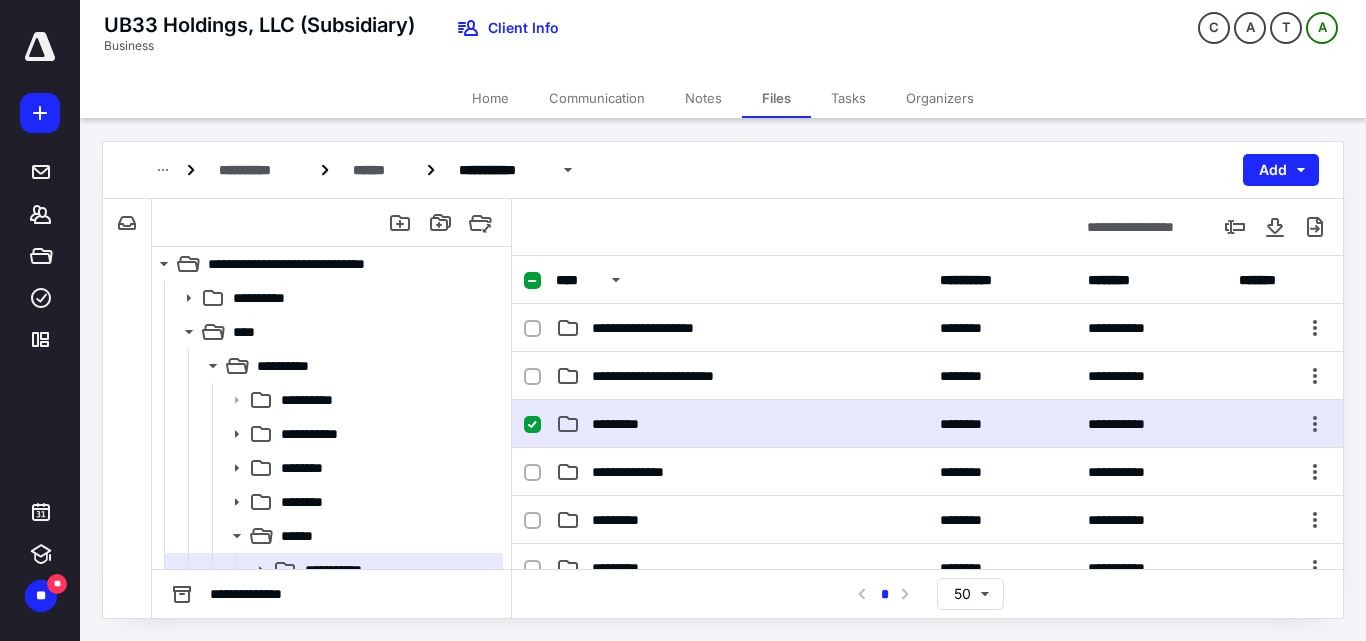 drag, startPoint x: 741, startPoint y: 433, endPoint x: 432, endPoint y: 323, distance: 327.99542 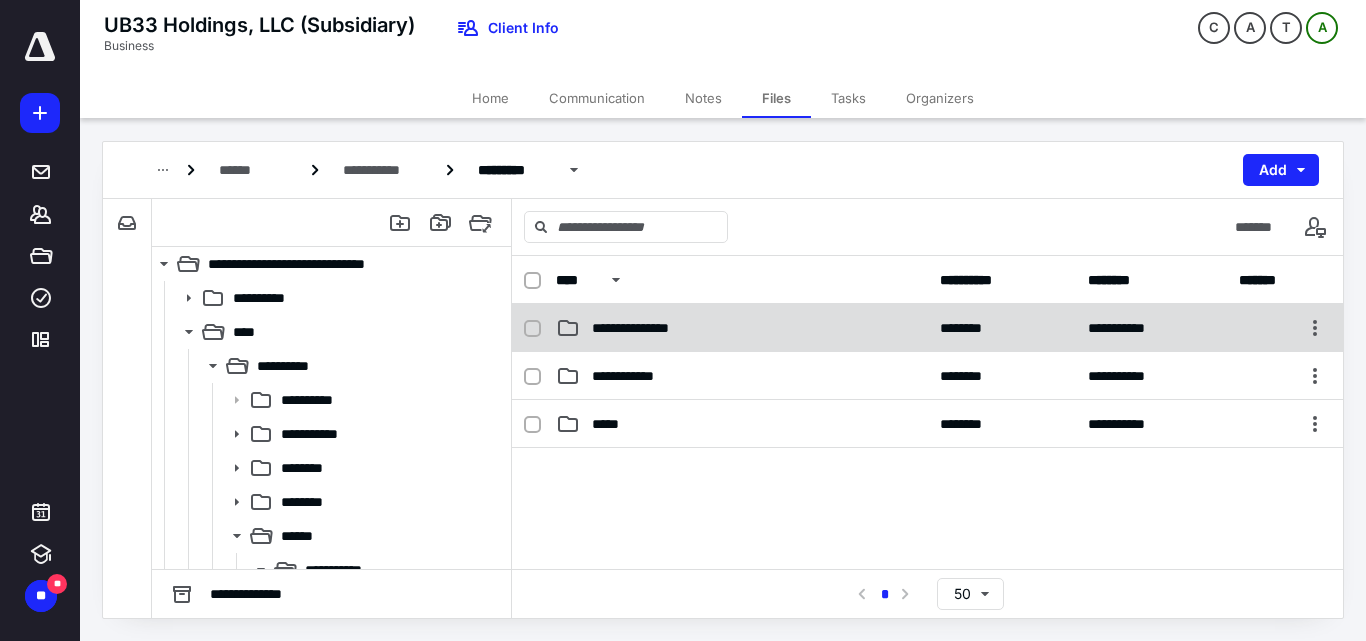 click on "**********" at bounding box center (927, 328) 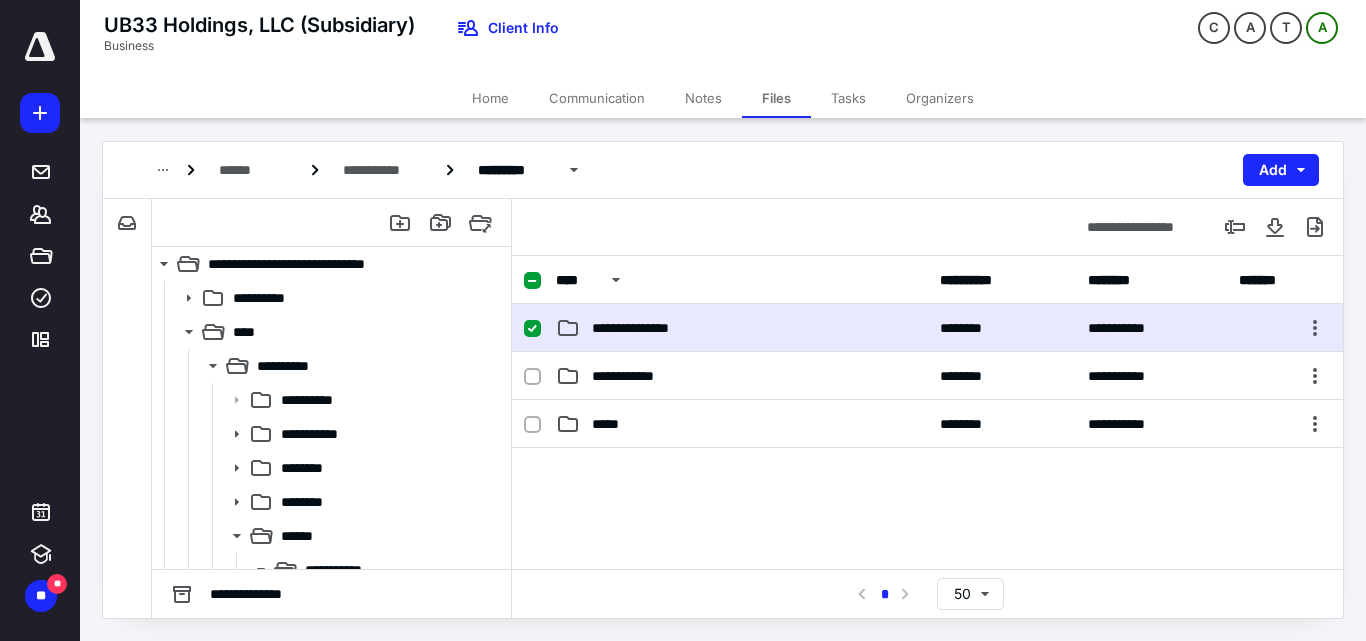click on "**********" at bounding box center [927, 328] 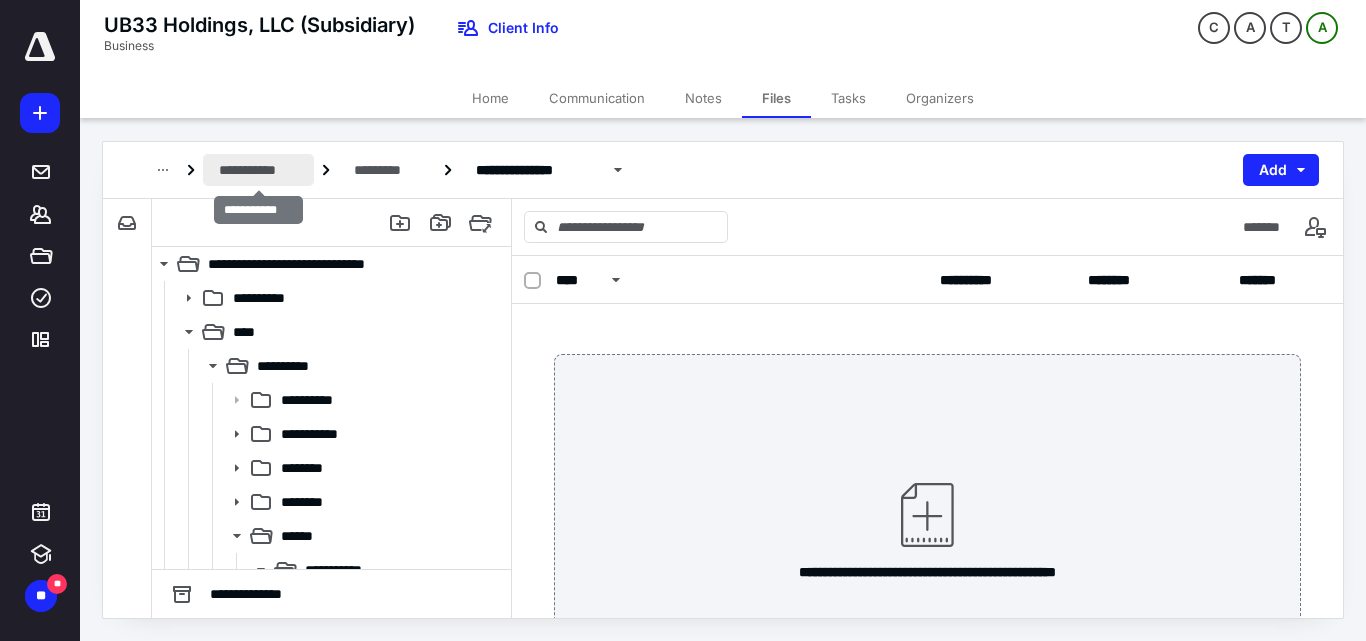 click on "**********" at bounding box center [258, 170] 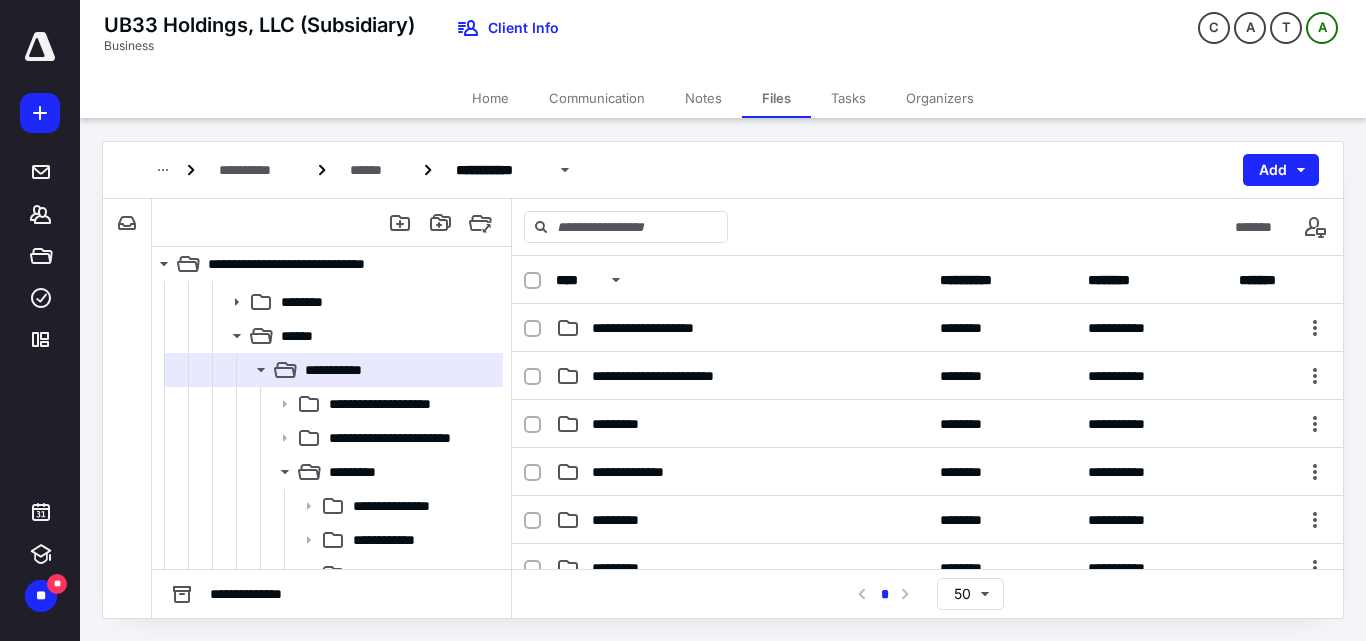 scroll, scrollTop: 500, scrollLeft: 0, axis: vertical 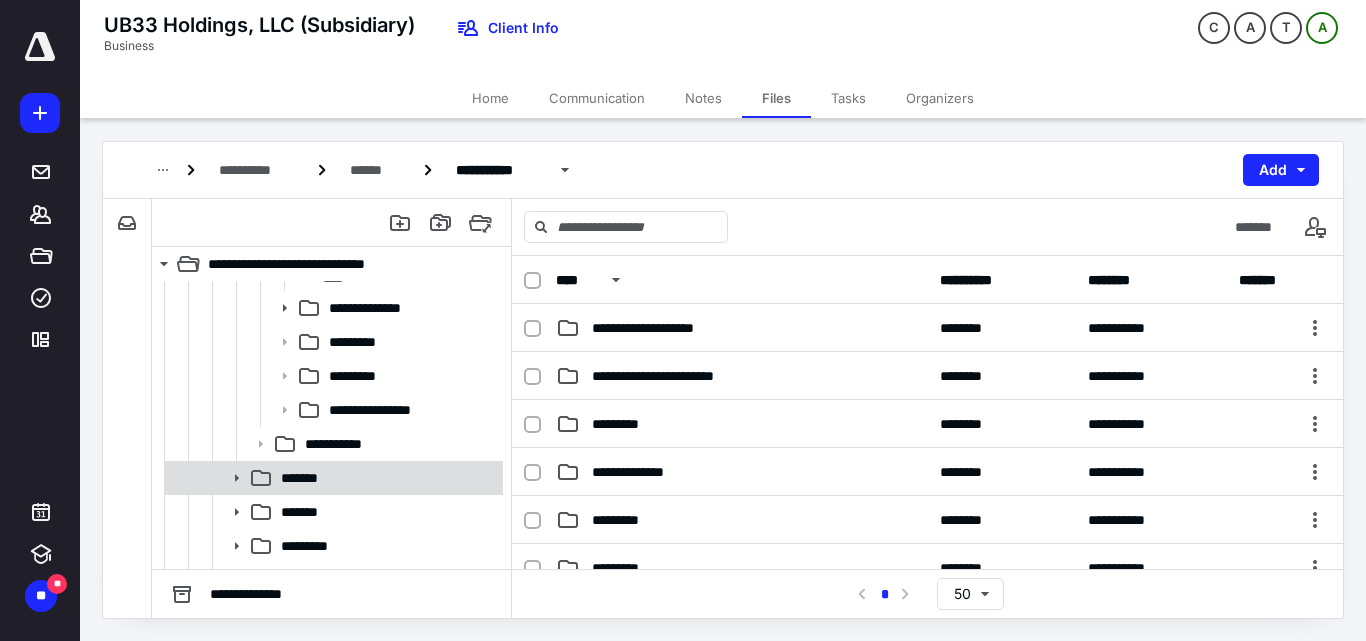 click on "*******" at bounding box center (308, 478) 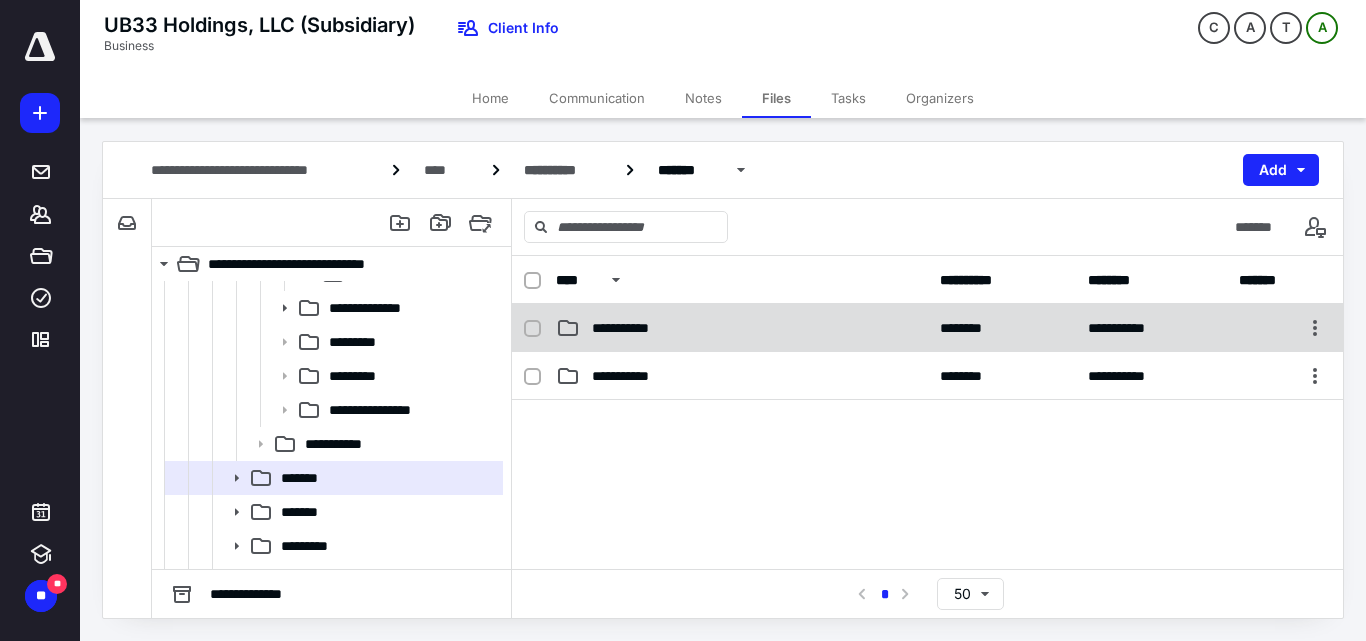 click on "**********" at bounding box center [927, 328] 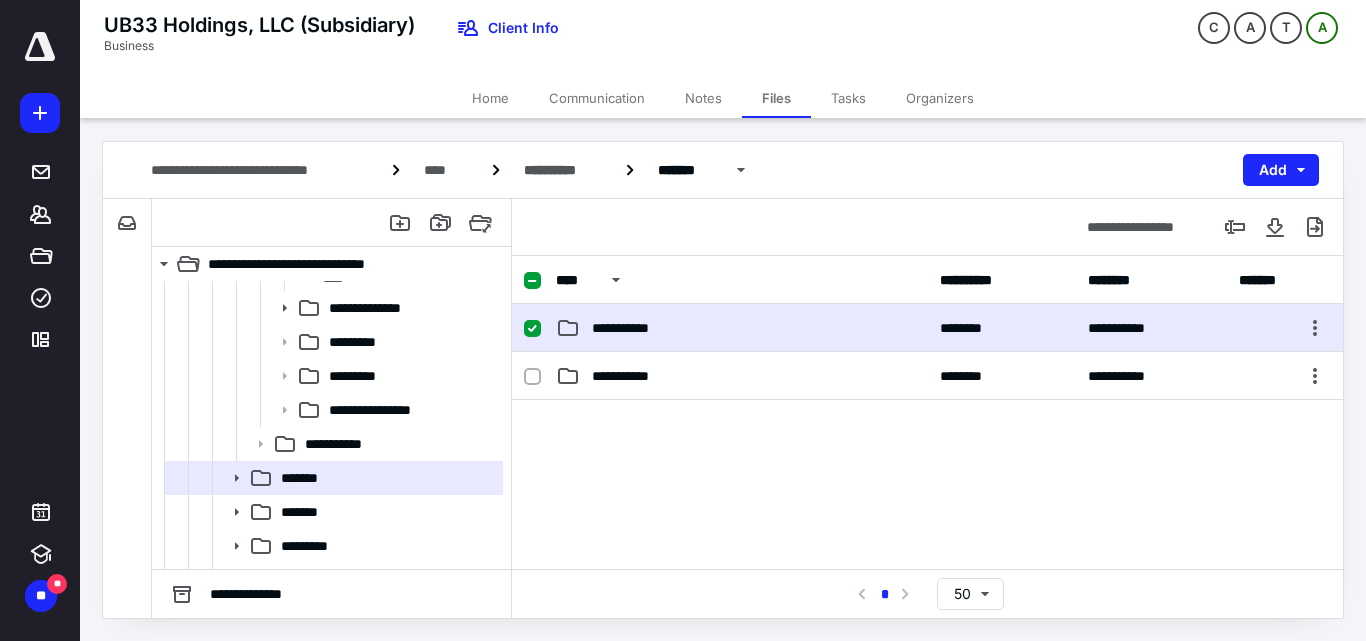 click on "**********" at bounding box center (927, 328) 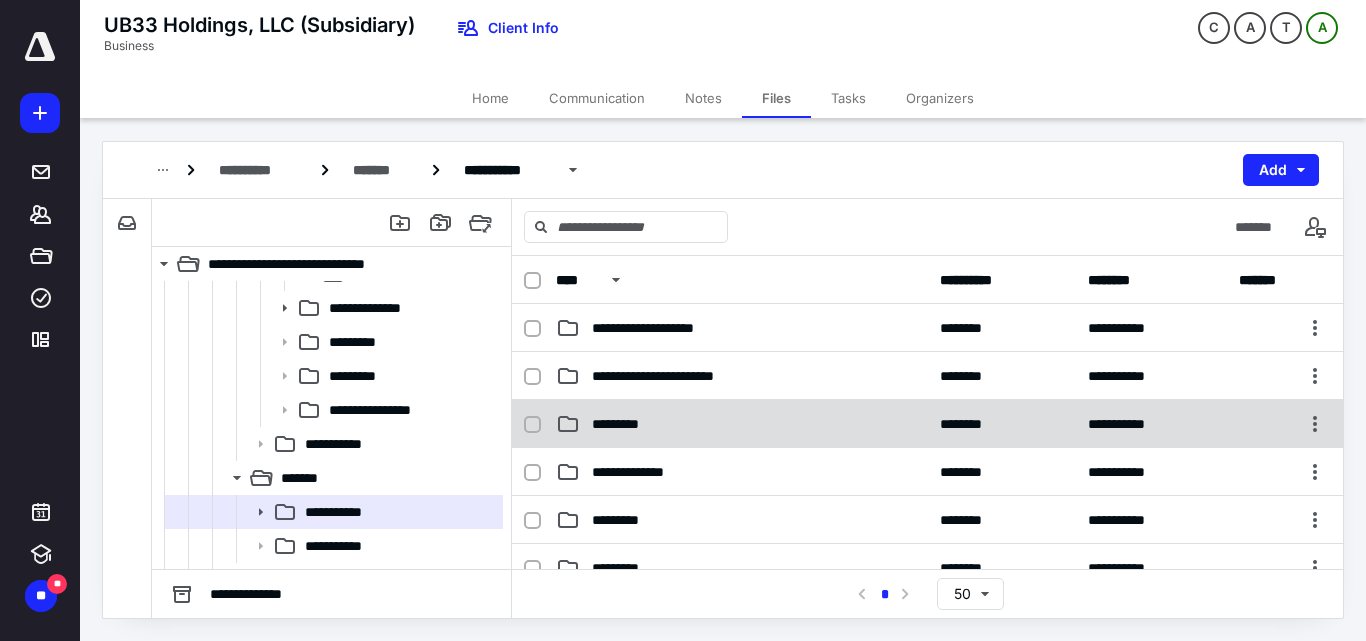 click on "*********" at bounding box center (742, 424) 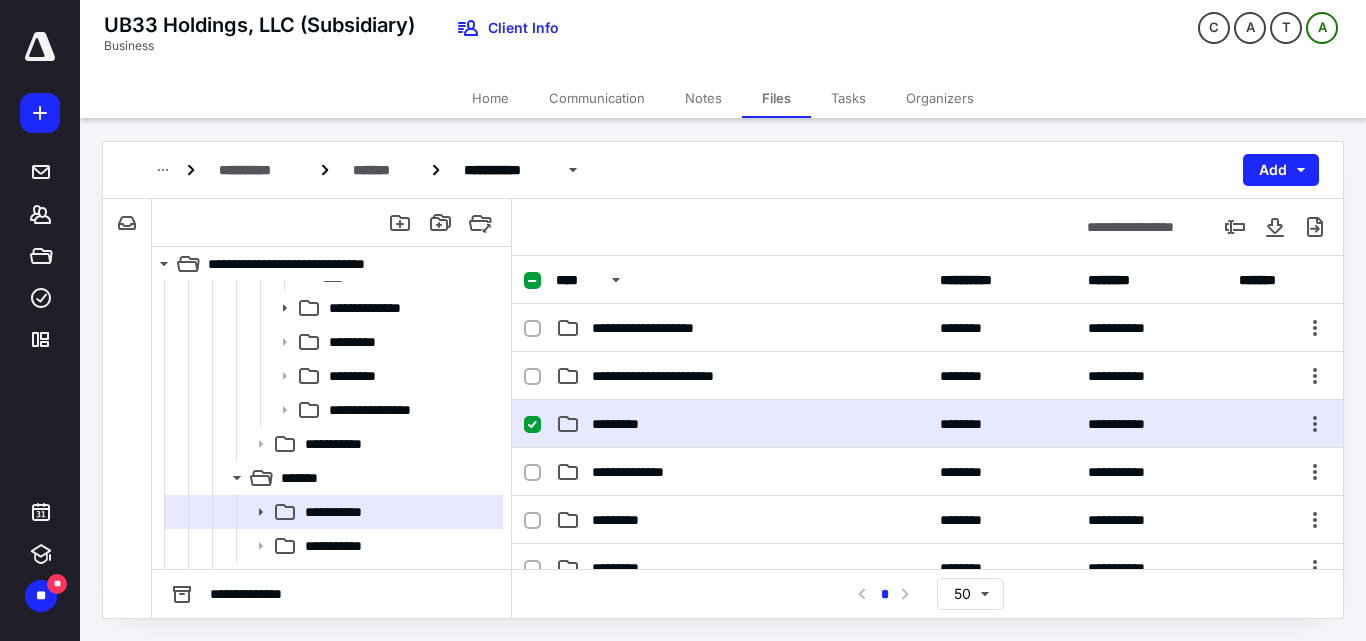 drag, startPoint x: 699, startPoint y: 417, endPoint x: 912, endPoint y: 626, distance: 298.41248 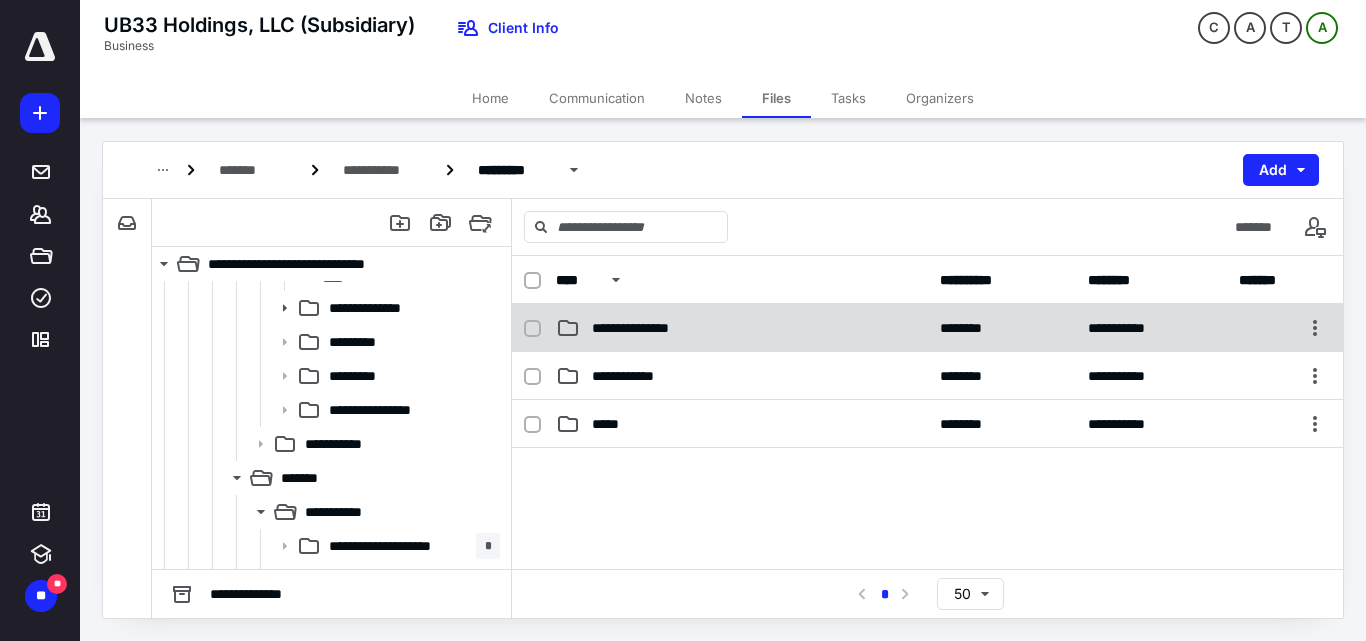 click on "**********" at bounding box center (927, 328) 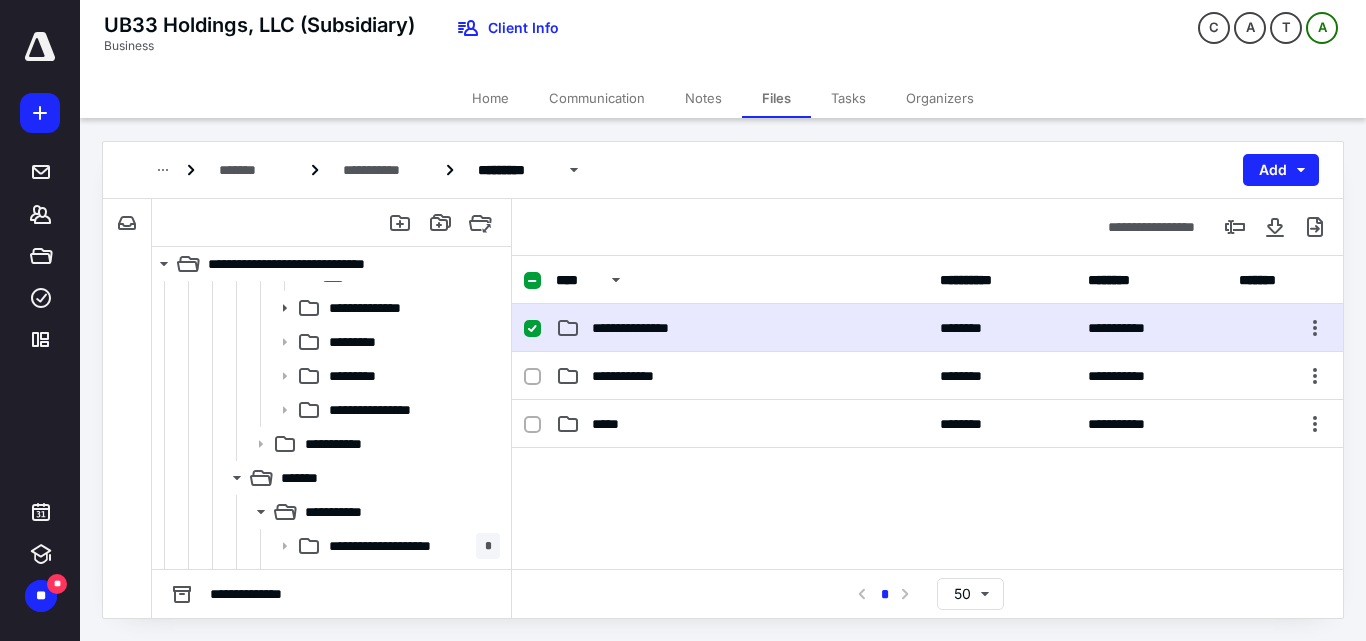 drag, startPoint x: 623, startPoint y: 310, endPoint x: 748, endPoint y: 435, distance: 176.7767 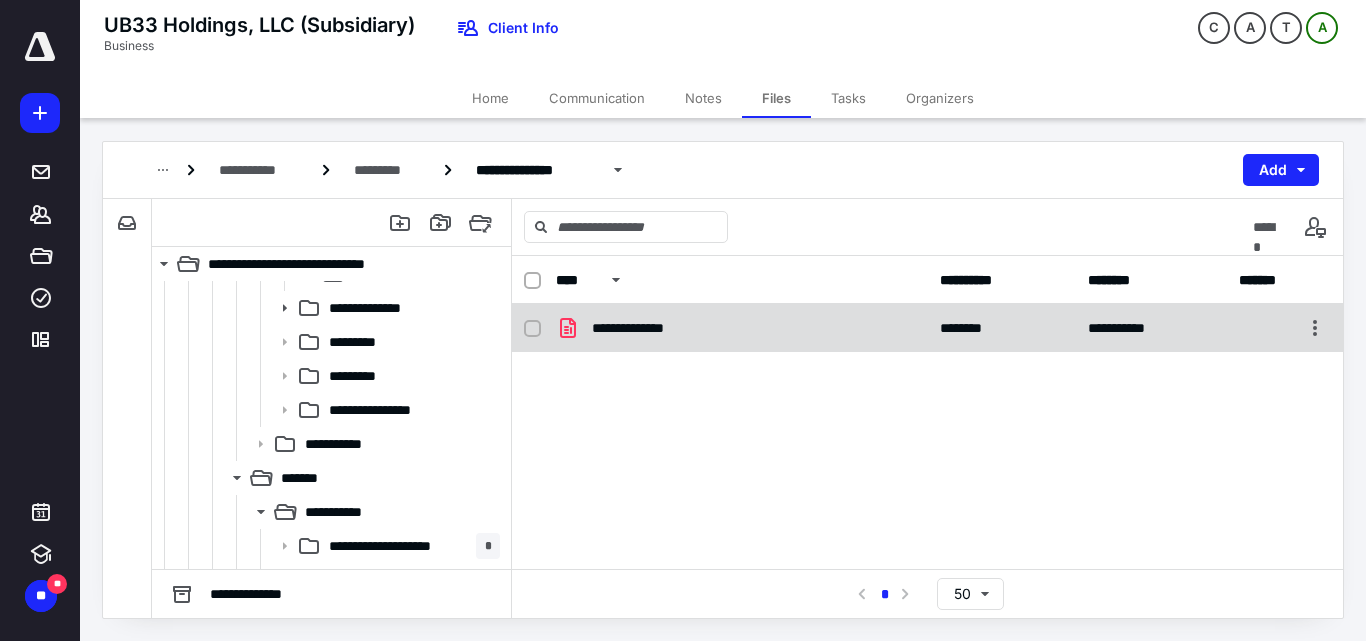click on "**********" at bounding box center [742, 328] 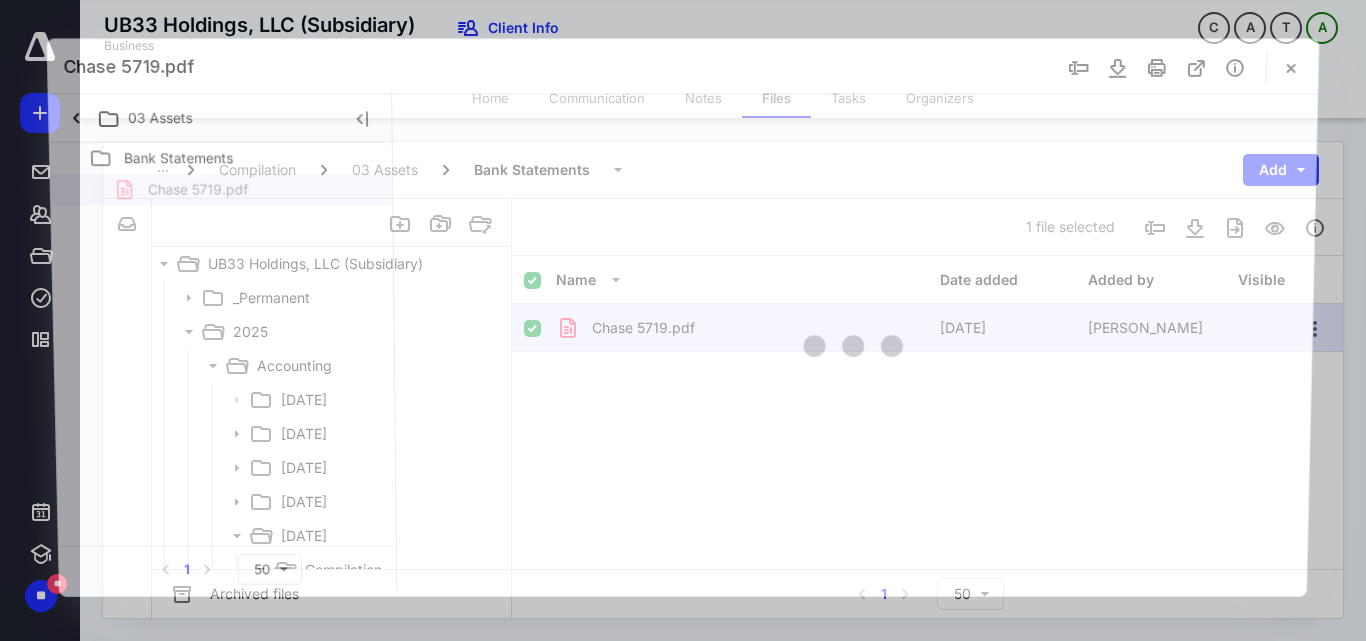 scroll, scrollTop: 500, scrollLeft: 0, axis: vertical 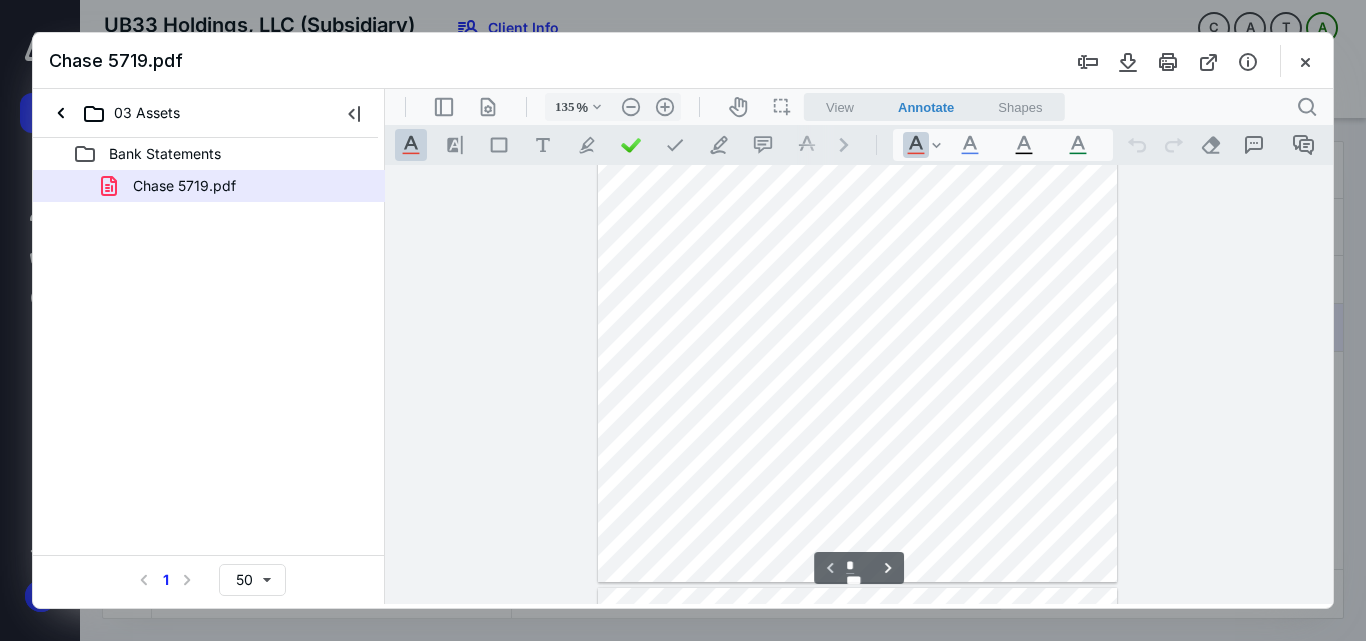 type on "160" 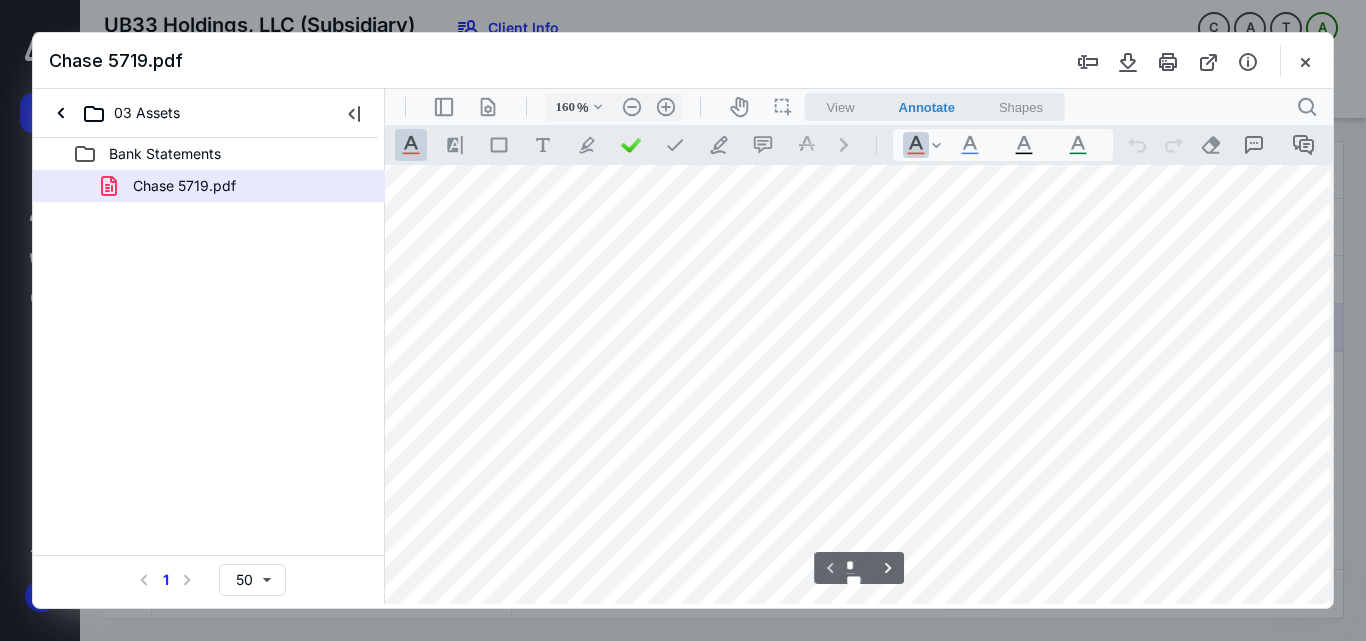 scroll, scrollTop: 308, scrollLeft: 28, axis: both 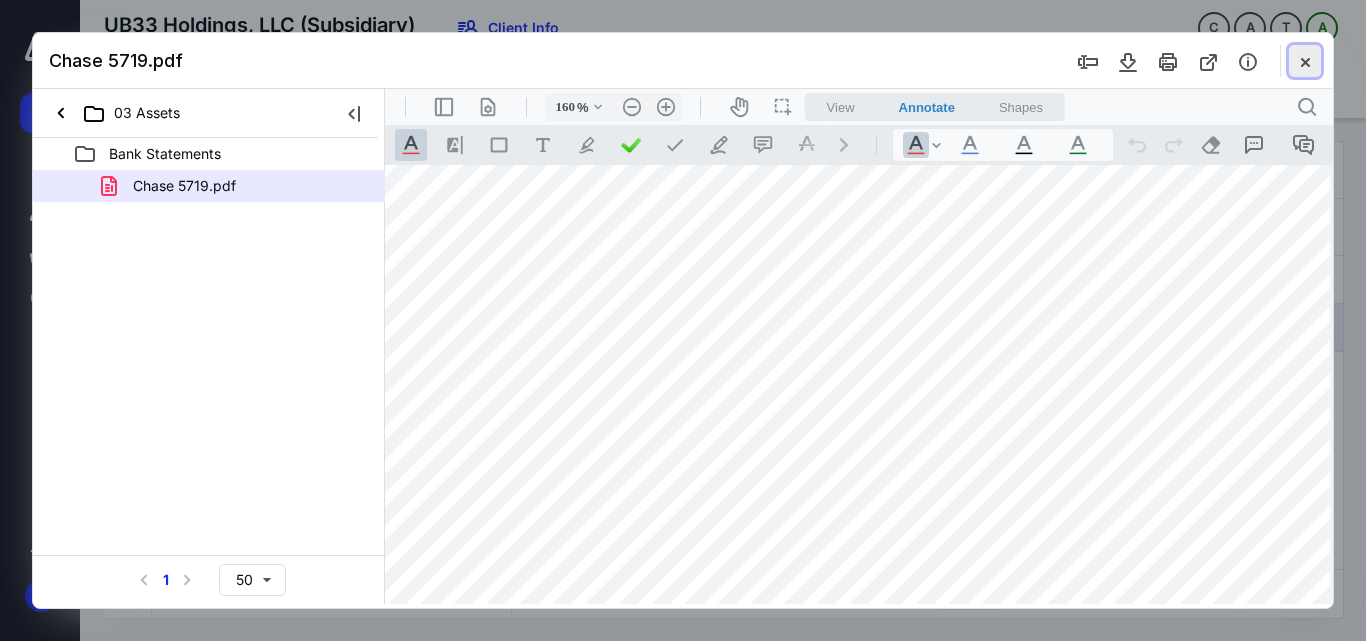 click at bounding box center (1305, 61) 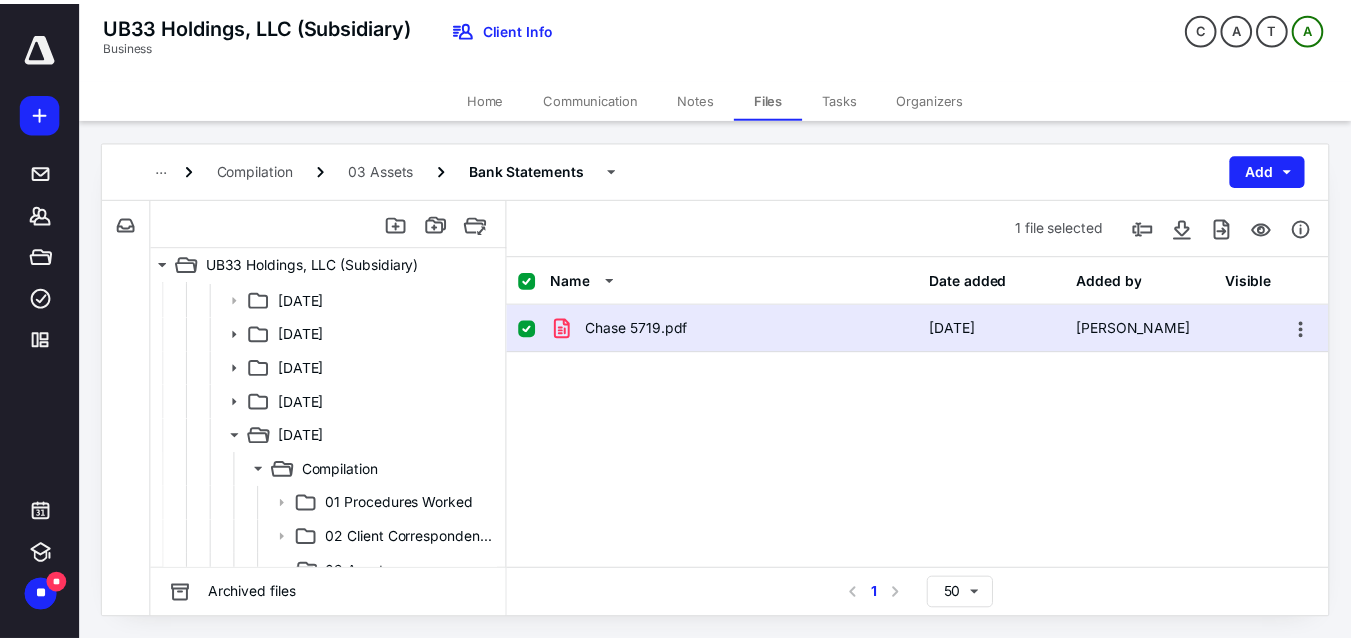 scroll, scrollTop: 0, scrollLeft: 0, axis: both 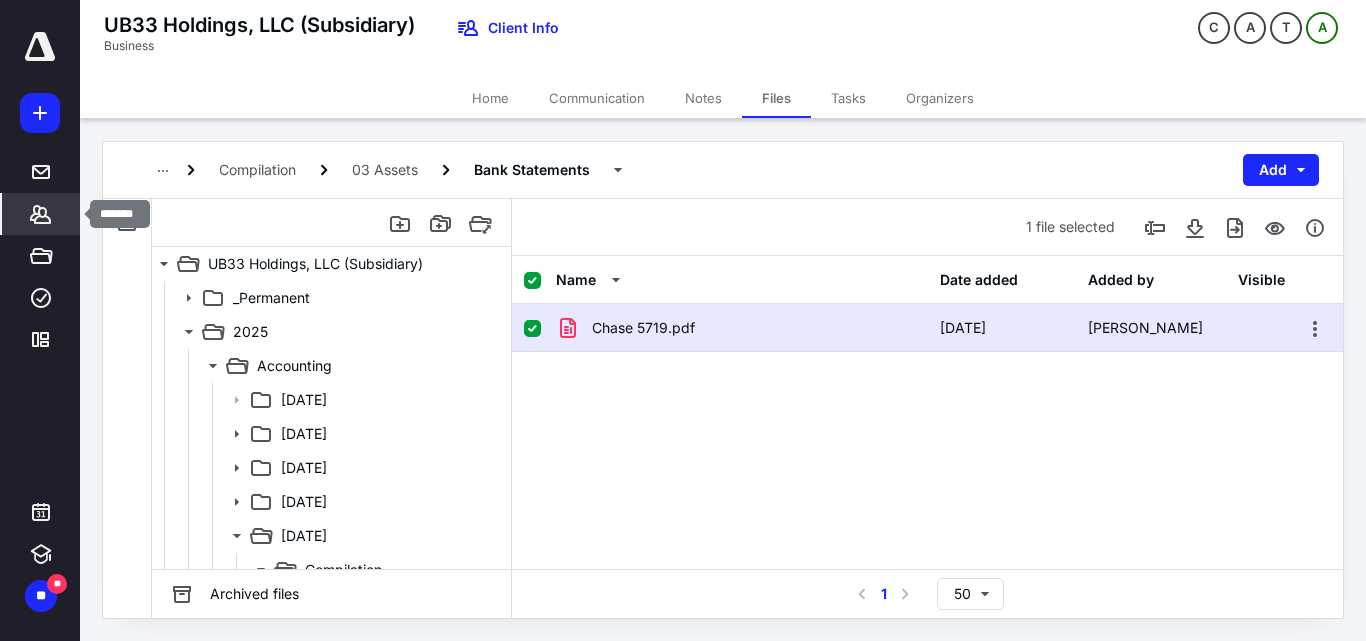 click 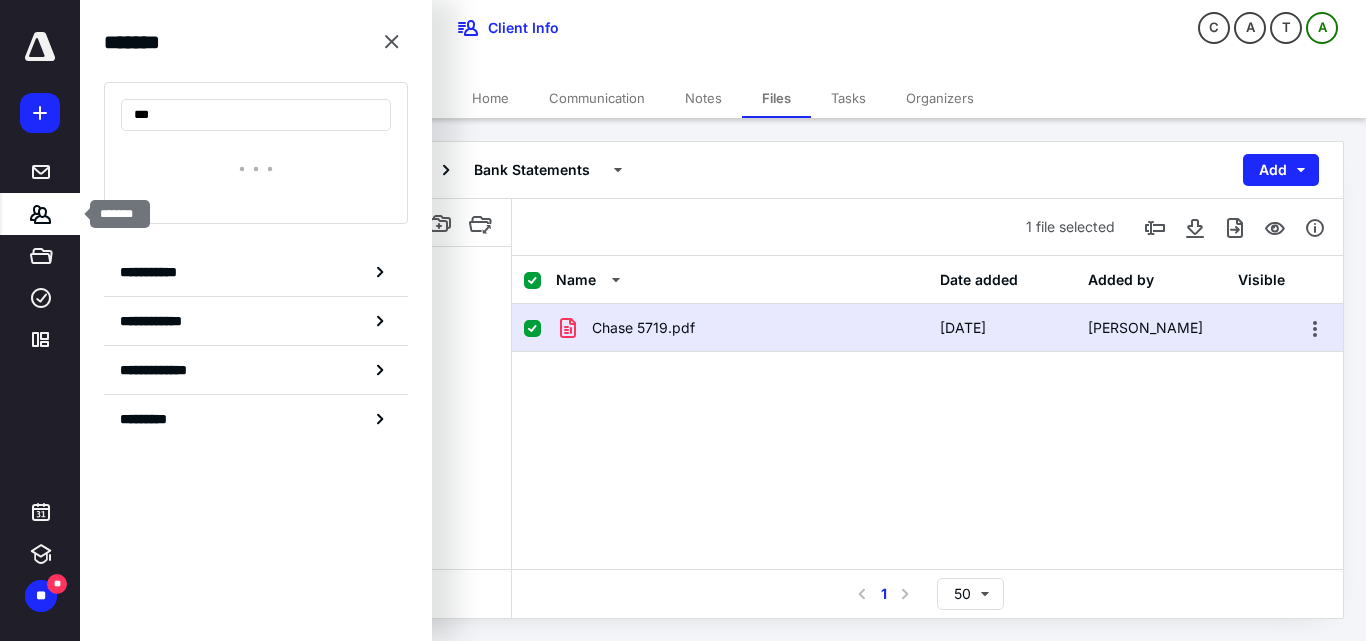 type on "****" 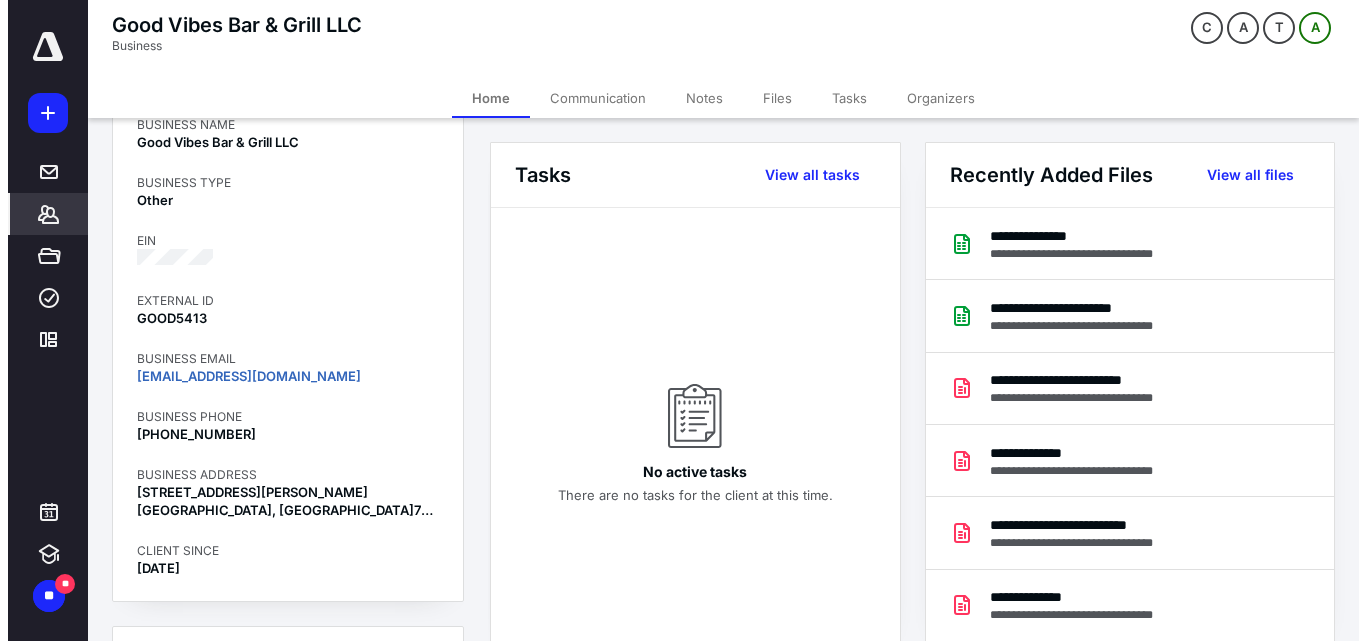scroll, scrollTop: 0, scrollLeft: 0, axis: both 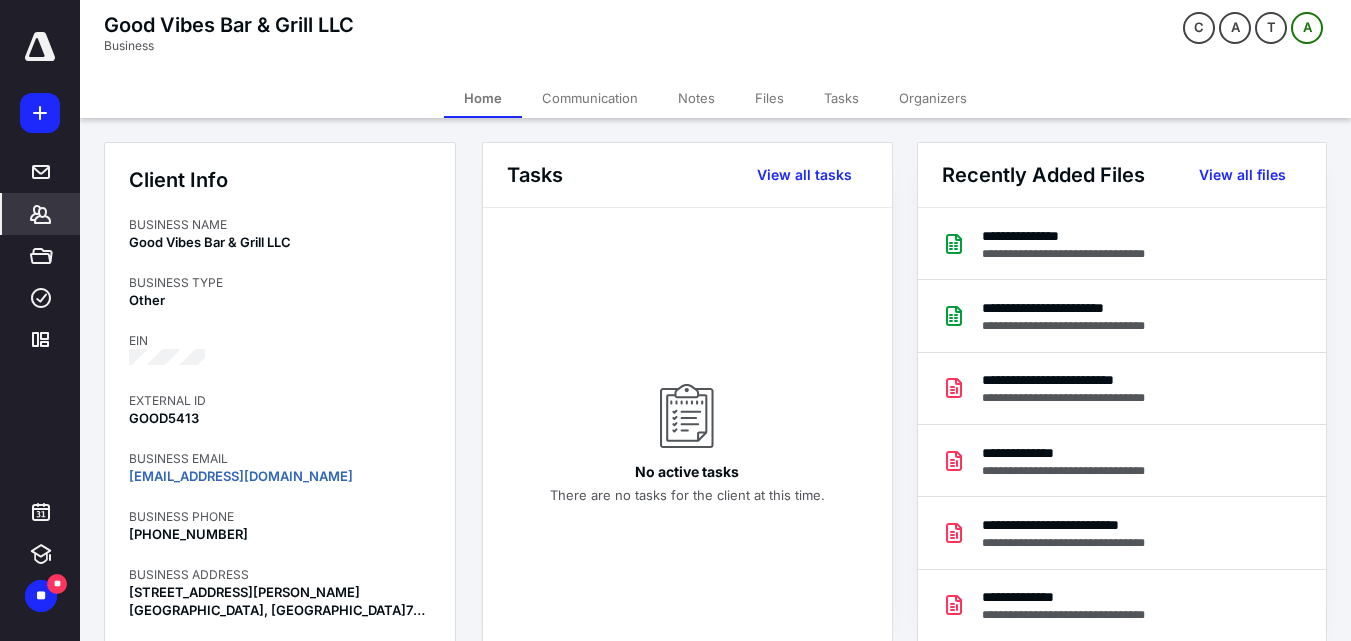 click on "Files" at bounding box center [769, 98] 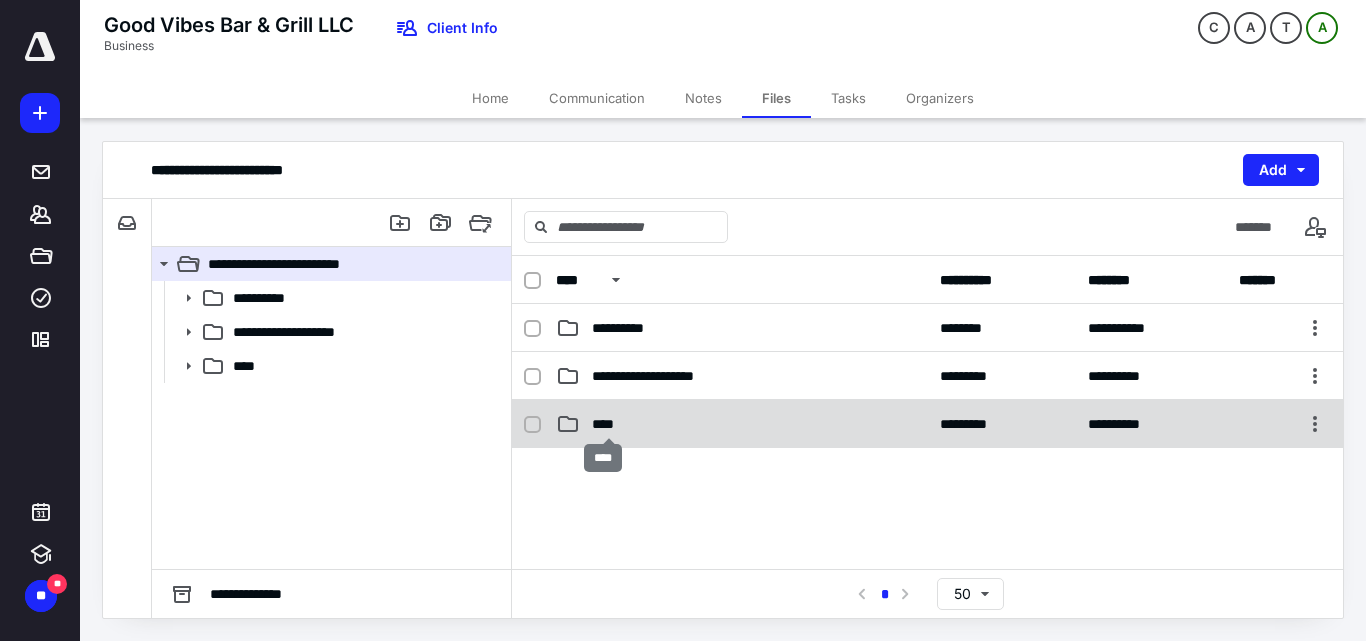 click on "****" at bounding box center (609, 424) 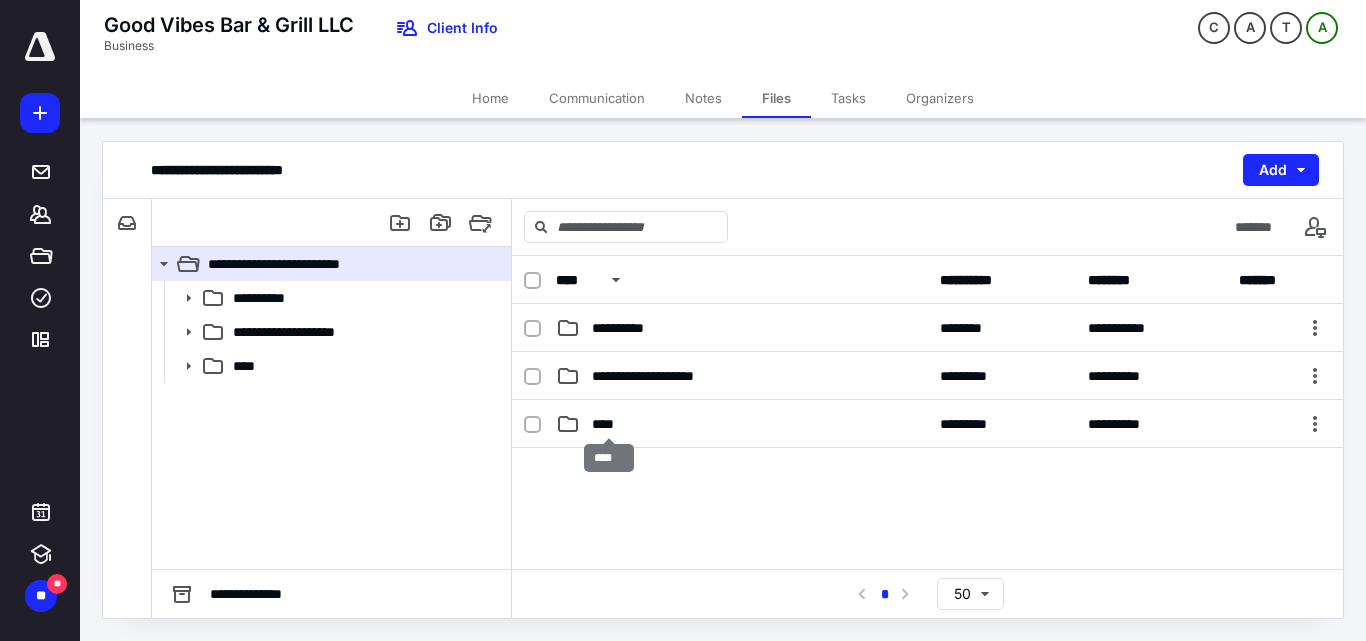 click on "****" at bounding box center (609, 424) 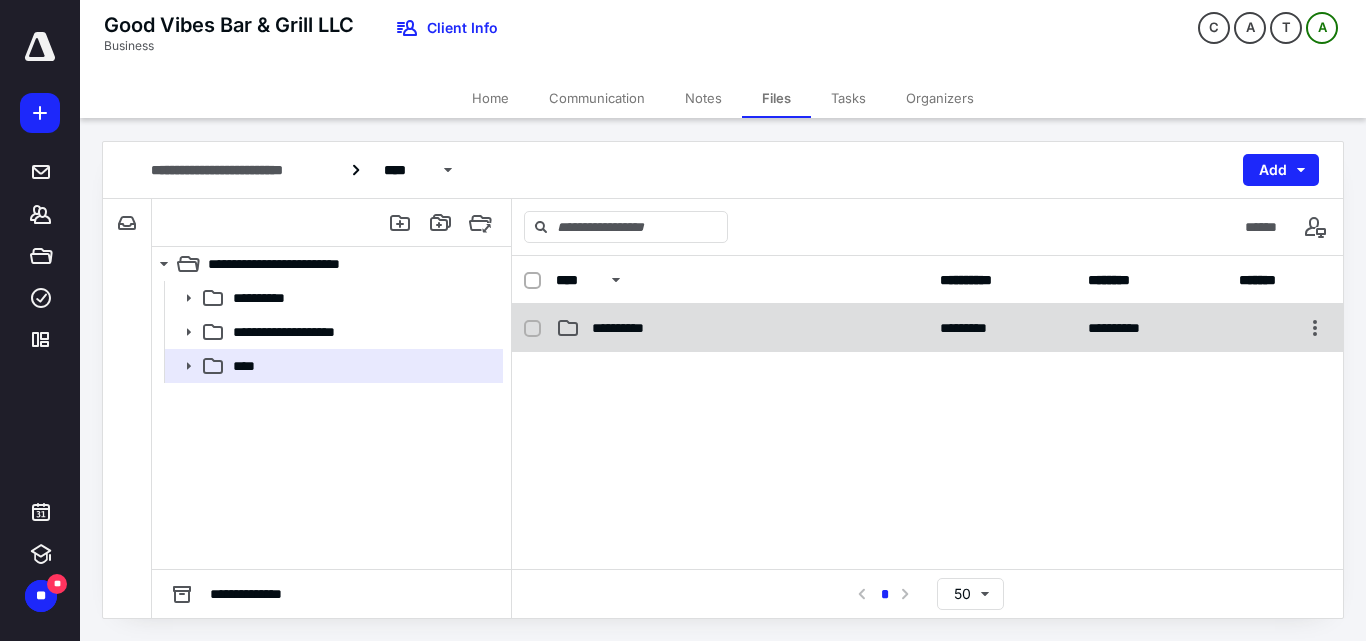 click on "**********" at bounding box center (629, 328) 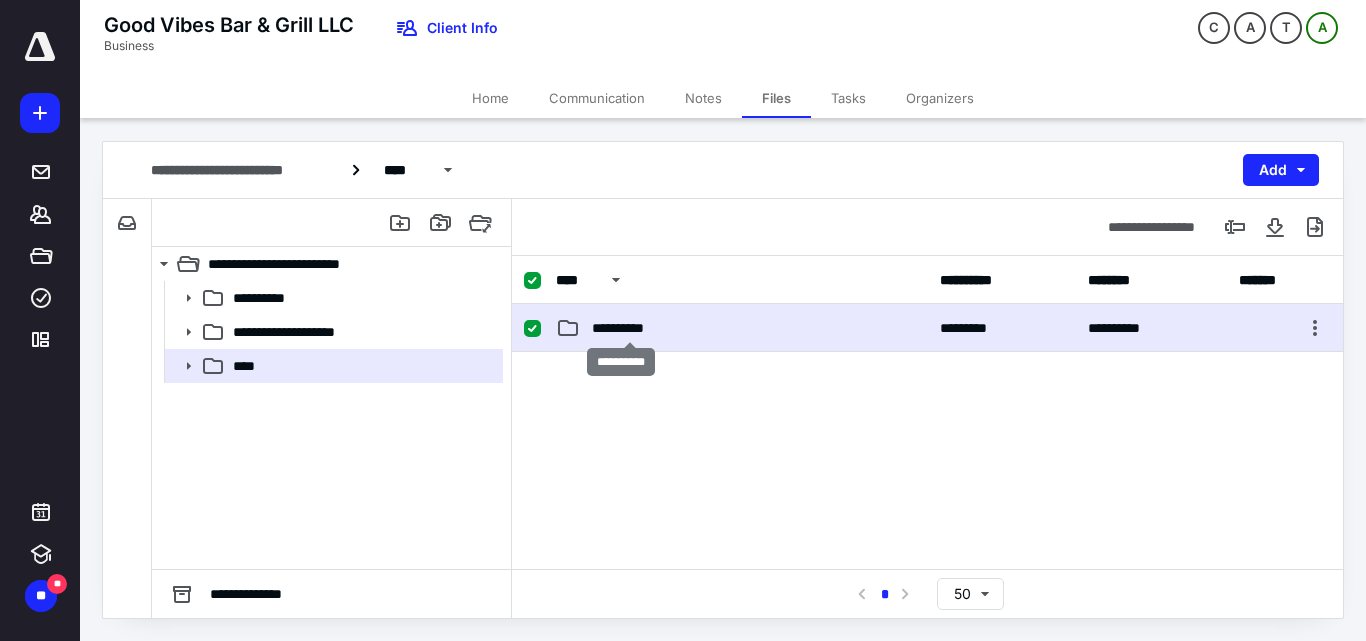 drag, startPoint x: 647, startPoint y: 321, endPoint x: 735, endPoint y: 473, distance: 175.63599 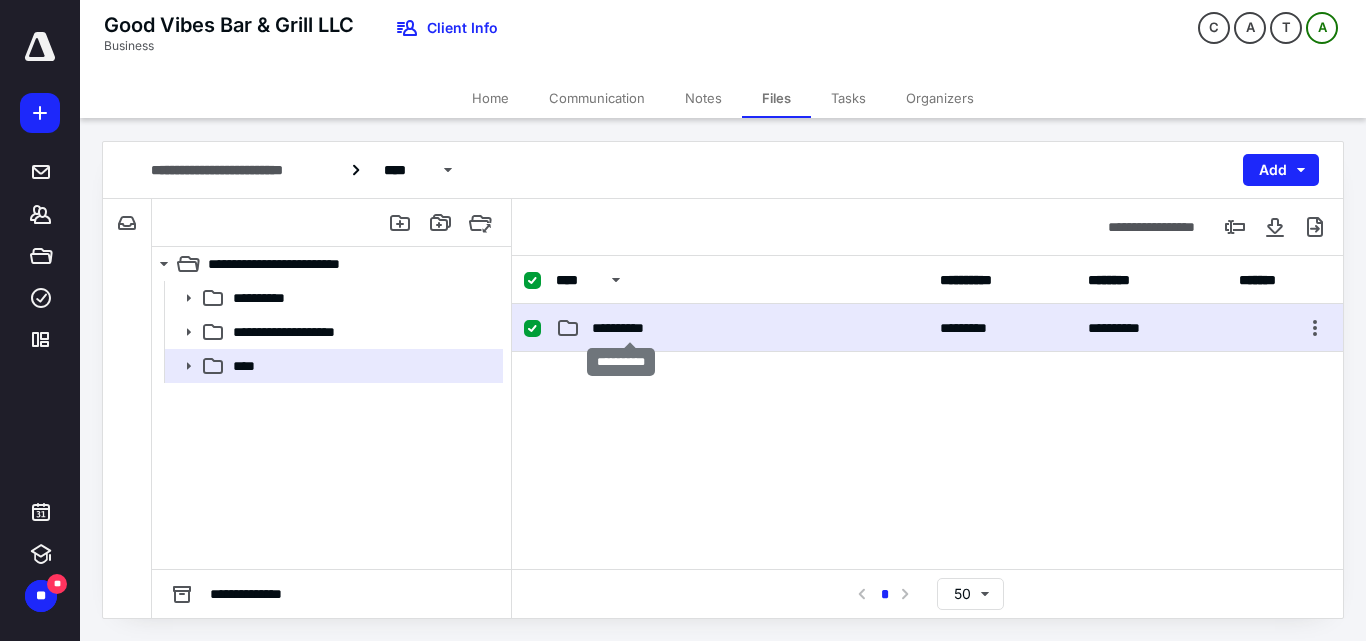 checkbox on "false" 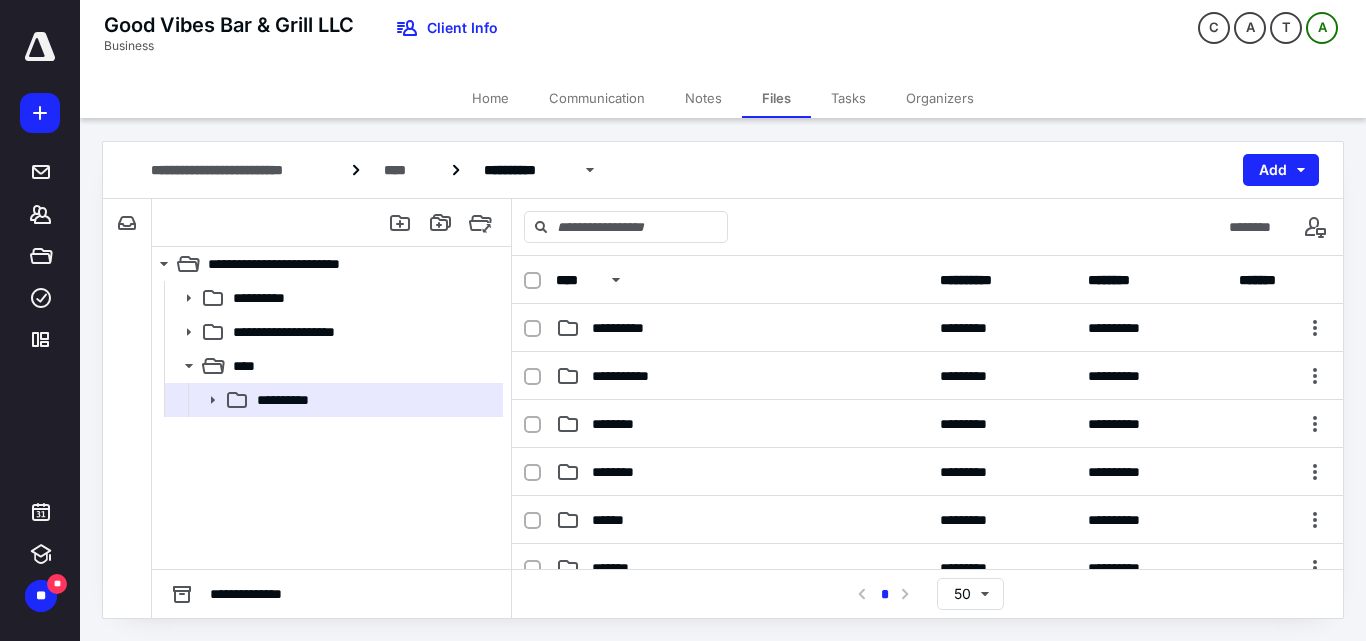scroll, scrollTop: 100, scrollLeft: 0, axis: vertical 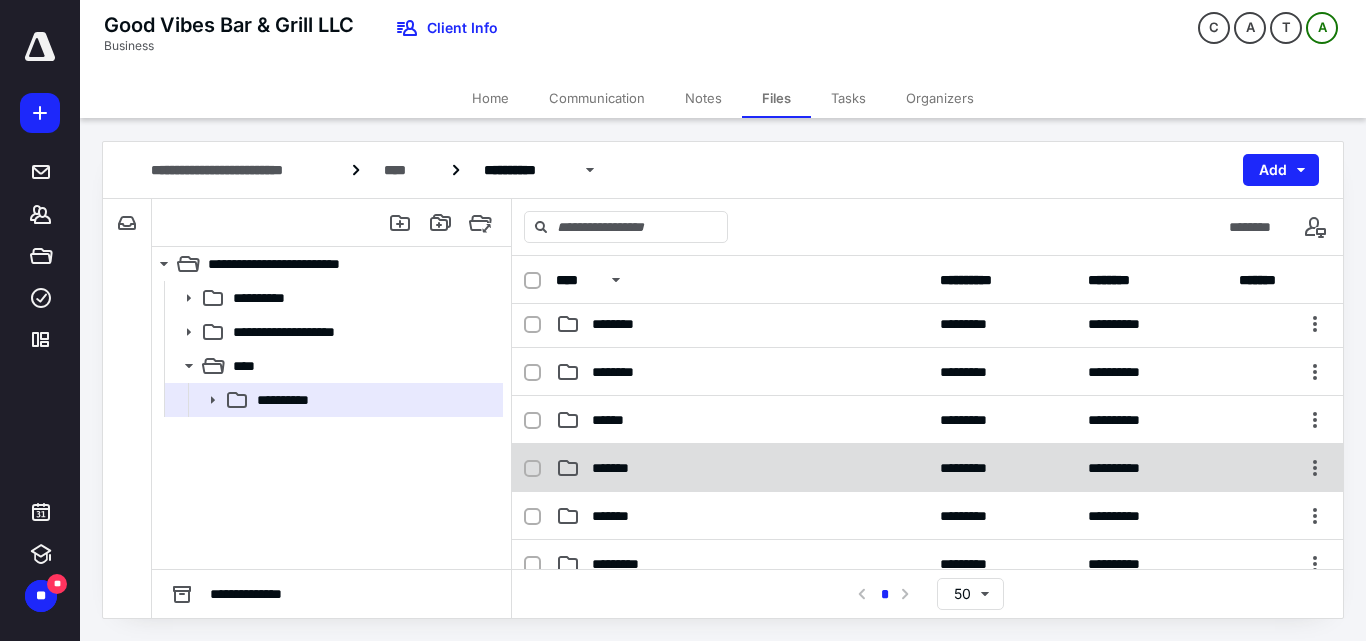 click on "*******" at bounding box center (742, 468) 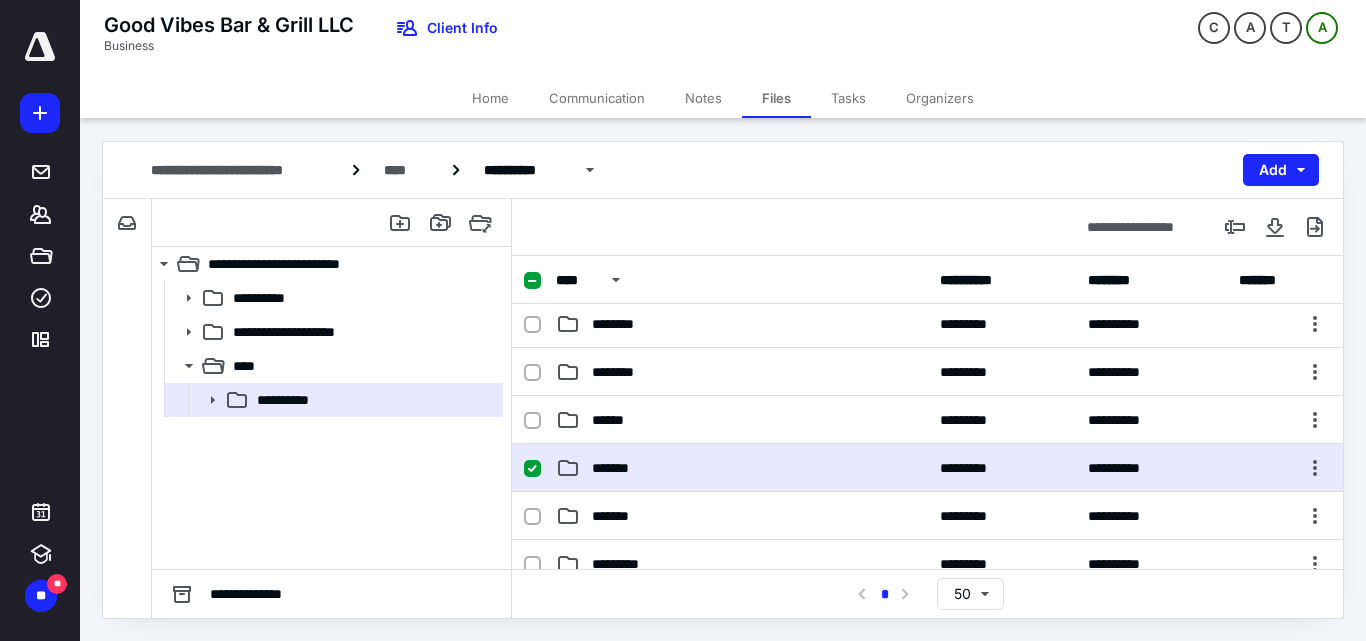 click on "*******" at bounding box center [742, 468] 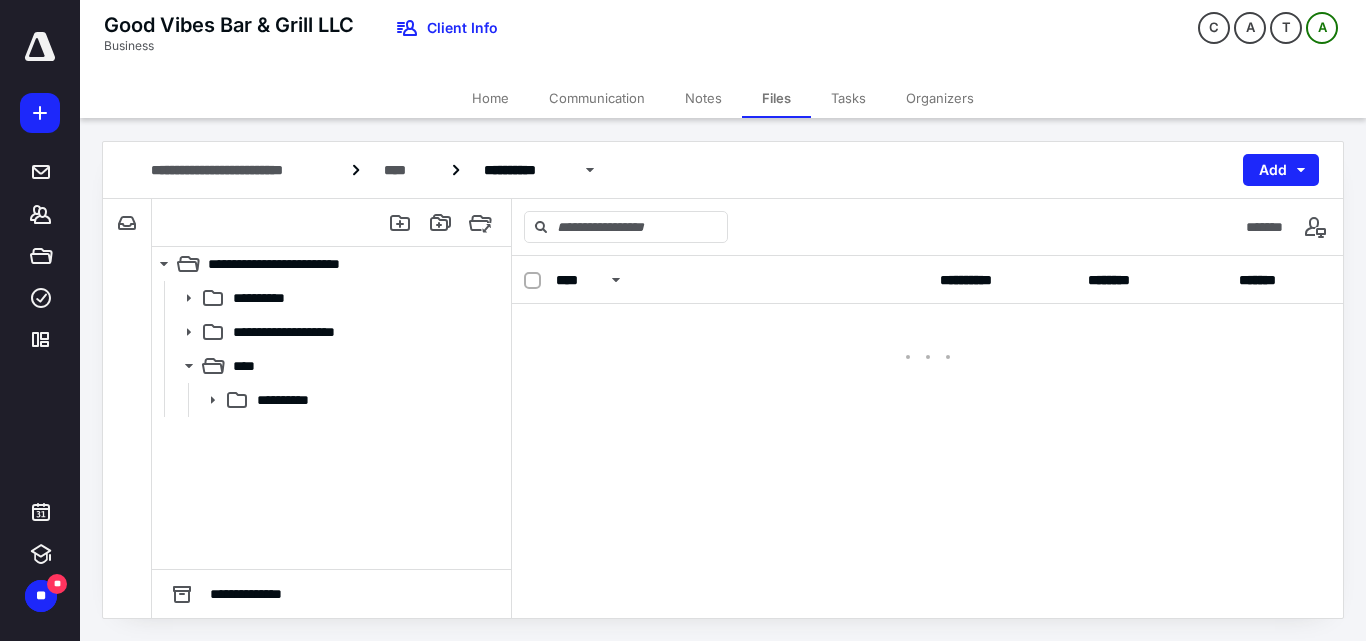 scroll, scrollTop: 0, scrollLeft: 0, axis: both 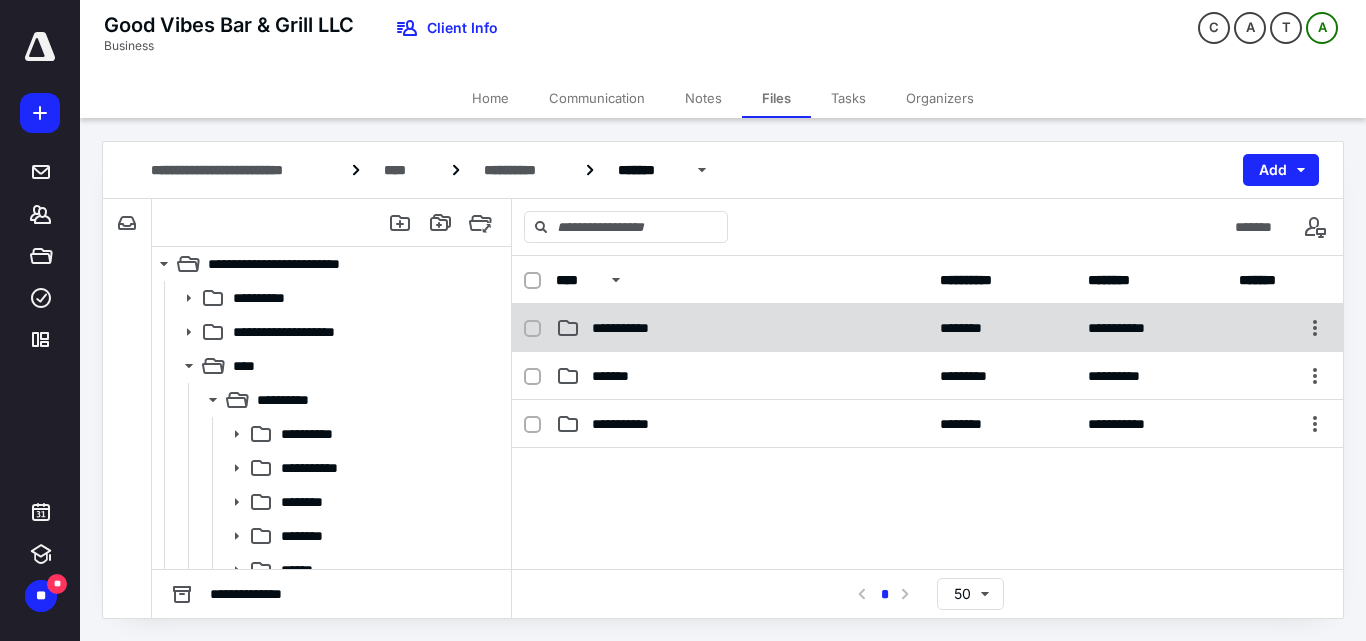 click on "**********" at bounding box center (742, 328) 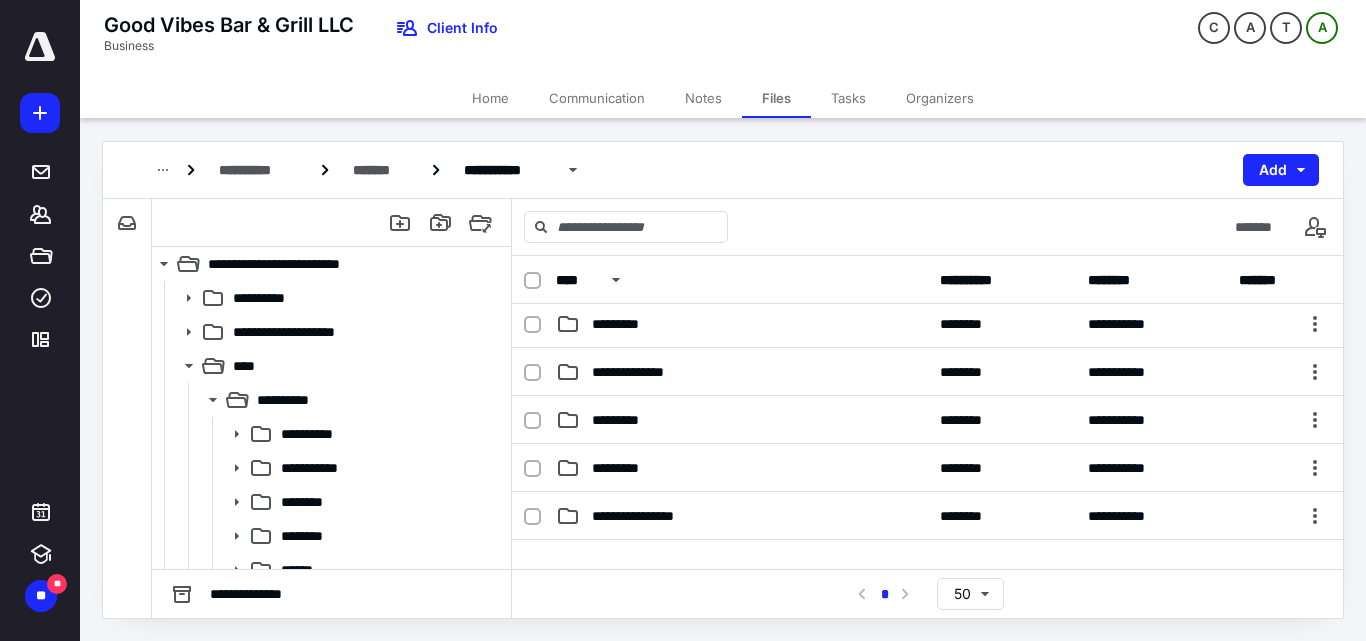 scroll, scrollTop: 0, scrollLeft: 0, axis: both 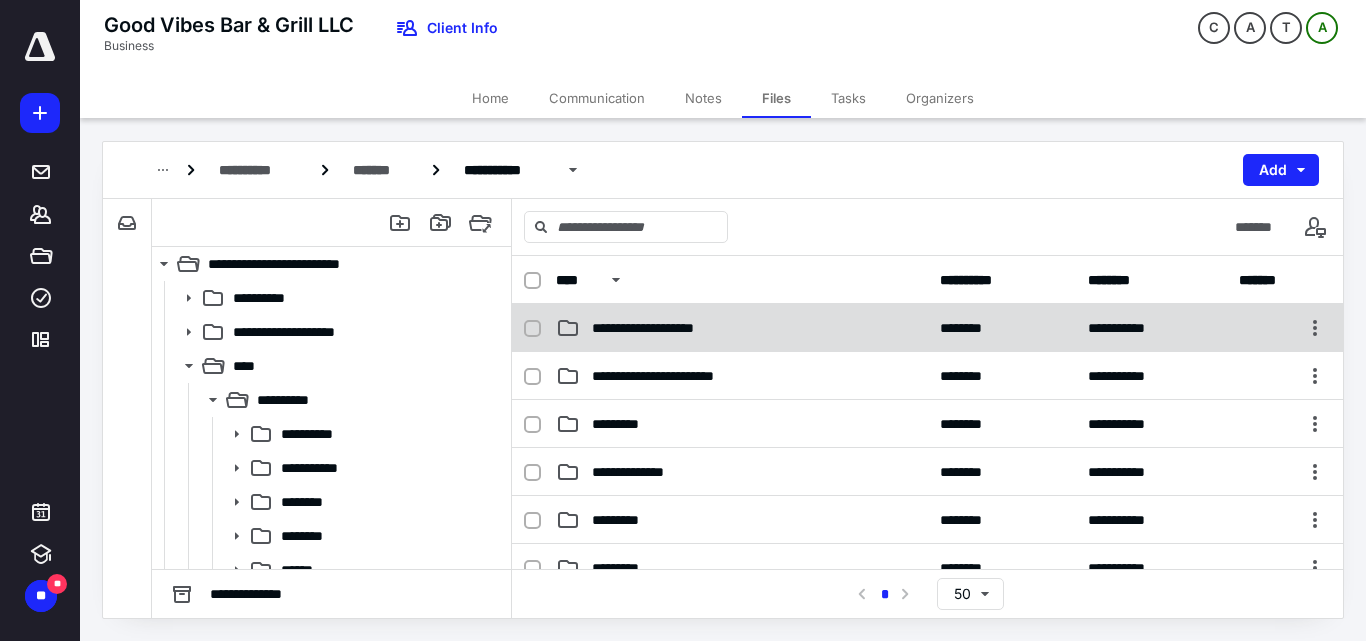 click on "**********" at bounding box center (666, 328) 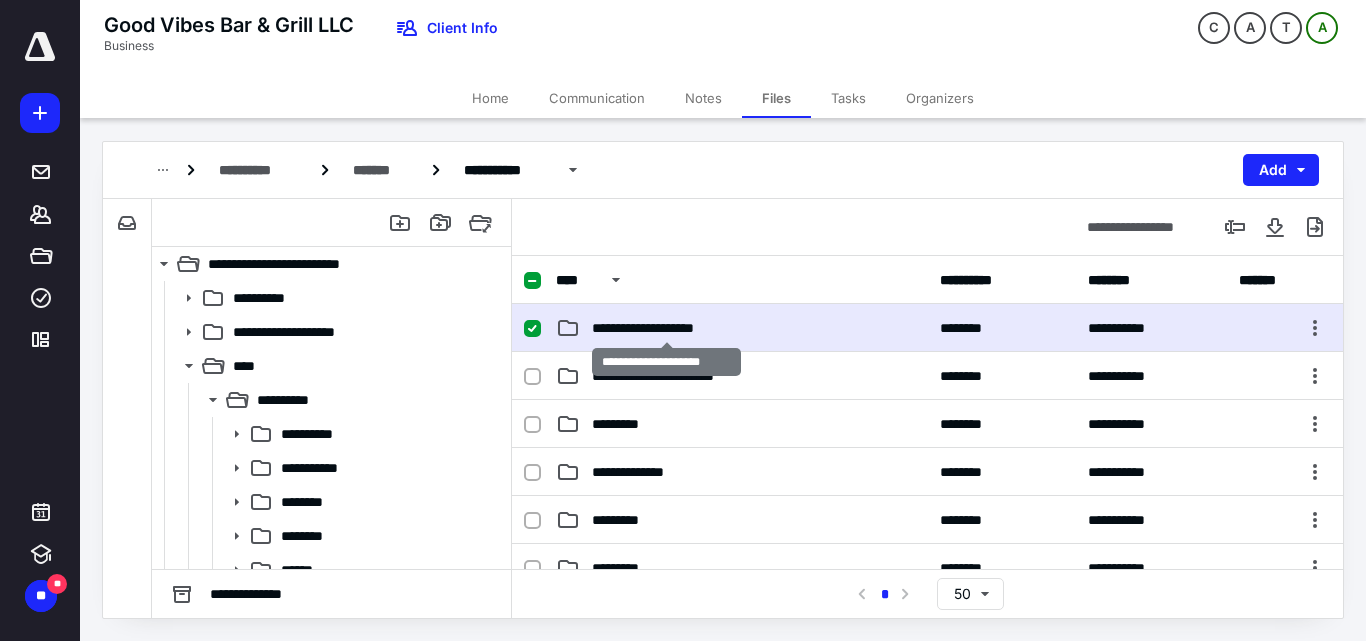 click on "**********" at bounding box center [666, 328] 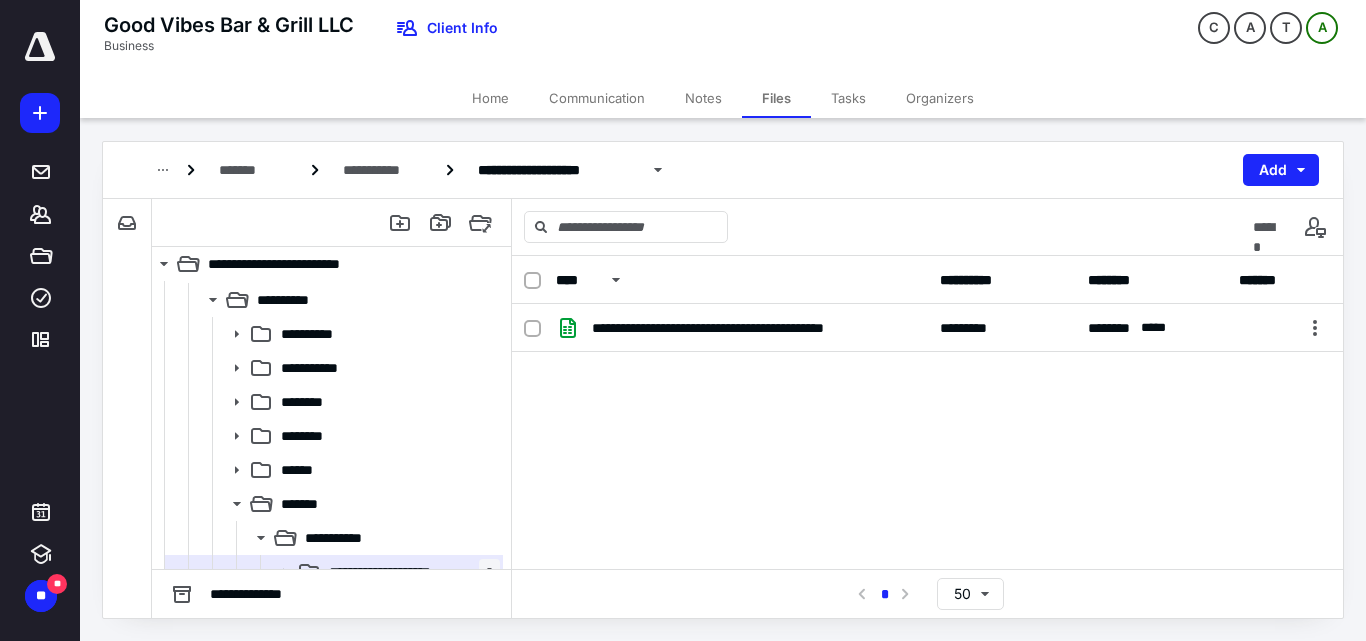 scroll, scrollTop: 200, scrollLeft: 0, axis: vertical 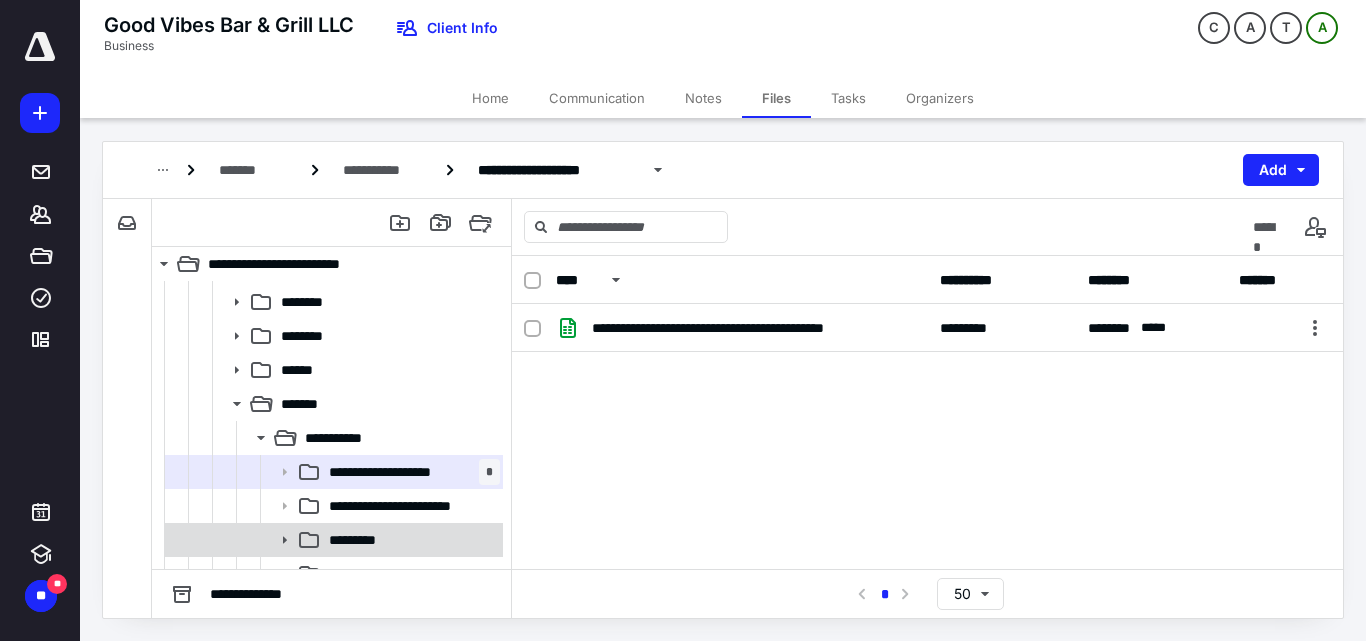 click on "*********" at bounding box center [362, 540] 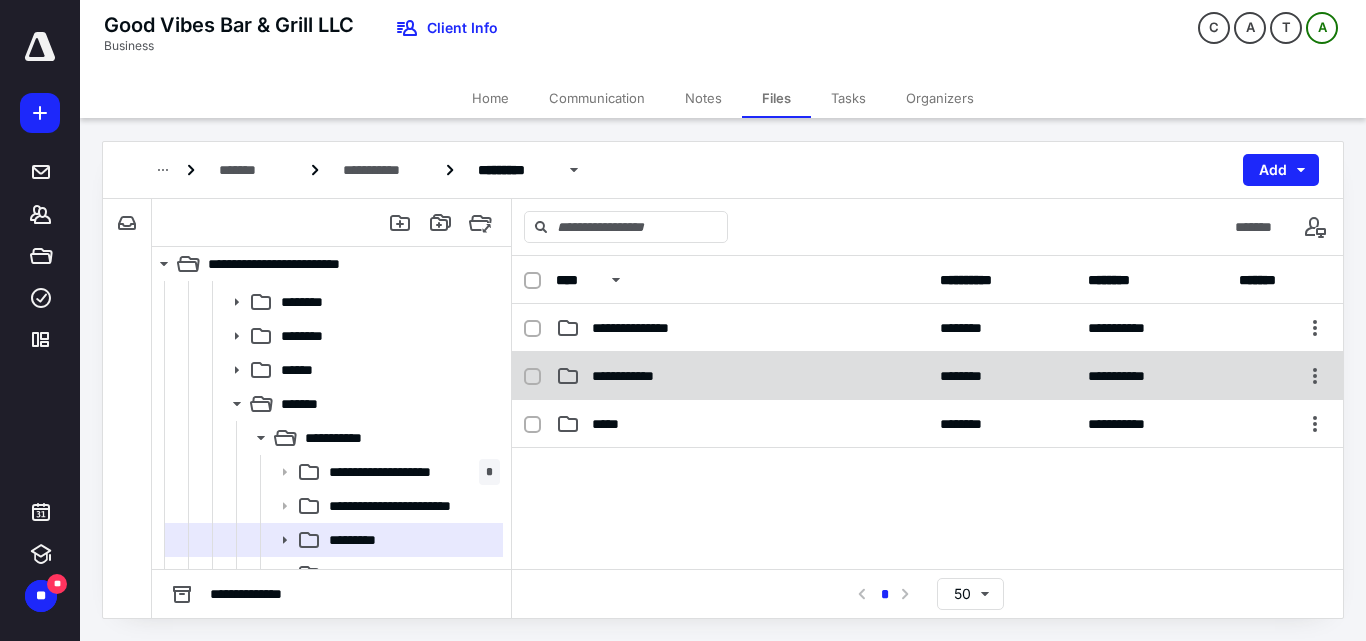 click on "**********" at bounding box center (634, 376) 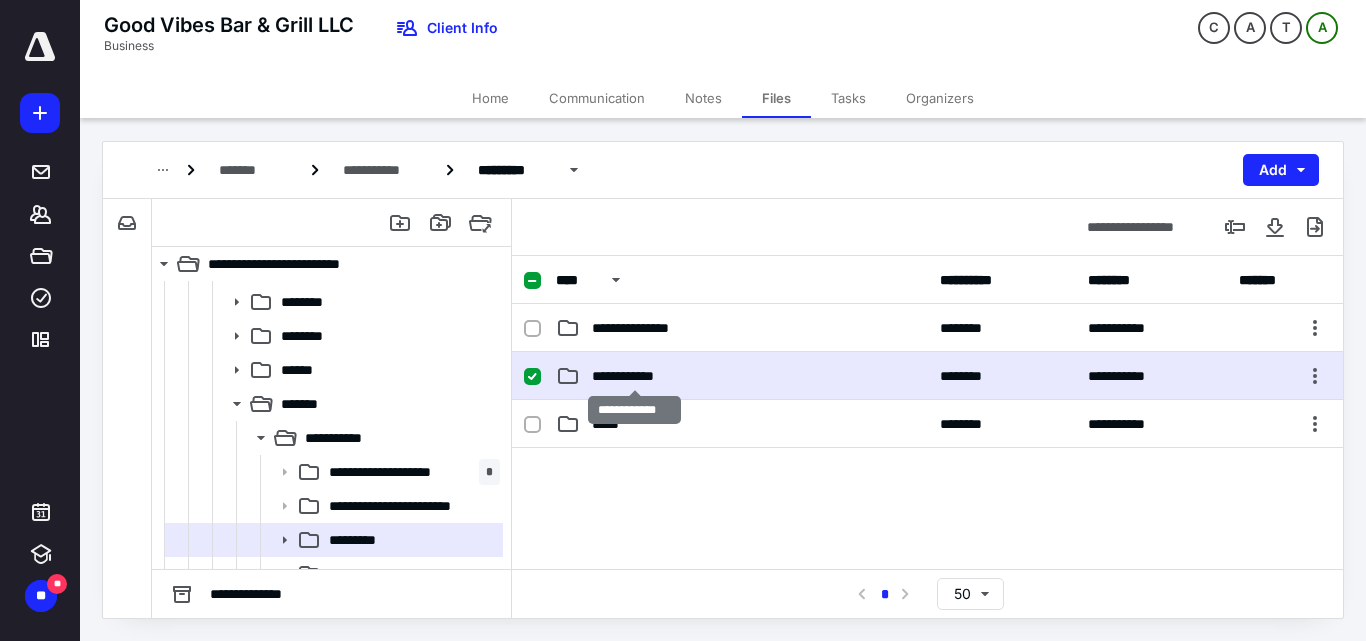 click on "**********" at bounding box center [634, 376] 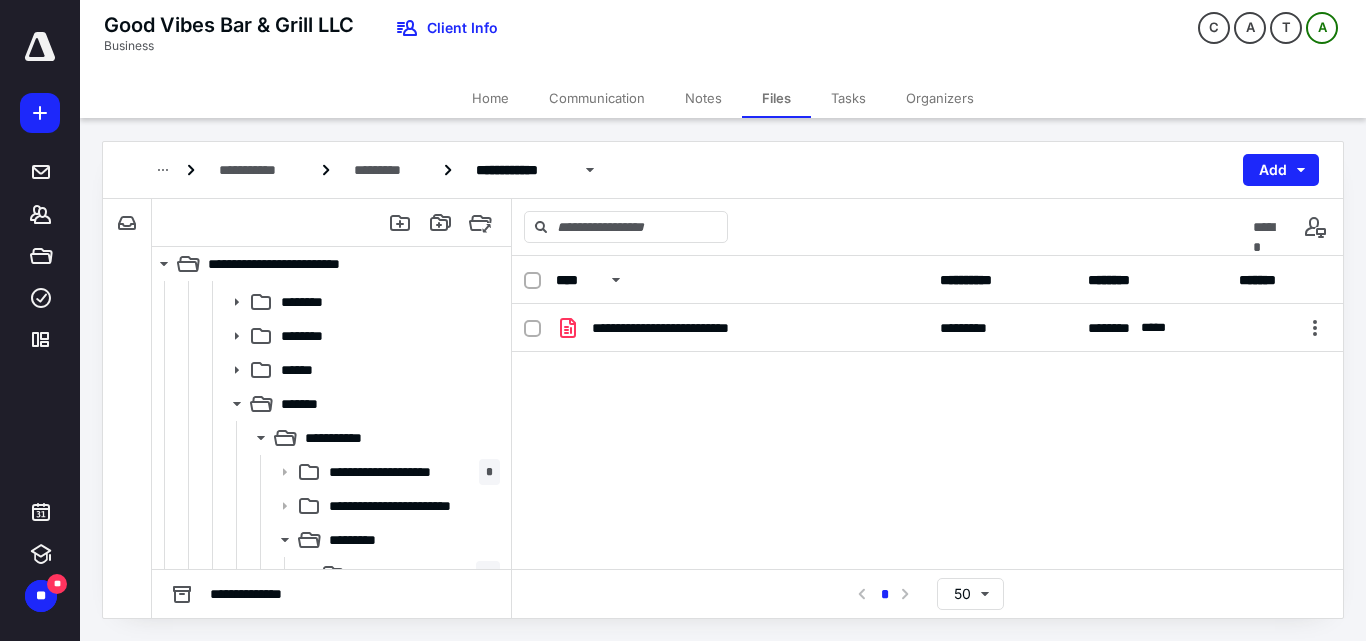 click on "**********" at bounding box center (927, 454) 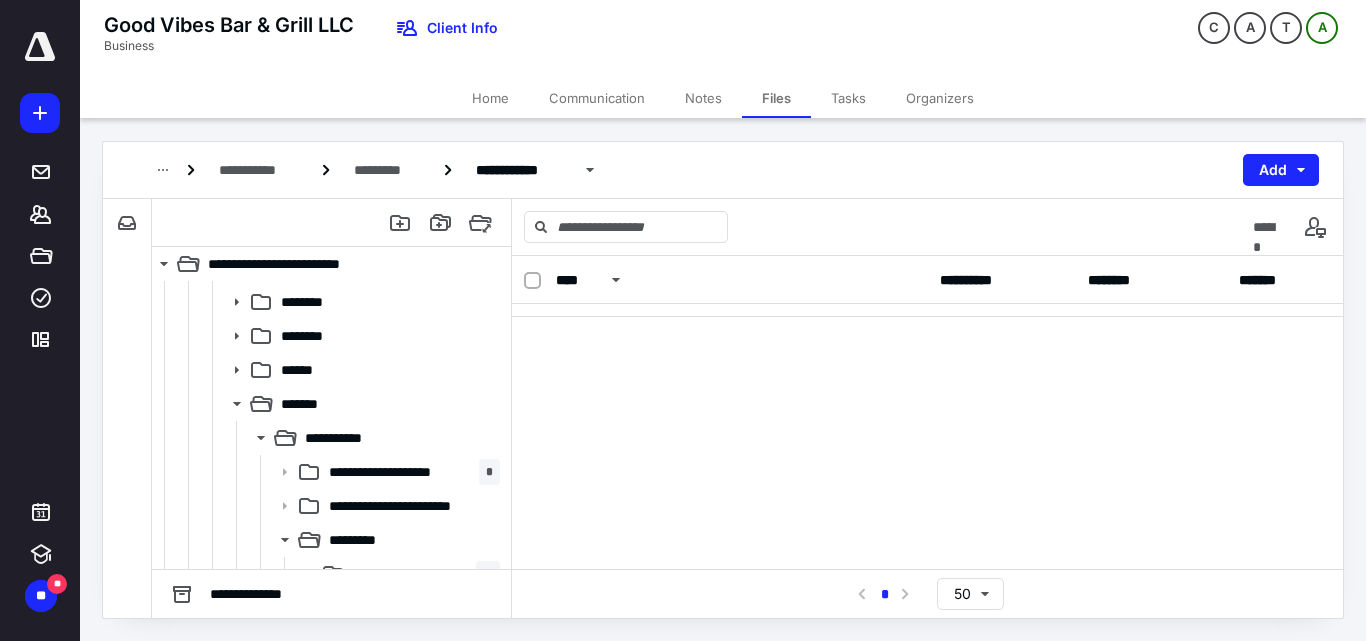 scroll, scrollTop: 0, scrollLeft: 0, axis: both 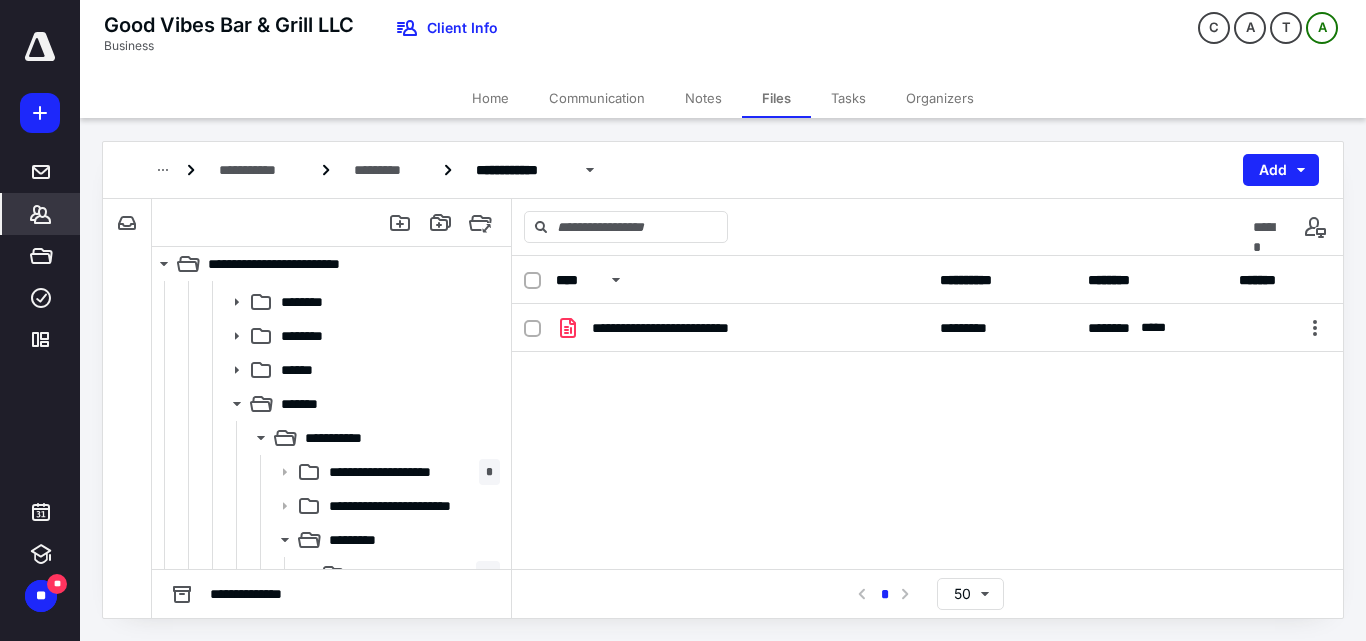 click 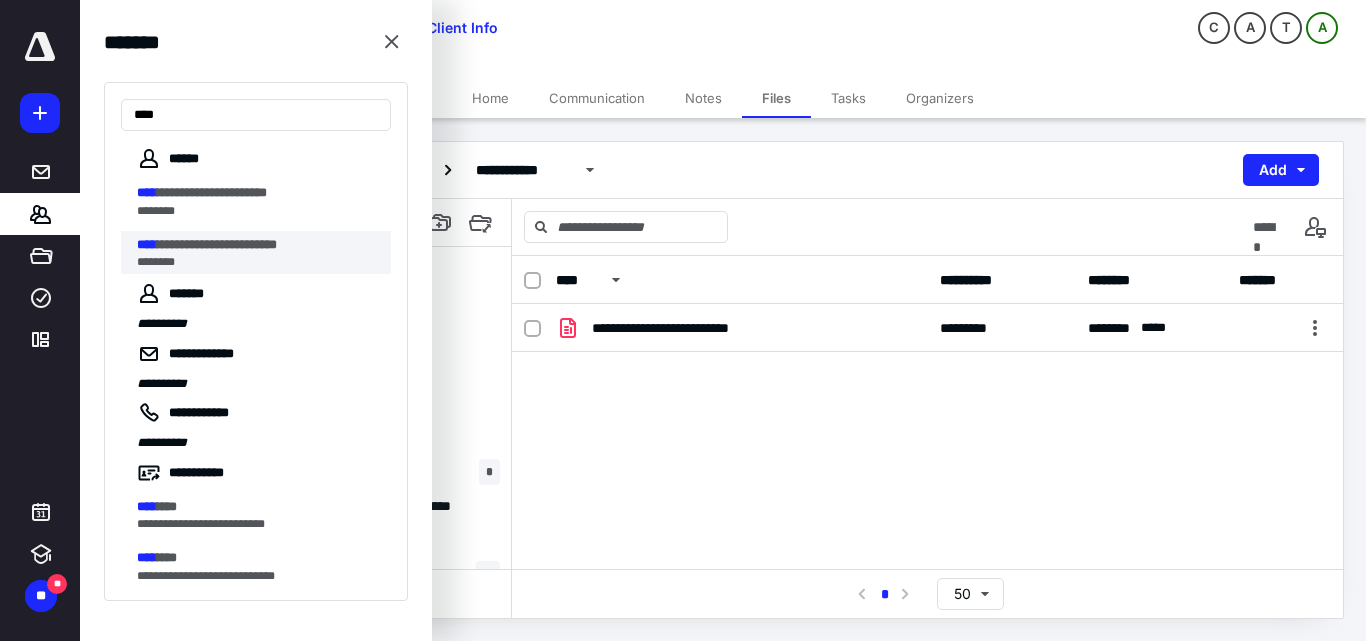 type on "****" 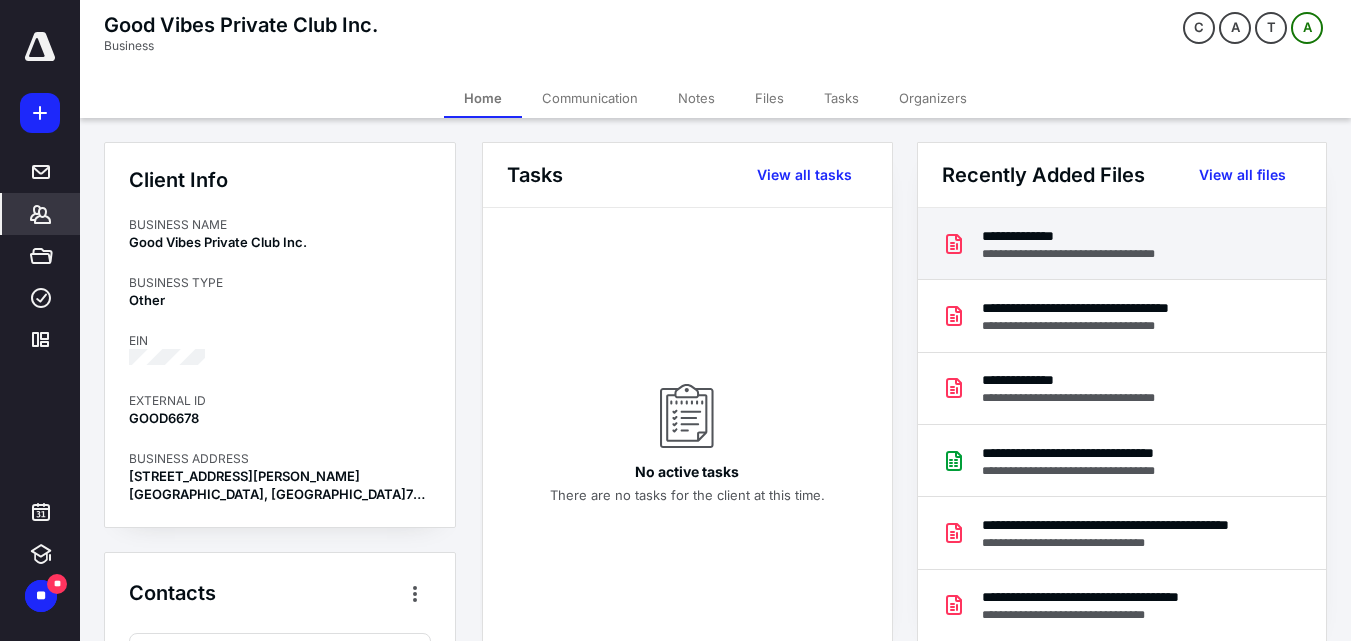 click on "**********" at bounding box center [1086, 254] 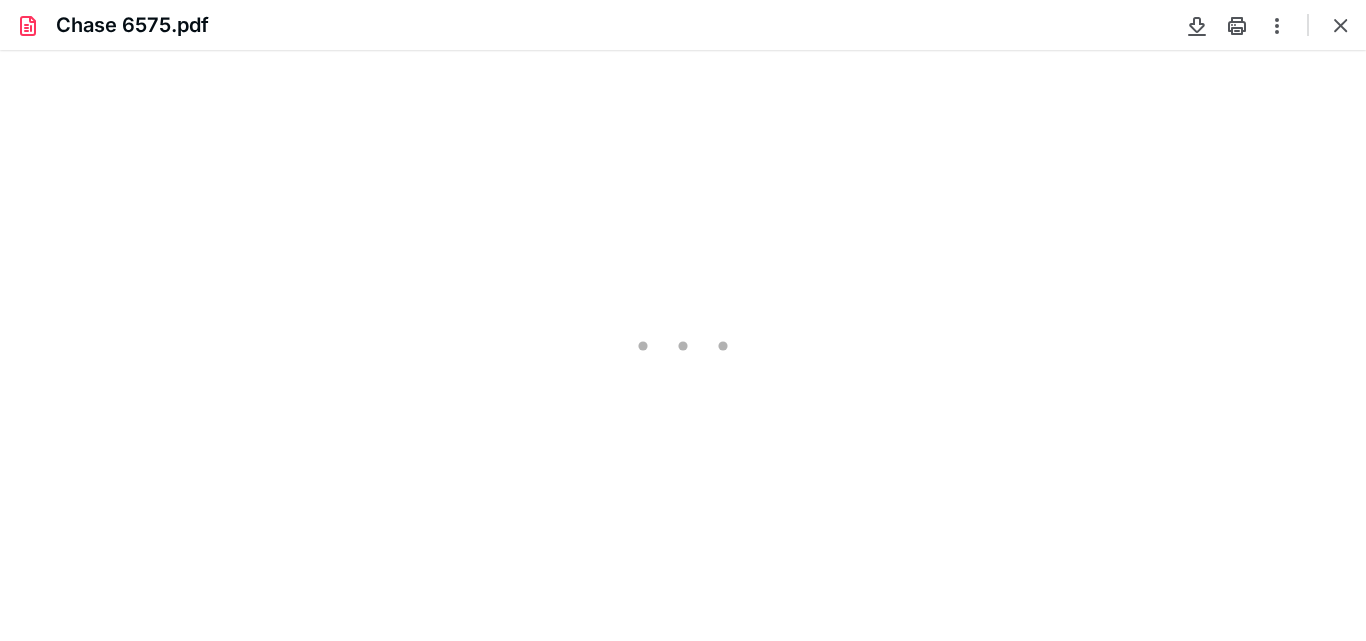 scroll, scrollTop: 0, scrollLeft: 0, axis: both 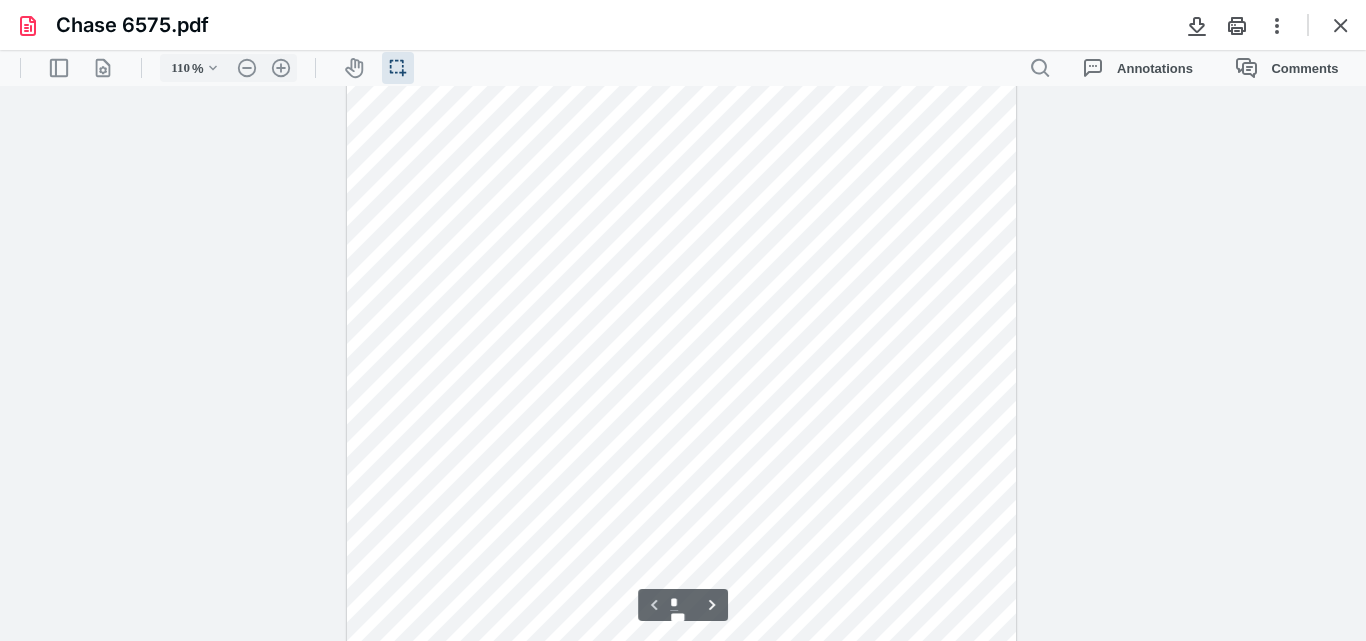 type on "135" 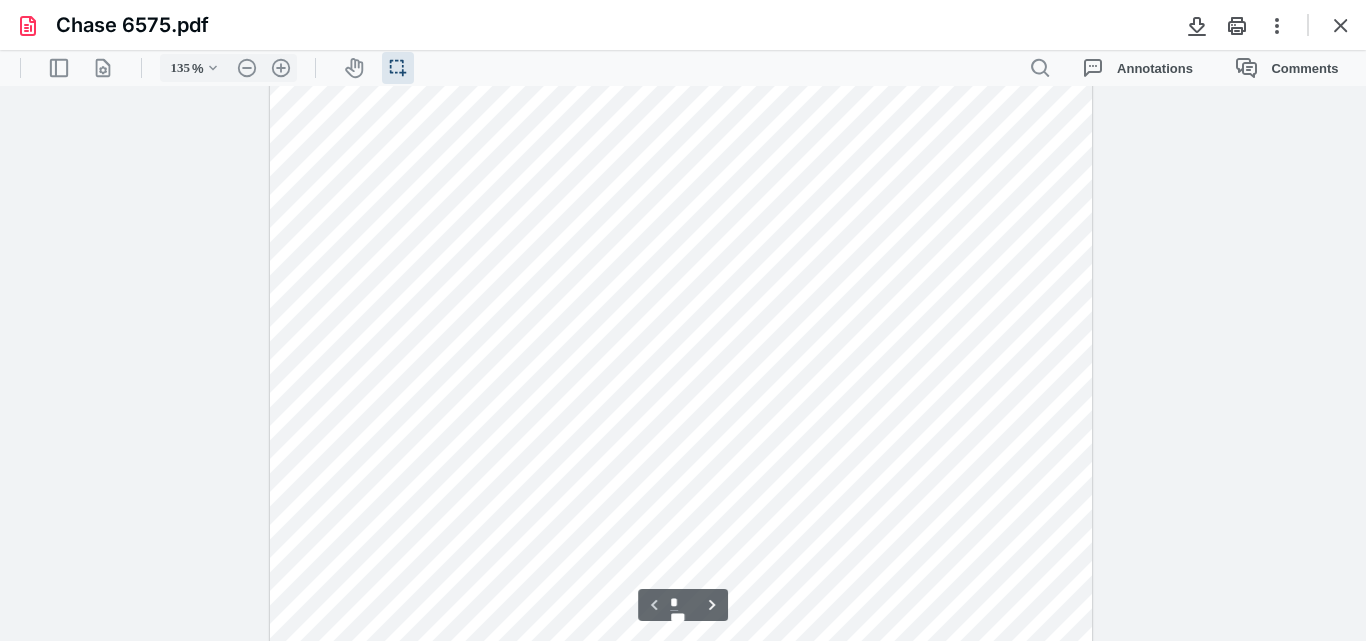 scroll, scrollTop: 0, scrollLeft: 0, axis: both 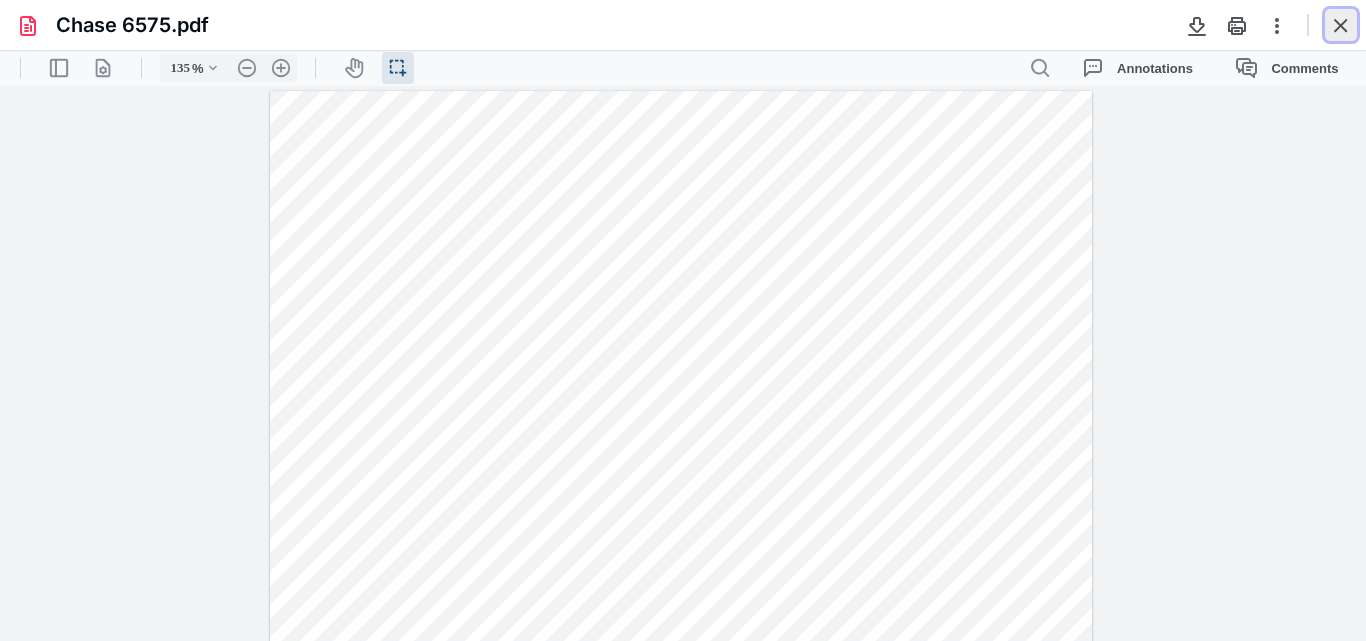 click at bounding box center (1341, 25) 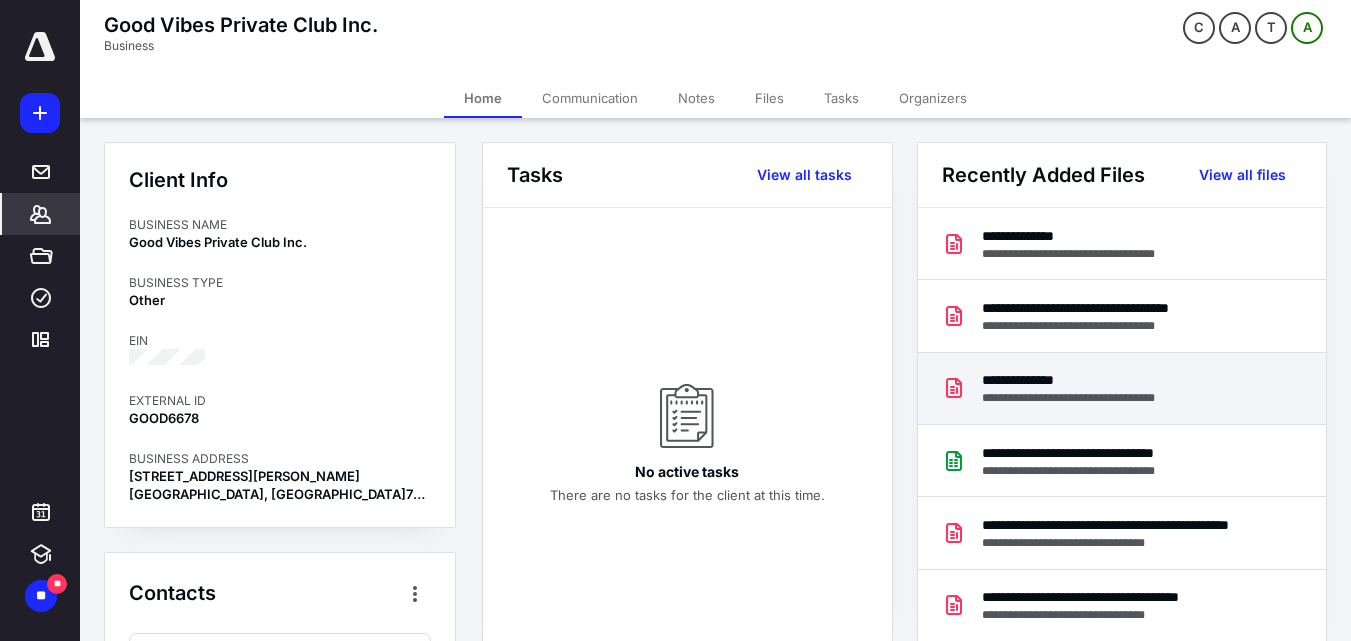 click on "**********" at bounding box center (1086, 380) 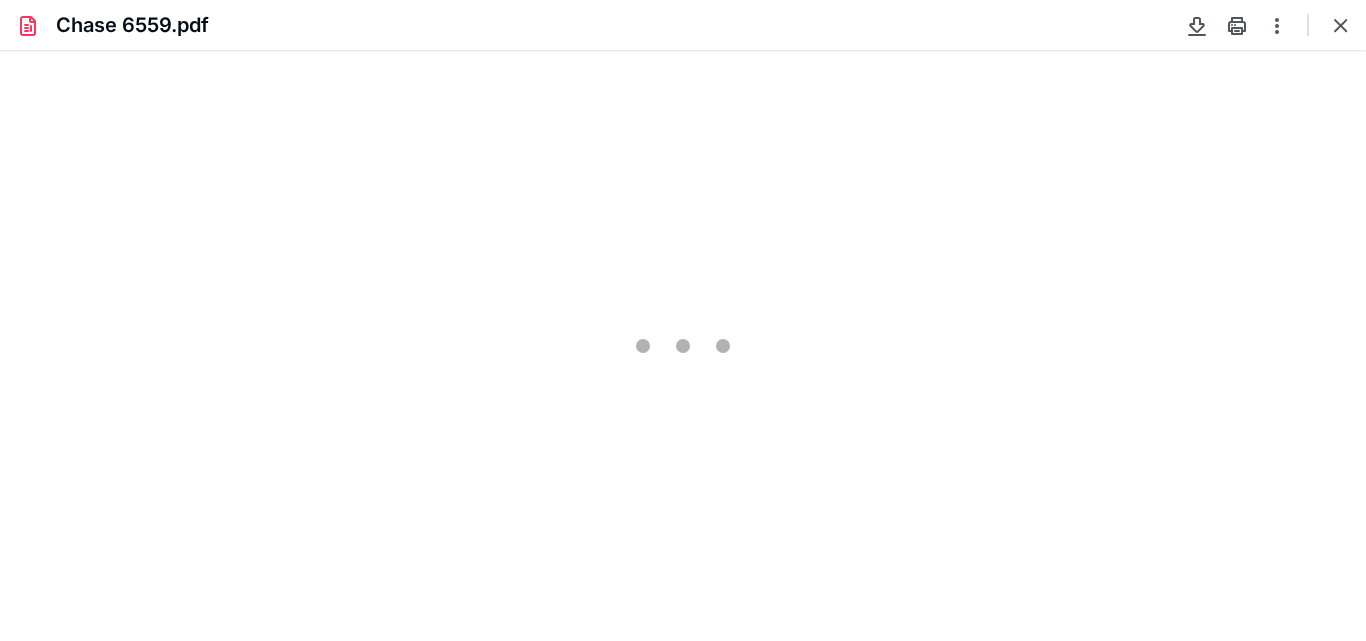 scroll, scrollTop: 0, scrollLeft: 0, axis: both 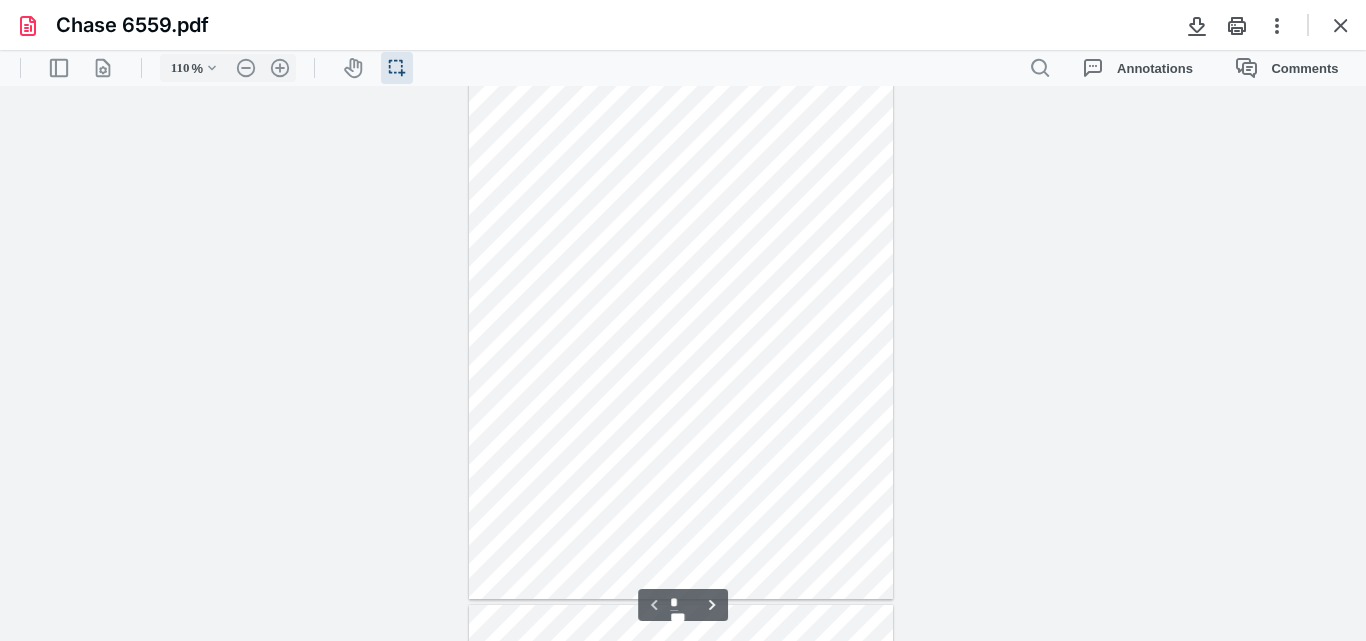 type on "135" 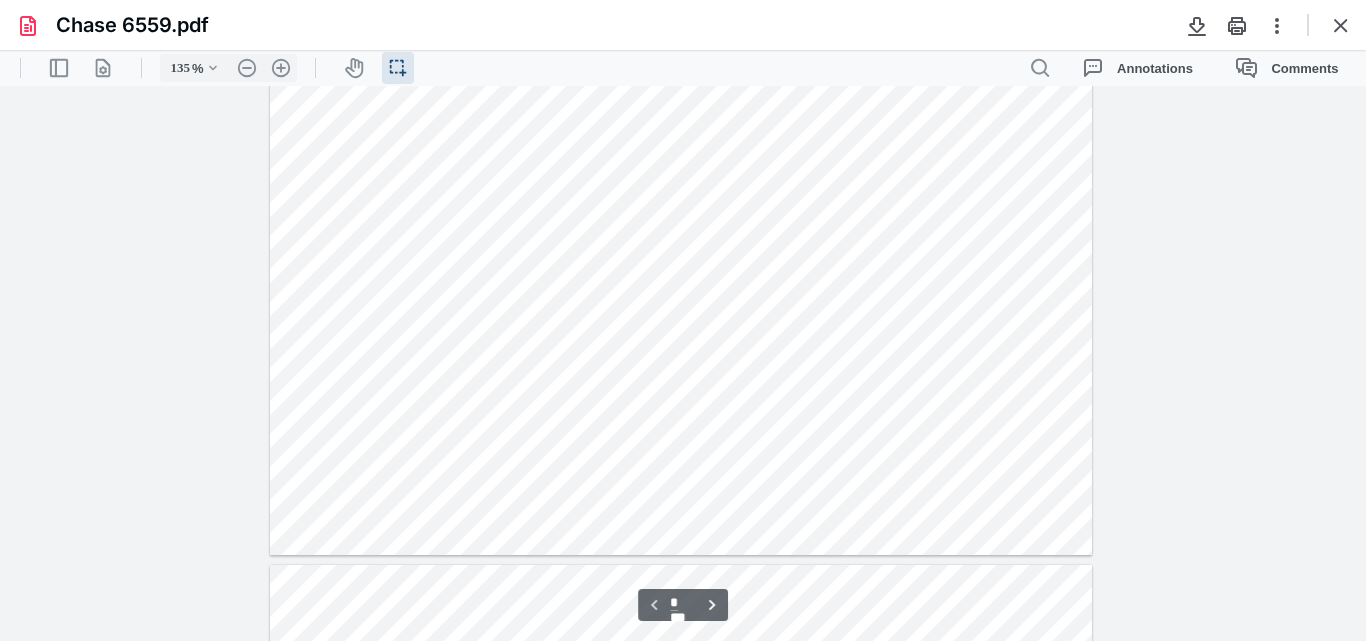 scroll, scrollTop: 900, scrollLeft: 0, axis: vertical 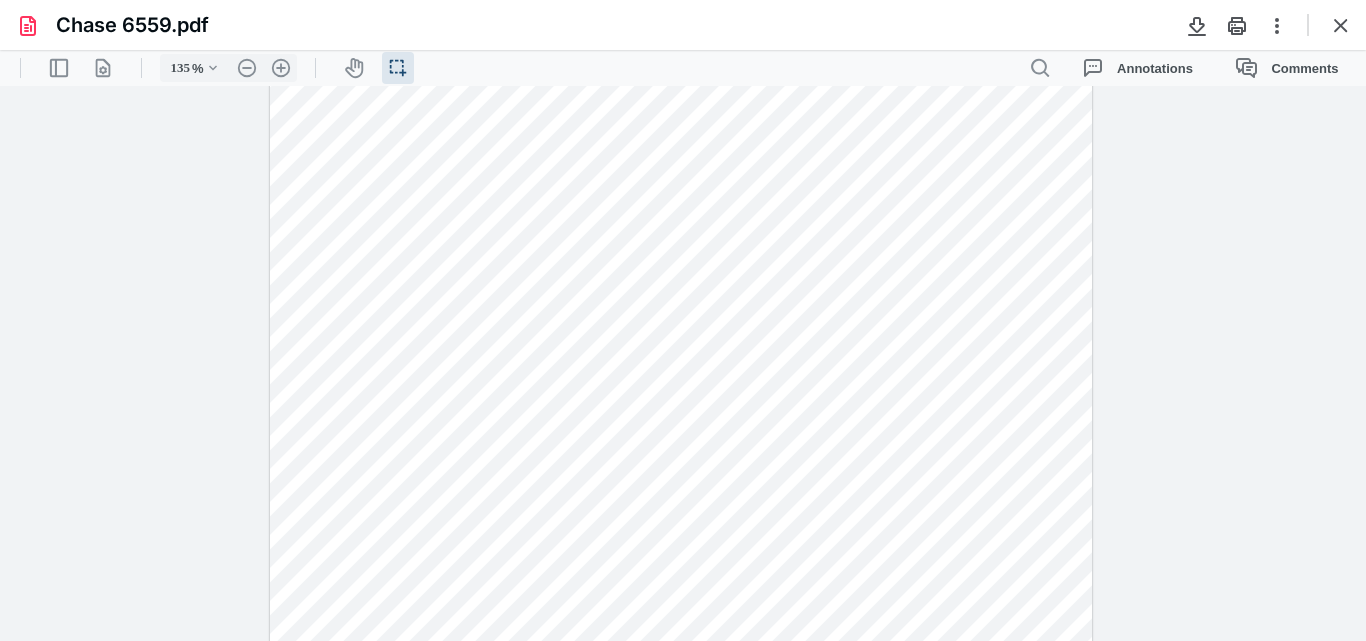 click at bounding box center (681, 223) 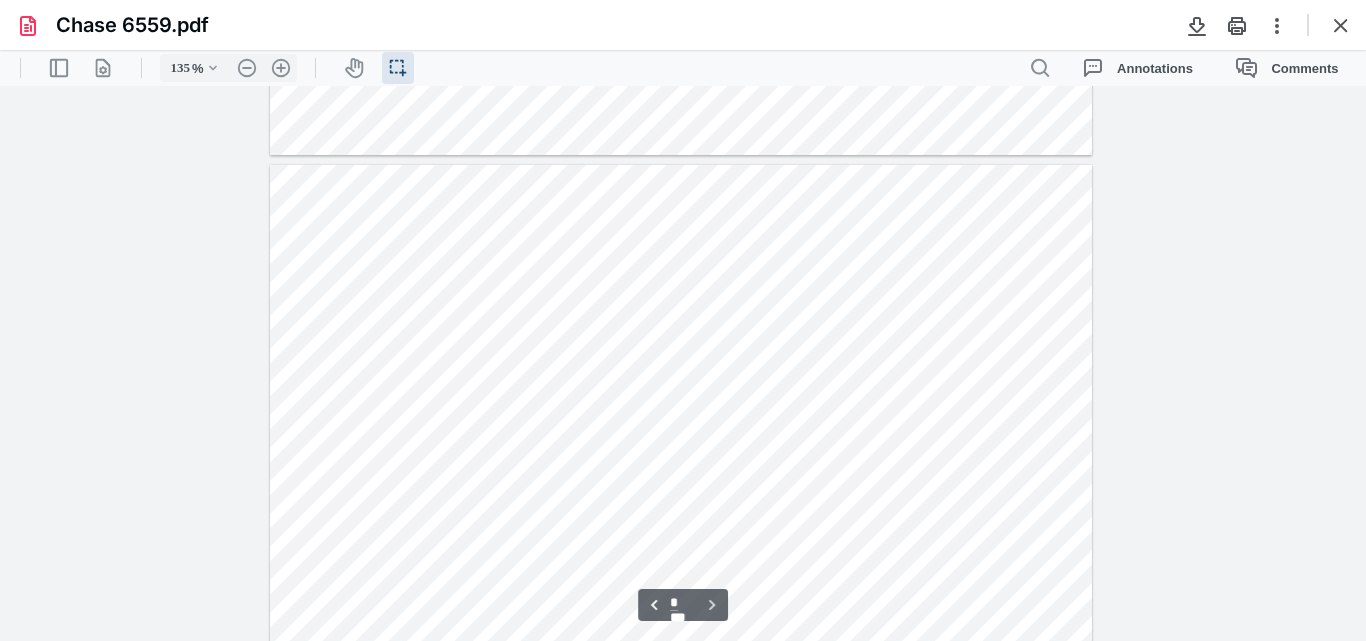 scroll, scrollTop: 1593, scrollLeft: 0, axis: vertical 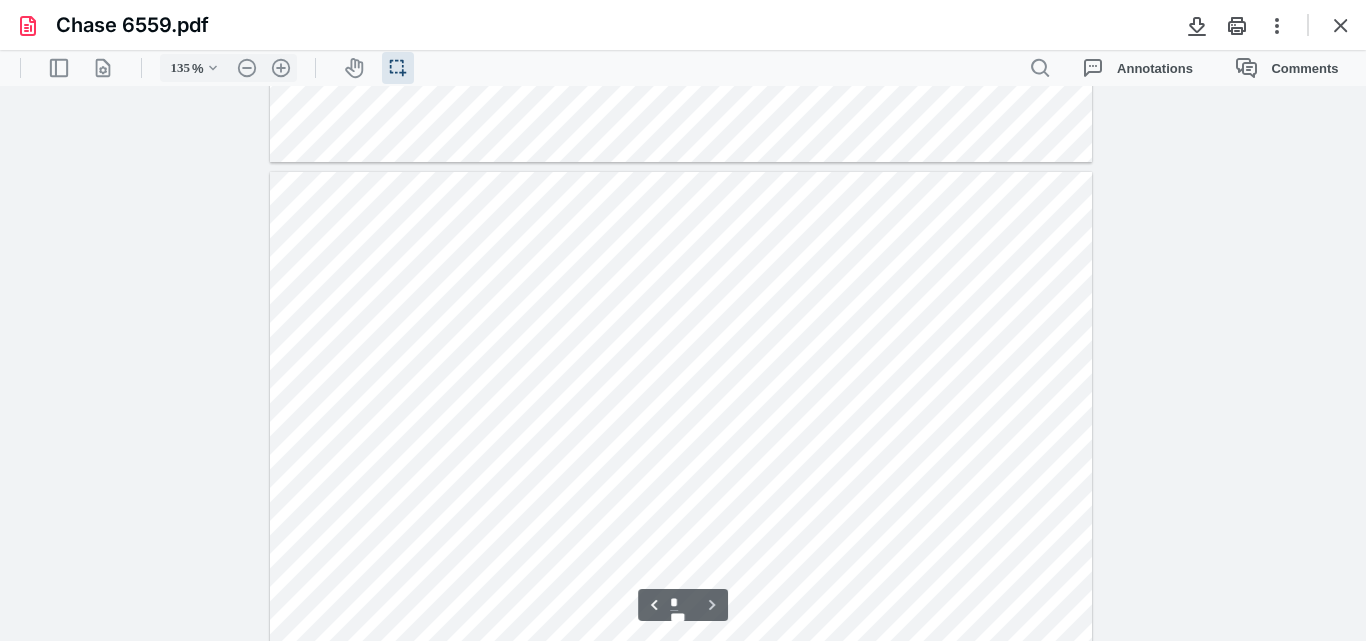 type on "*" 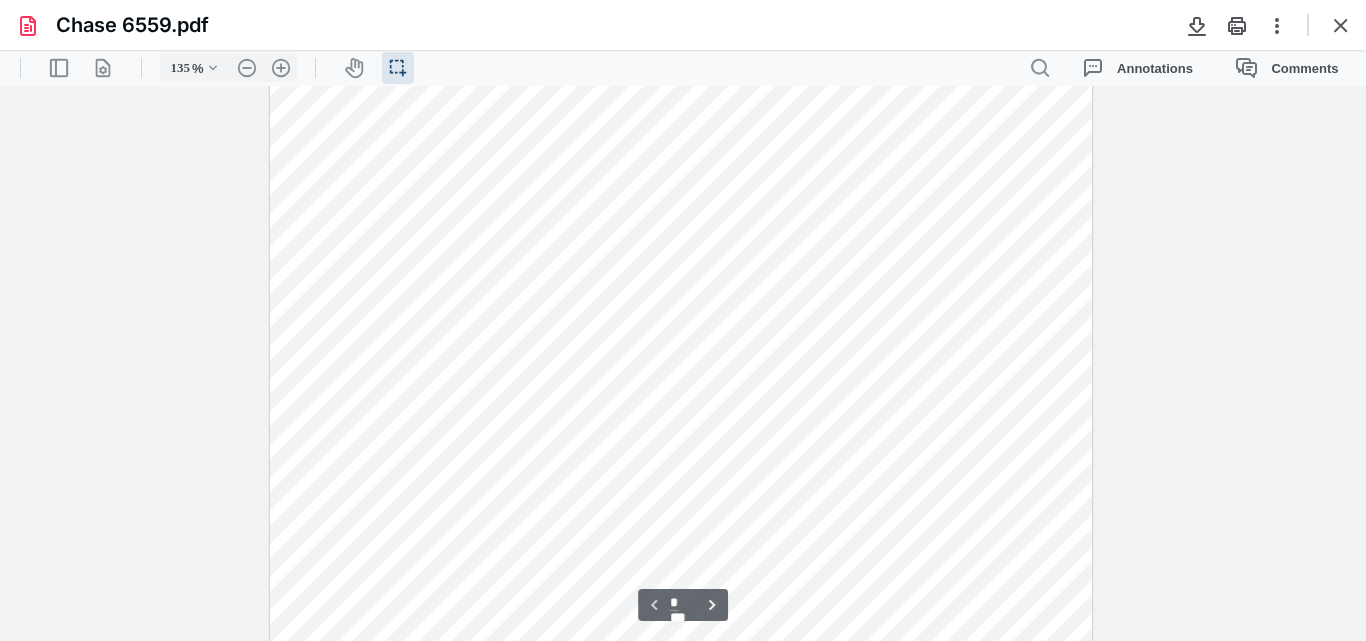 scroll, scrollTop: 0, scrollLeft: 0, axis: both 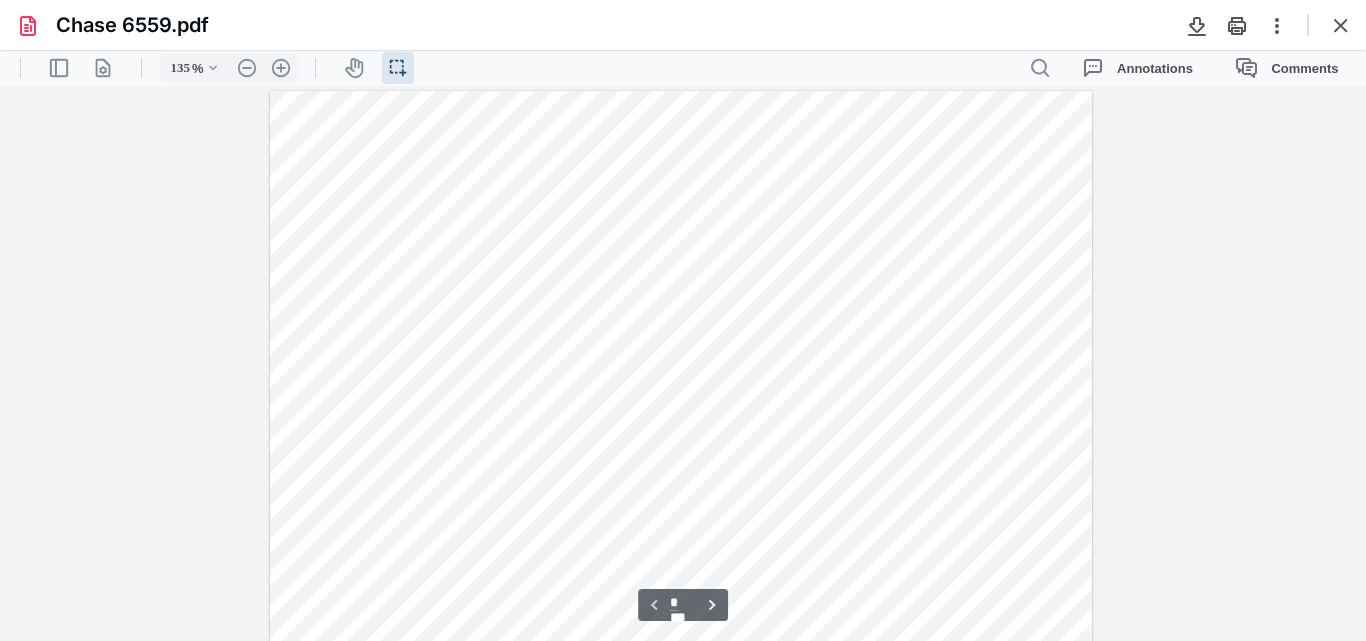 drag, startPoint x: 1341, startPoint y: 25, endPoint x: 1123, endPoint y: 133, distance: 243.28584 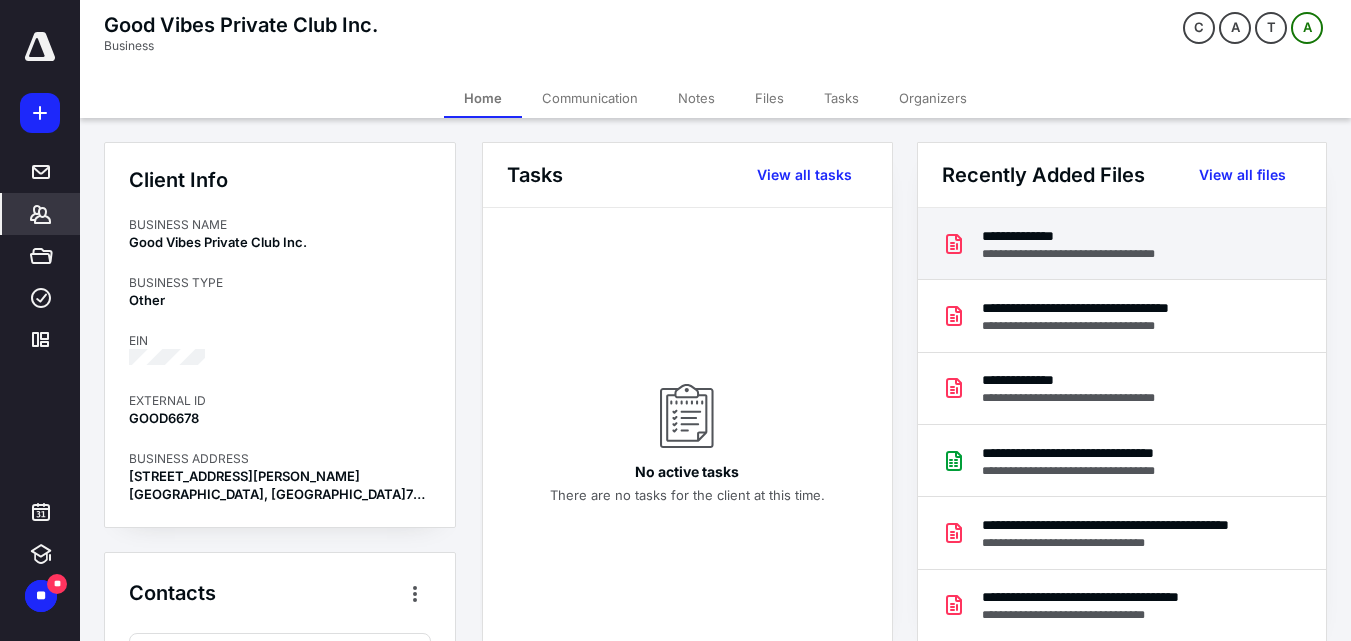 click on "**********" at bounding box center [1086, 254] 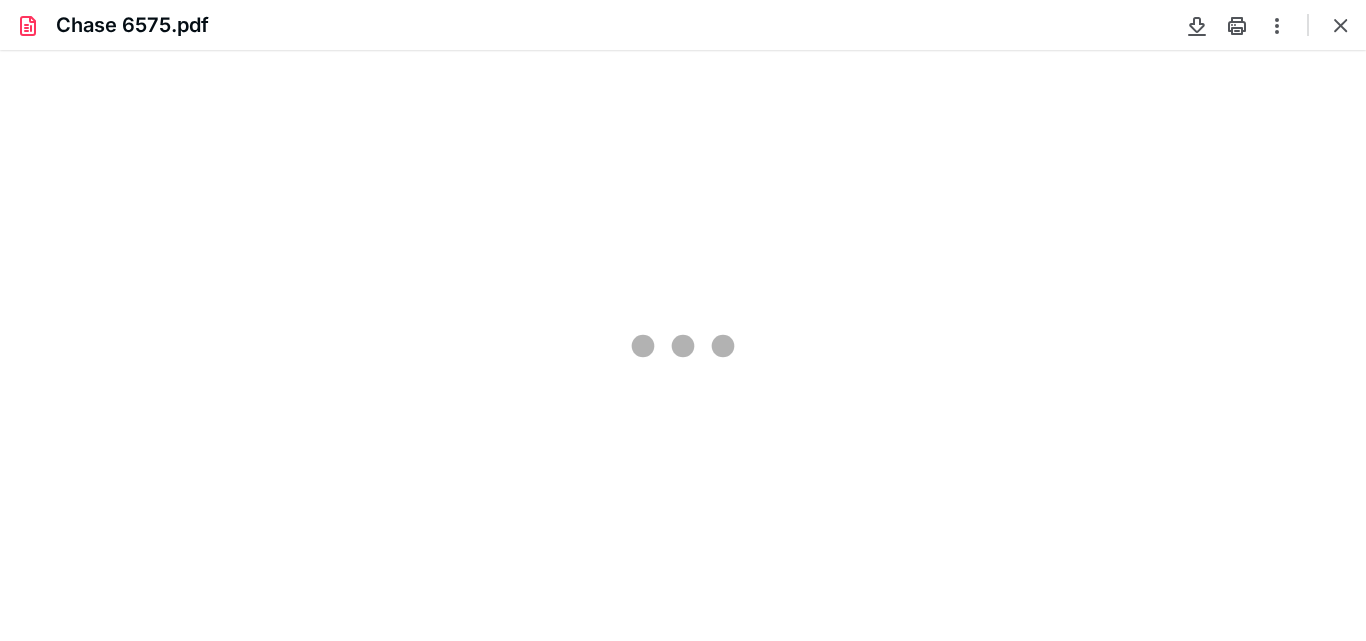 scroll, scrollTop: 0, scrollLeft: 0, axis: both 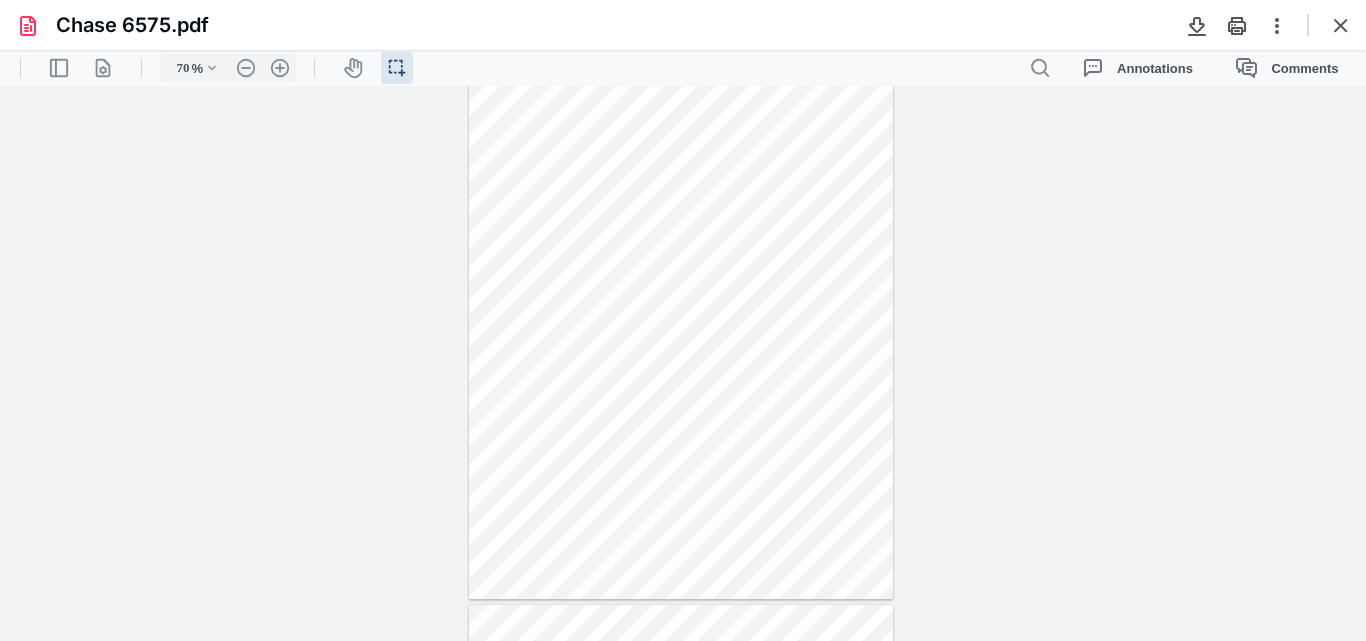 type on "110" 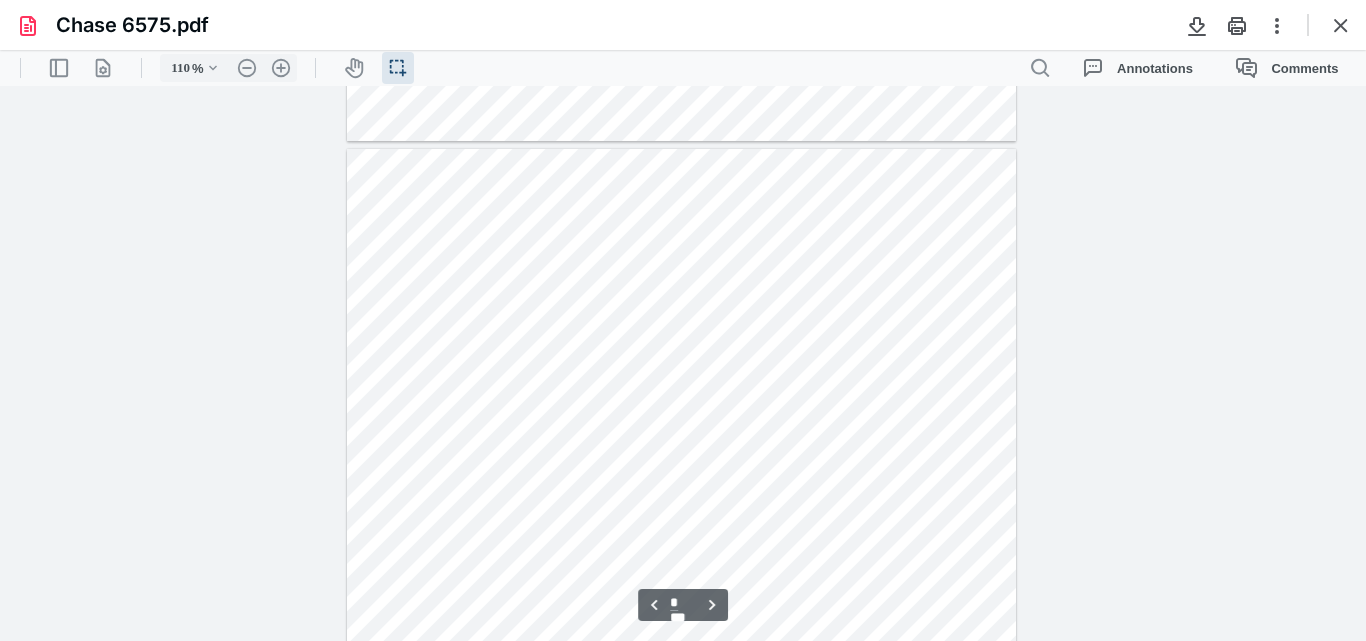 type on "*" 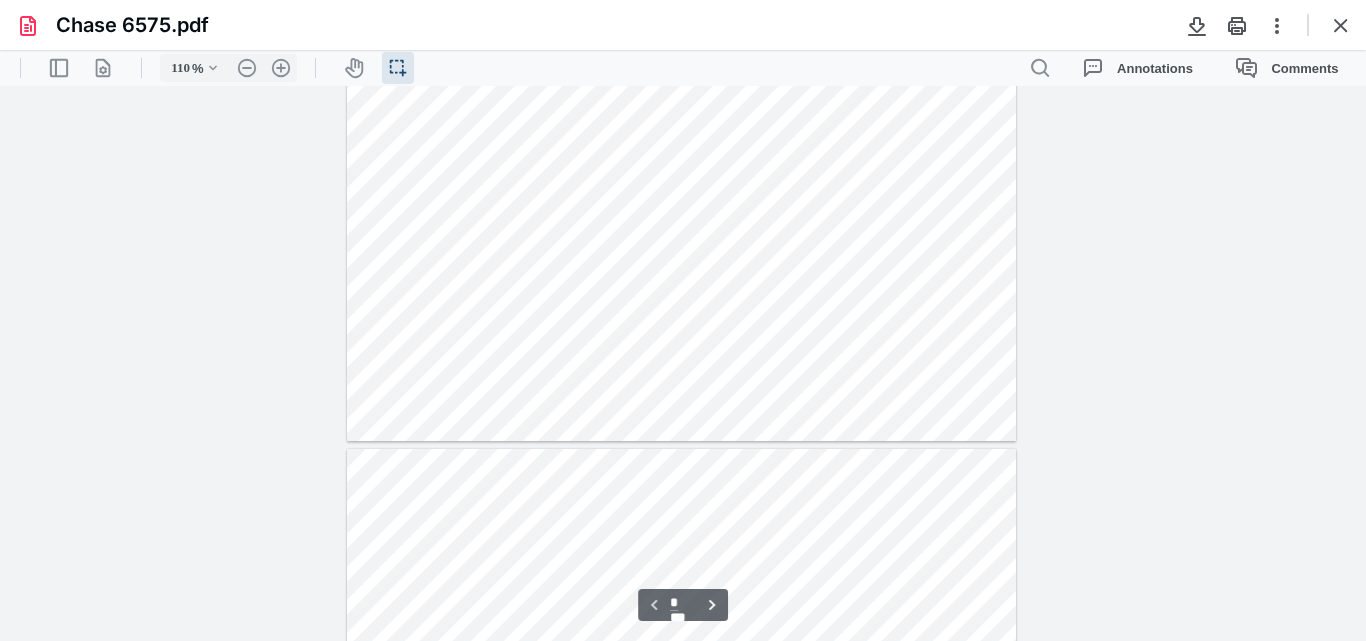 type on "135" 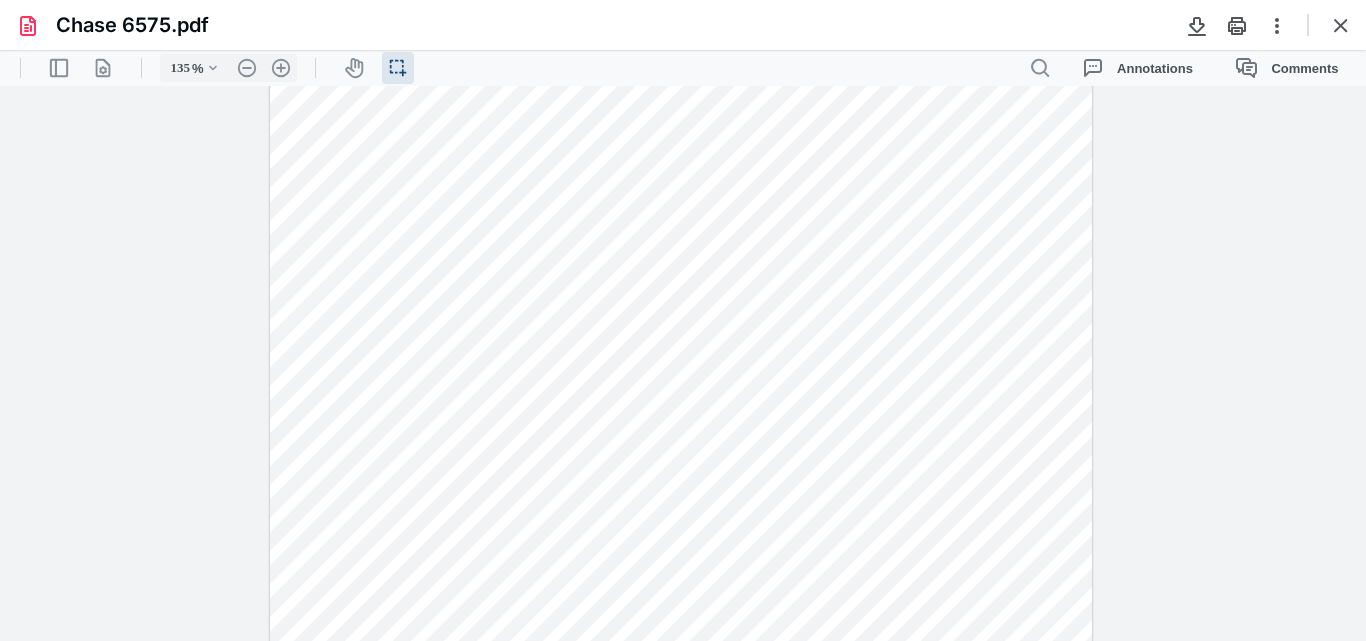 scroll, scrollTop: 1391, scrollLeft: 0, axis: vertical 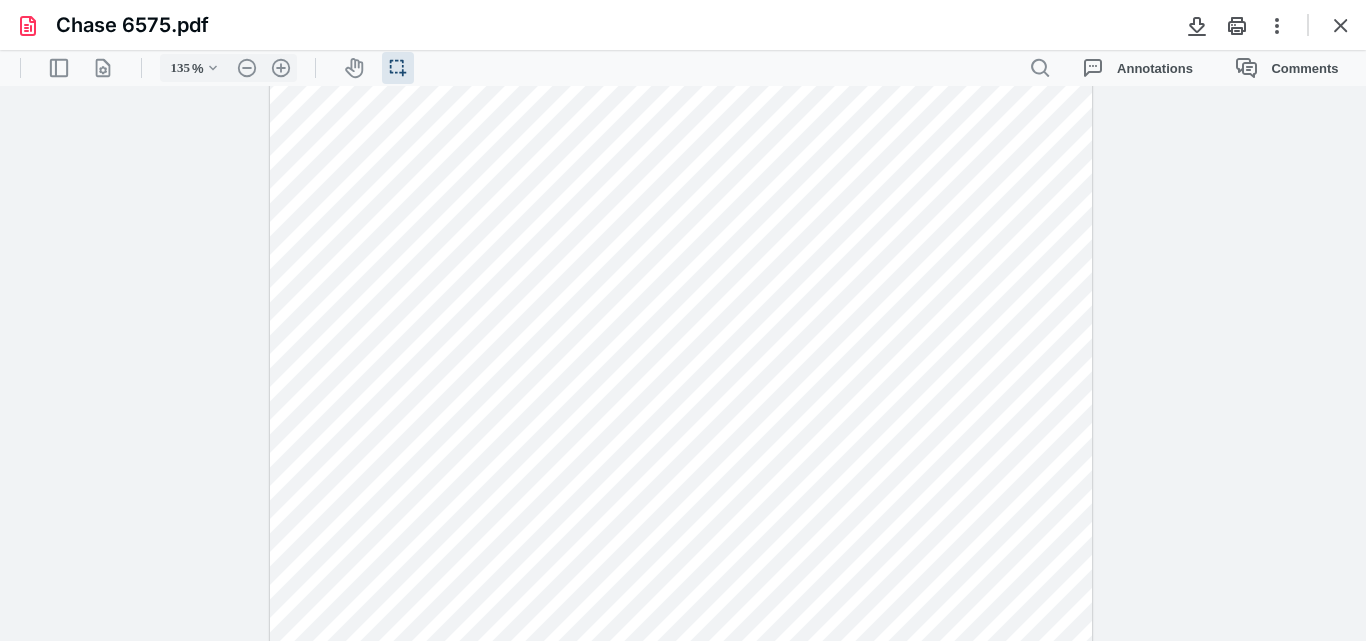 type on "*" 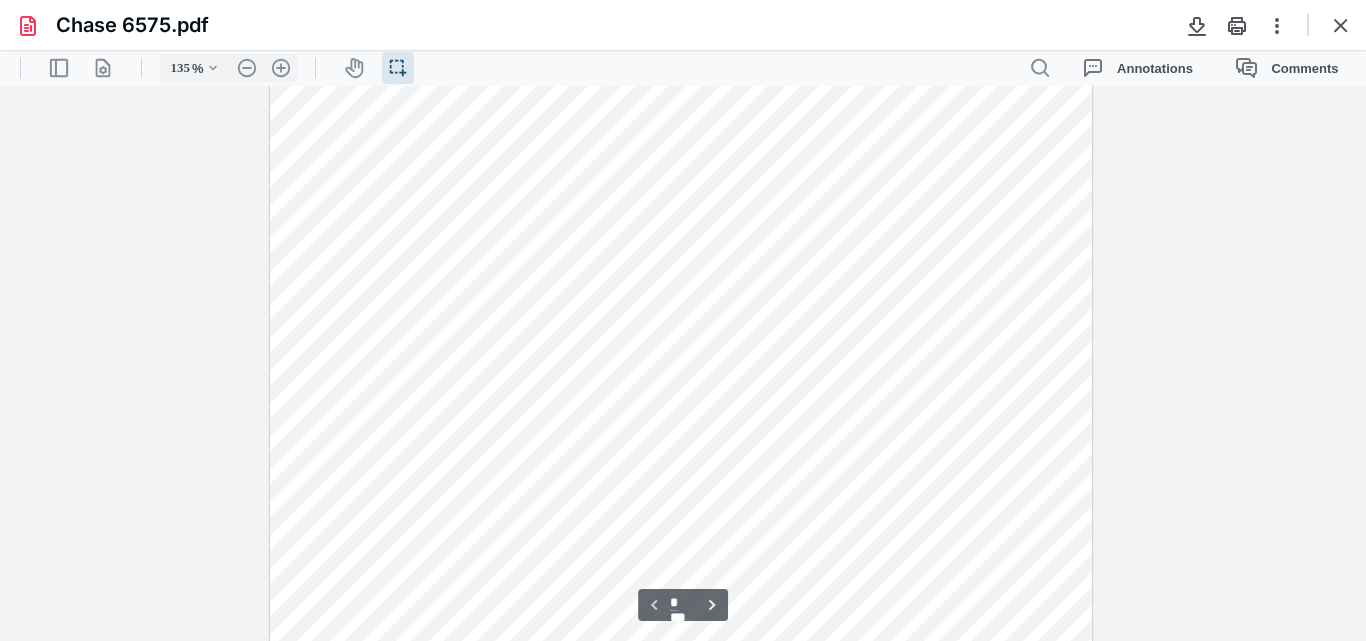scroll, scrollTop: 400, scrollLeft: 0, axis: vertical 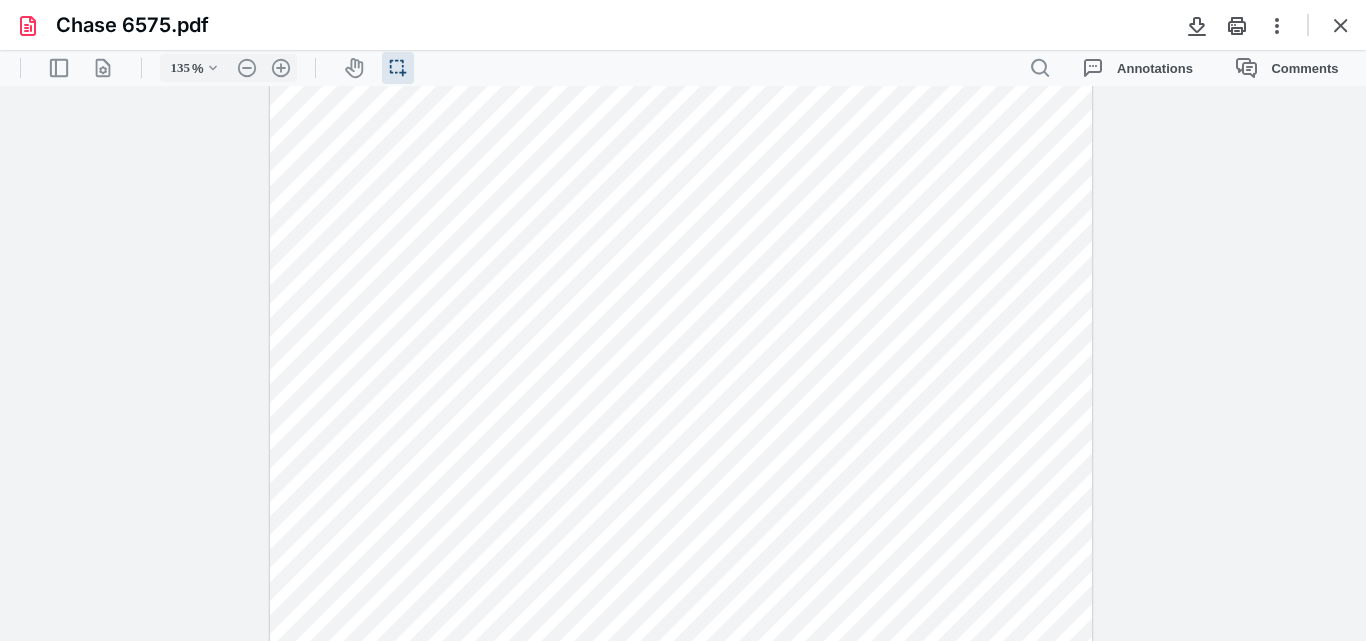drag, startPoint x: 567, startPoint y: 454, endPoint x: 633, endPoint y: 471, distance: 68.154236 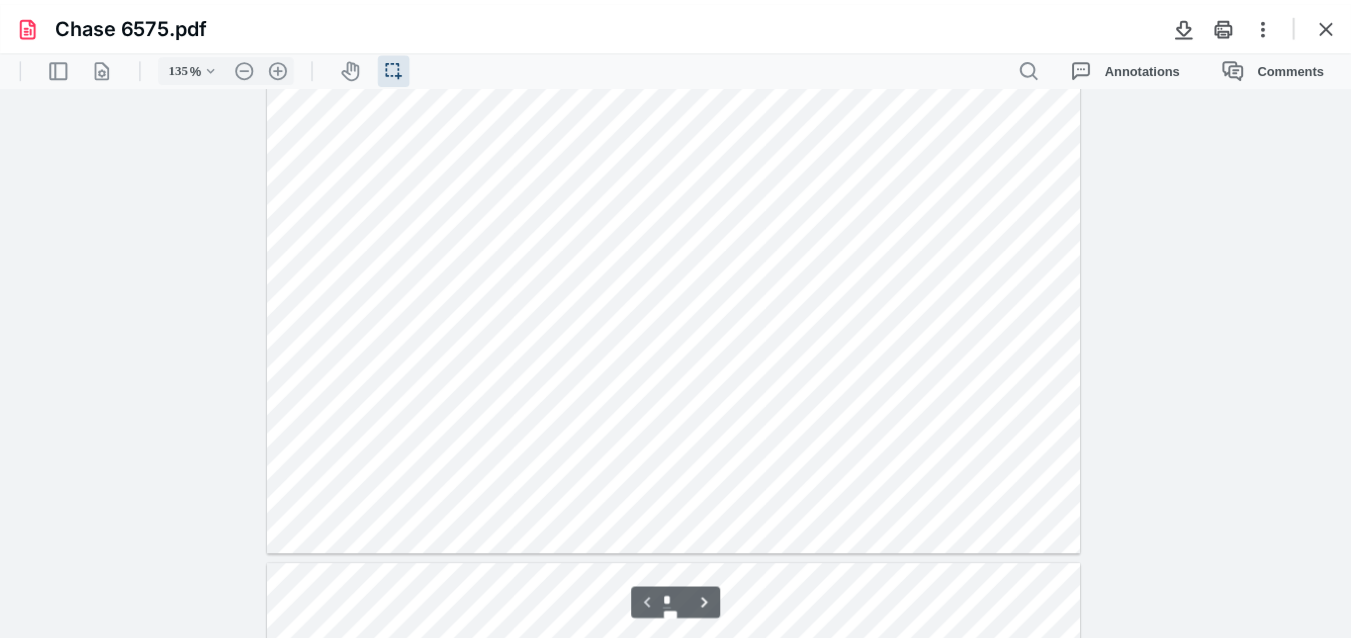 scroll, scrollTop: 0, scrollLeft: 0, axis: both 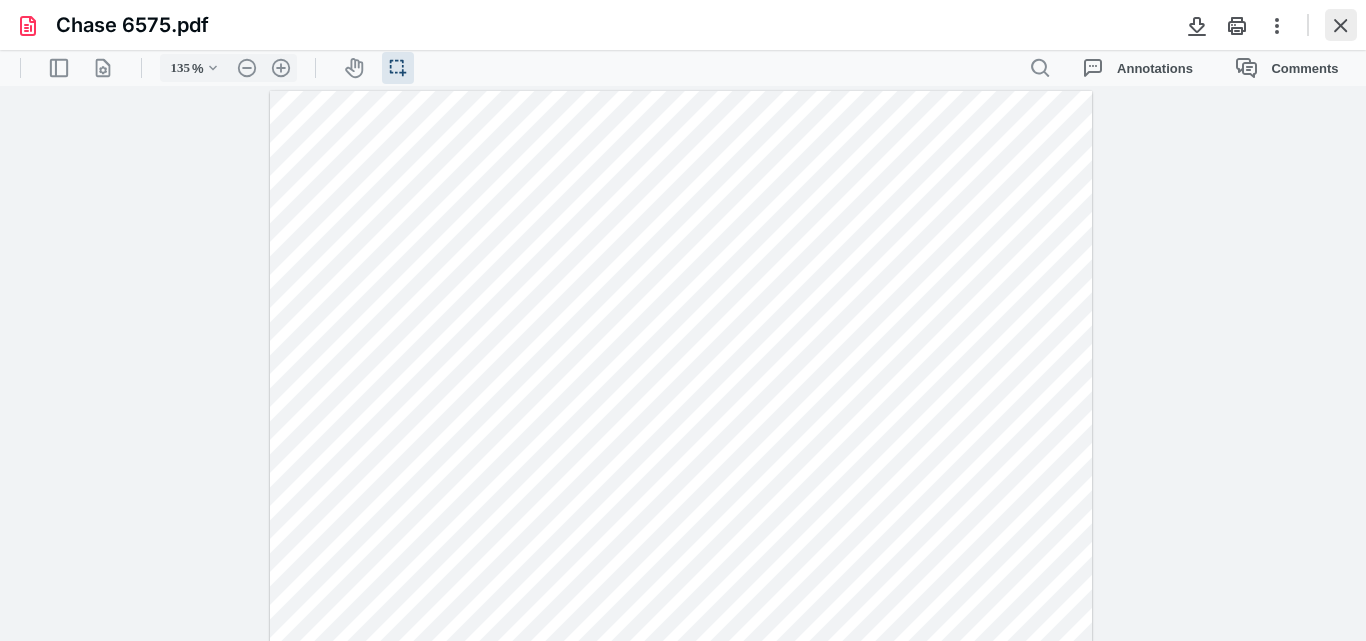 click at bounding box center (1341, 25) 